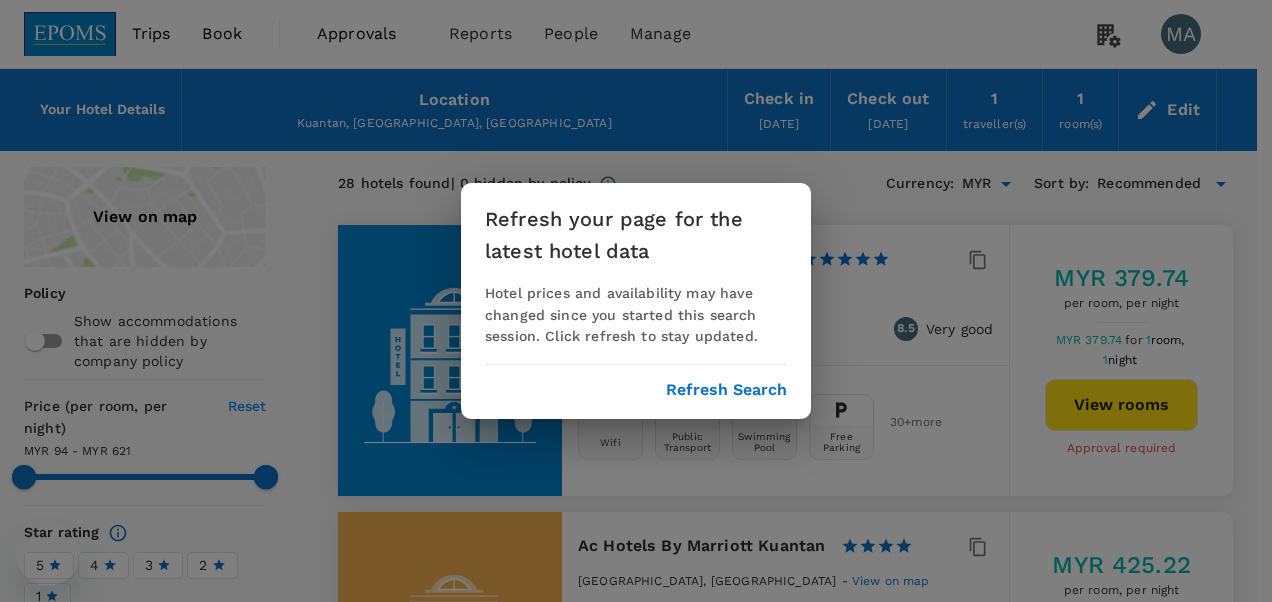 scroll, scrollTop: 0, scrollLeft: 0, axis: both 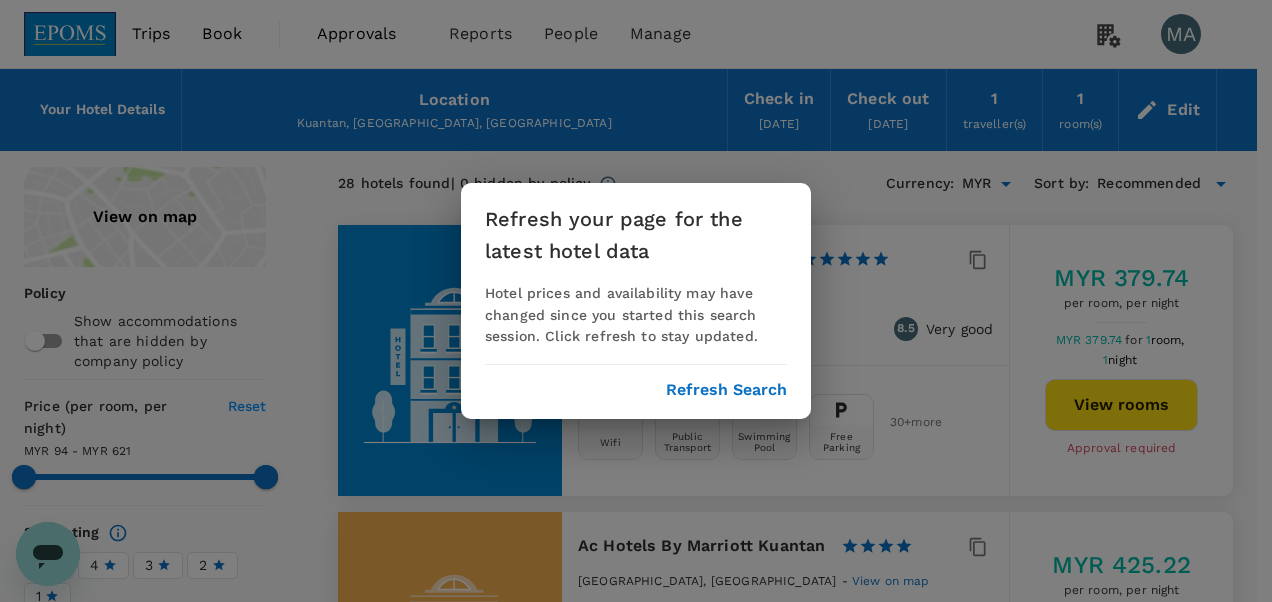 click on "Refresh Search" at bounding box center (726, 390) 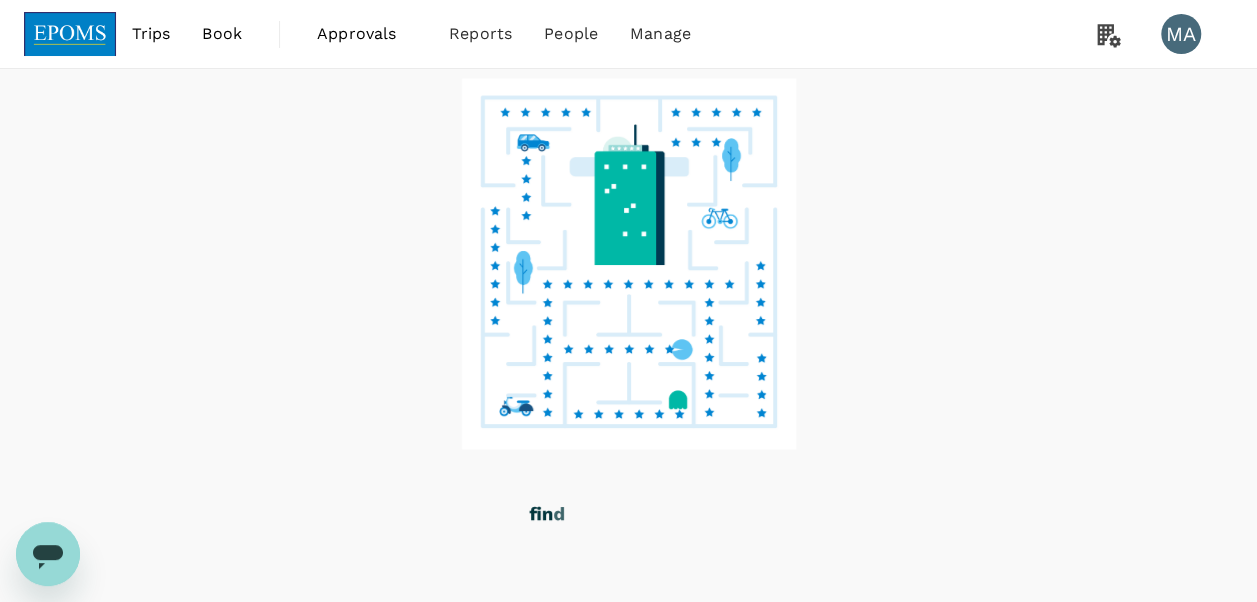 click on "Book" at bounding box center [222, 34] 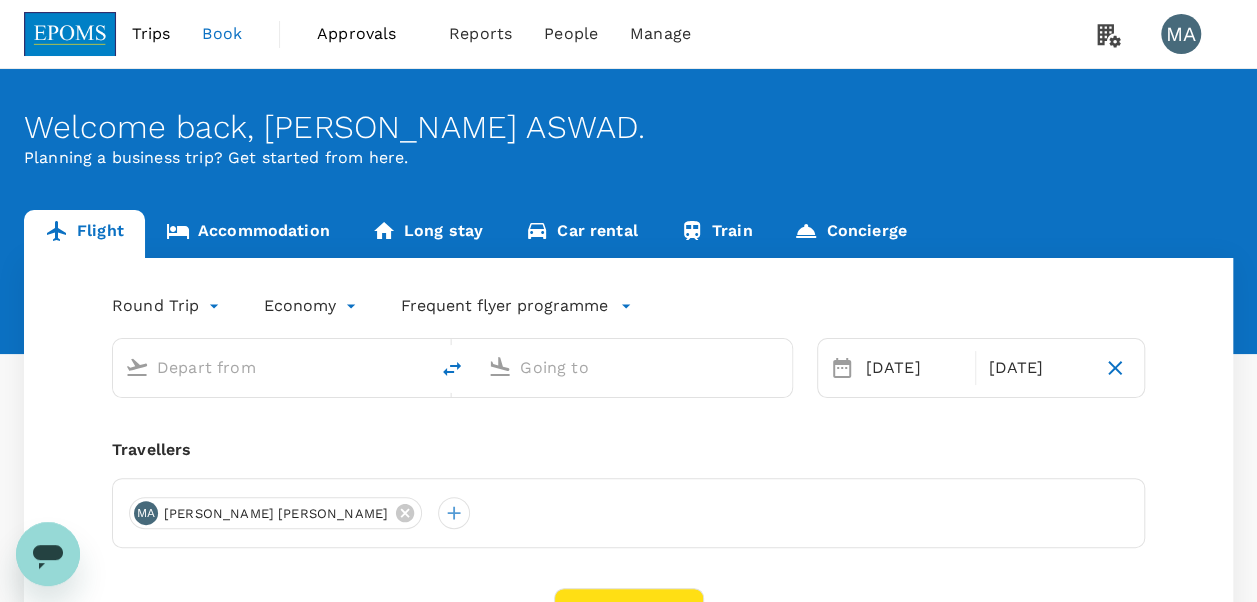 type on "Kuala Lumpur Intl ([GEOGRAPHIC_DATA])" 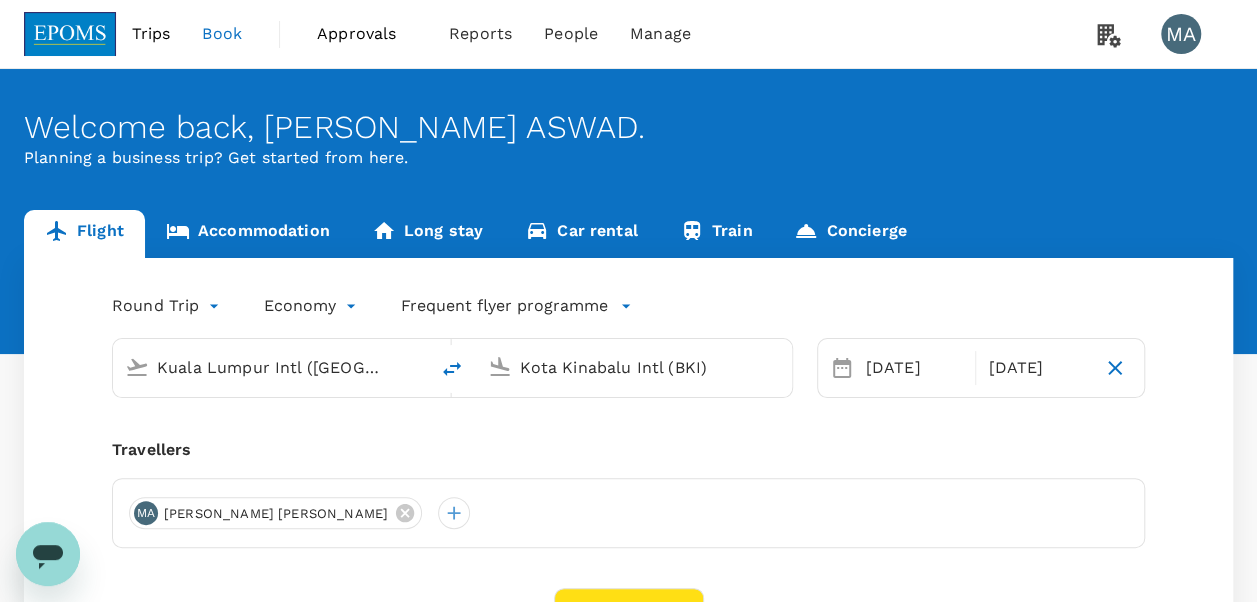 type 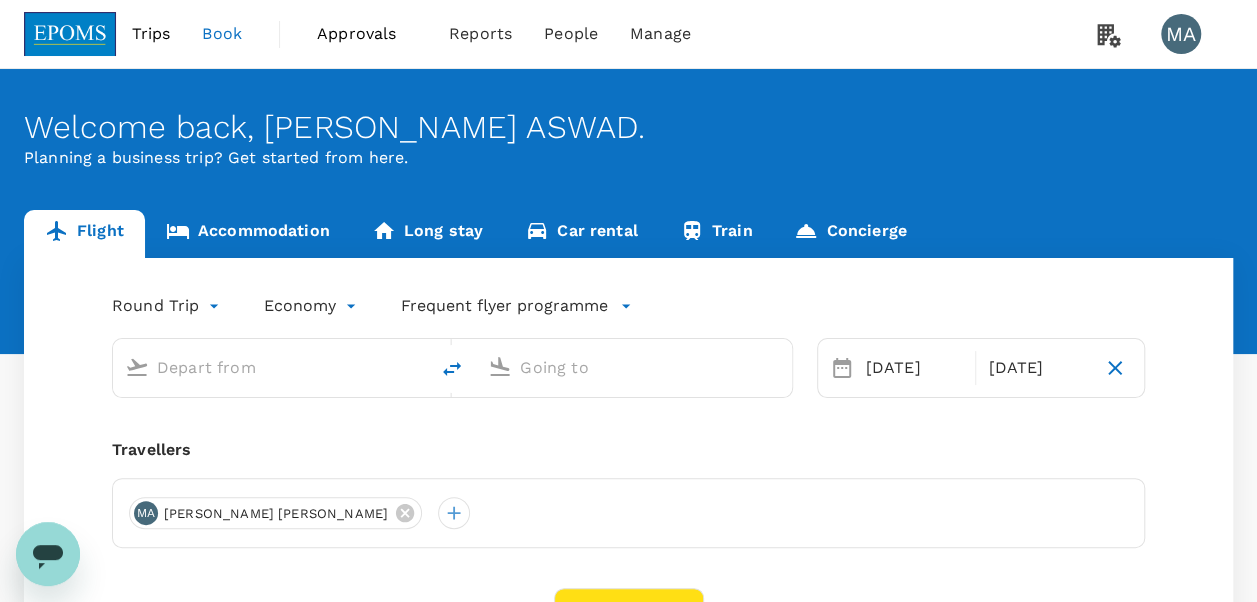 type on "Kuala Lumpur Intl ([GEOGRAPHIC_DATA])" 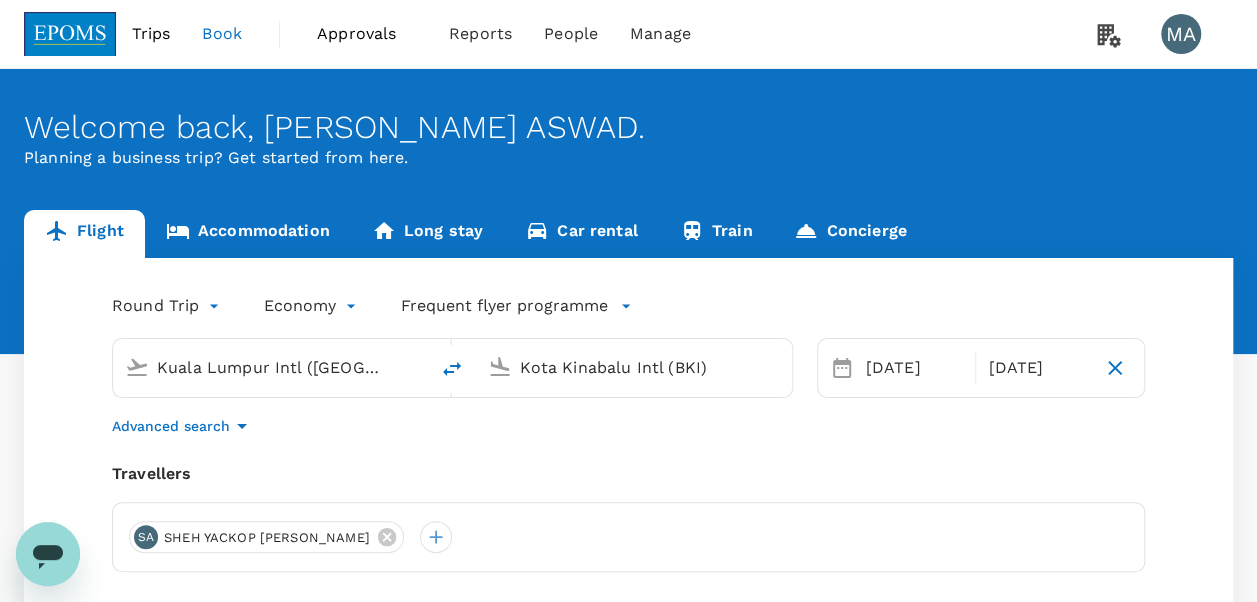 click on "Kota Kinabalu Intl (BKI)" at bounding box center [634, 367] 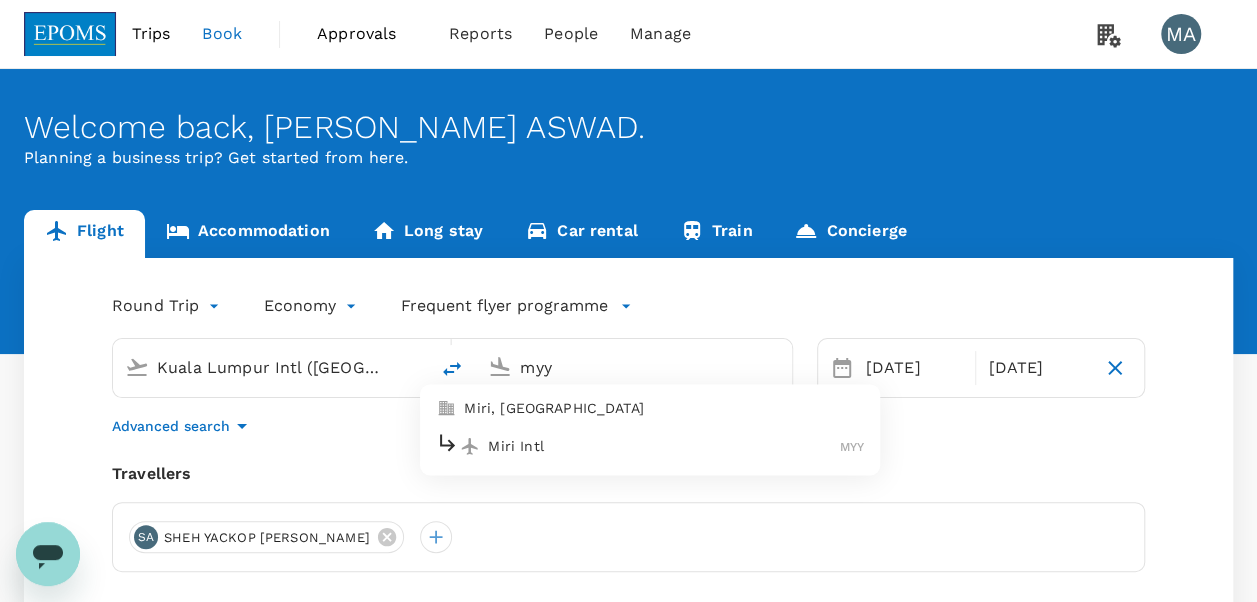 click on "Miri Intl" at bounding box center [664, 446] 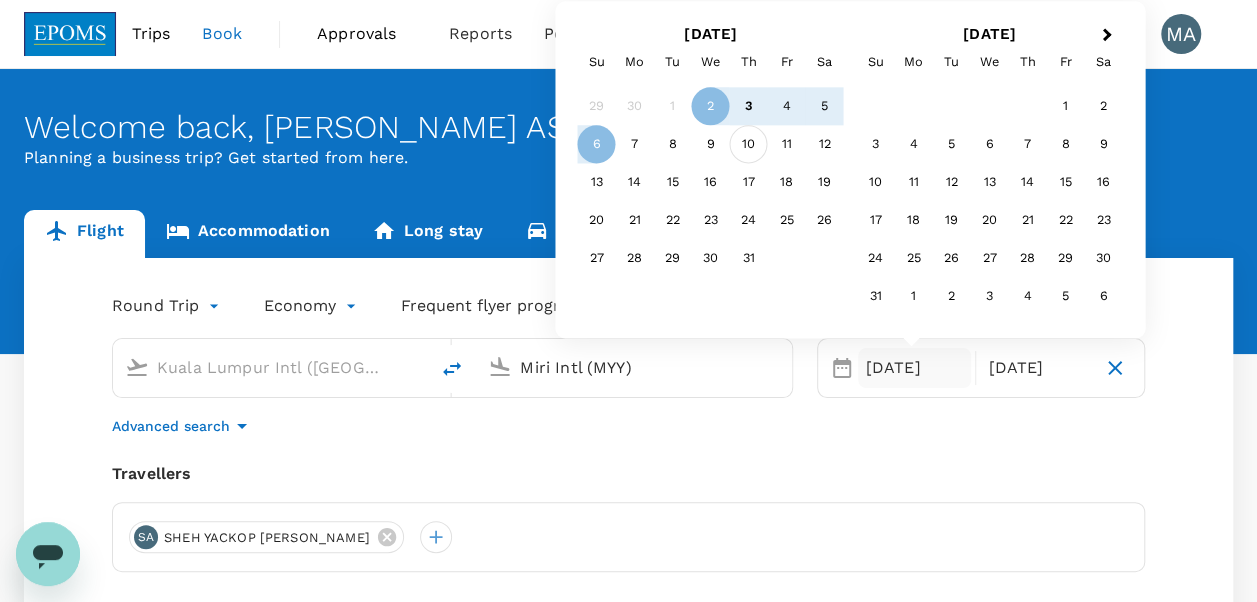 type on "Miri Intl (MYY)" 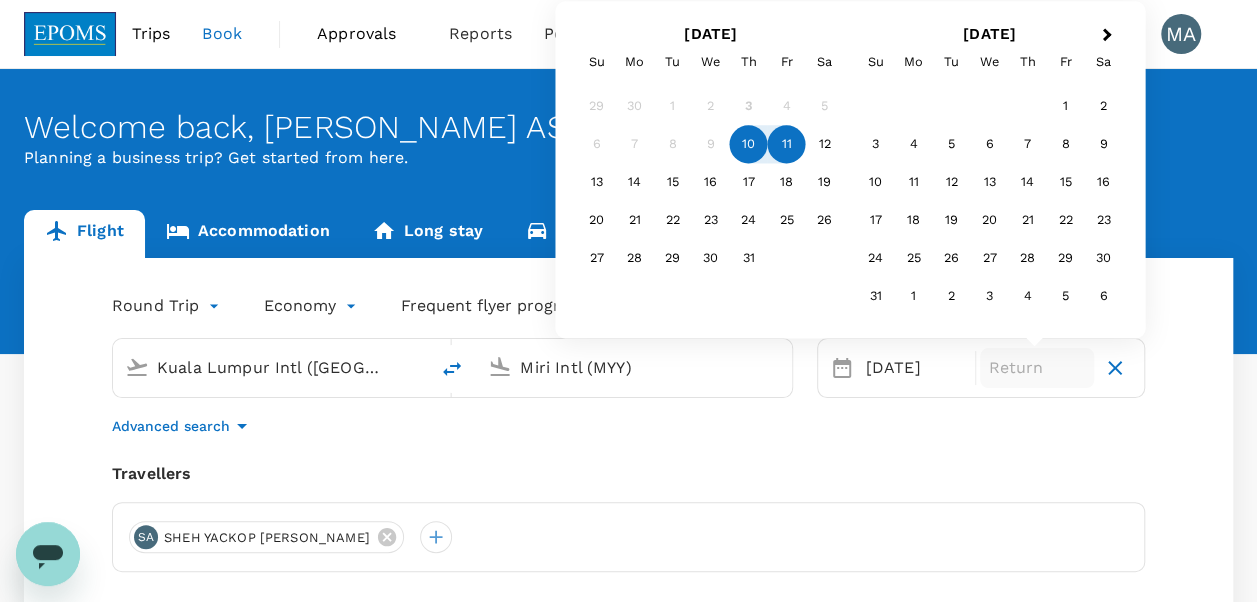 click on "11" at bounding box center [787, 145] 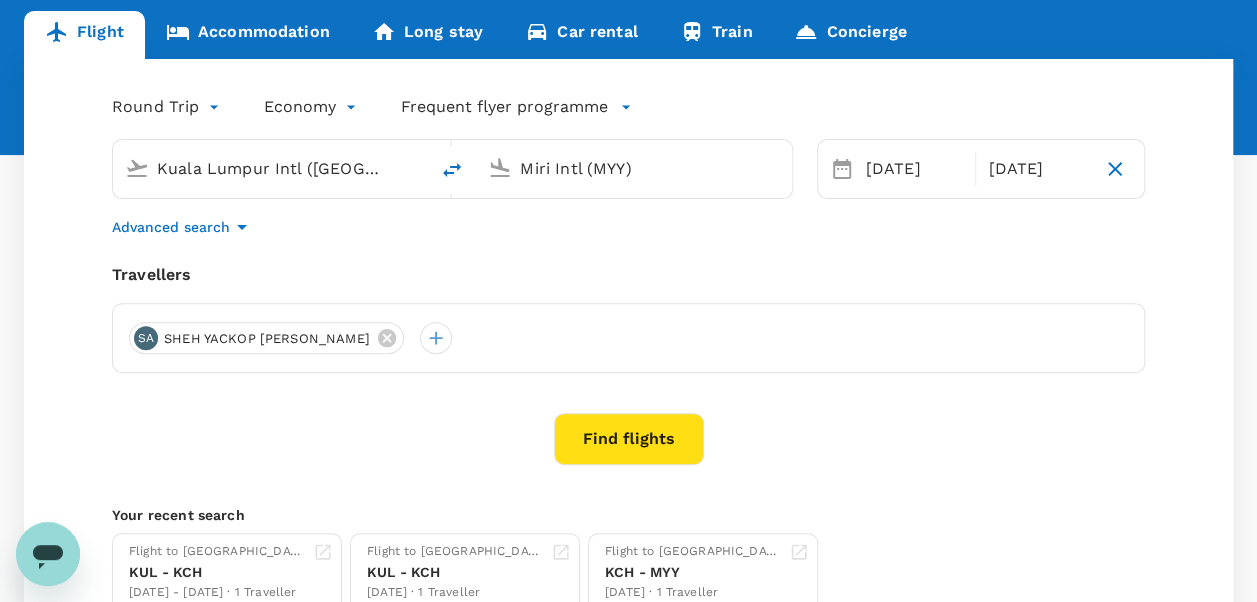 scroll, scrollTop: 200, scrollLeft: 0, axis: vertical 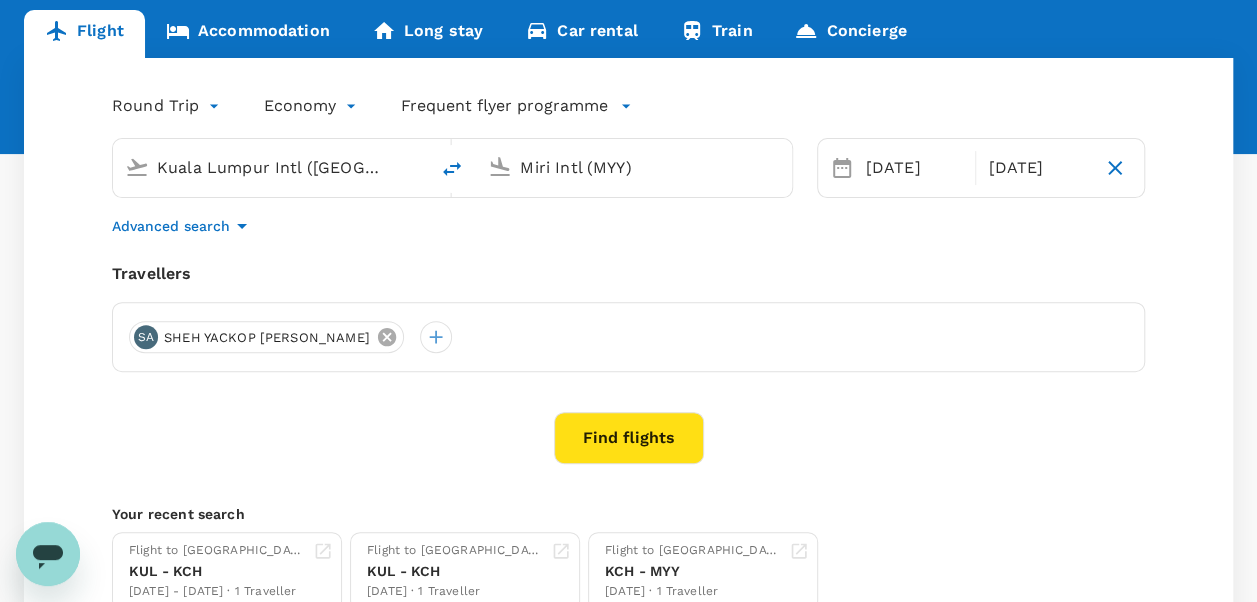 click 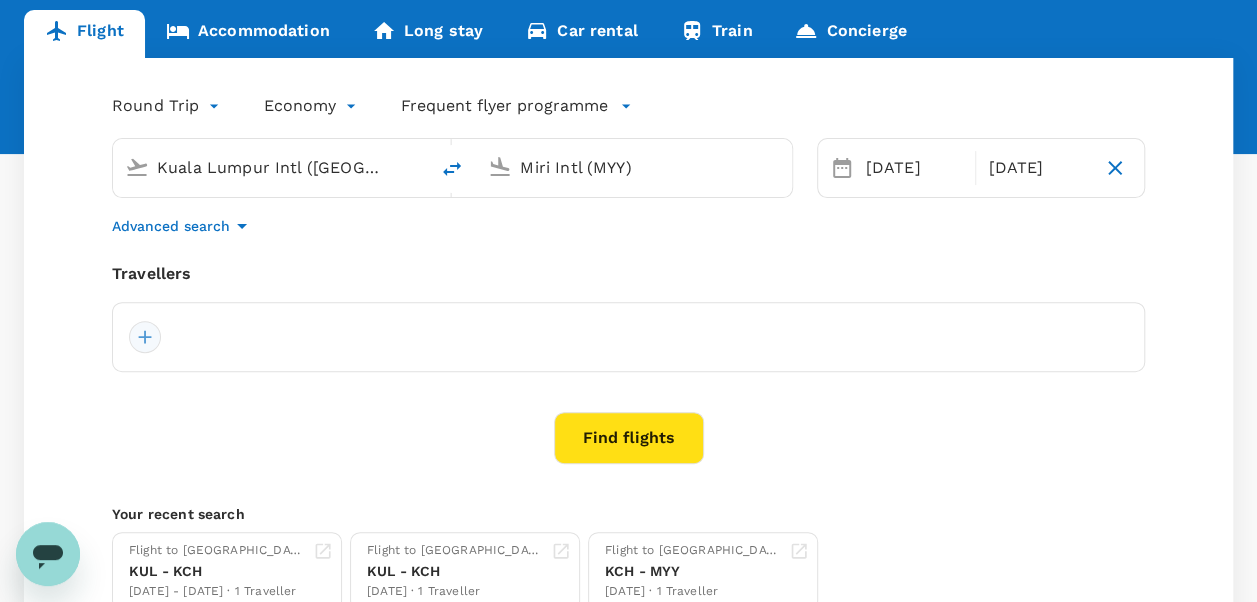 click at bounding box center (145, 337) 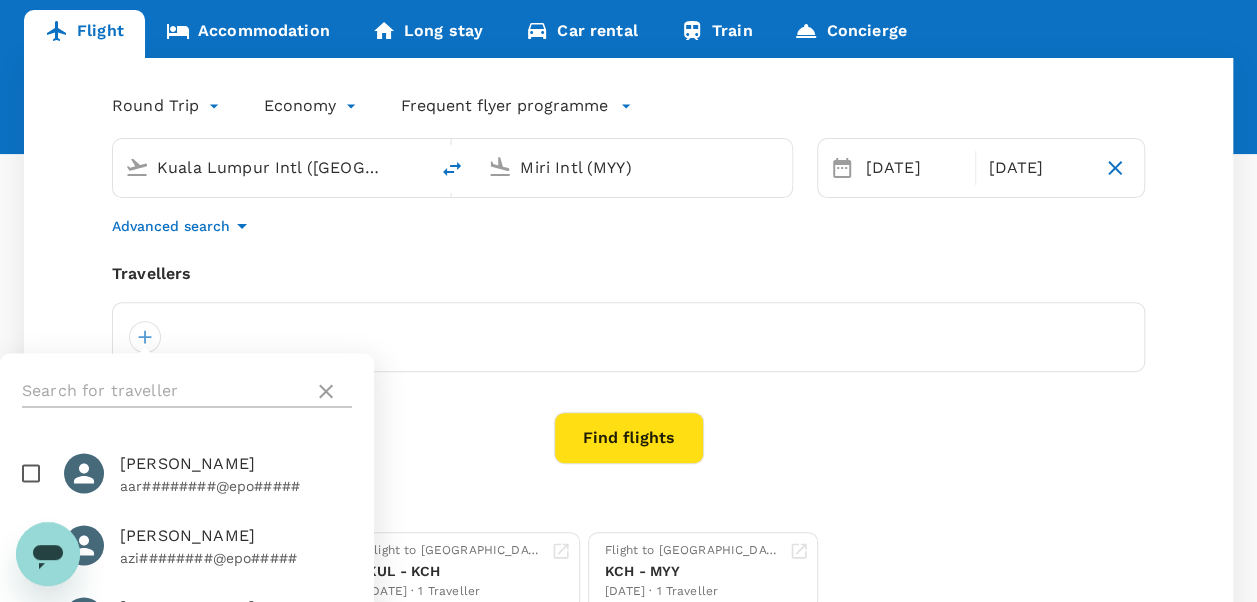 click at bounding box center [164, 391] 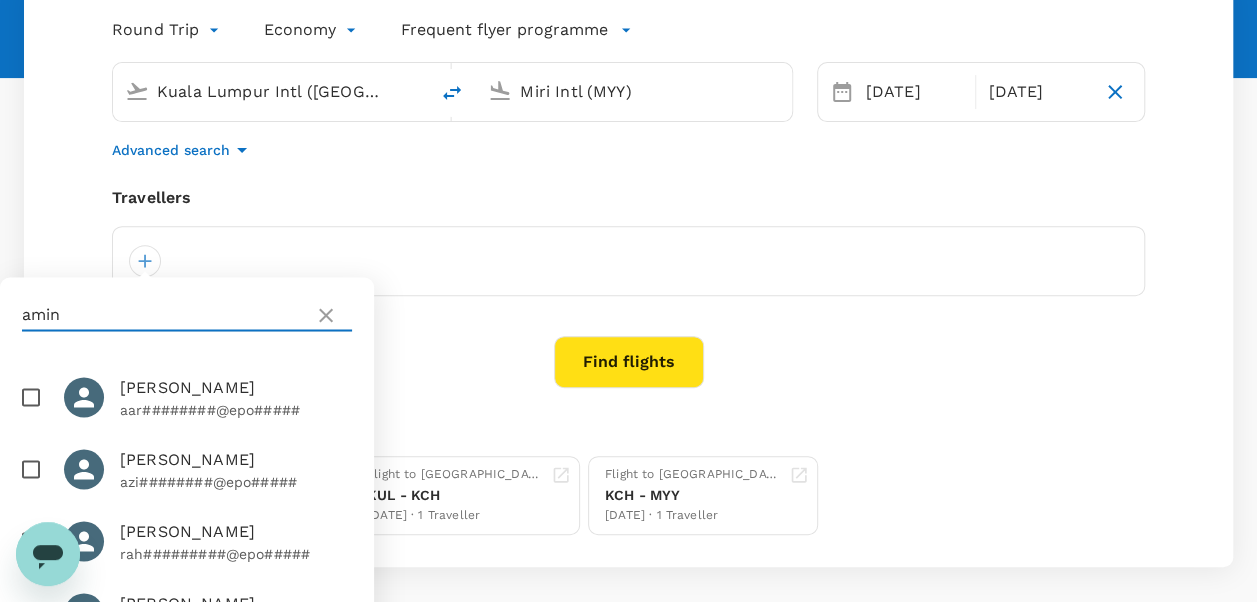 scroll, scrollTop: 363, scrollLeft: 0, axis: vertical 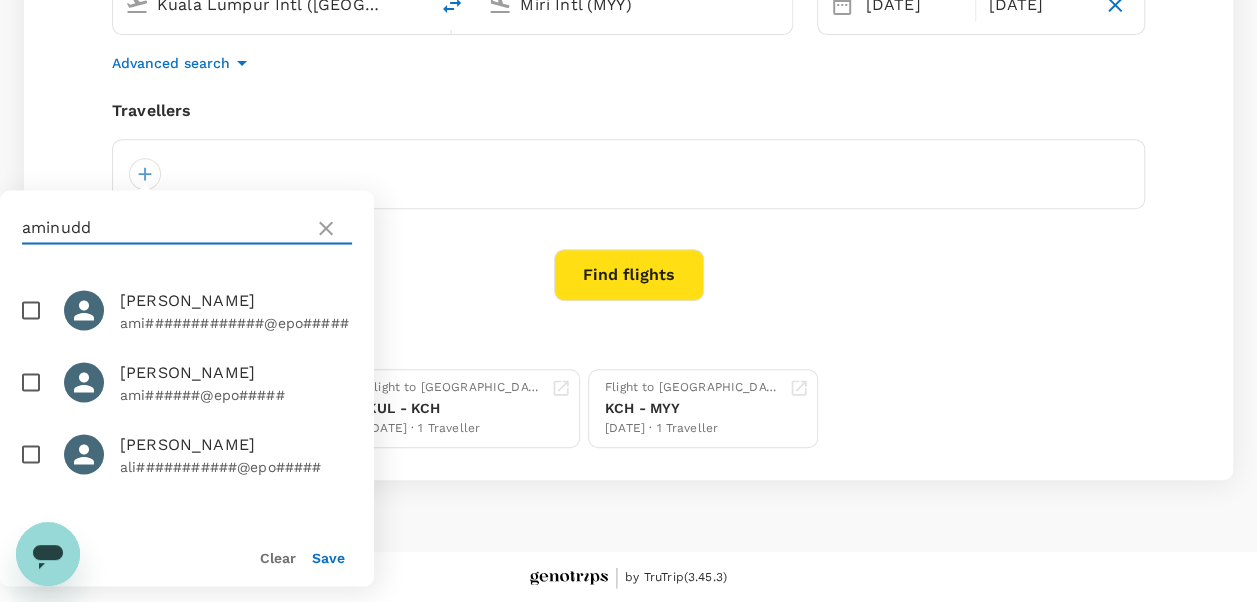 type on "aminudd" 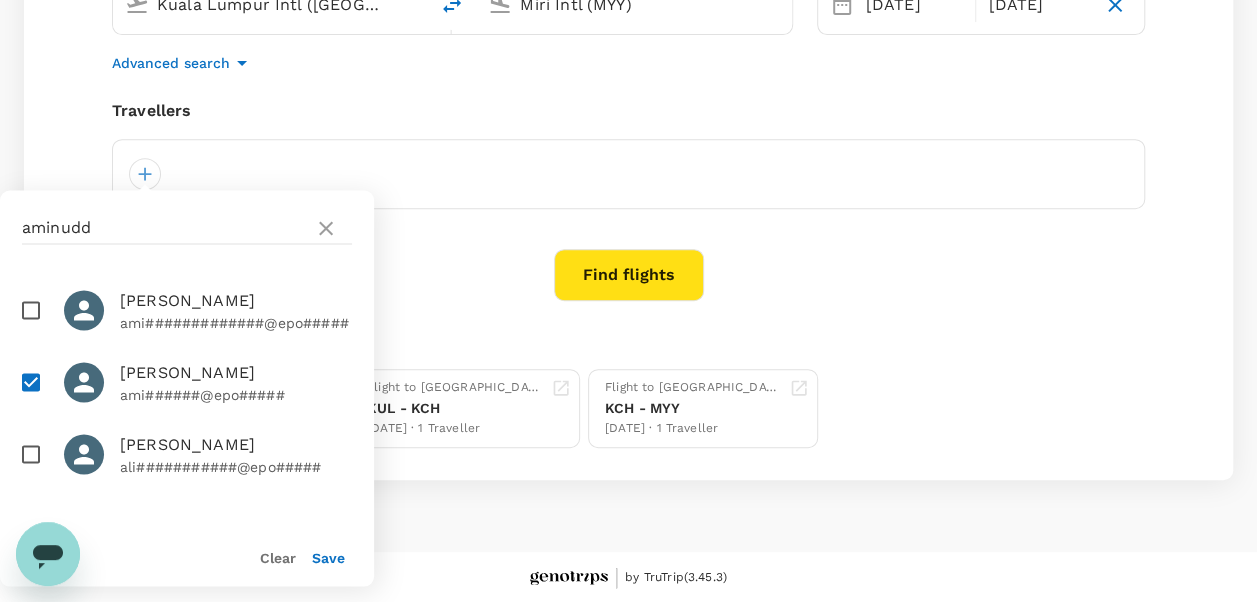 scroll, scrollTop: 20, scrollLeft: 0, axis: vertical 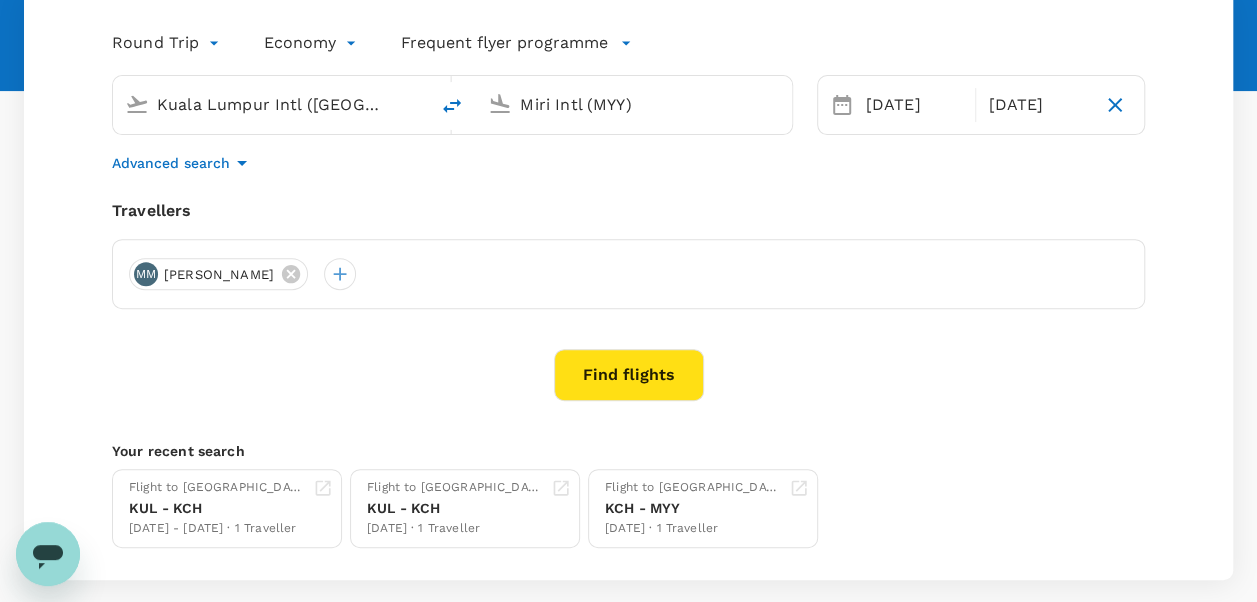 click on "Find flights" at bounding box center [629, 375] 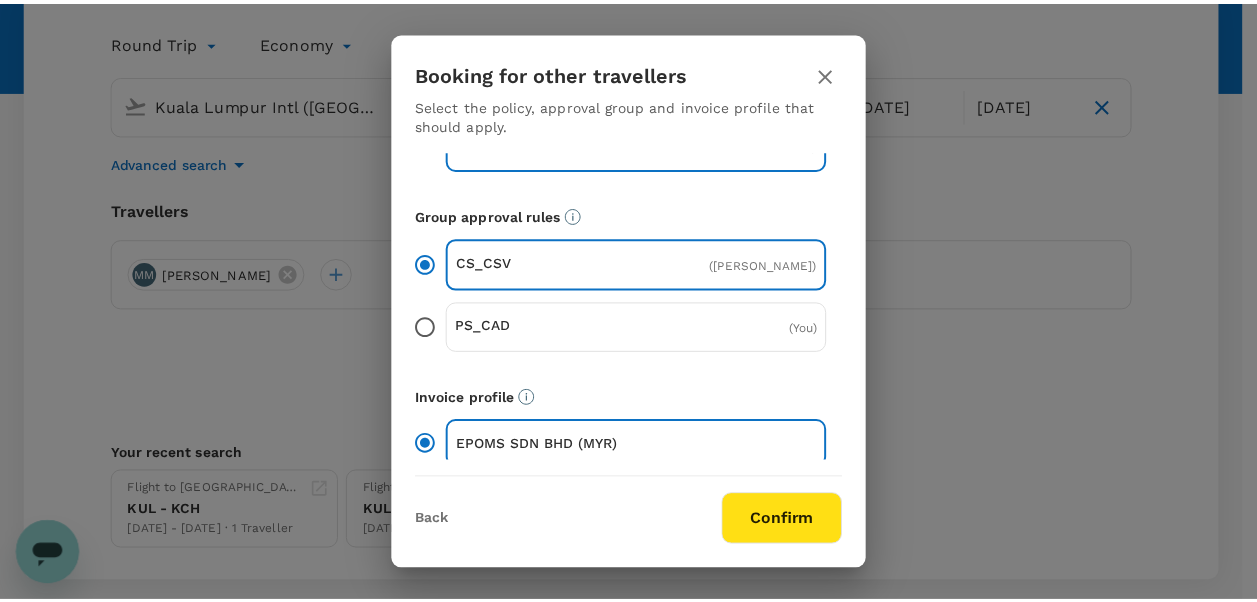 scroll, scrollTop: 162, scrollLeft: 0, axis: vertical 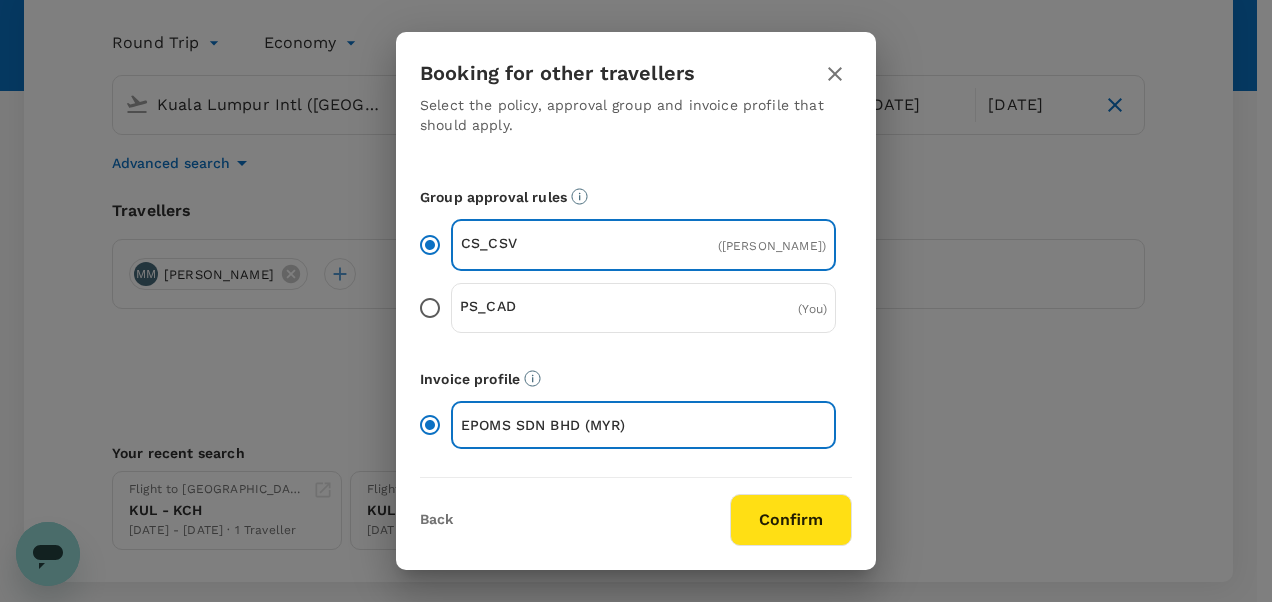 click on "Confirm" at bounding box center (791, 520) 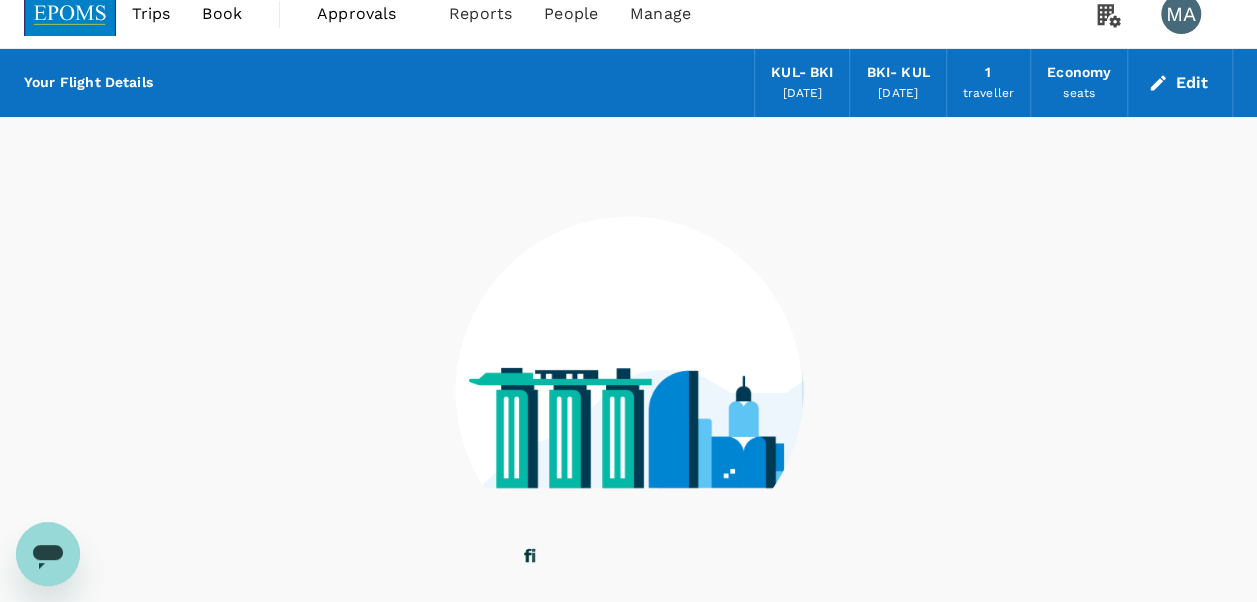 scroll, scrollTop: 0, scrollLeft: 0, axis: both 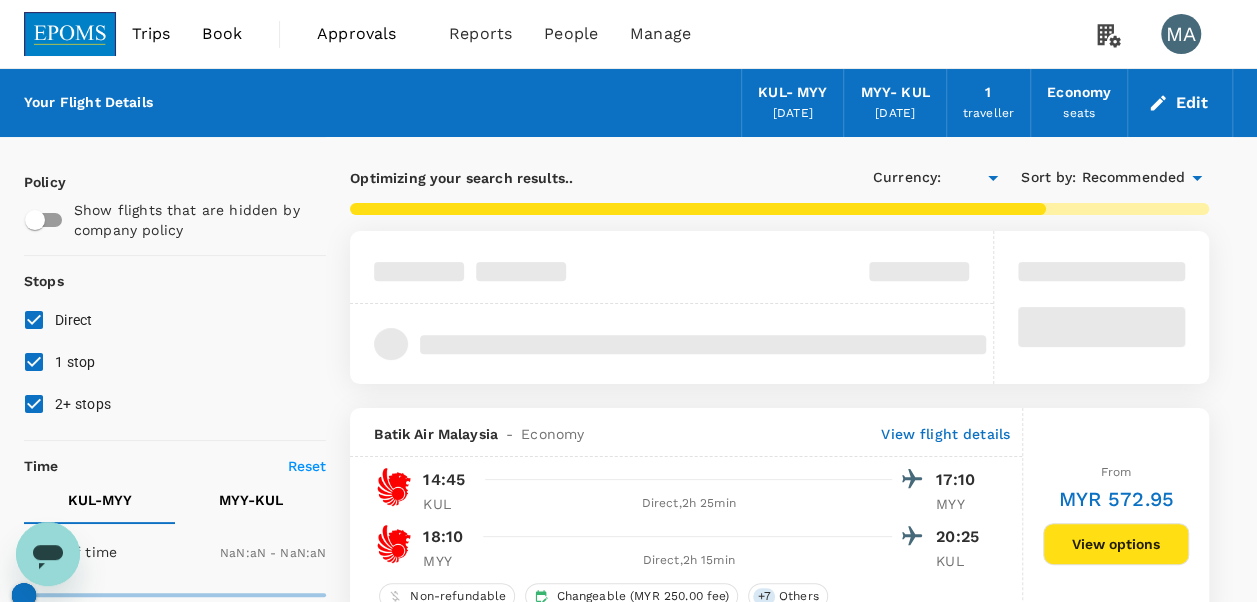 type on "MYR" 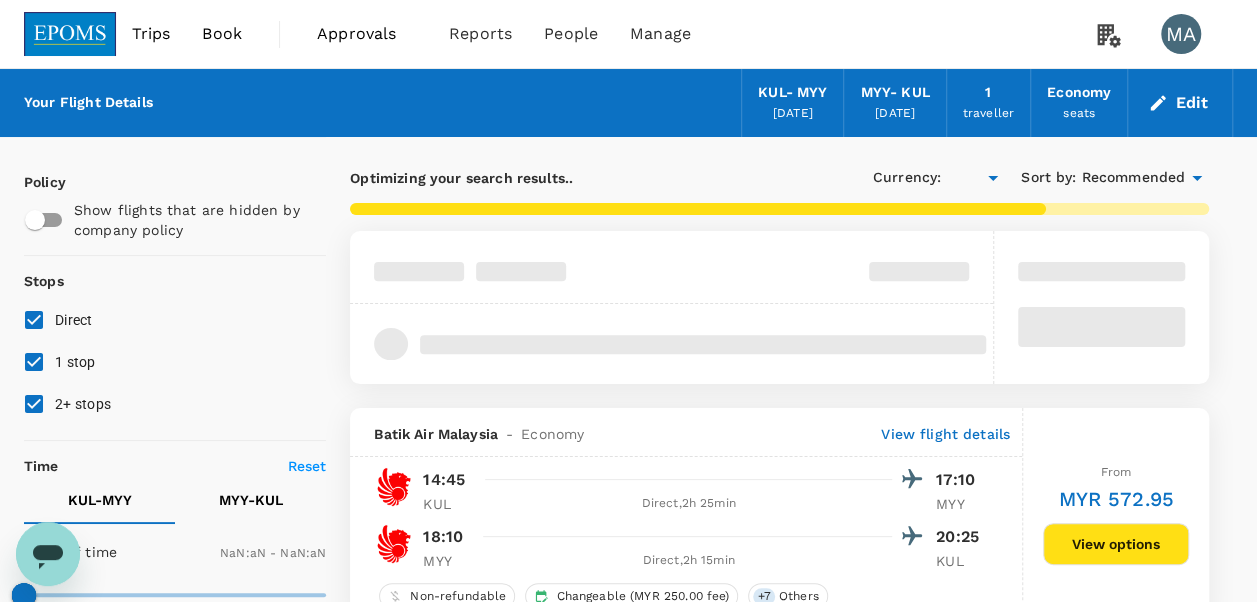 type on "1440" 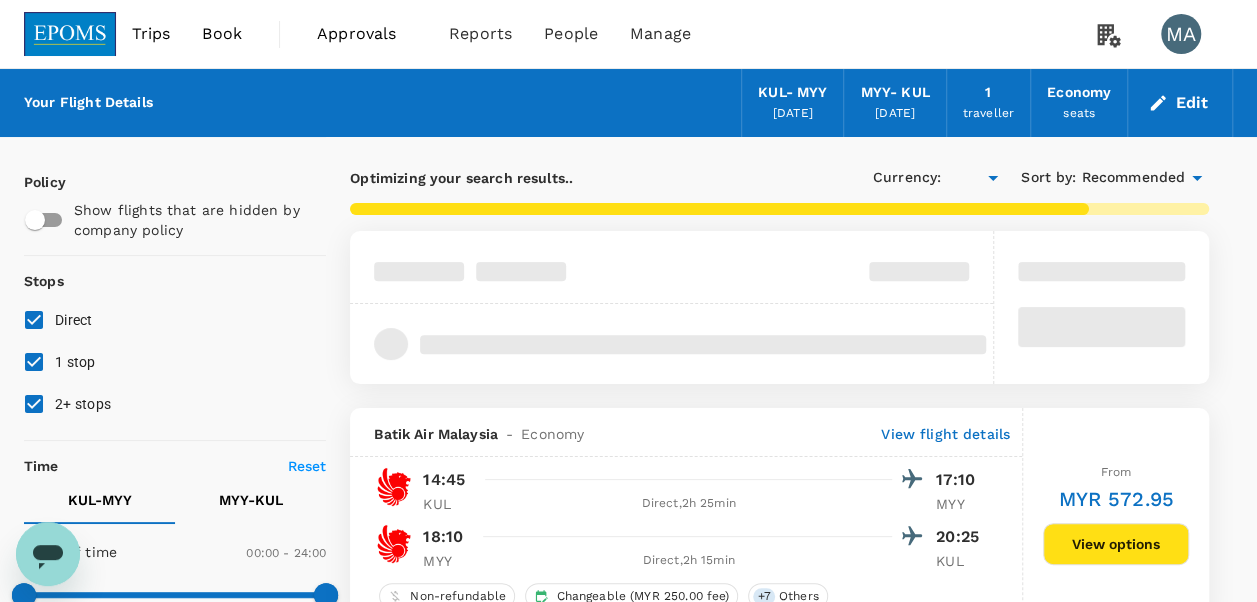 type on "MYR" 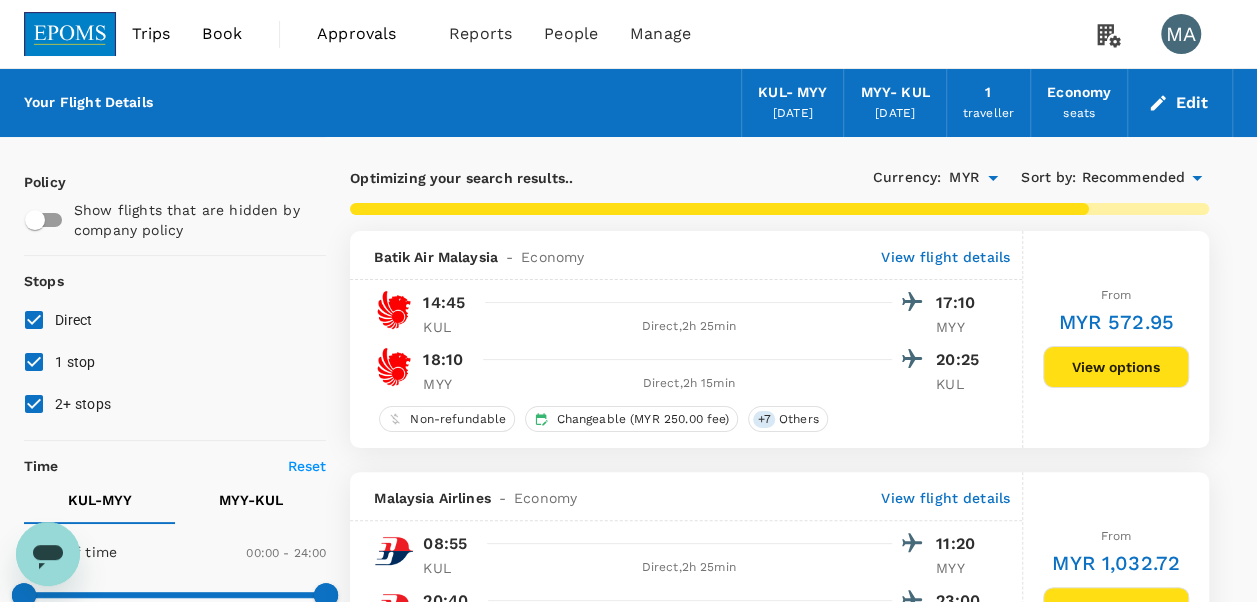 type on "1575" 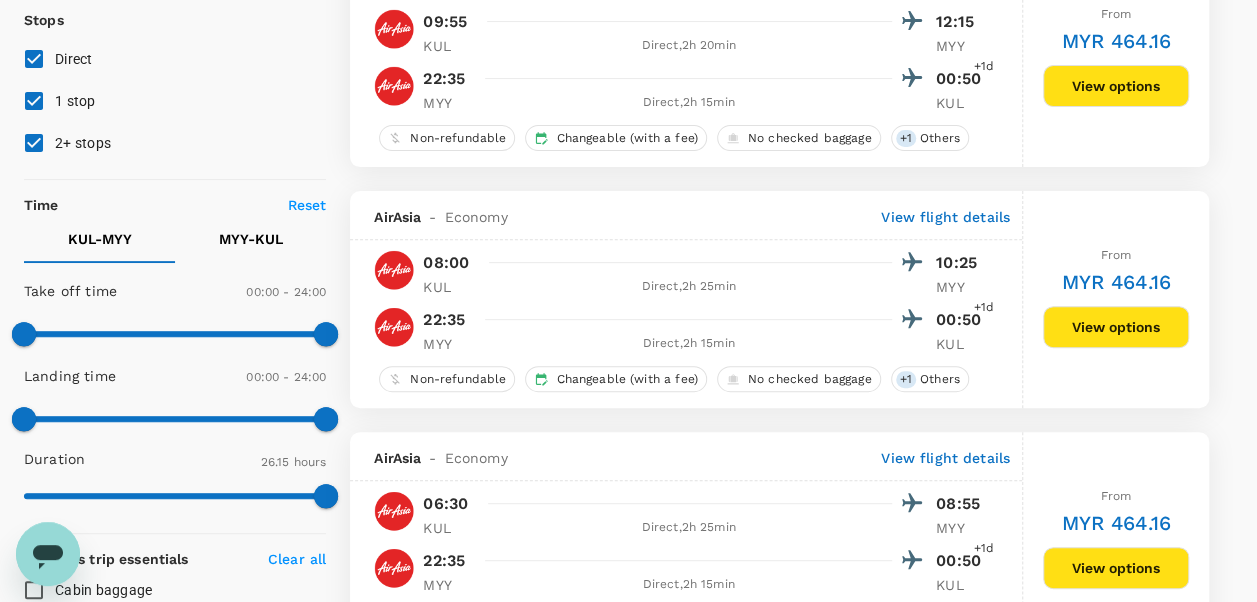 scroll, scrollTop: 200, scrollLeft: 0, axis: vertical 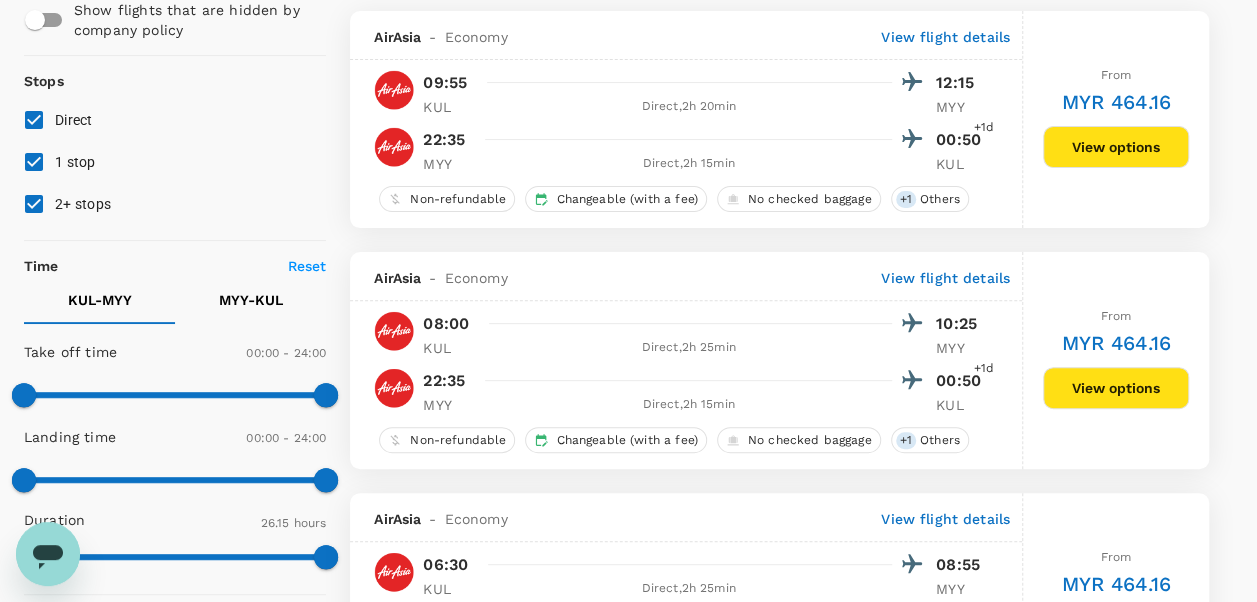 drag, startPoint x: 38, startPoint y: 198, endPoint x: 39, endPoint y: 176, distance: 22.022715 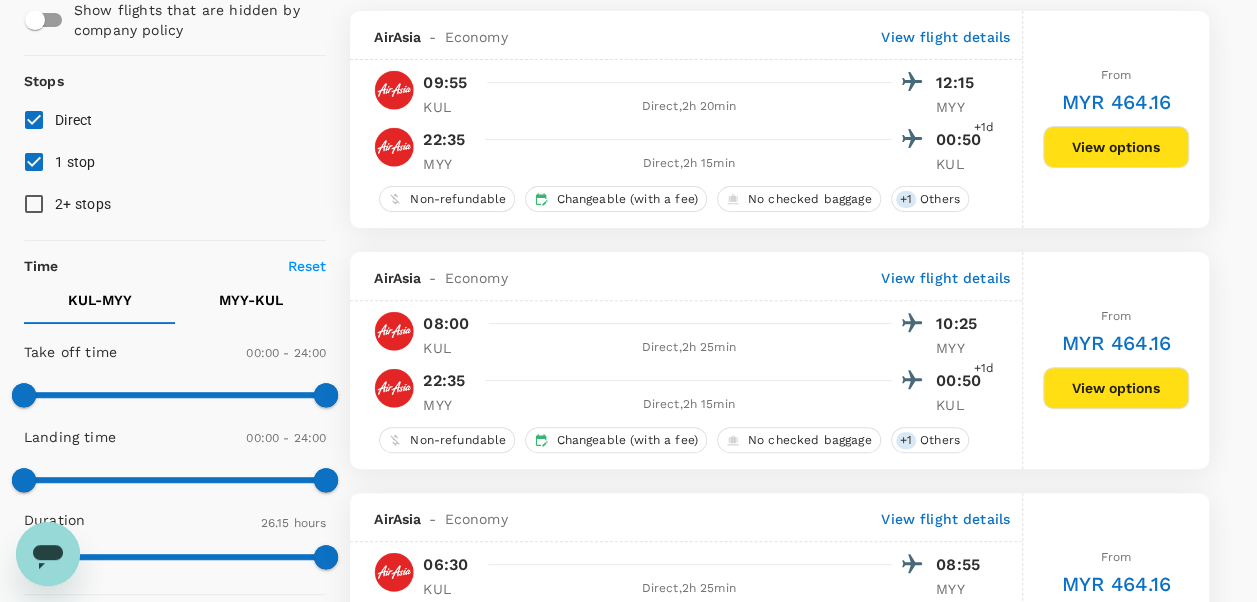 click on "1 stop" at bounding box center [34, 162] 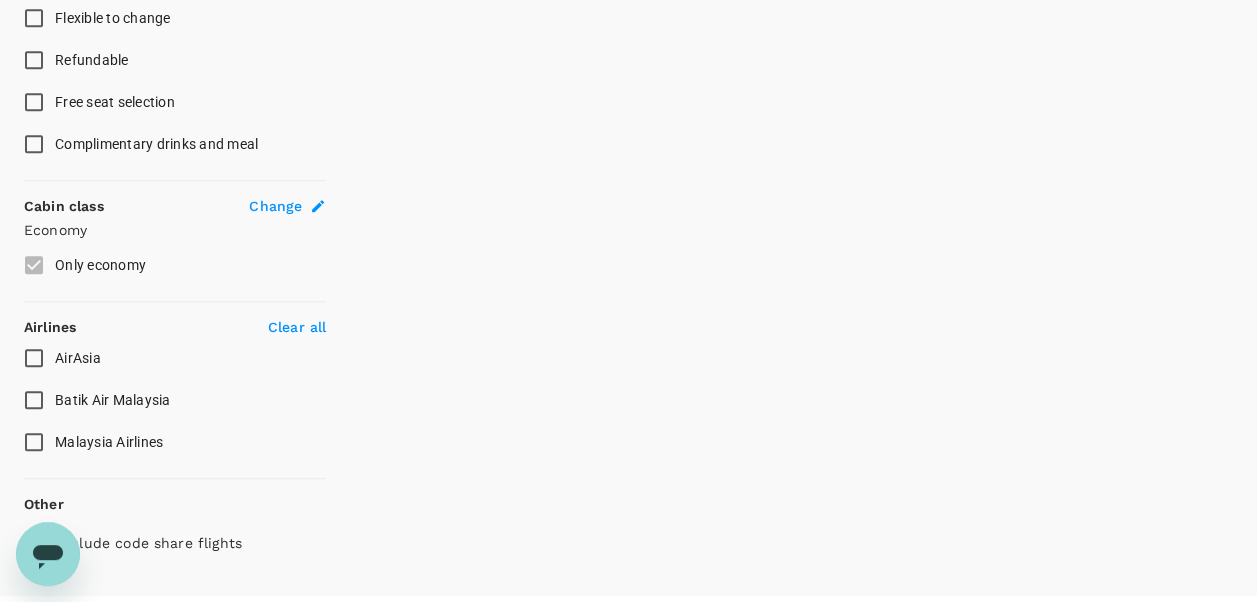 scroll, scrollTop: 960, scrollLeft: 0, axis: vertical 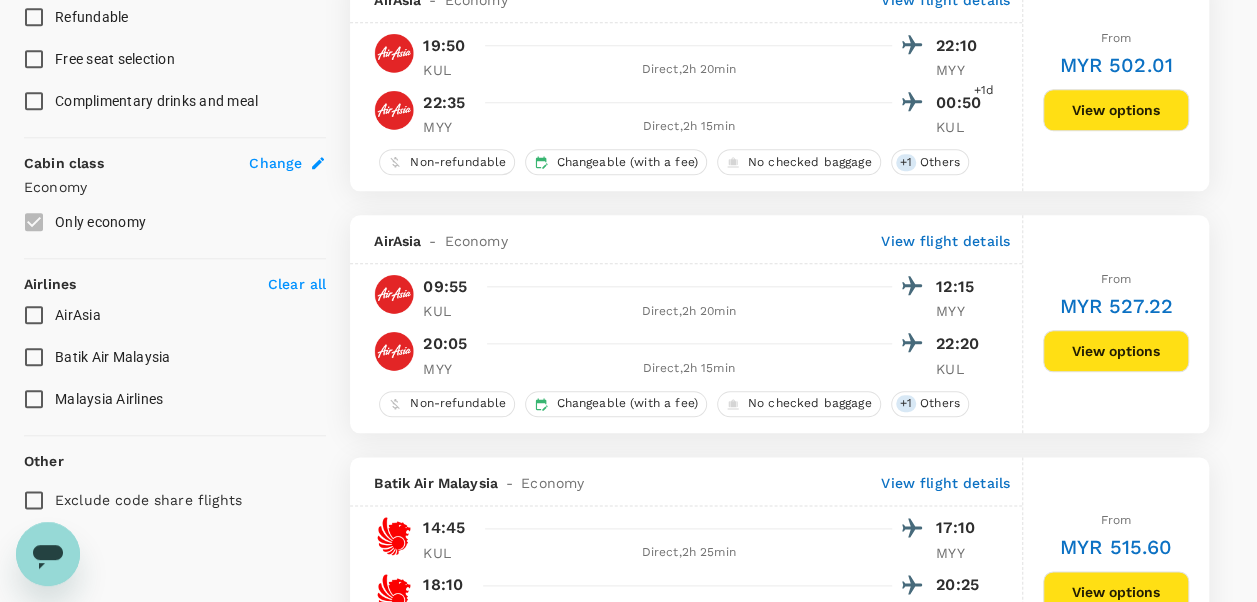 click on "Malaysia Airlines" at bounding box center [34, 399] 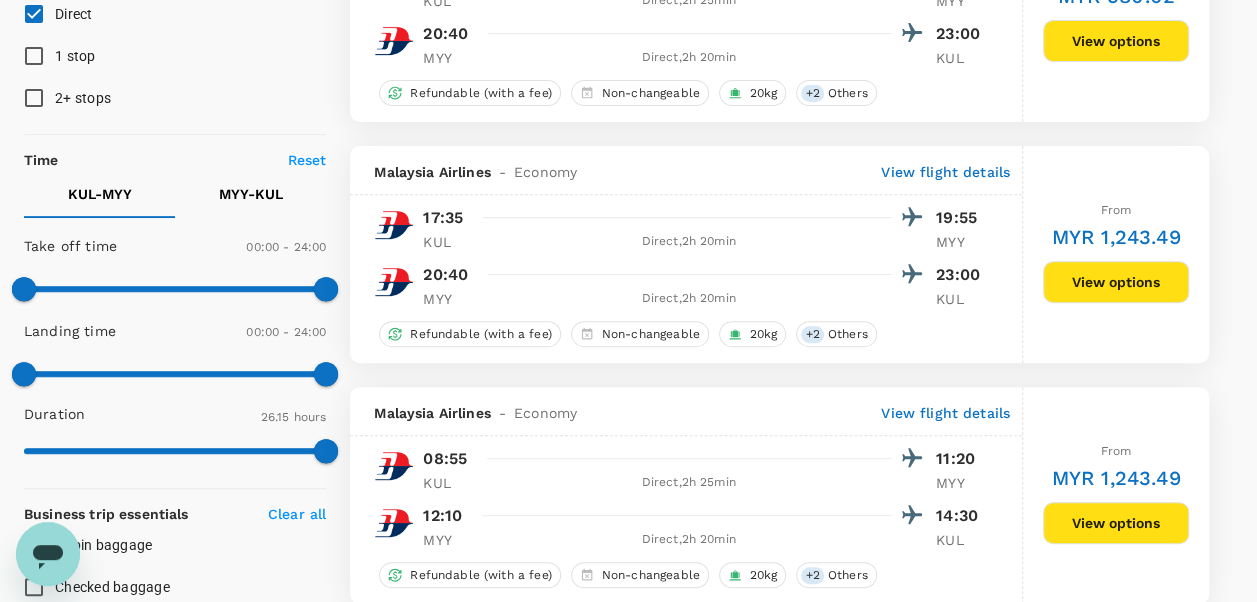scroll, scrollTop: 400, scrollLeft: 0, axis: vertical 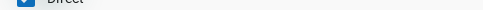 type on "1440" 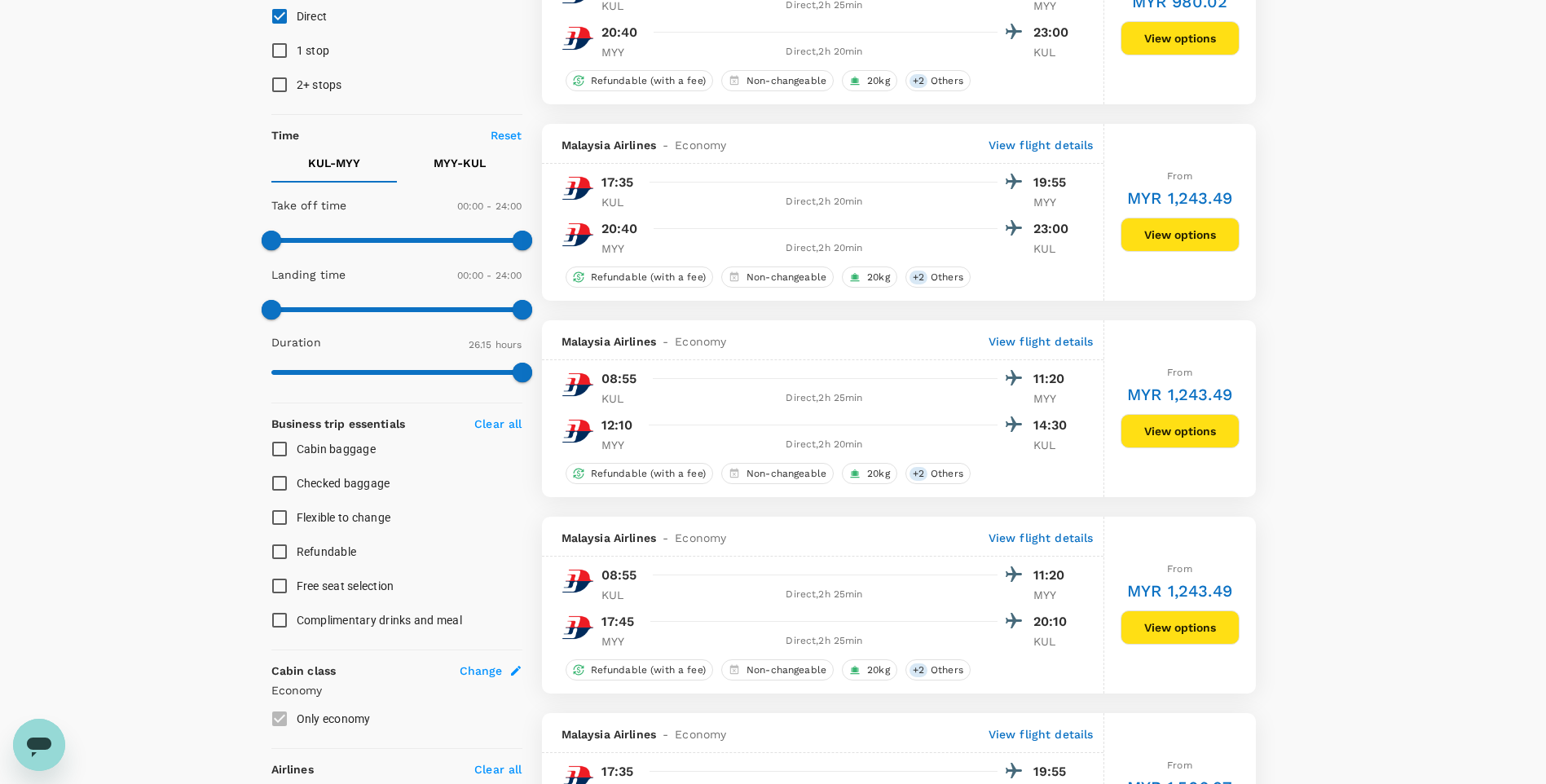 scroll, scrollTop: 0, scrollLeft: 0, axis: both 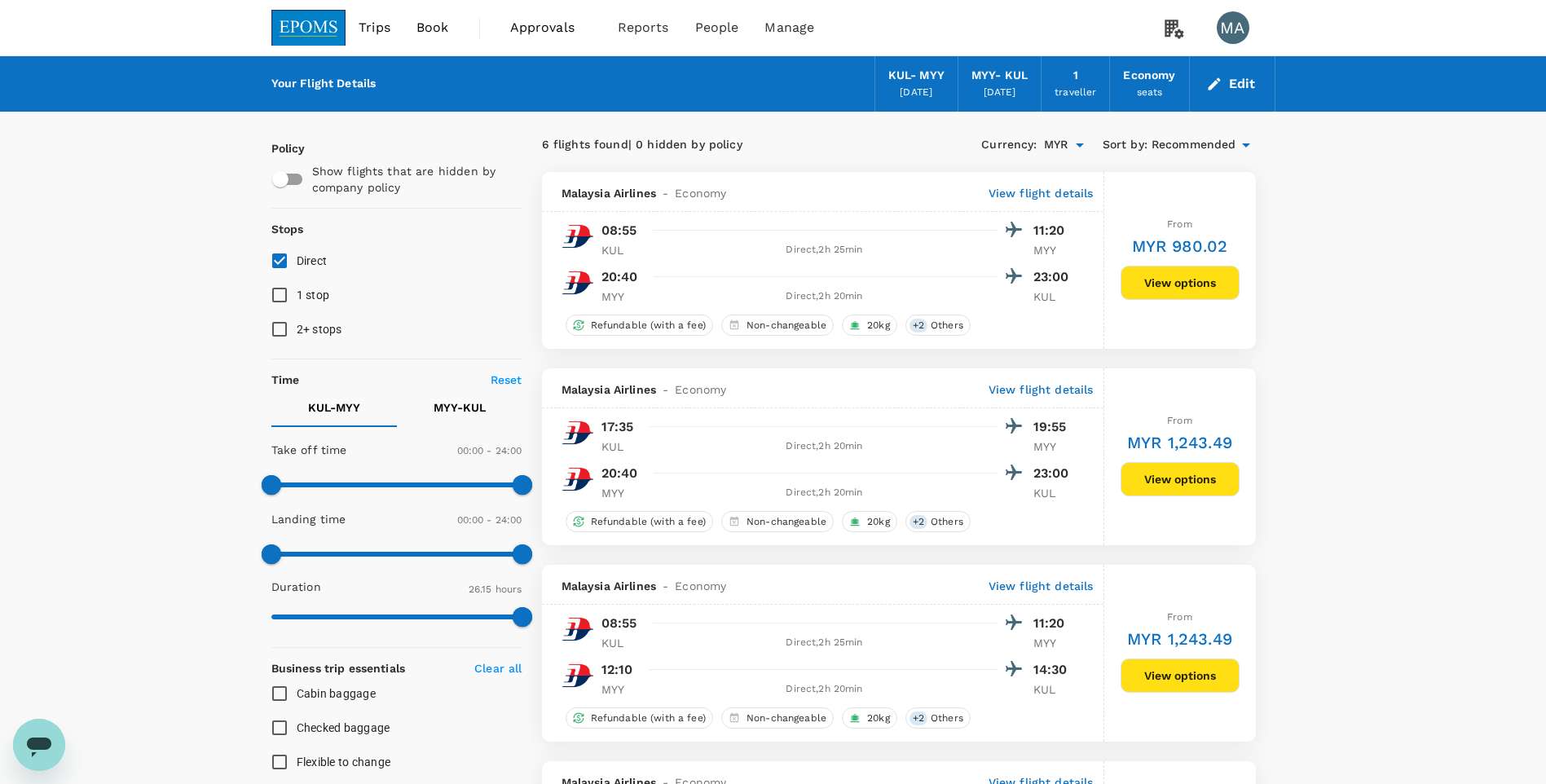 click on "Edit" at bounding box center (1232, 84) 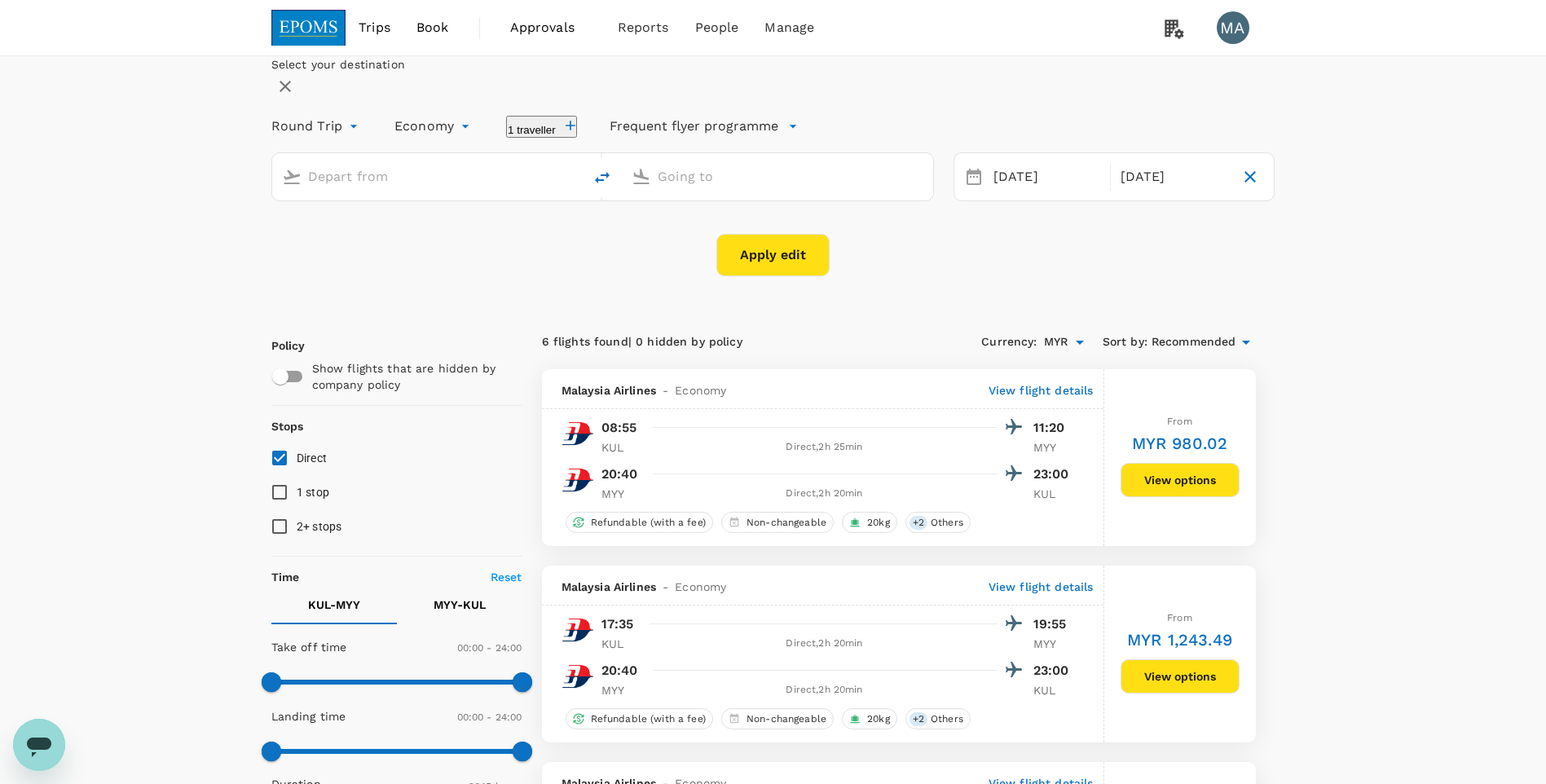 type on "Kuala Lumpur Intl ([GEOGRAPHIC_DATA])" 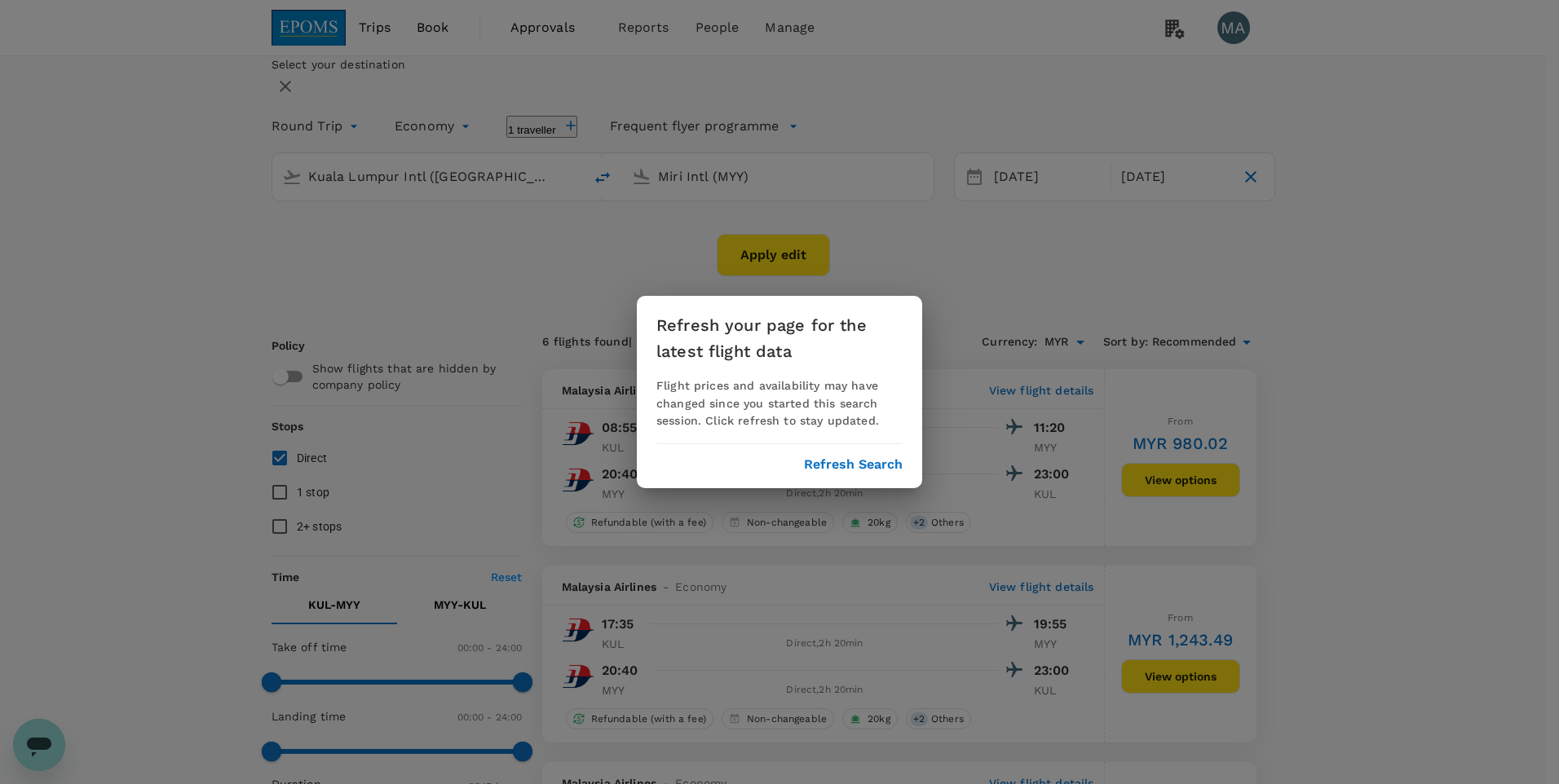 click on "Refresh Search" at bounding box center [853, 465] 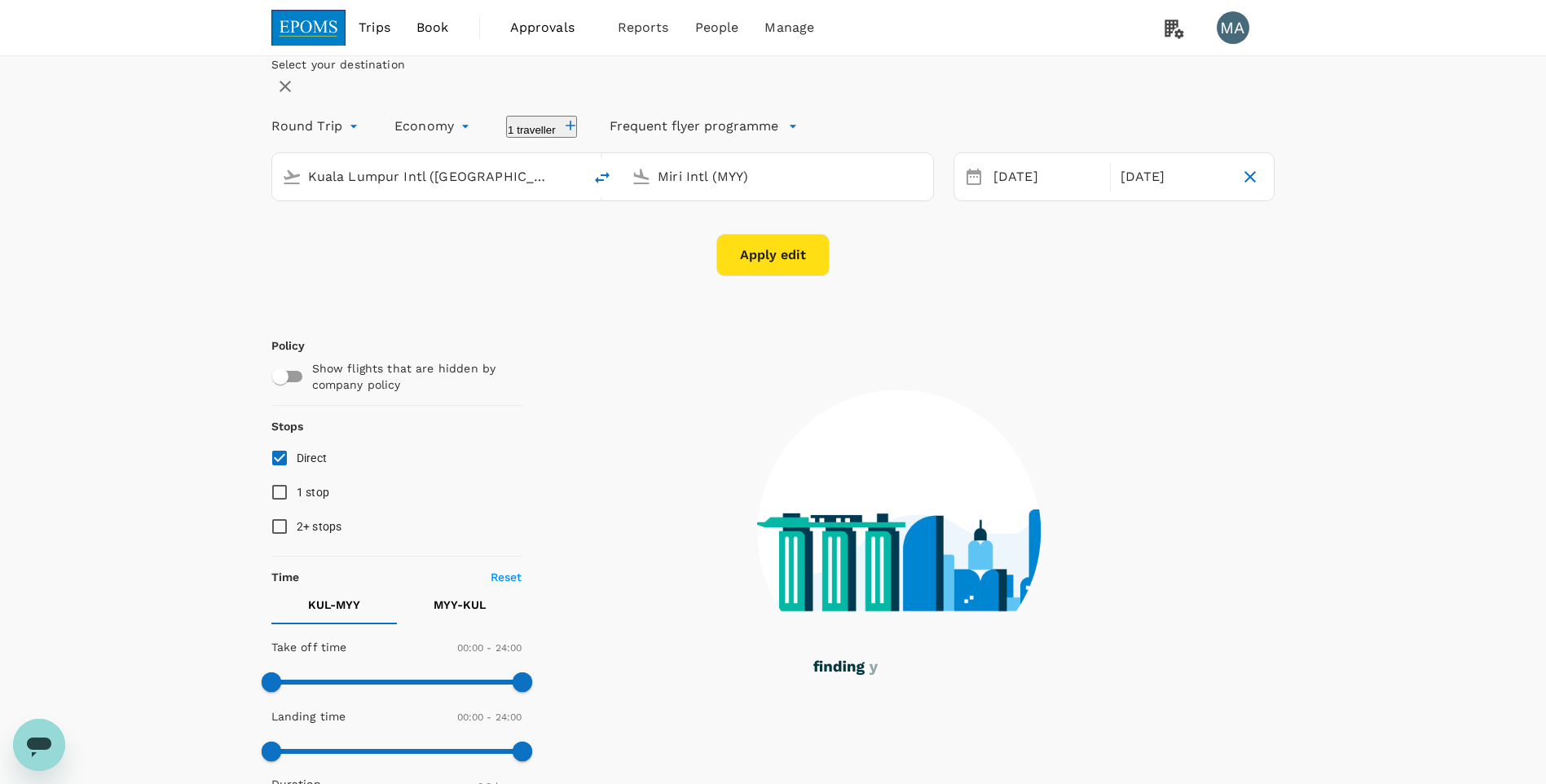 type 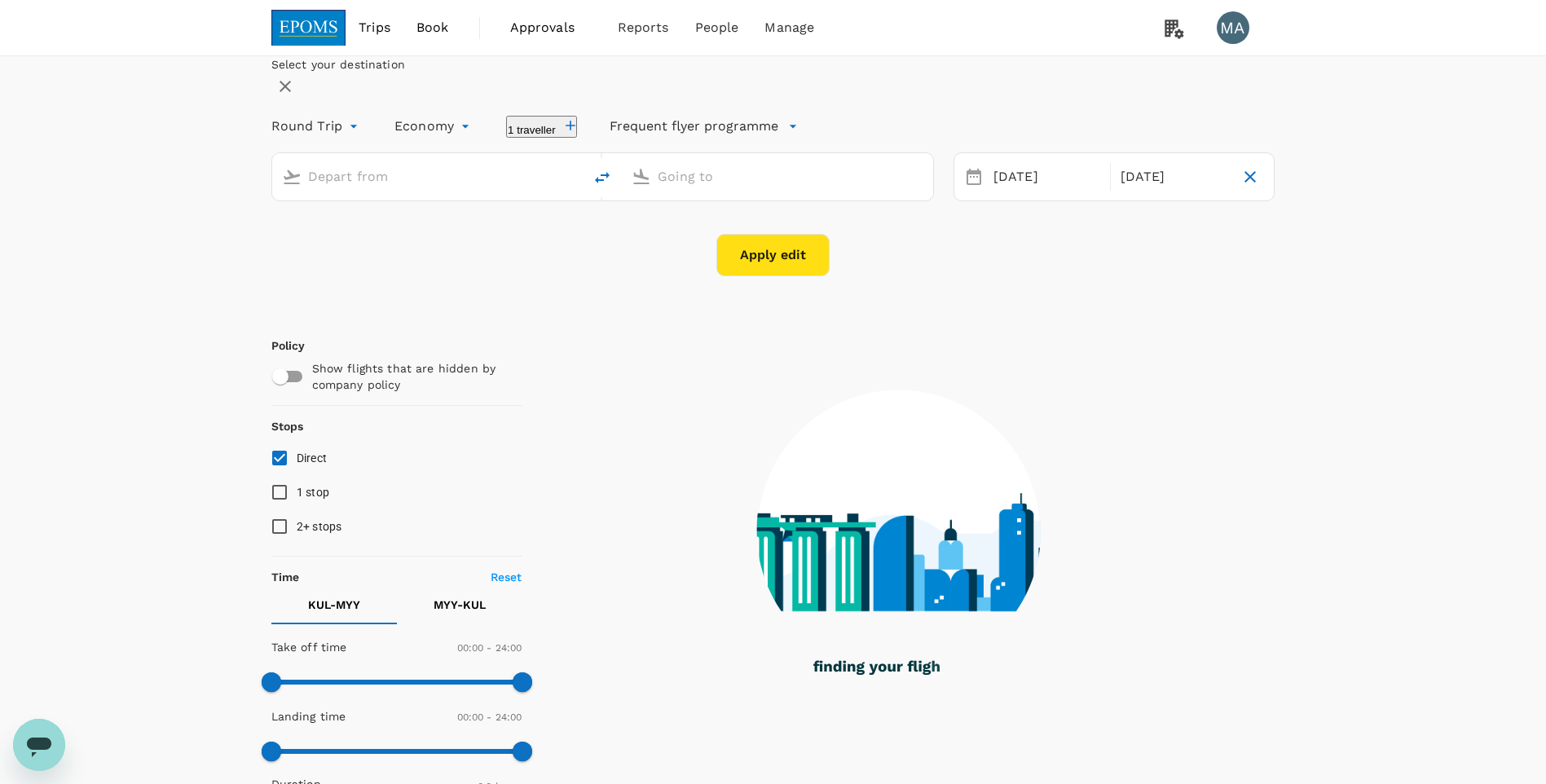 type on "Kuala Lumpur Intl ([GEOGRAPHIC_DATA])" 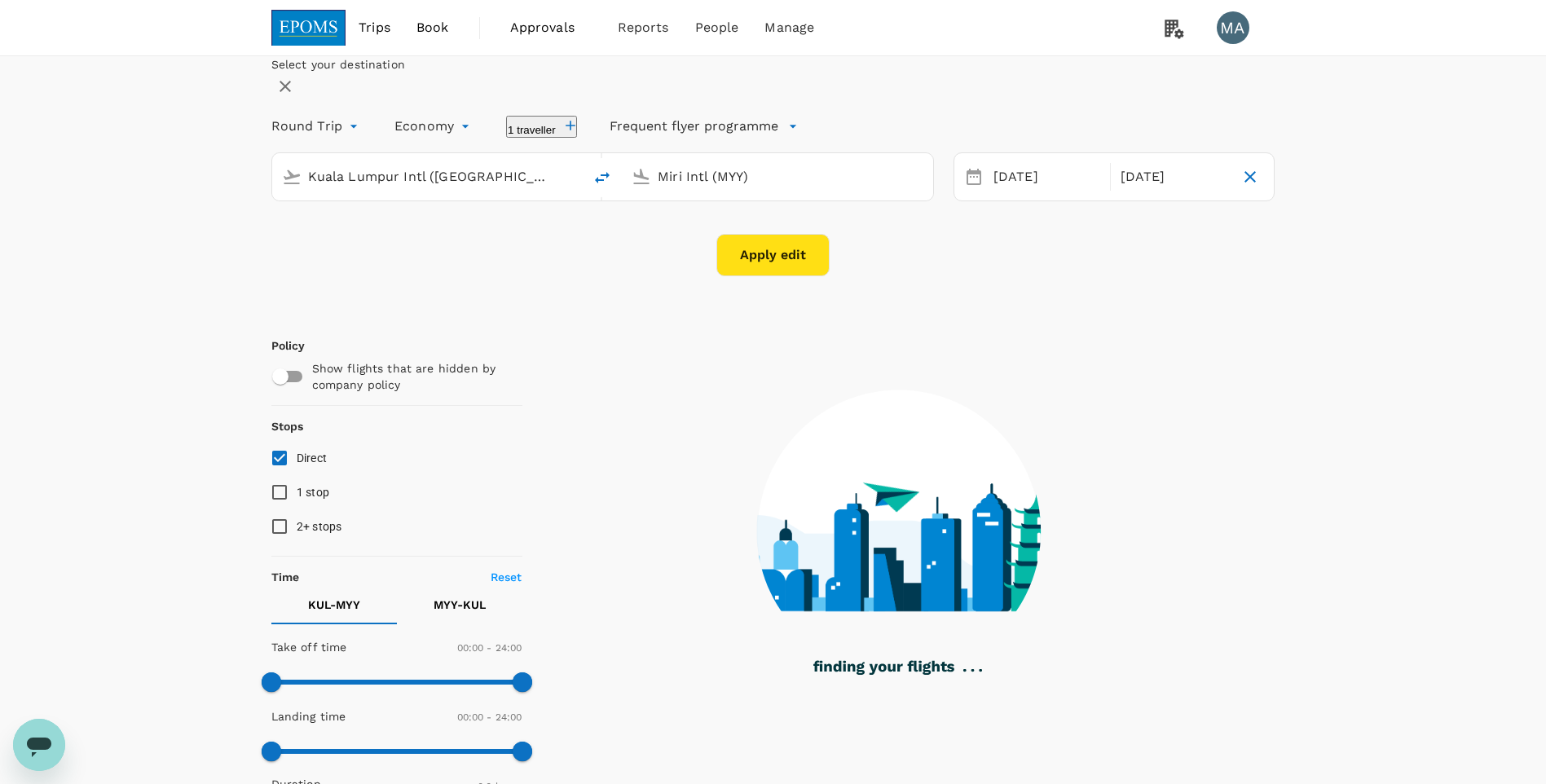 click 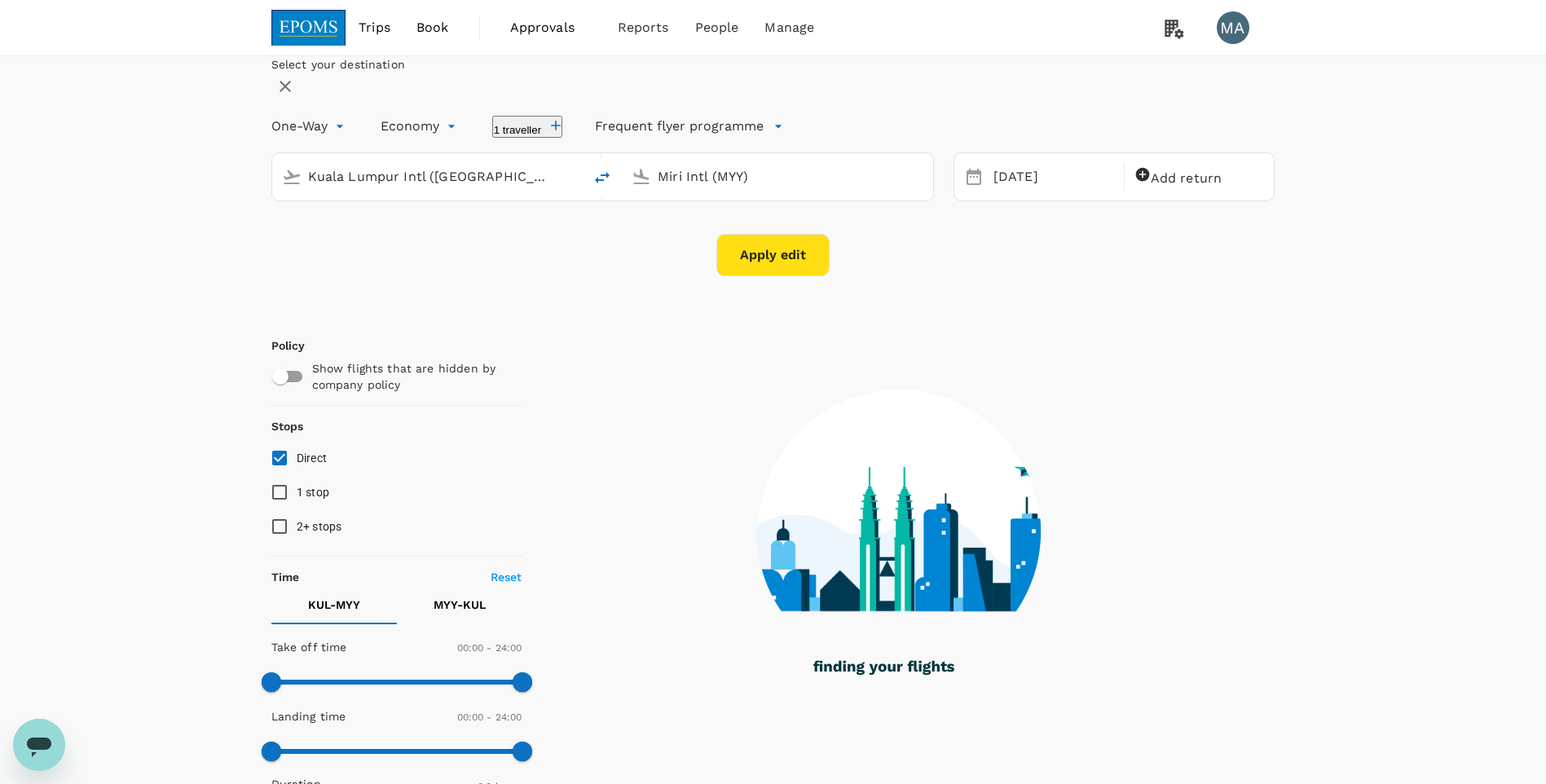 click on "Apply edit" at bounding box center (773, 255) 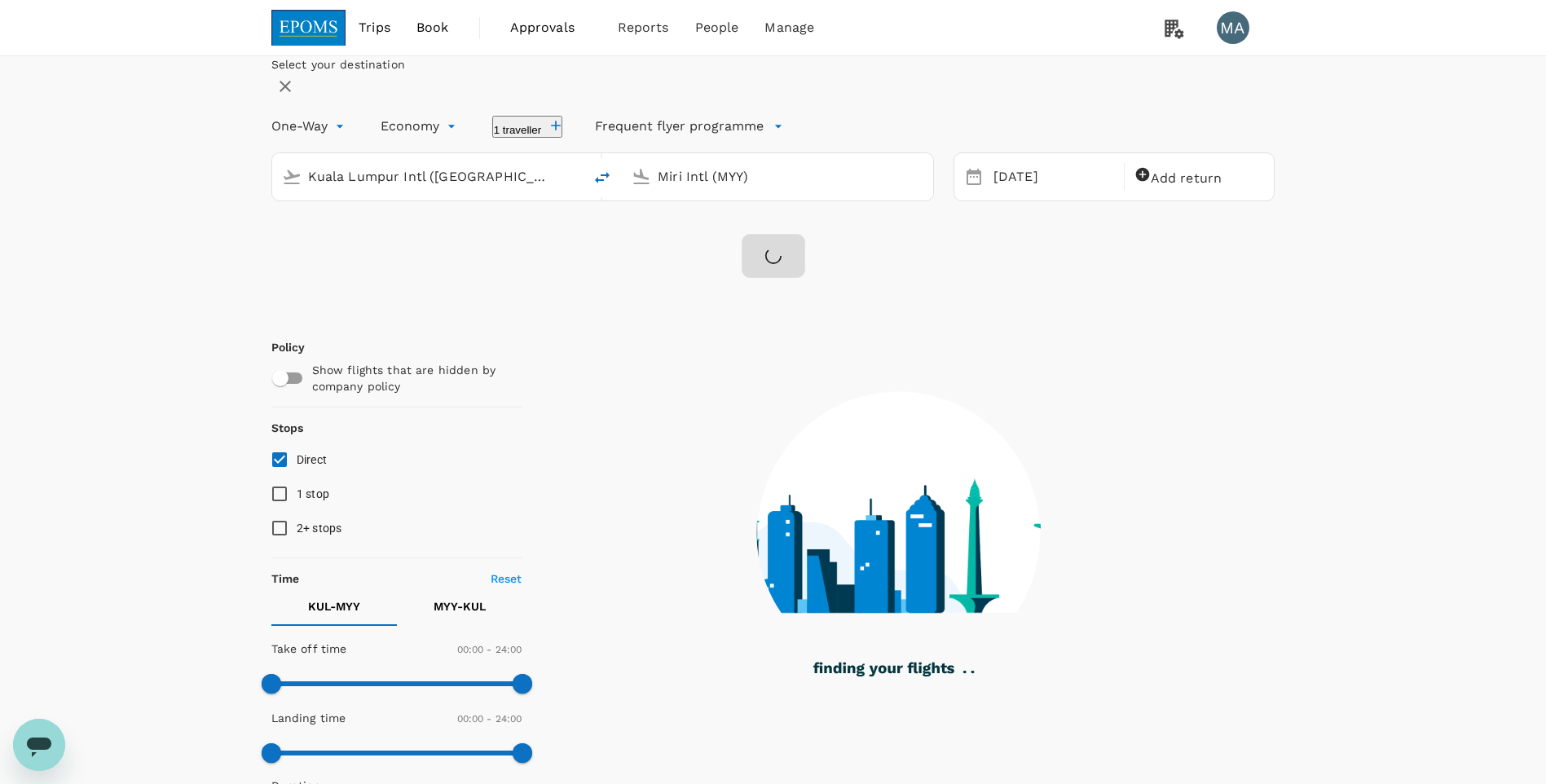 type on "340" 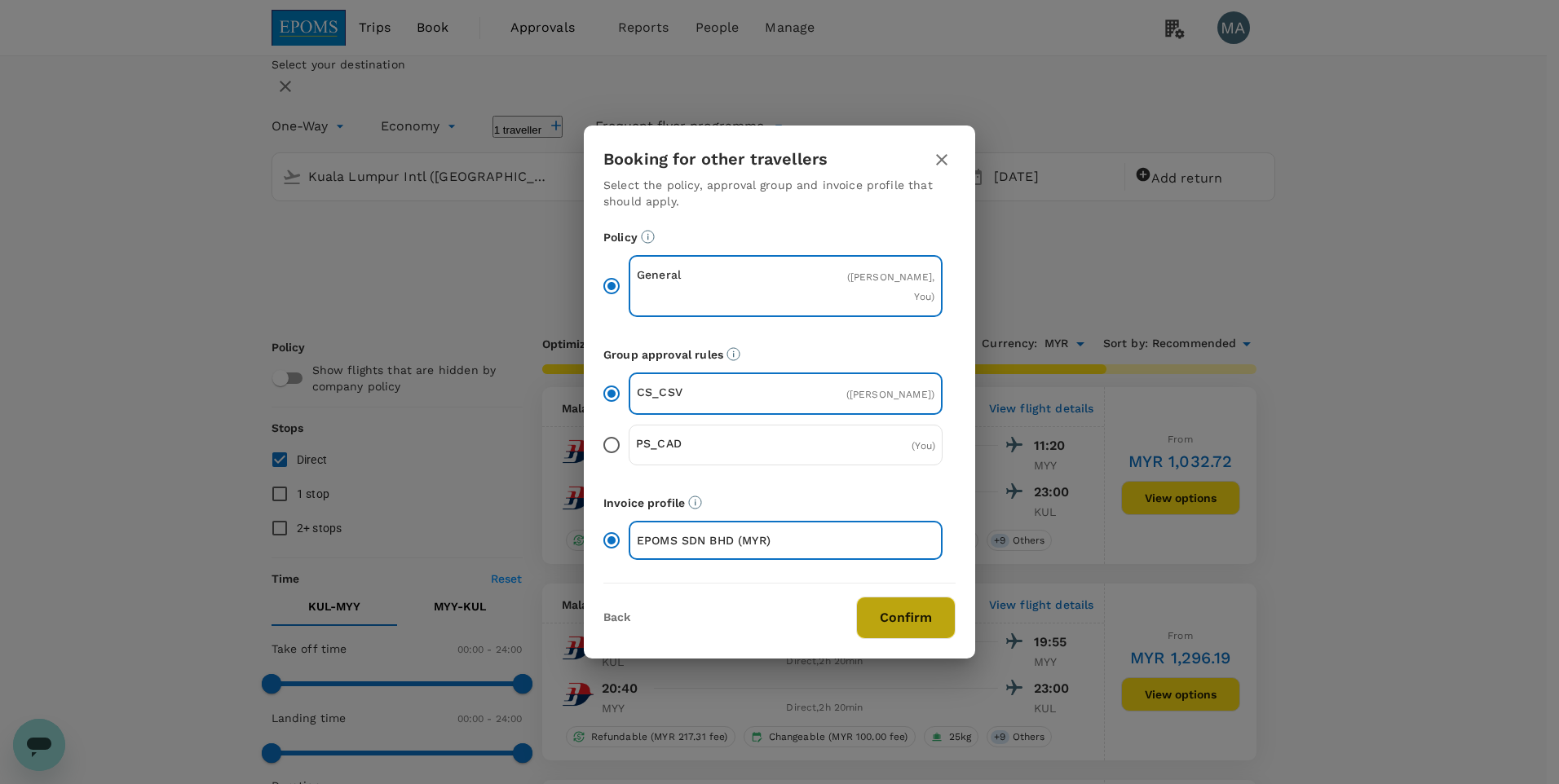 click on "Confirm" at bounding box center [906, 618] 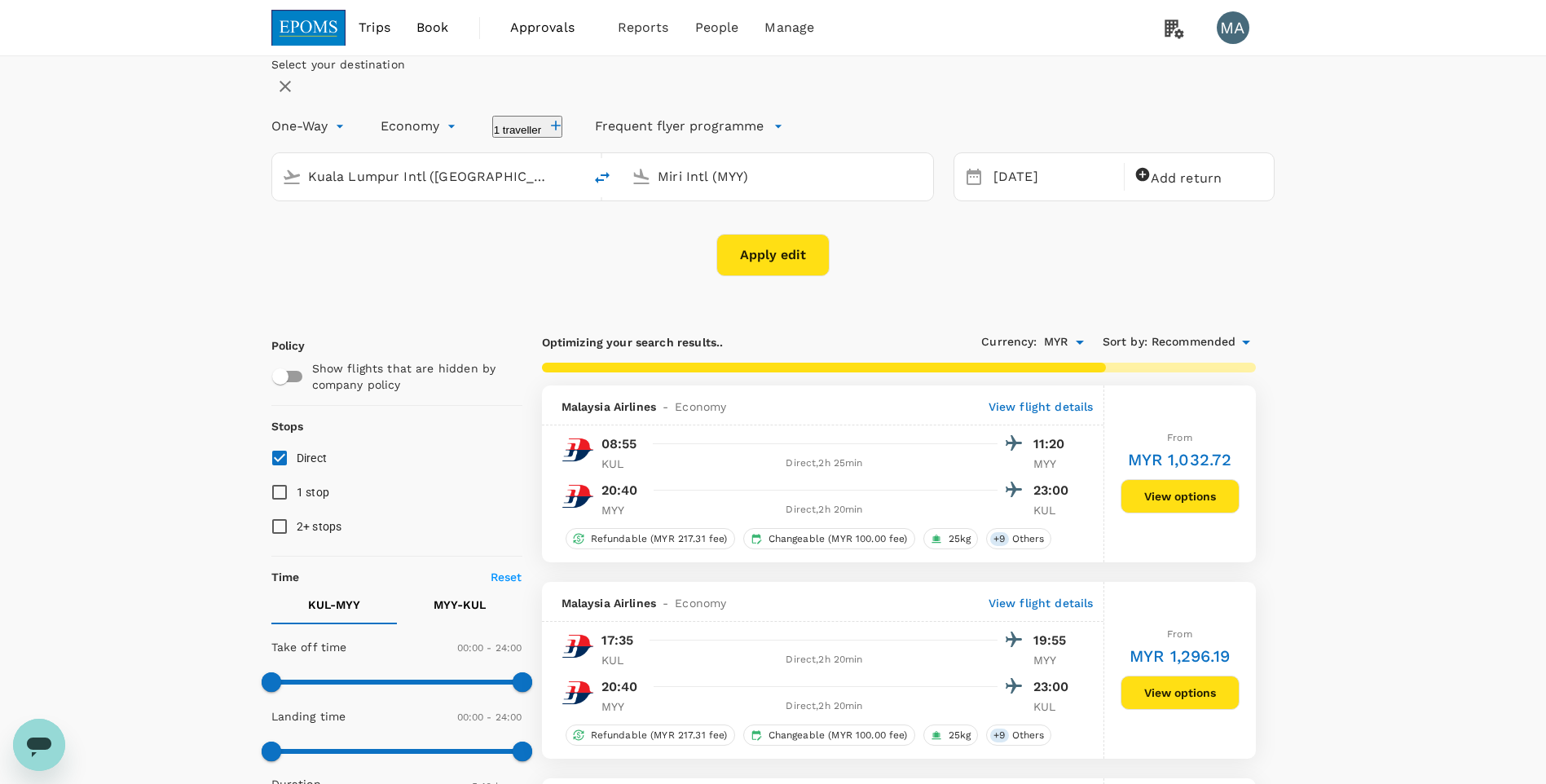 checkbox on "false" 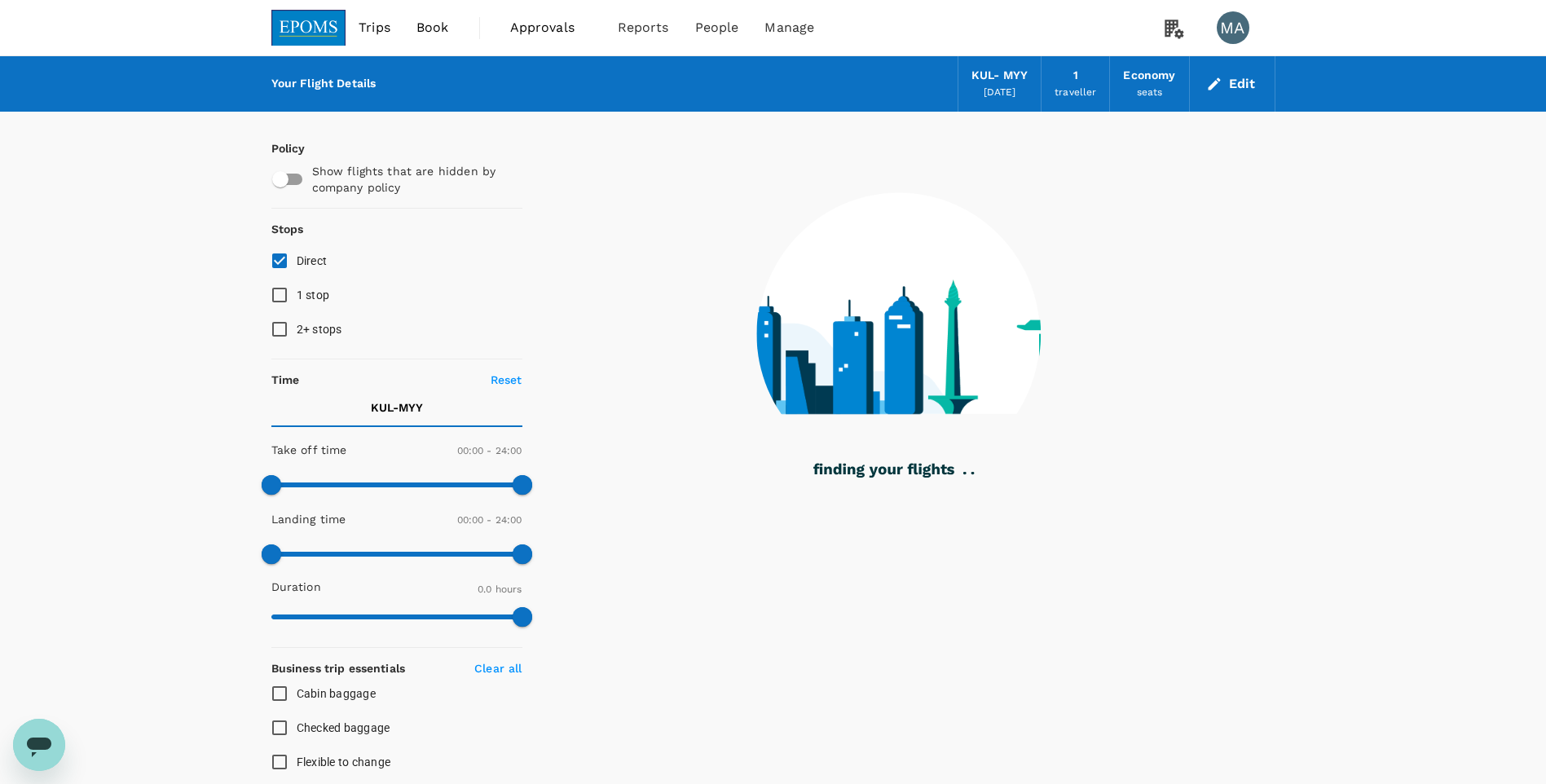 type on "740" 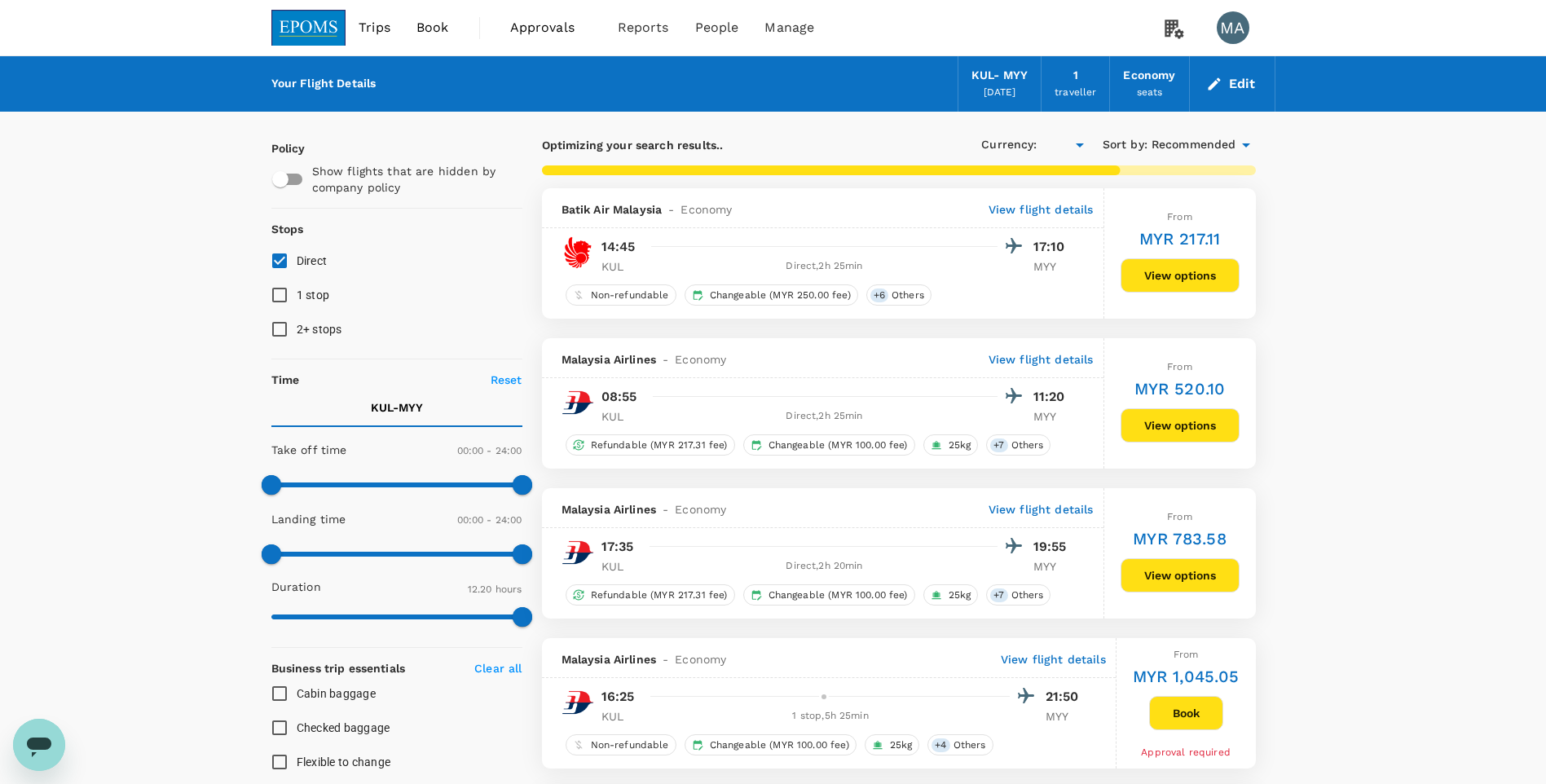 checkbox on "true" 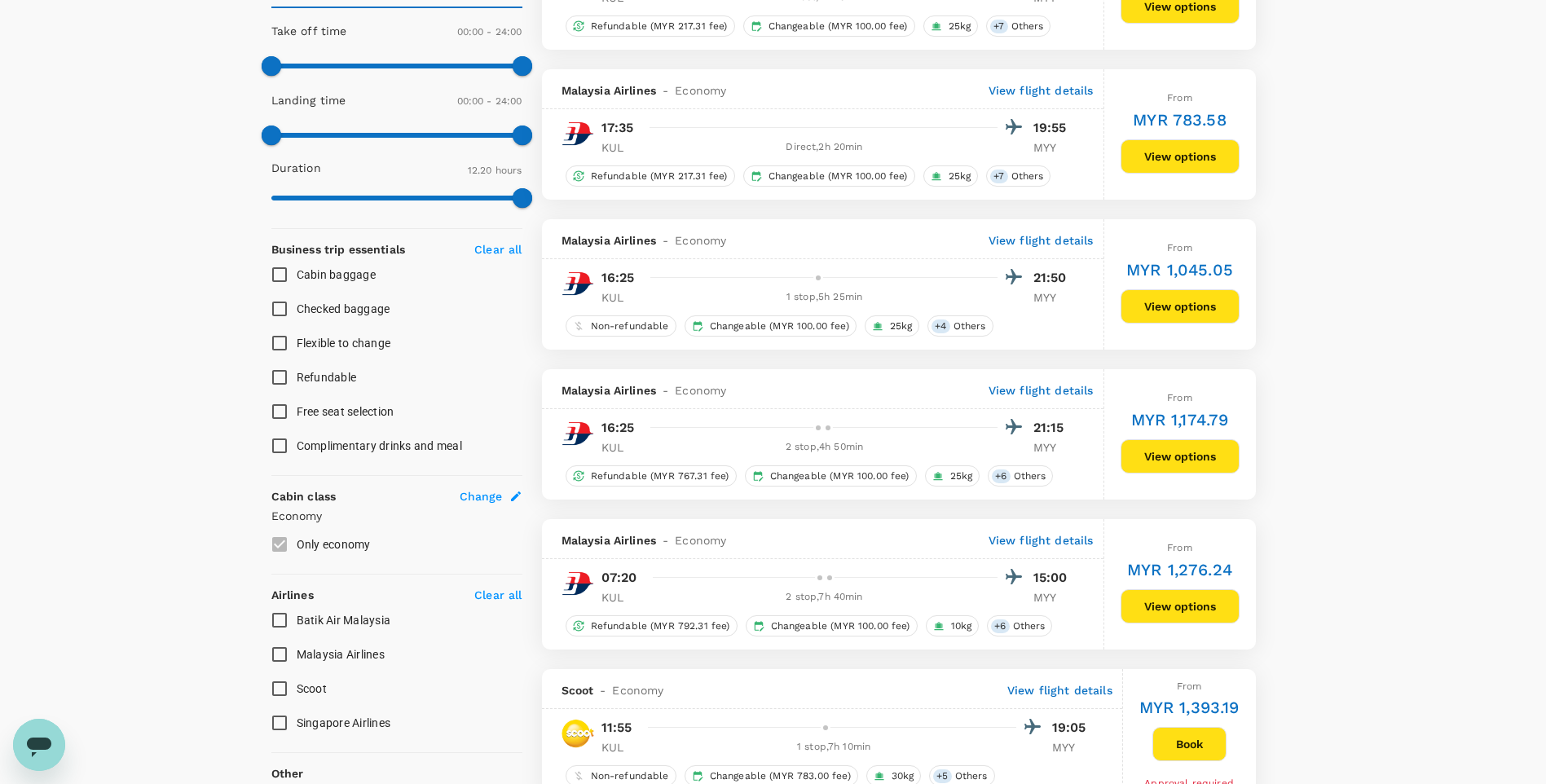 scroll, scrollTop: 570, scrollLeft: 0, axis: vertical 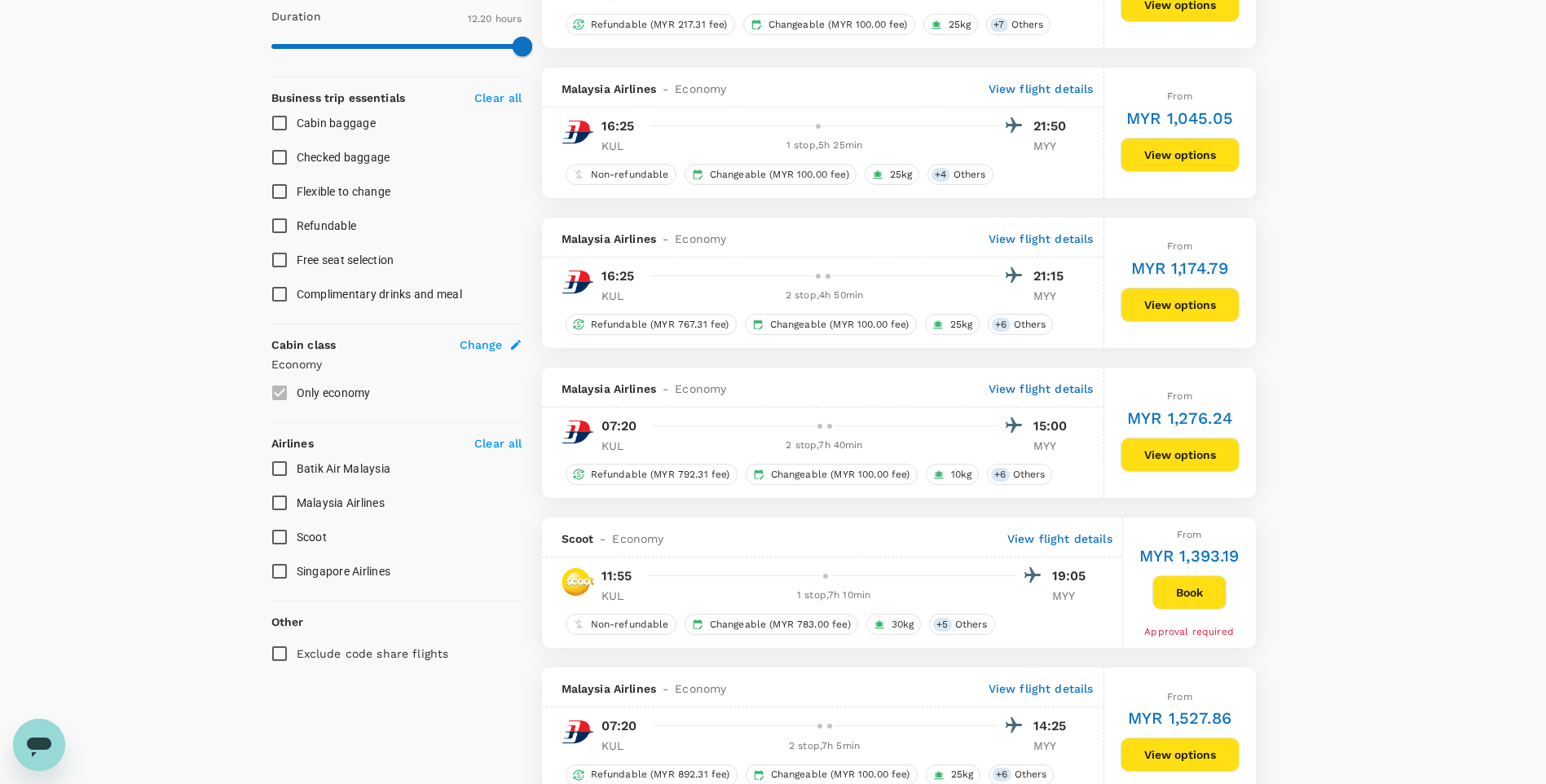 click on "Malaysia Airlines" at bounding box center (280, 503) 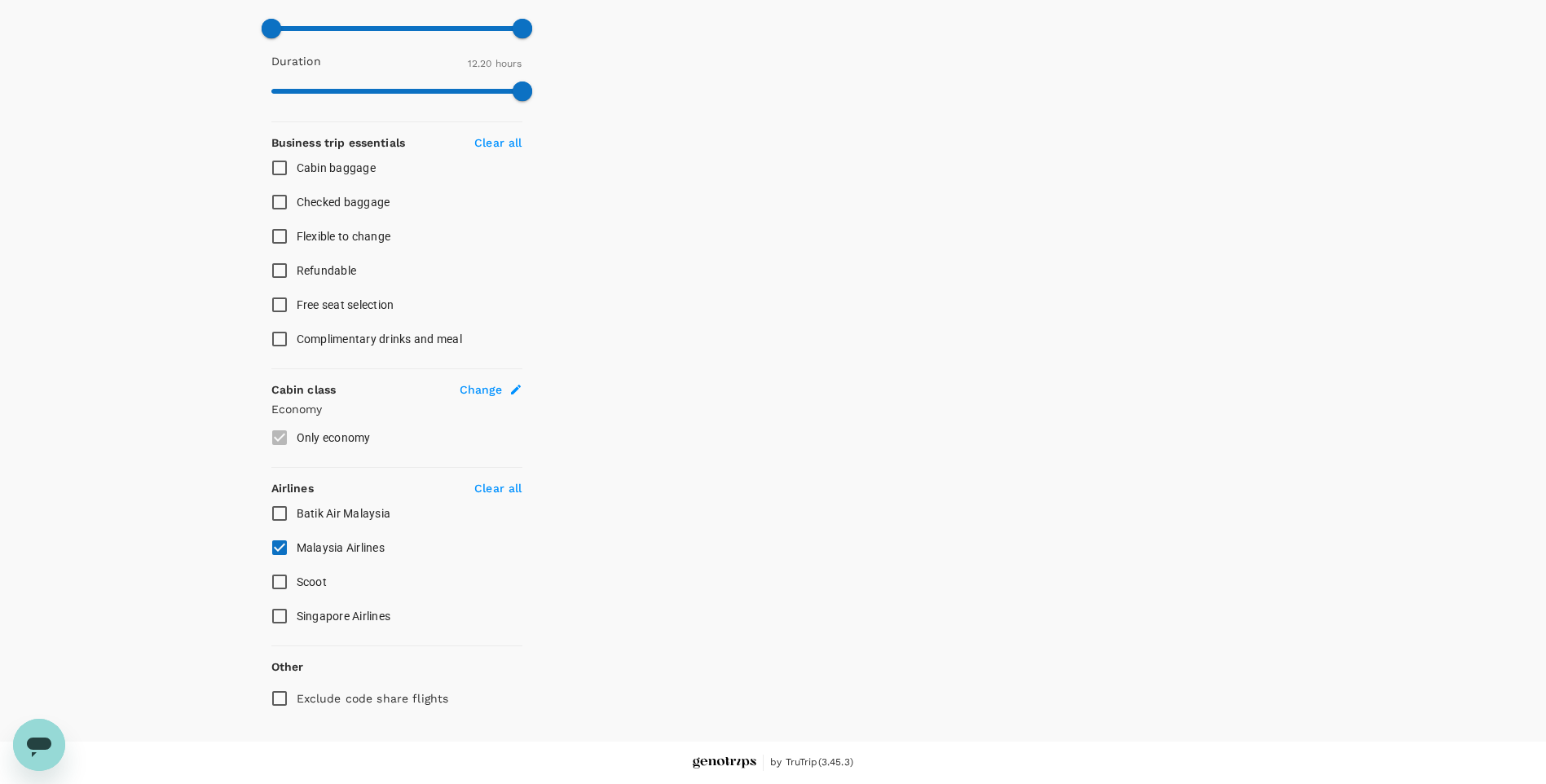 scroll, scrollTop: 526, scrollLeft: 0, axis: vertical 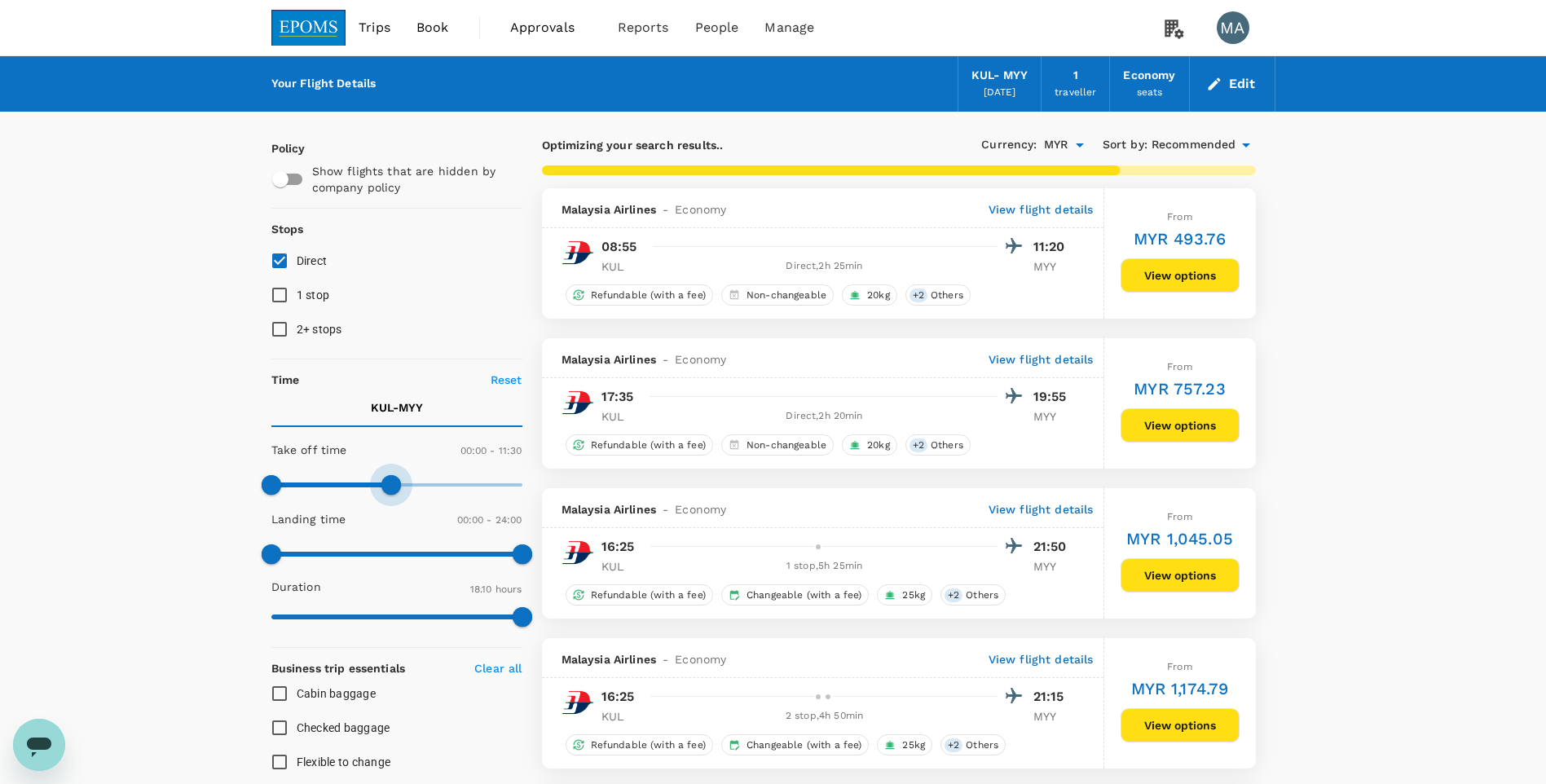 type on "750" 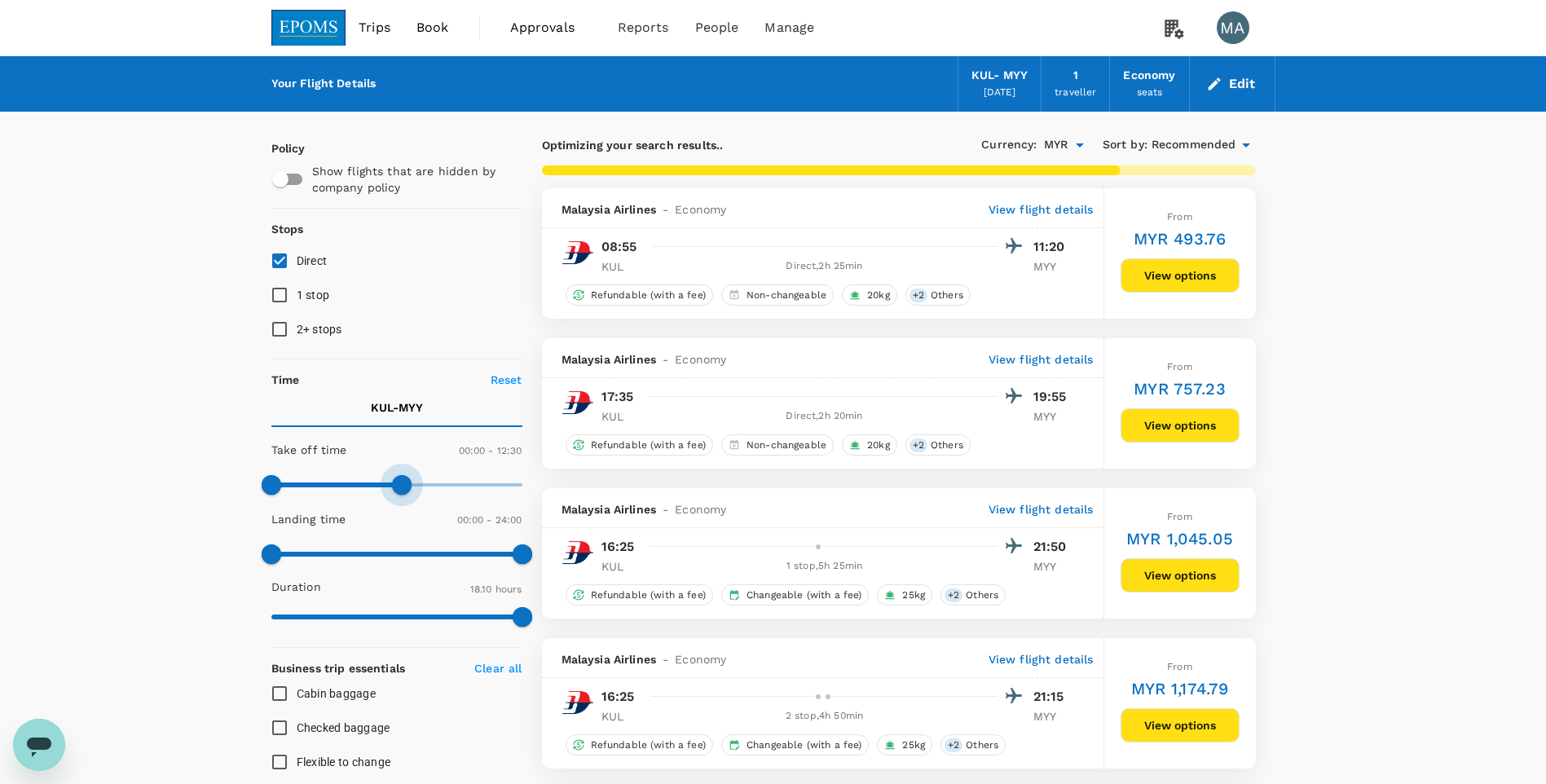 drag, startPoint x: 494, startPoint y: 481, endPoint x: 403, endPoint y: 481, distance: 91 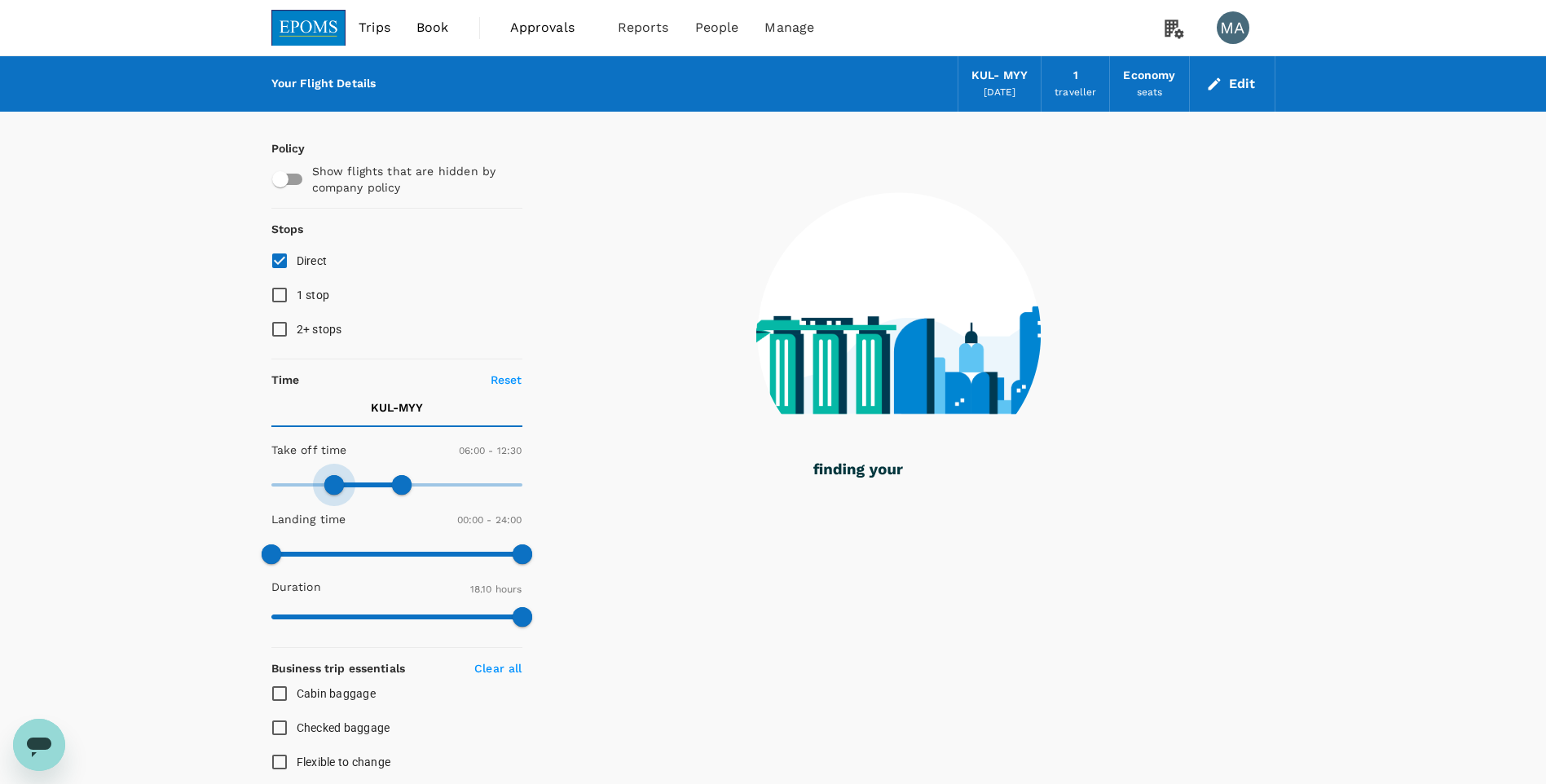 type on "420" 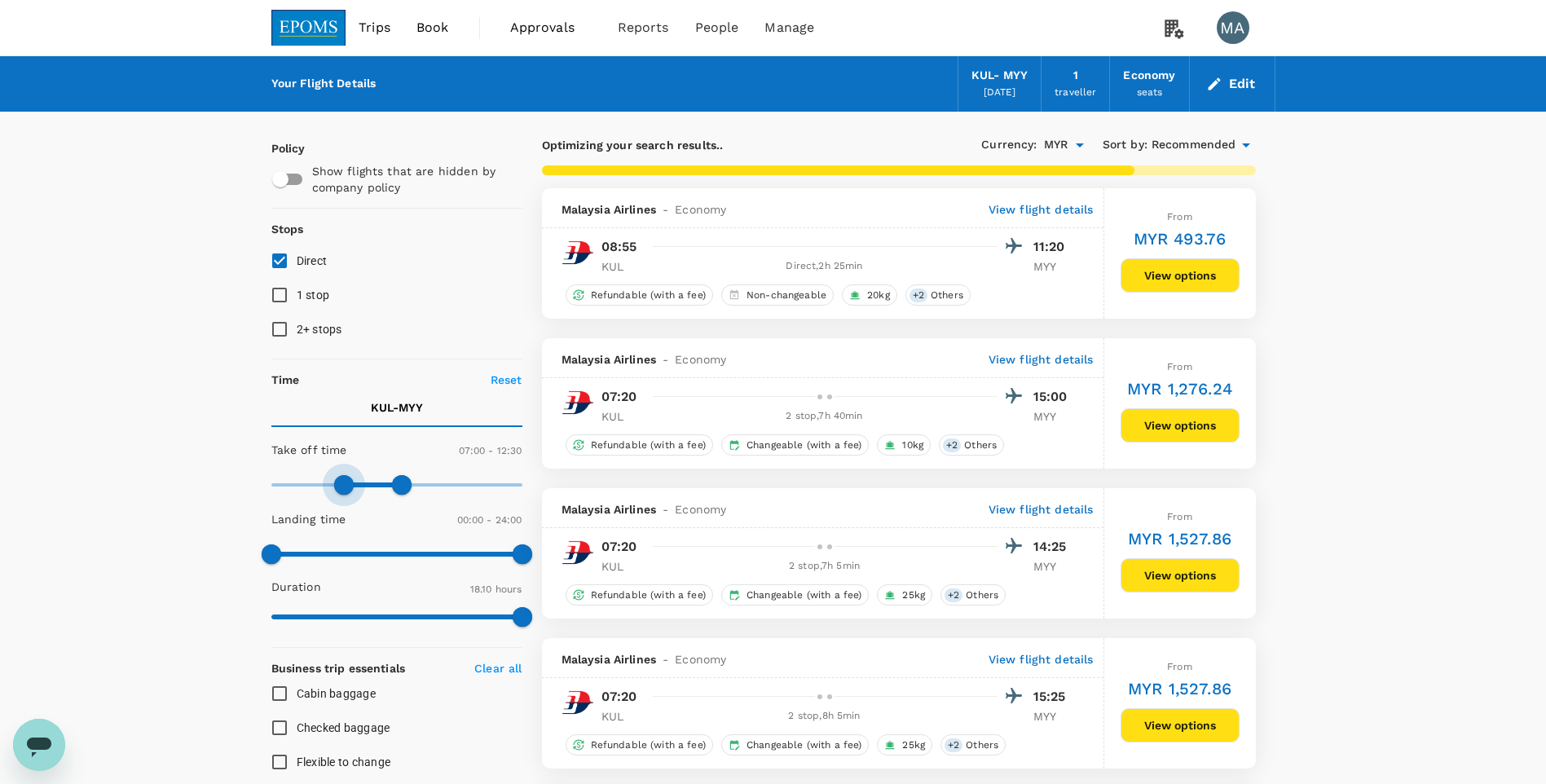 drag, startPoint x: 273, startPoint y: 482, endPoint x: 346, endPoint y: 482, distance: 73 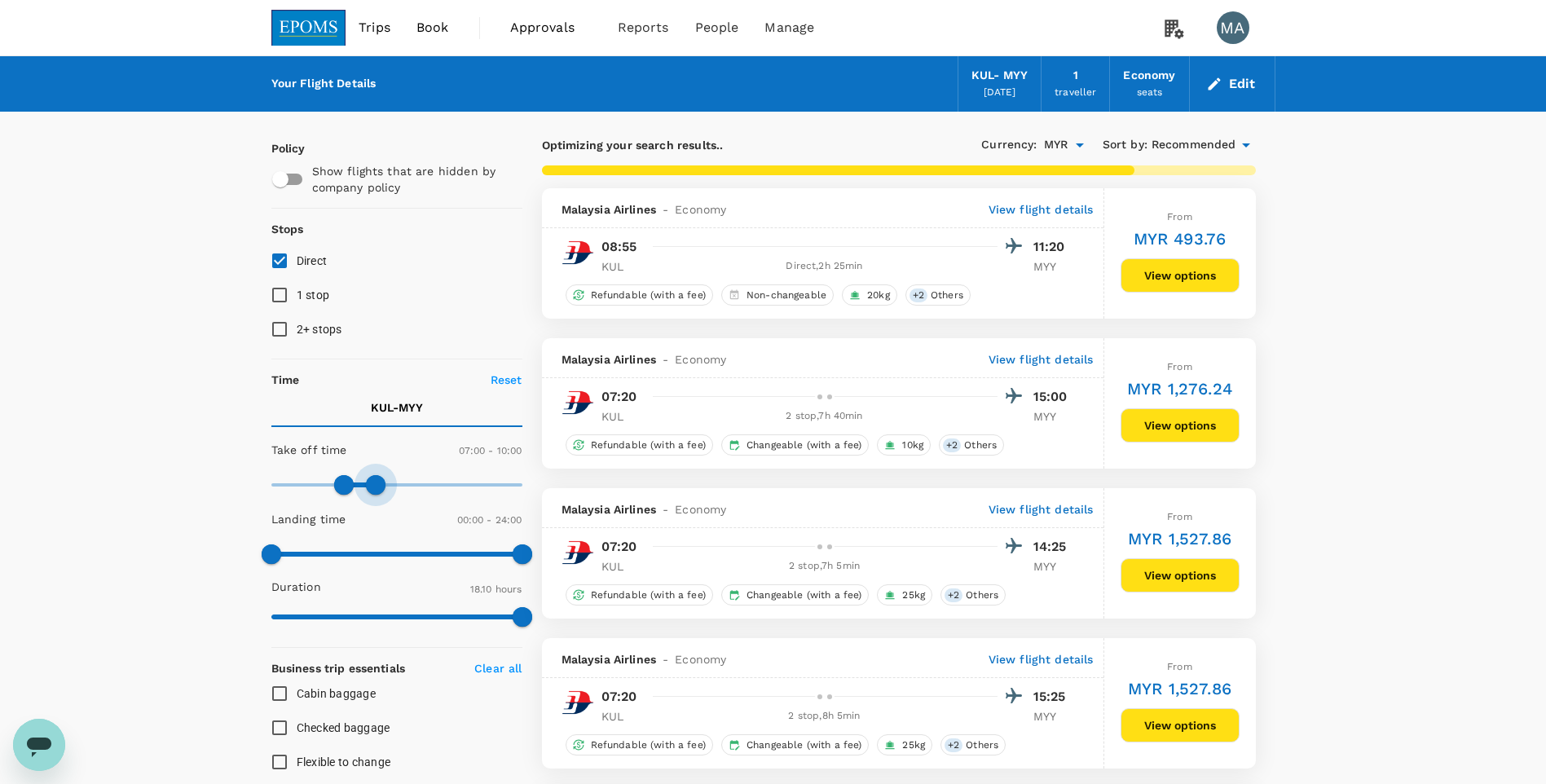 type on "570" 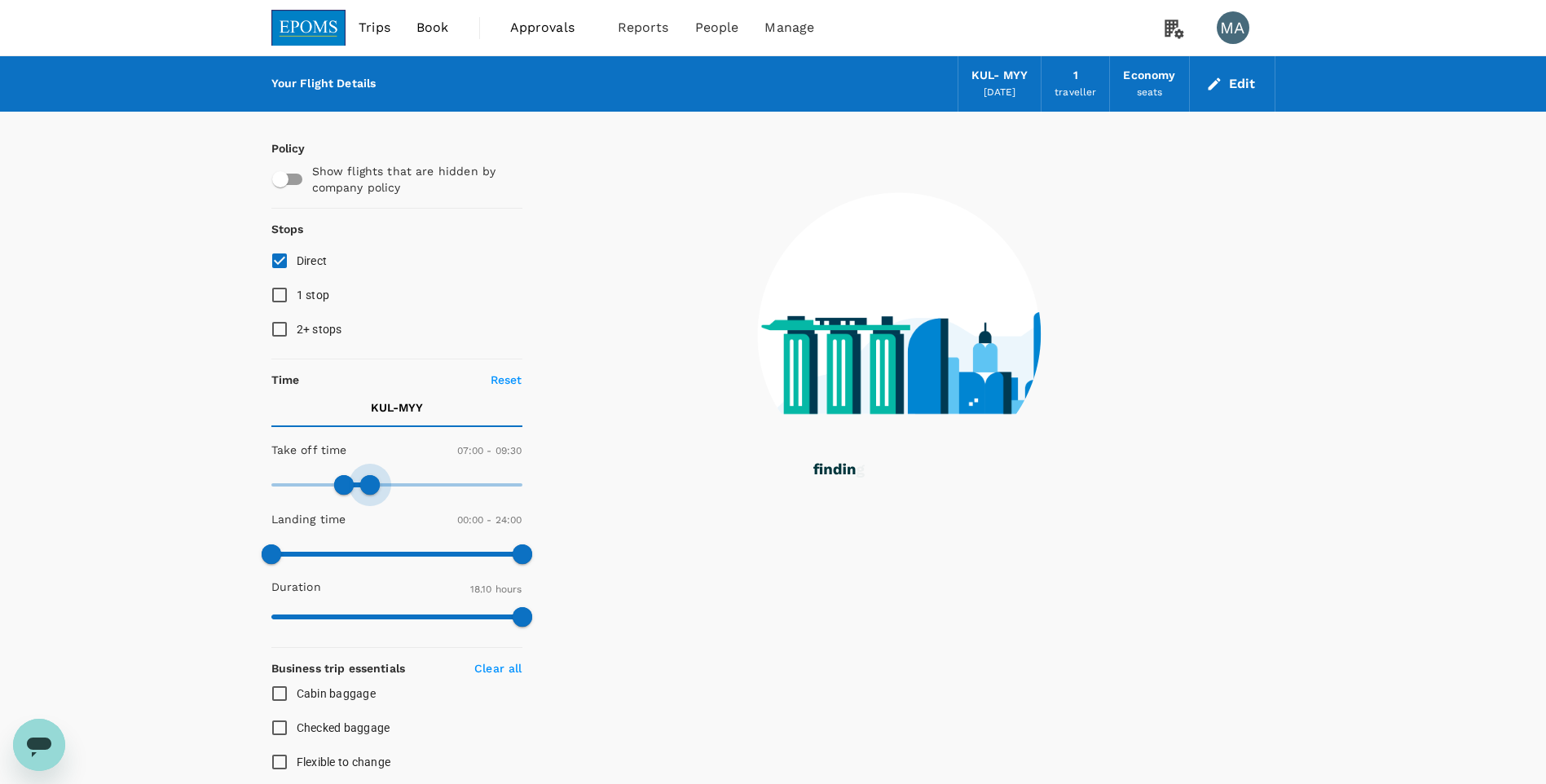 drag, startPoint x: 406, startPoint y: 479, endPoint x: 372, endPoint y: 479, distance: 34 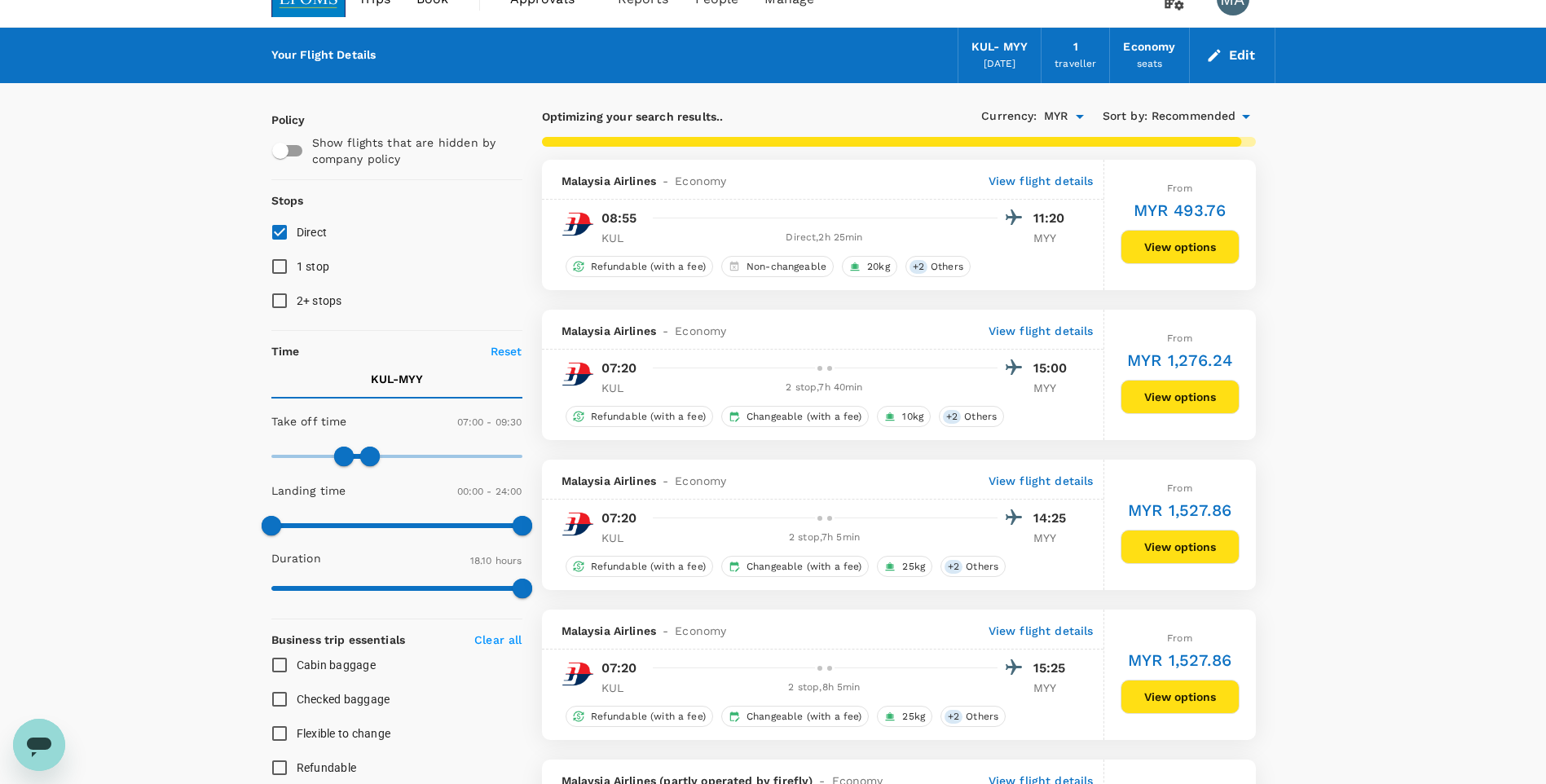 scroll, scrollTop: 0, scrollLeft: 0, axis: both 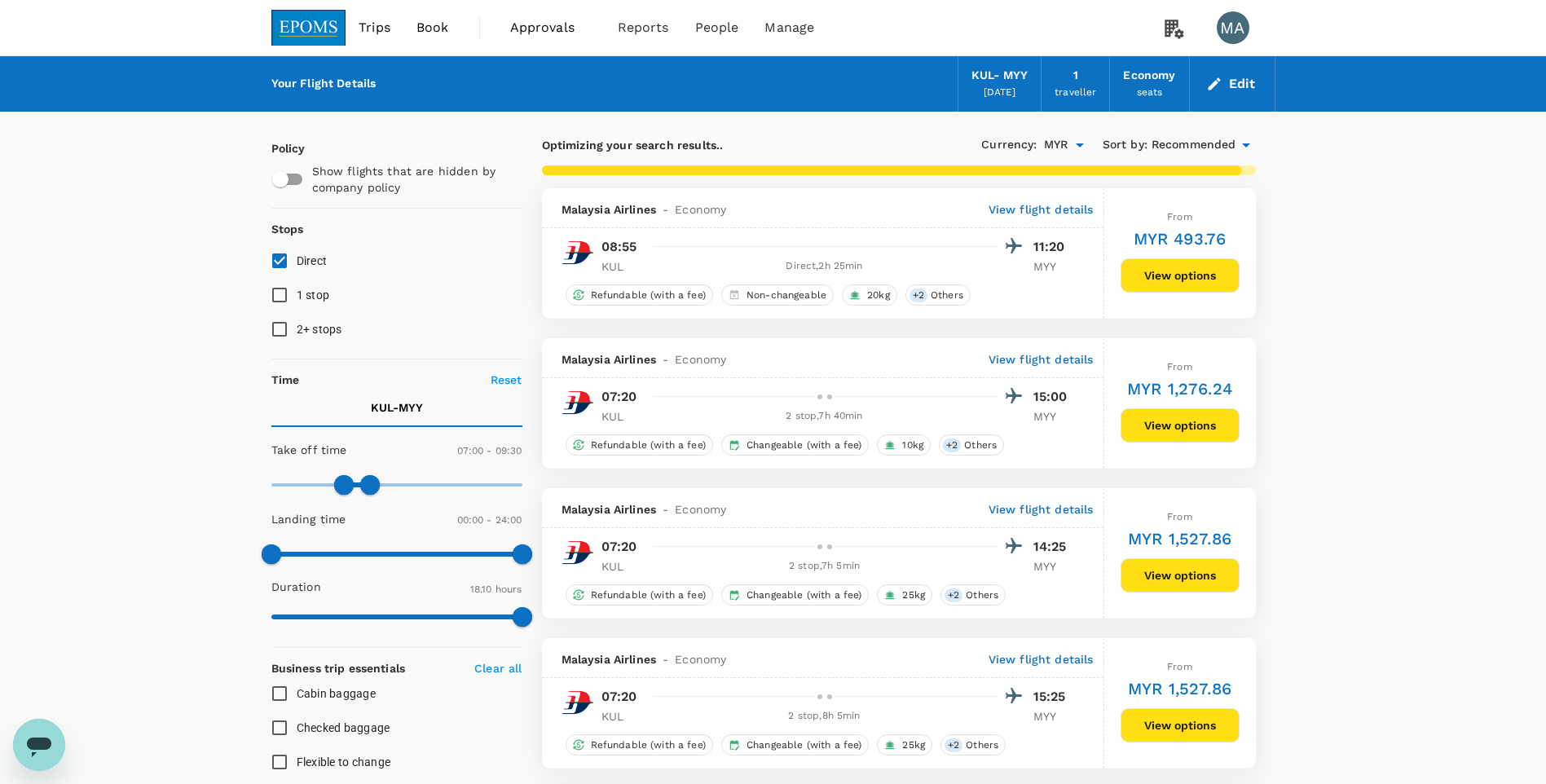 click on "View options" at bounding box center (1180, 275) 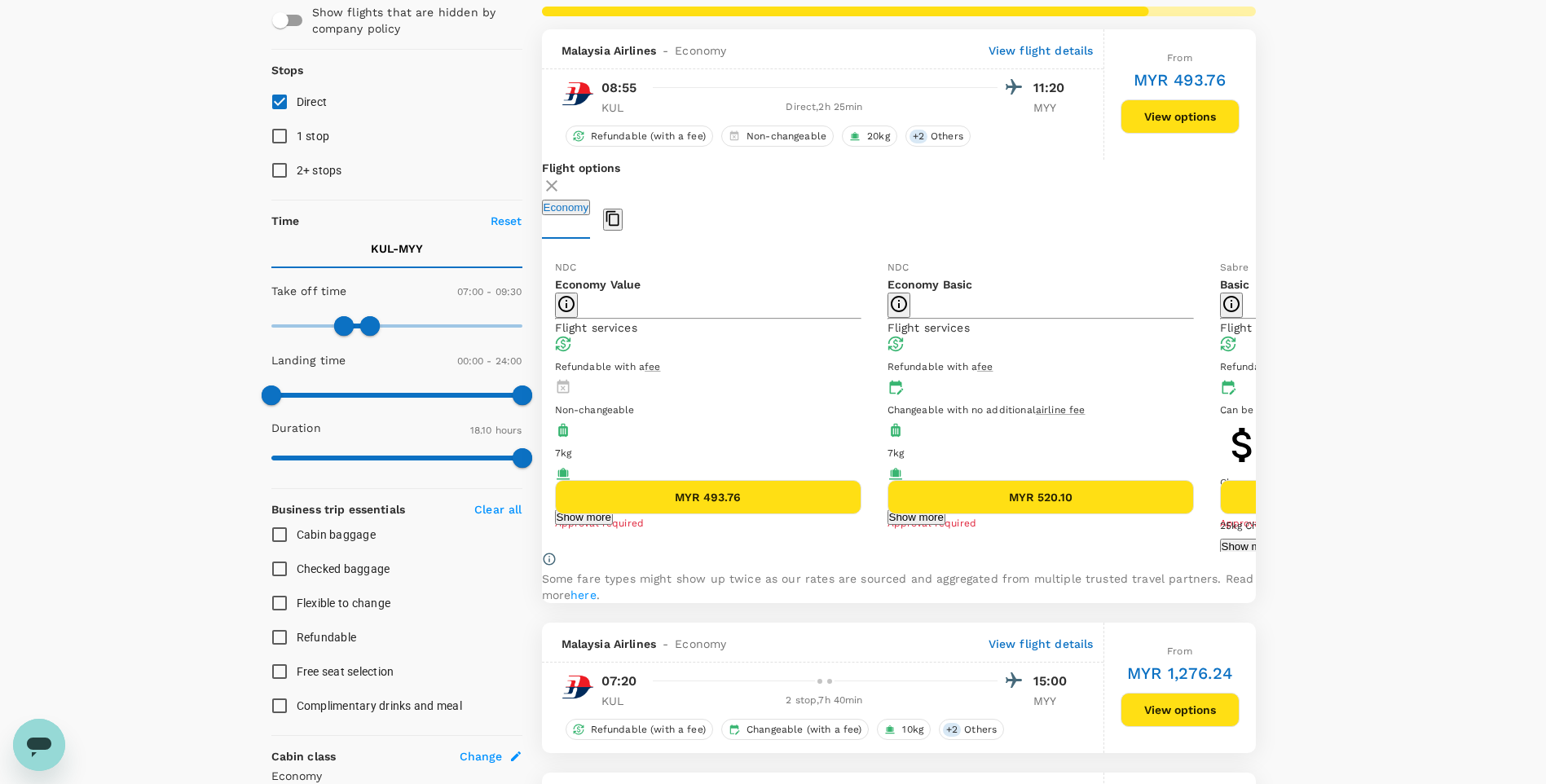 scroll, scrollTop: 188, scrollLeft: 0, axis: vertical 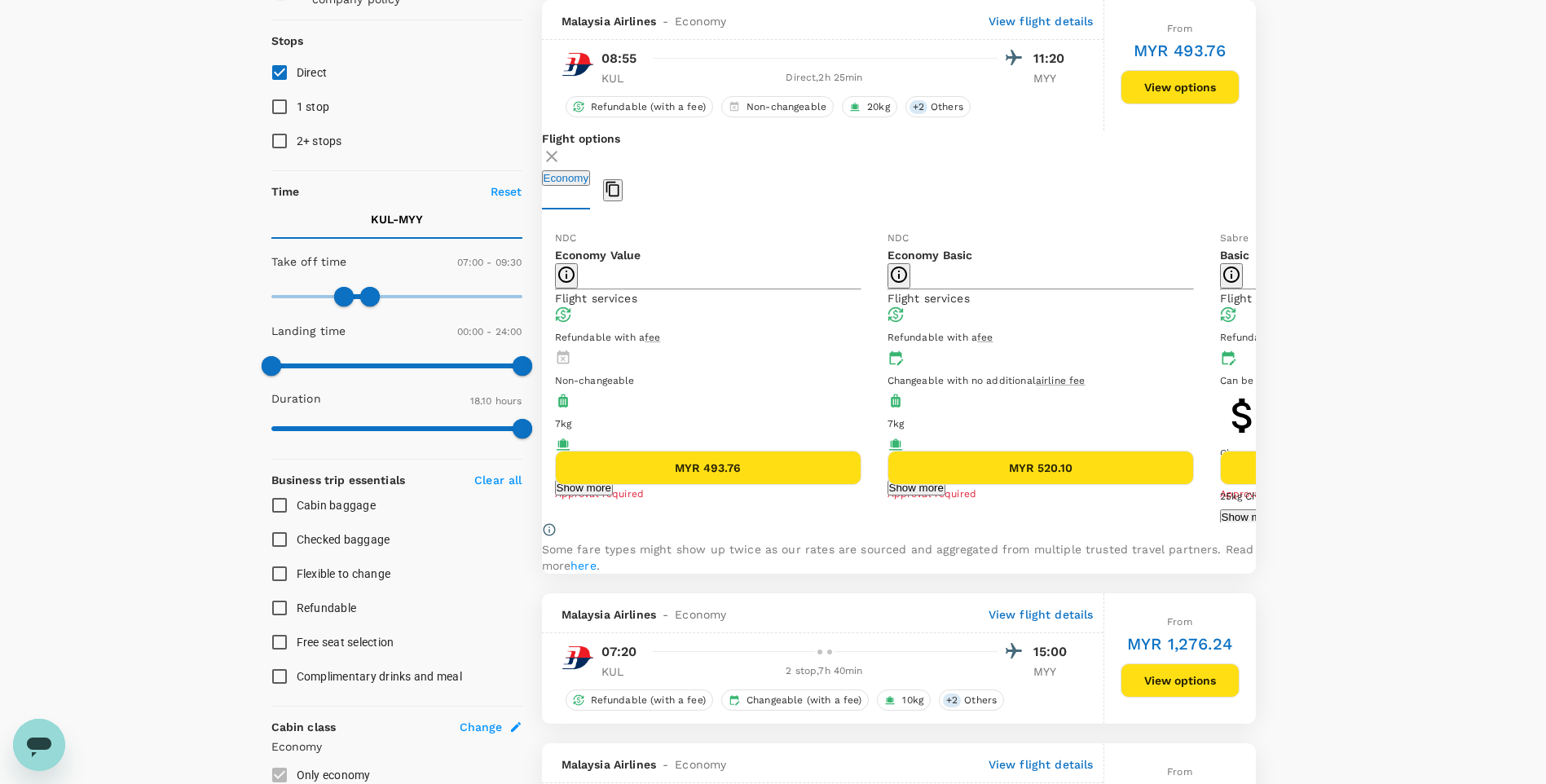click 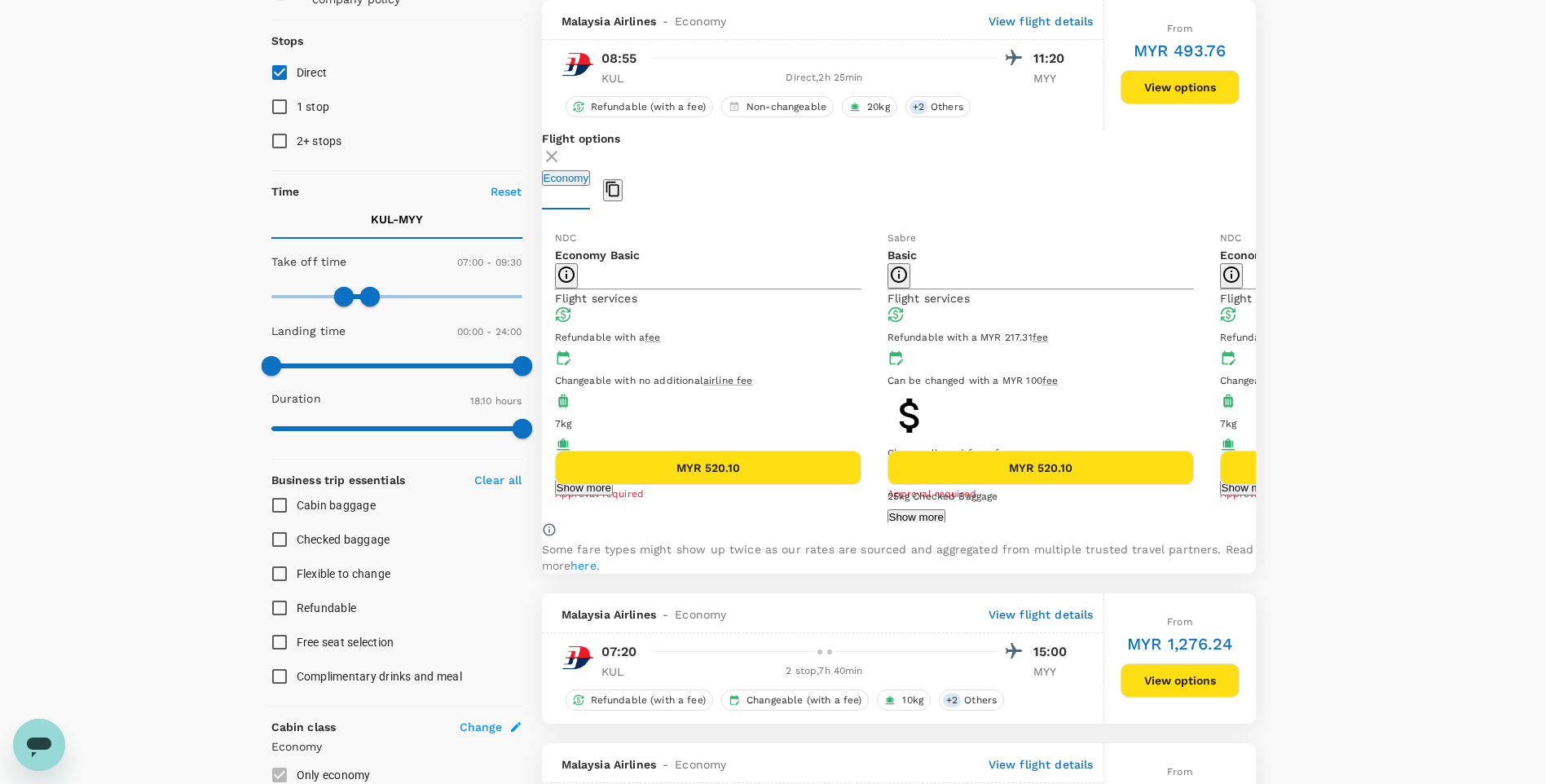 click 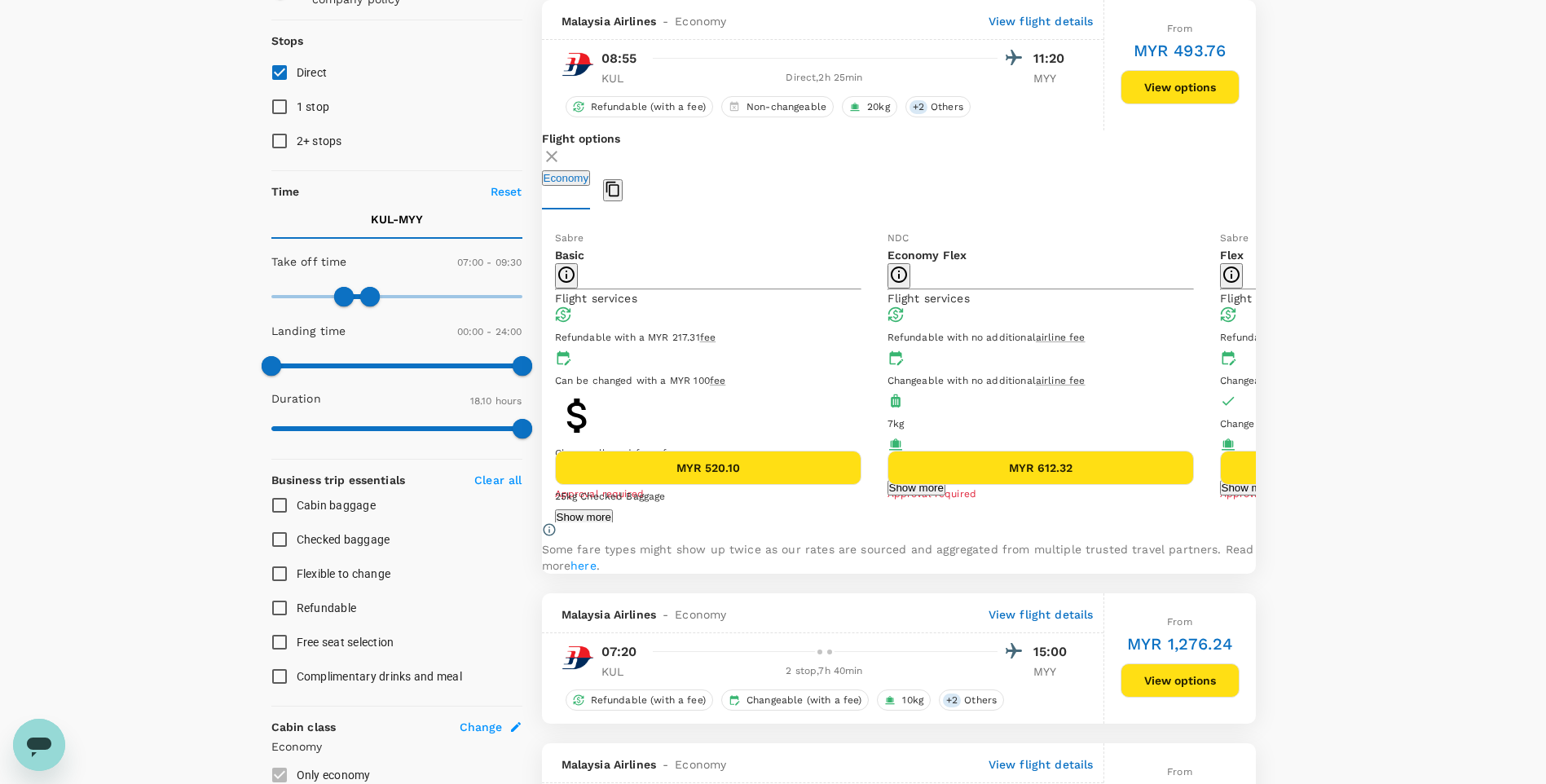 click 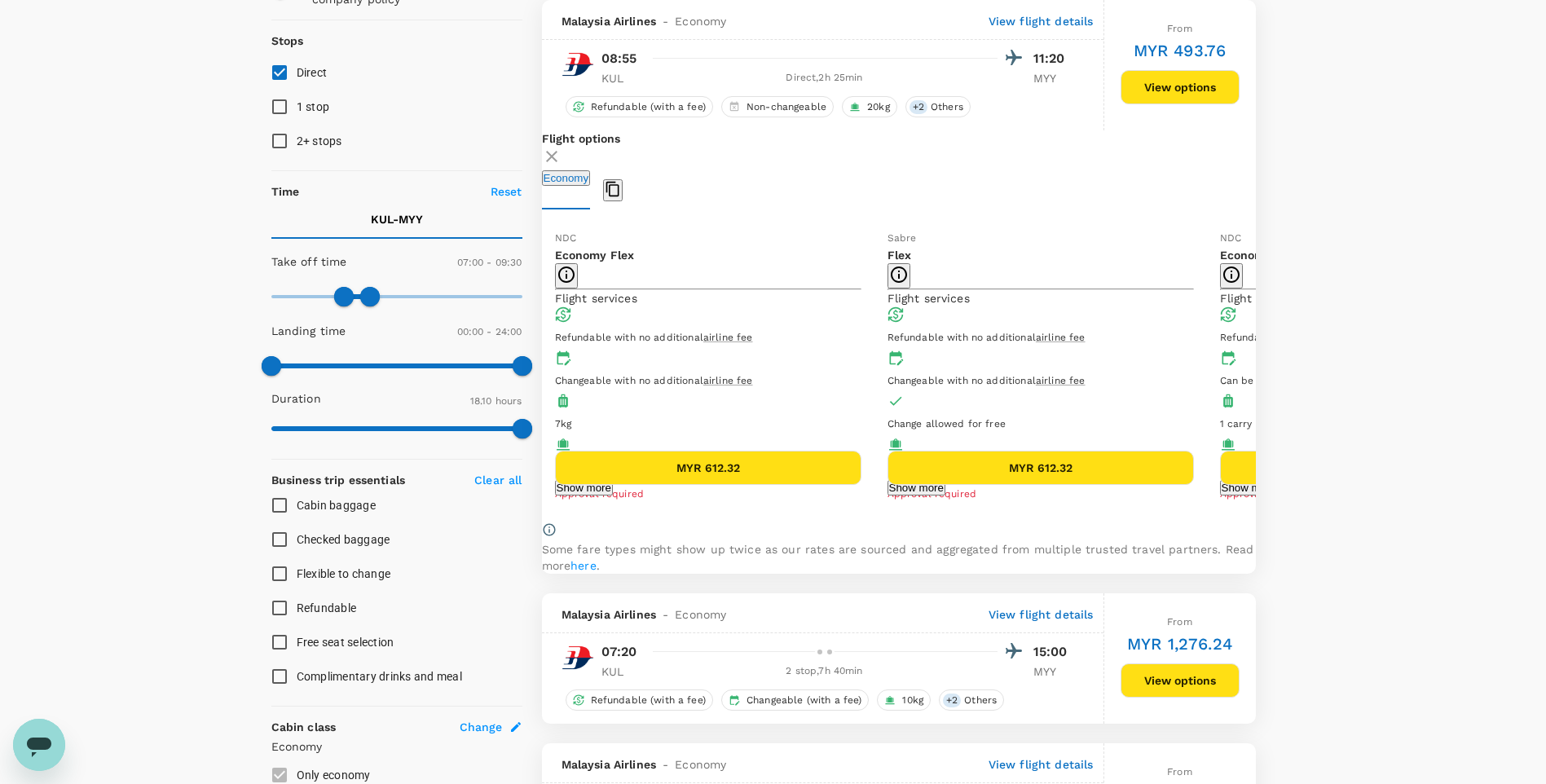 click 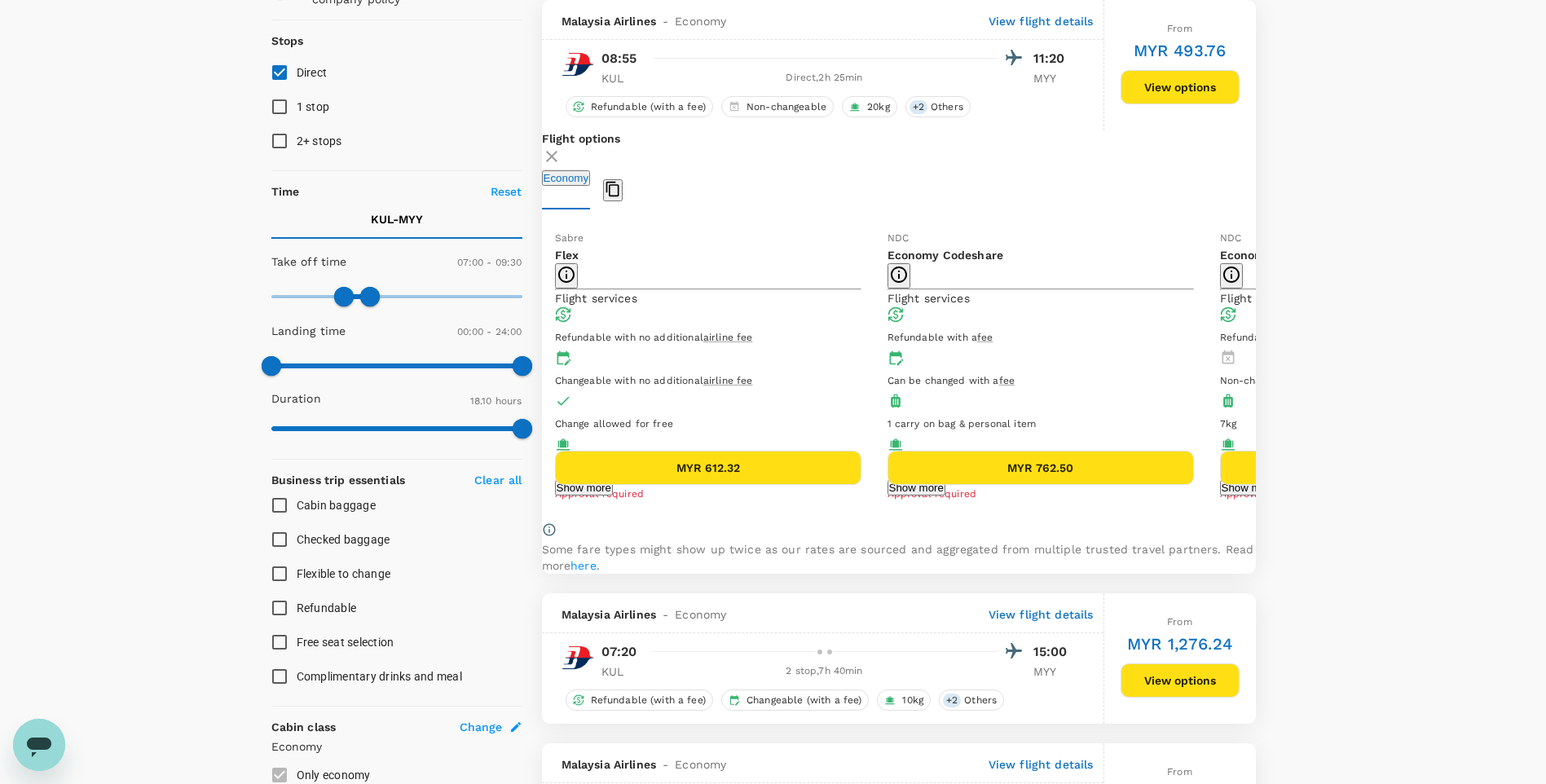 click 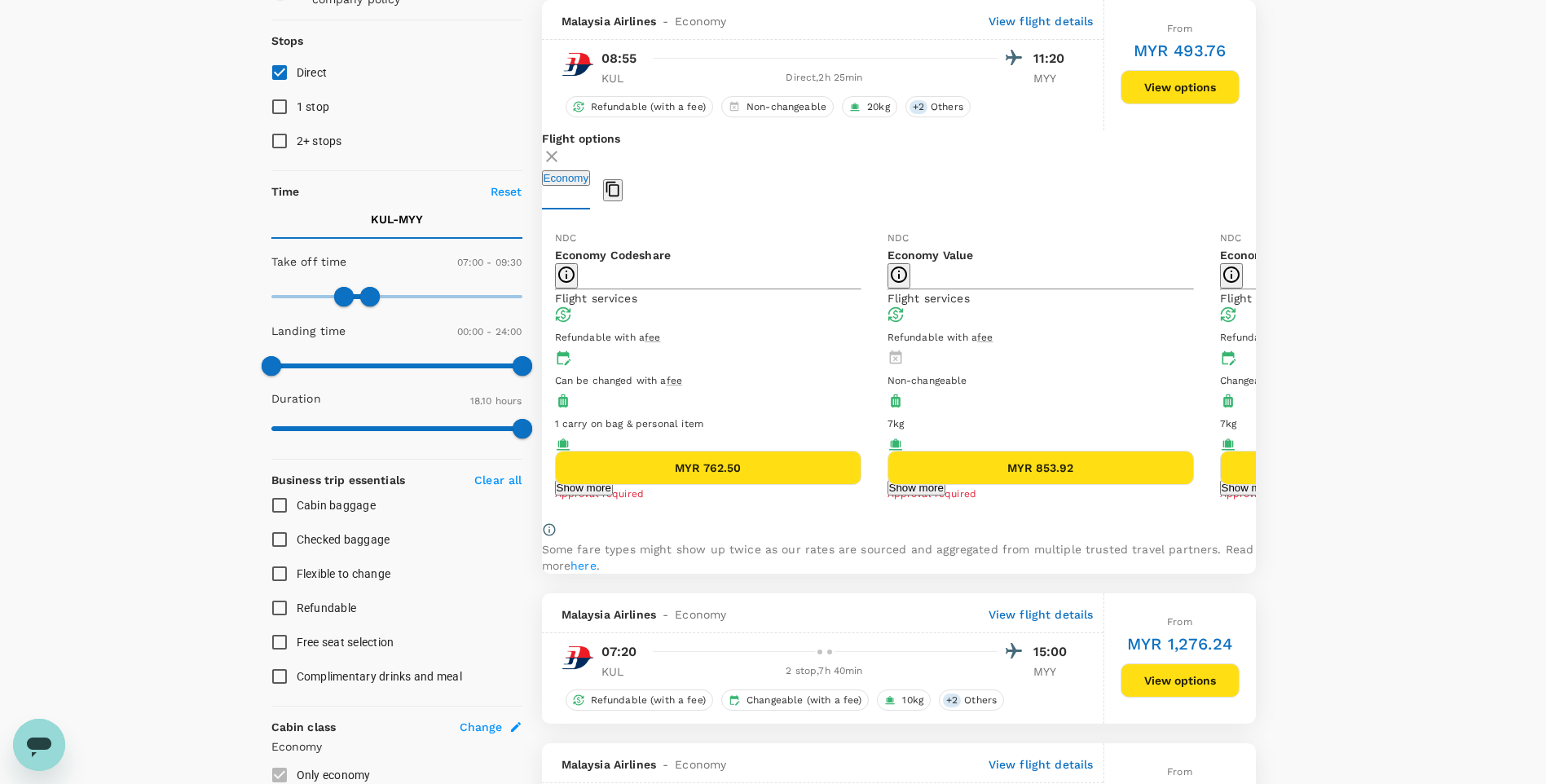click 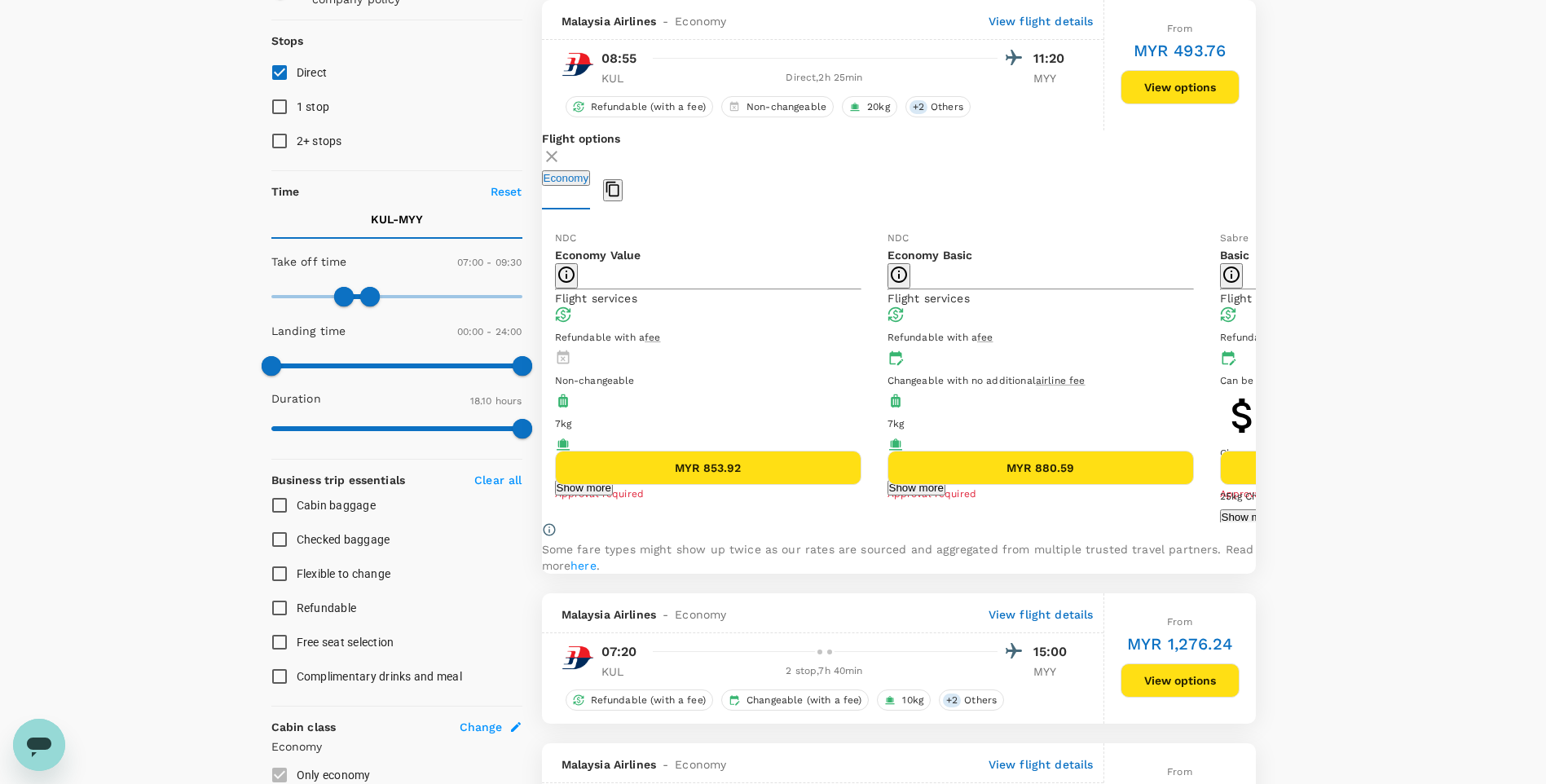 click on "Optimizing your search results.. Currency :  MYR Sort by :  Recommended Malaysia Airlines     - Economy   View flight details 08:55 11:20 KUL Direct ,  2h 25min MYY Refundable (with a fee) Non-changeable 20kg + 2 Others From MYR 493.76 View options Flight options Economy NDC Economy Value Flight services Refundable with a  fee Non-changeable 7kg 20kg Checked Baggage Show more MYR 493.76 Approval required NDC Economy Basic Flight services Refundable with a  fee Changeable with no additional  airline fee 7kg 25kg Checked Baggage Show more MYR 520.10 Approval required Sabre Basic Flight services Refundable with a MYR 217.31  fee Can be changed with a MYR 100  fee Change allowed for a fee 25kg Checked Baggage Show more MYR 520.10 Approval required NDC Economy Flex Flight services Refundable with no additional  airline fee Changeable with no additional  airline fee 7kg 35kg Checked Baggage Show more MYR 612.32 Approval required Sabre Flex Flight services Refundable with no additional  airline fee airline fee NDC ." at bounding box center [899, 688] 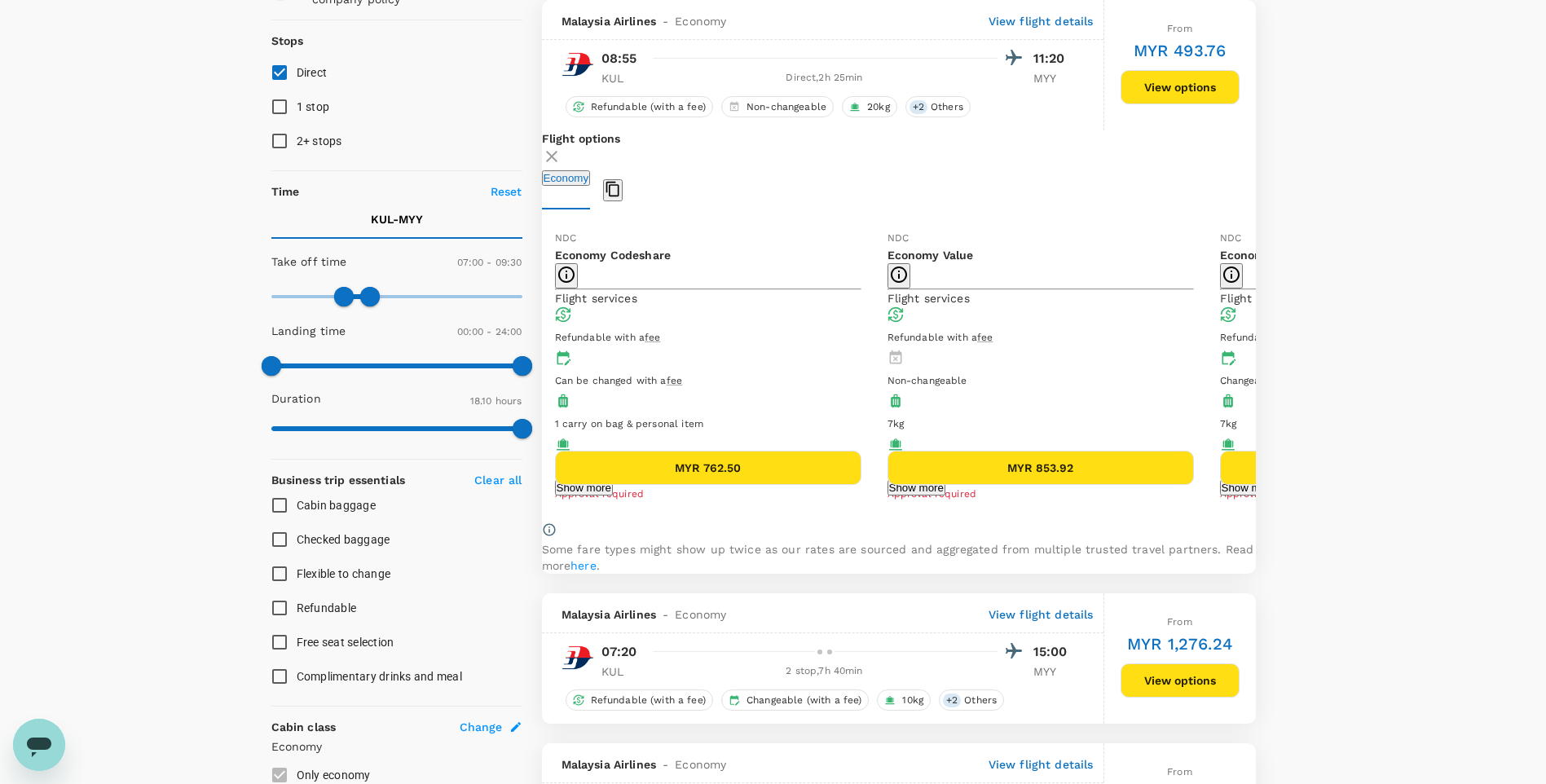 click 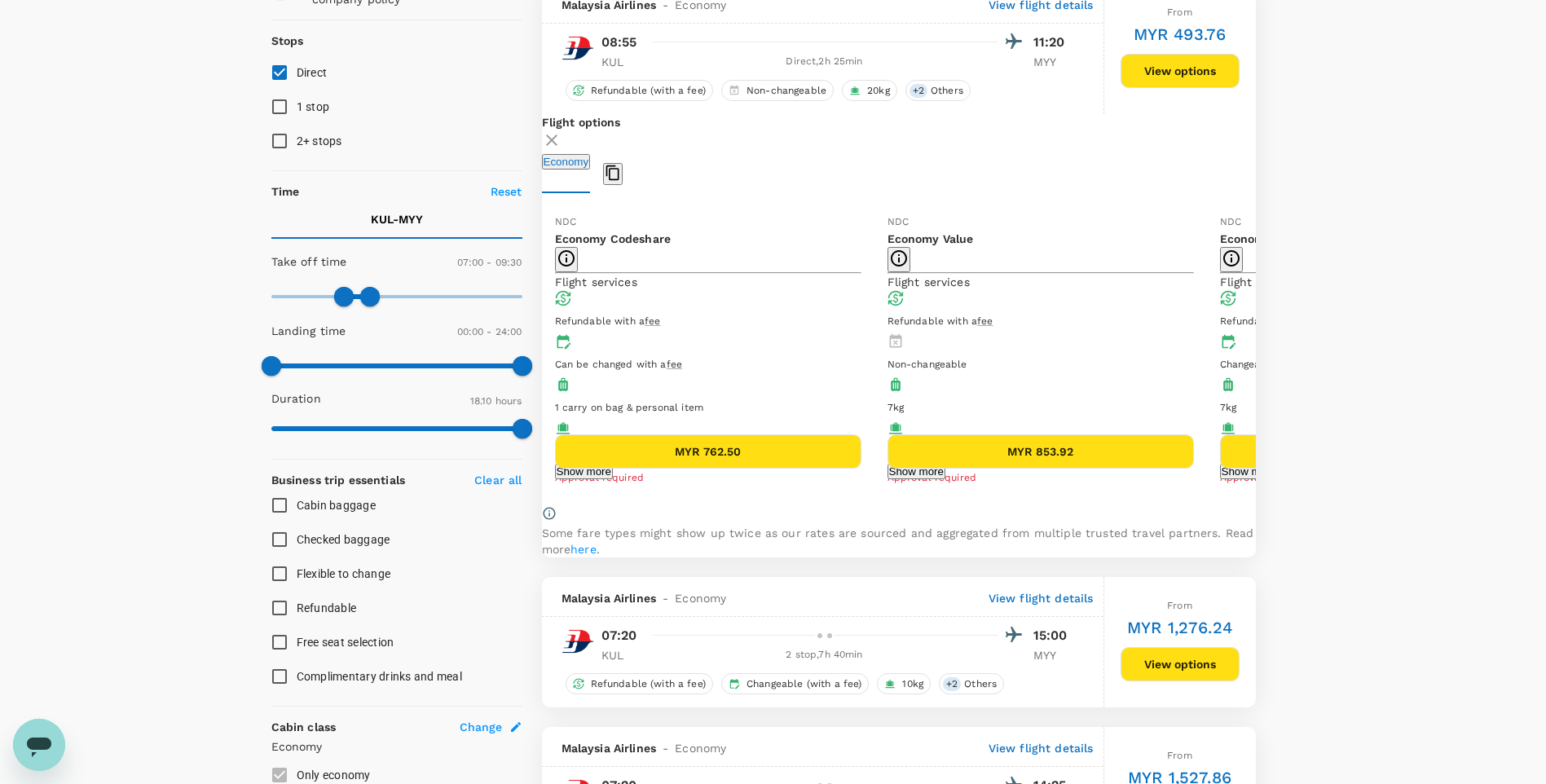 click on "5   flights found  |   0   hidden by policy Currency :  MYR Sort by :  Recommended Malaysia Airlines     - Economy   View flight details 08:55 11:20 KUL Direct ,  2h 25min MYY Refundable (with a fee) Non-changeable 20kg + 2 Others From MYR 493.76 View options Flight options Economy NDC Economy Value Flight services Refundable with a  fee Non-changeable 7kg 20kg Checked Baggage Show more MYR 493.76 Approval required NDC Economy Basic Flight services Refundable with a  fee Changeable with no additional  airline fee 7kg 25kg Checked Baggage Show more MYR 520.10 Approval required Sabre Basic Flight services Refundable with a MYR 217.31  fee Can be changed with a MYR 100  fee Change allowed for a fee 25kg Checked Baggage Show more MYR 520.10 Approval required NDC Economy Flex Flight services Refundable with no additional  airline fee Changeable with no additional  airline fee 7kg 35kg Checked Baggage Show more MYR 612.32 Approval required Sabre Flex Flight services Refundable with no additional  airline fee NDC ." at bounding box center (899, 680) 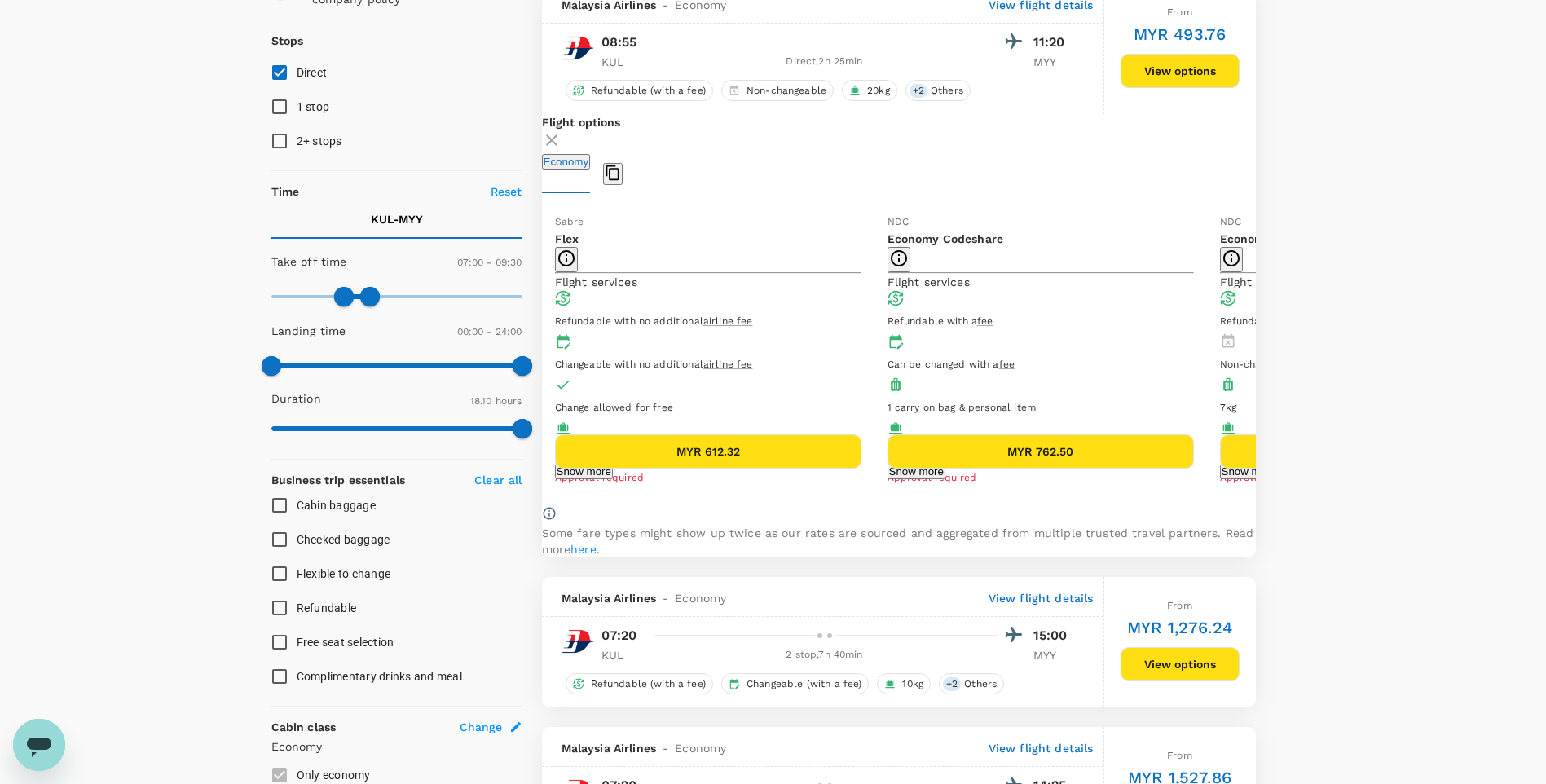 click 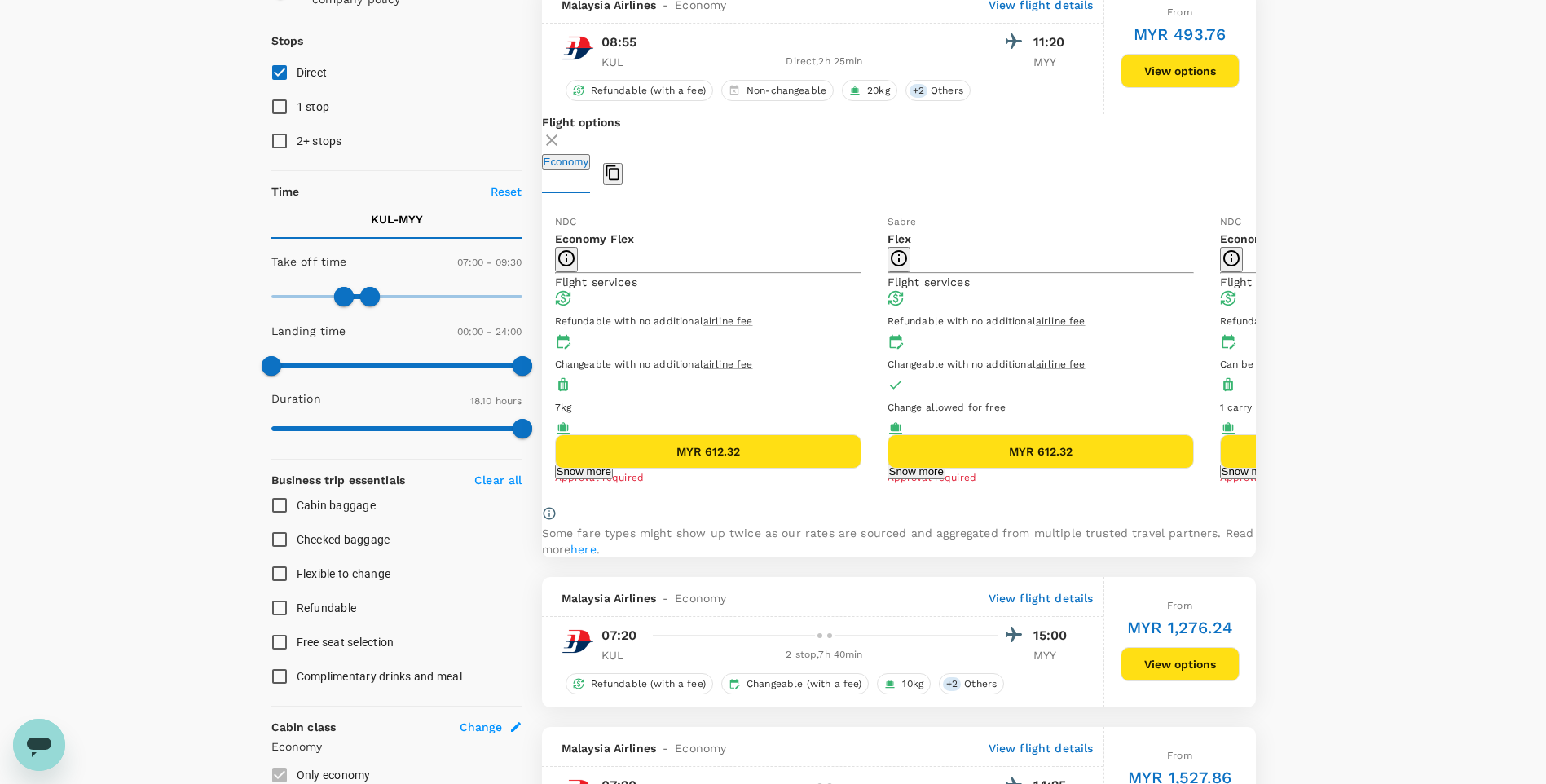 click 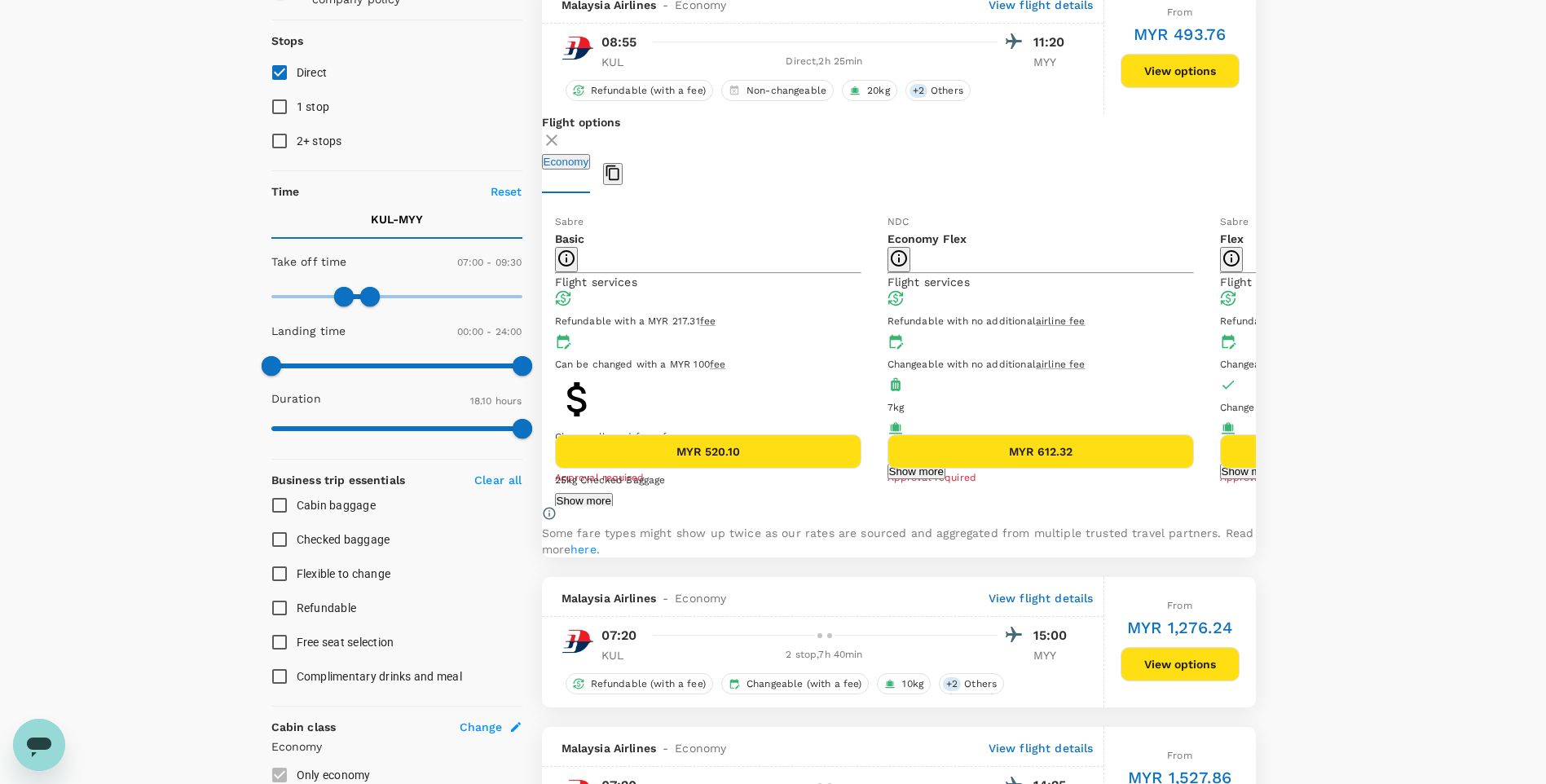 click 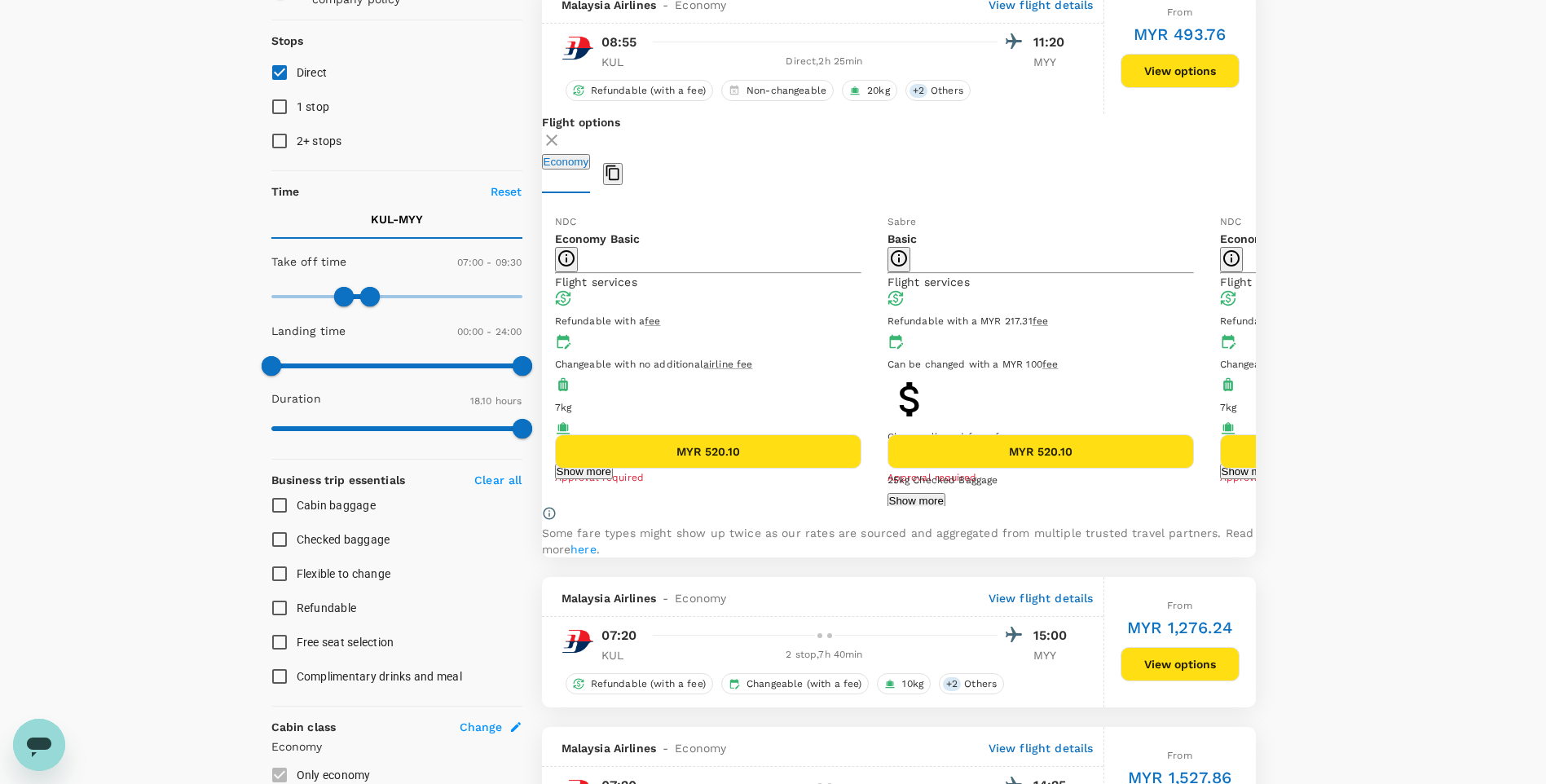 click 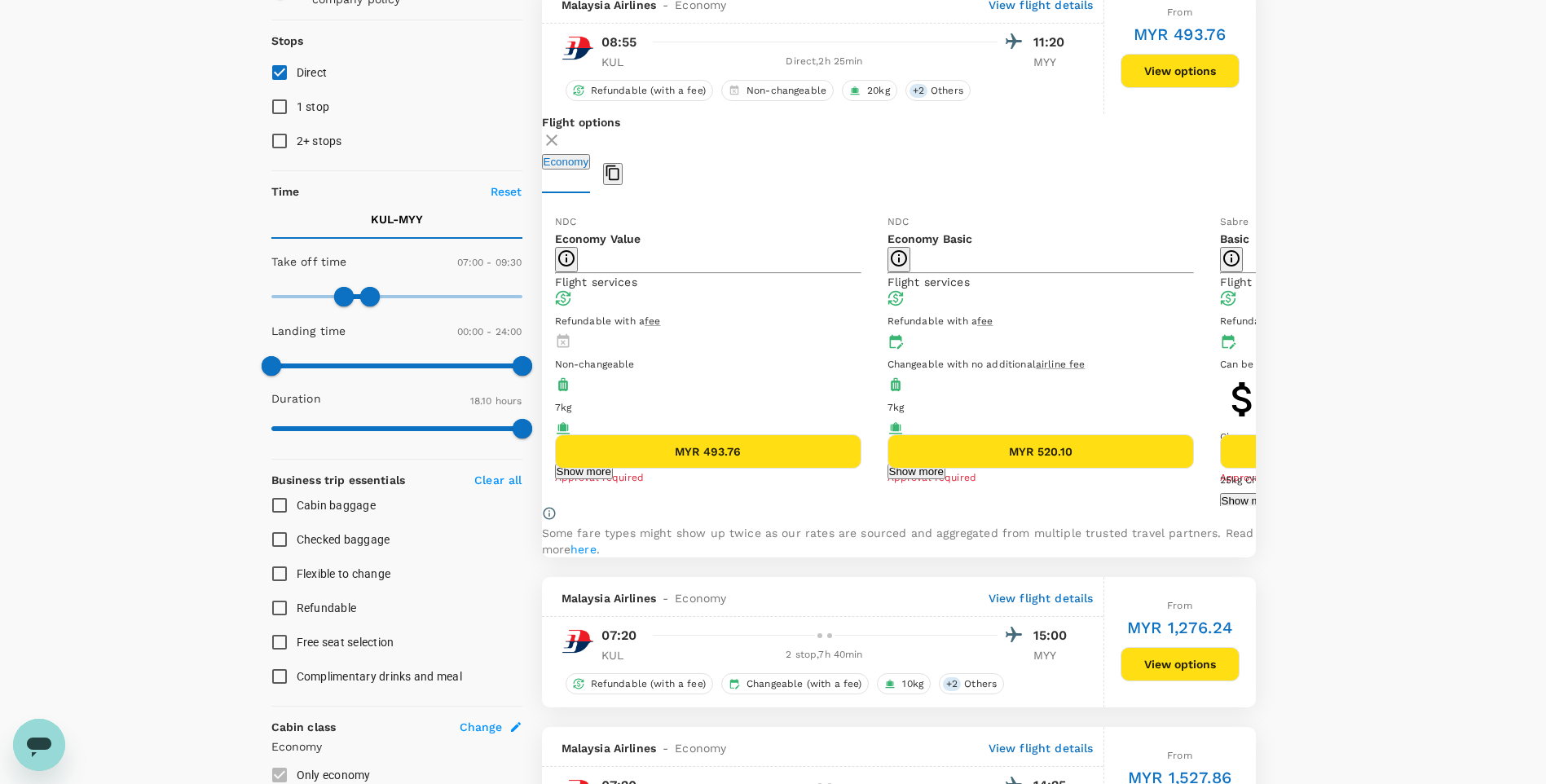 click 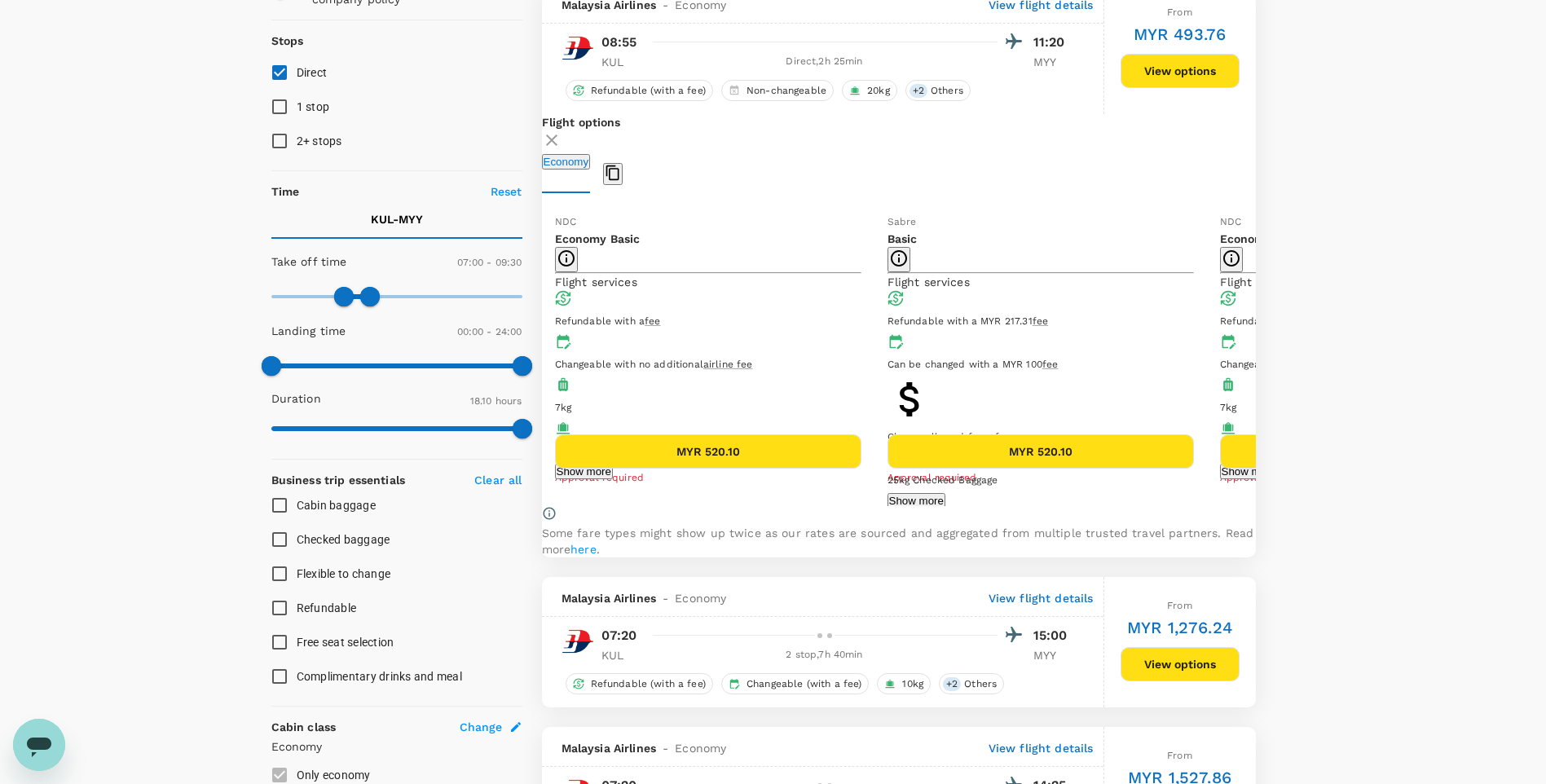 click 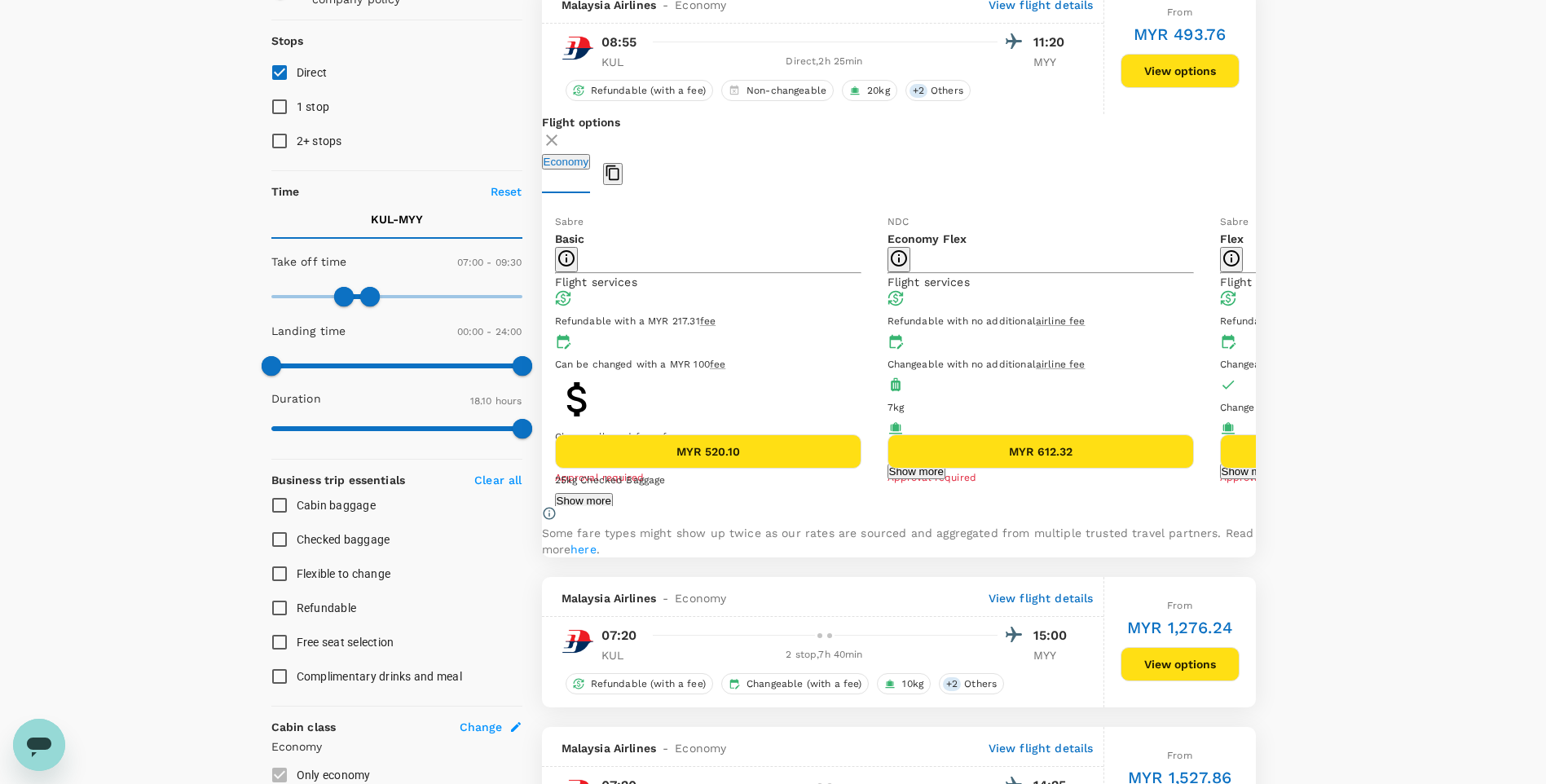 click on "Show more" at bounding box center [1249, 471] 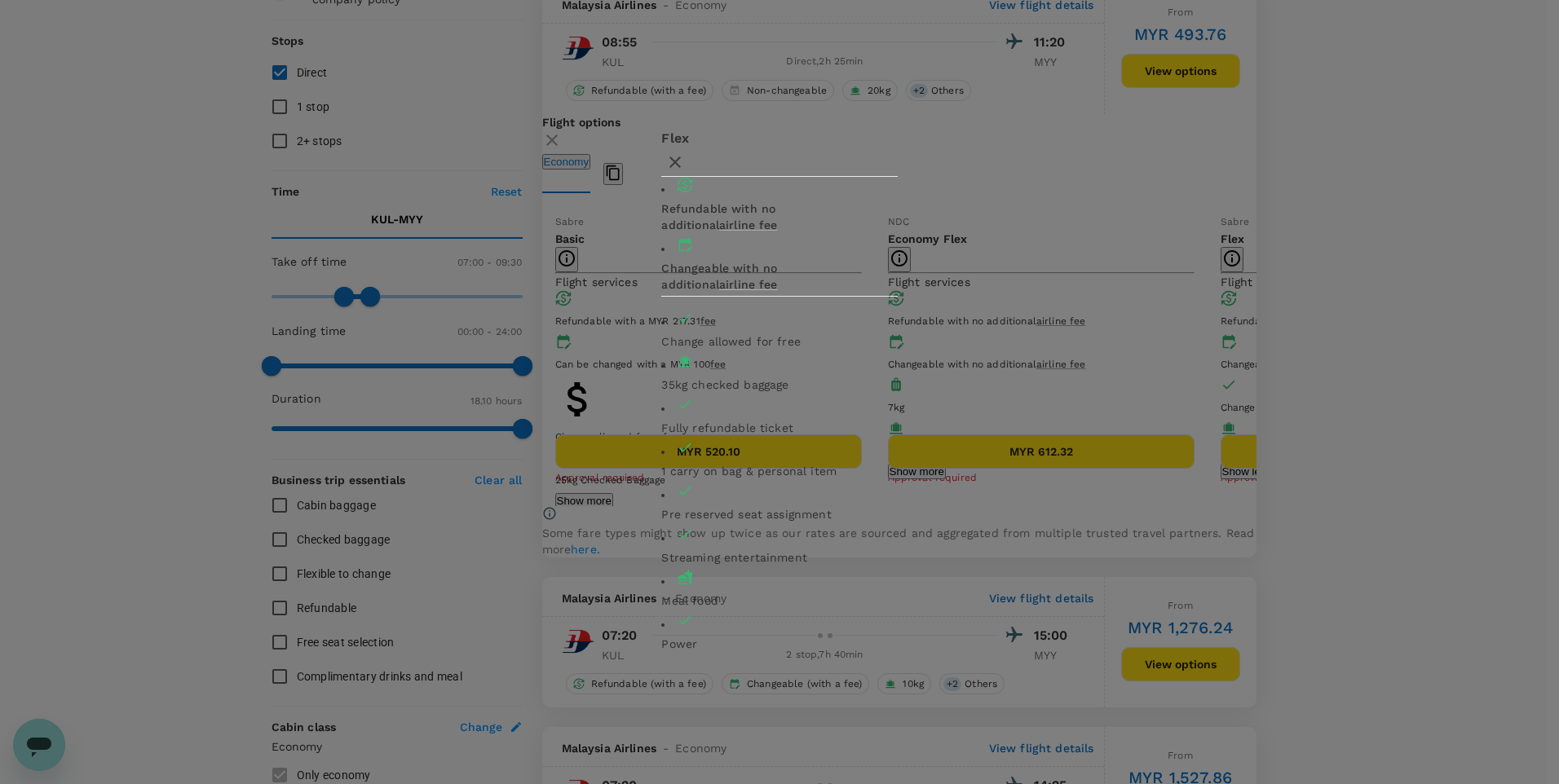 click 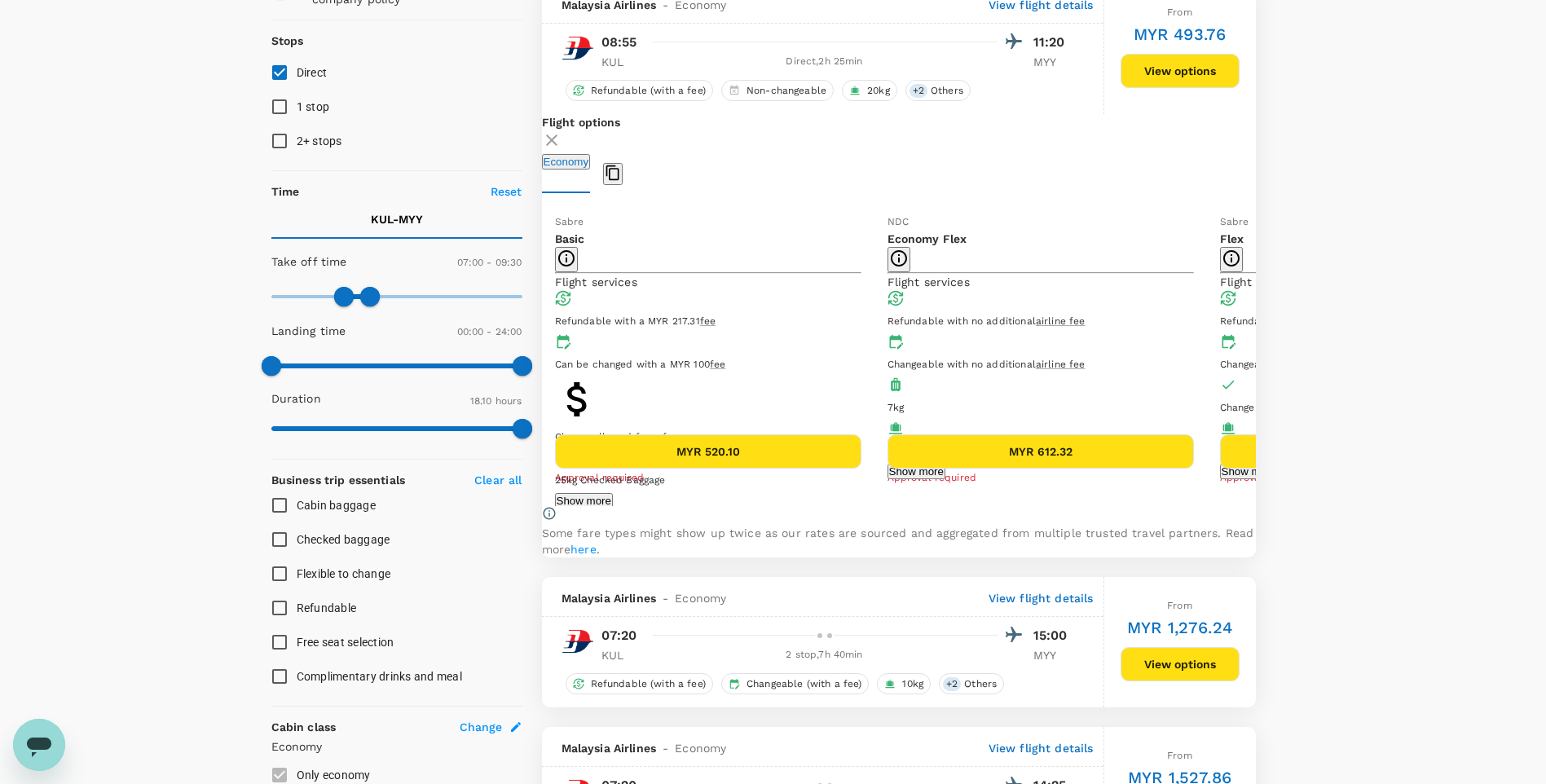 click 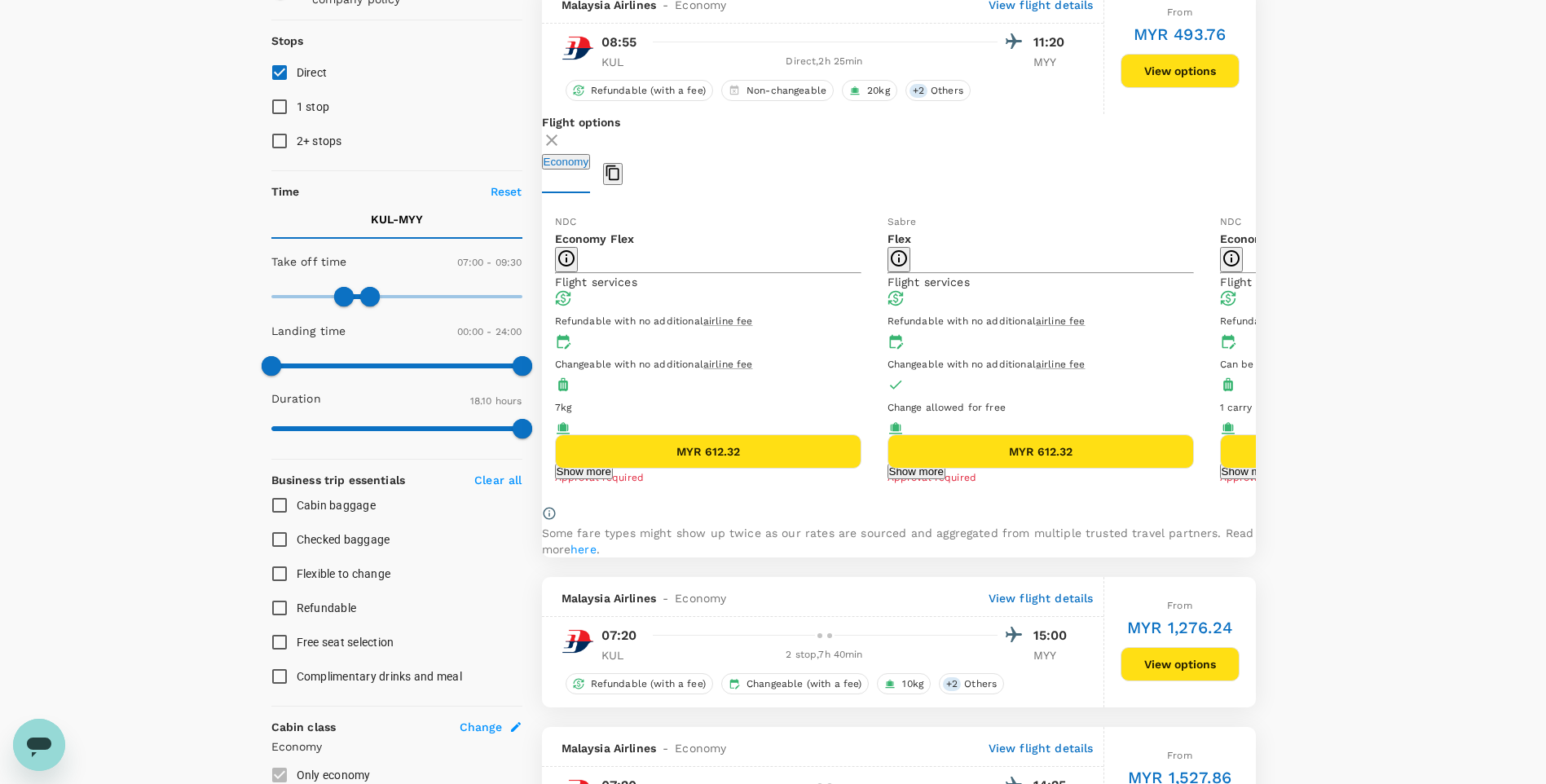 click 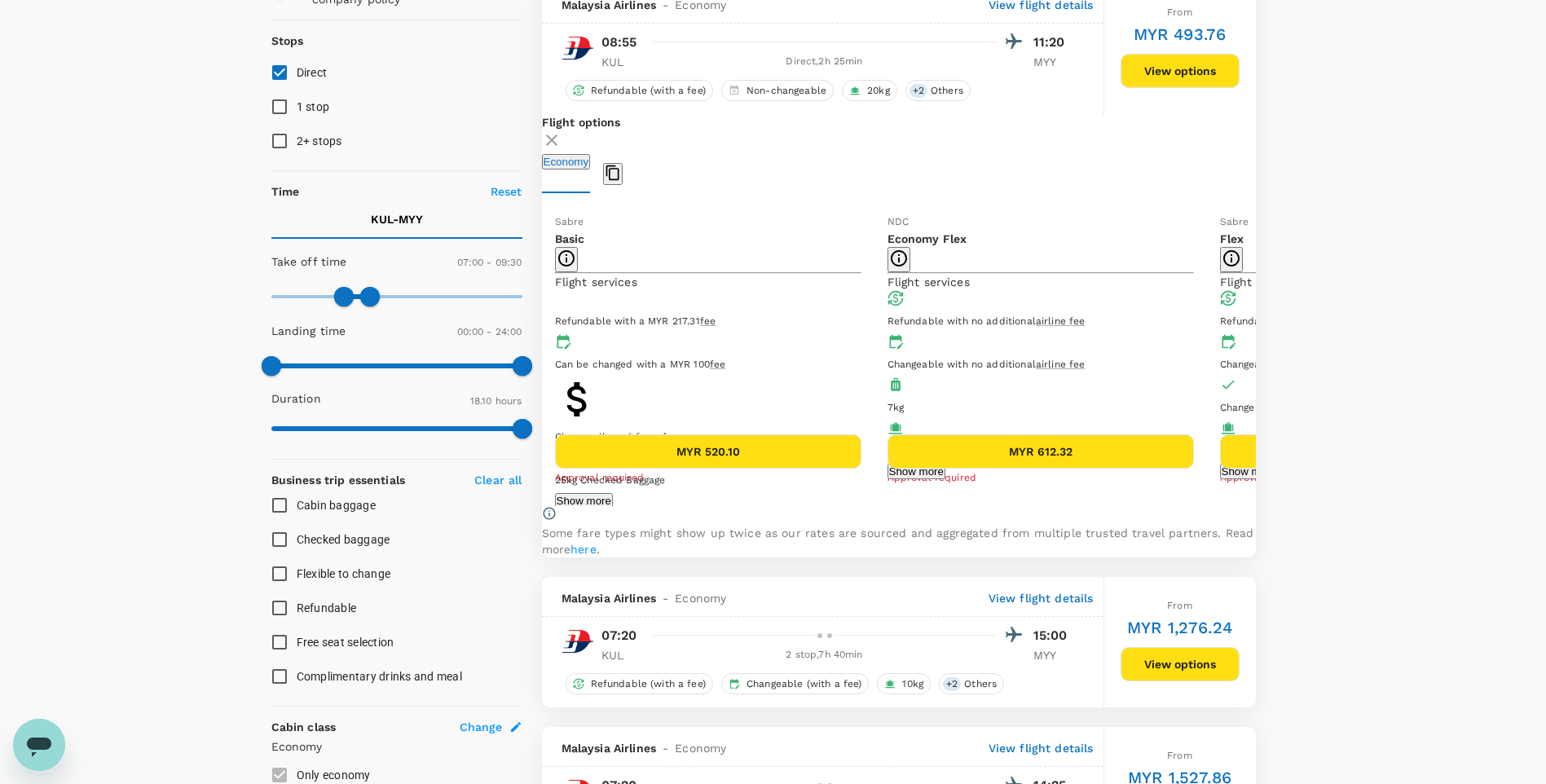 click 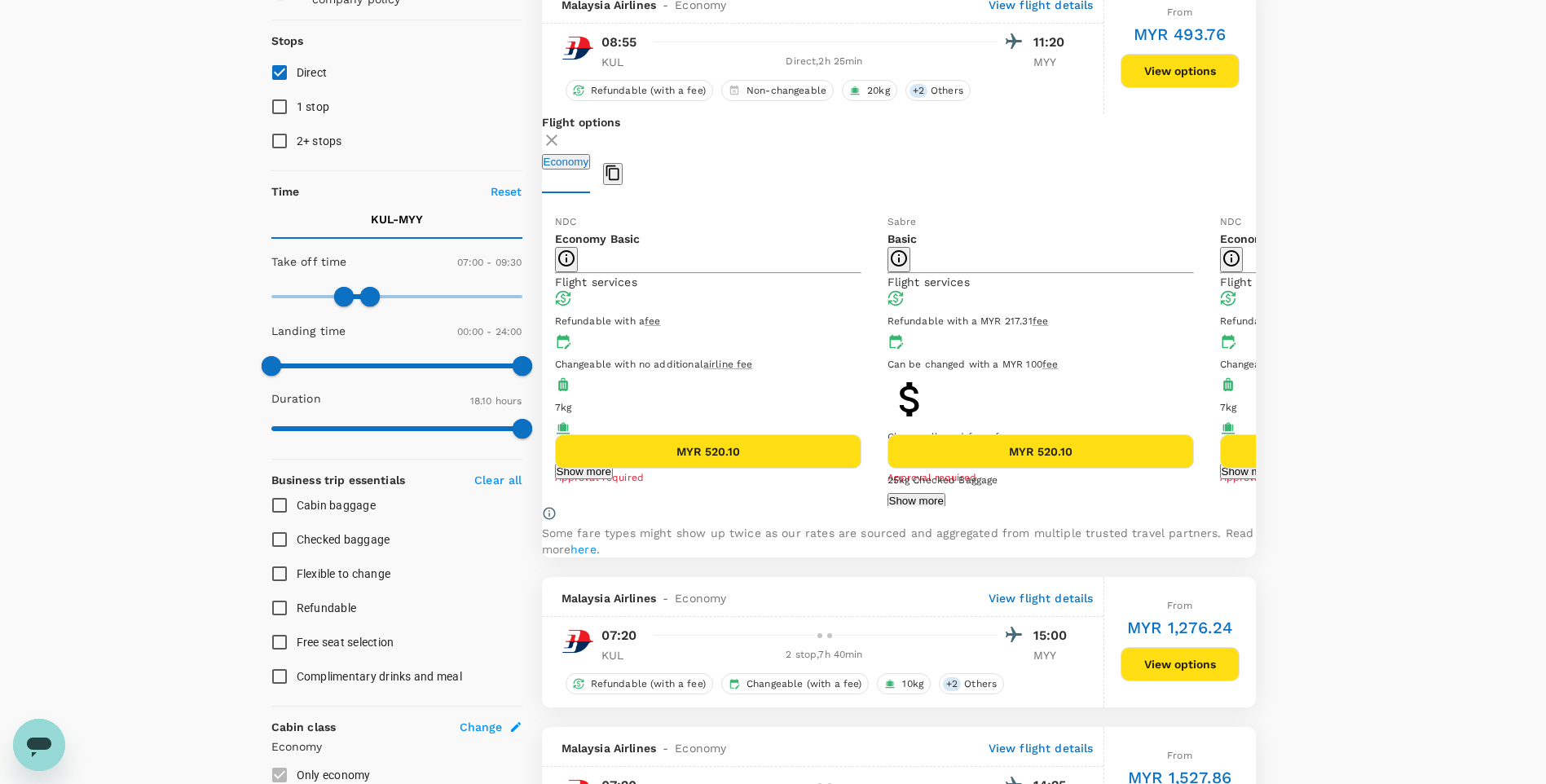 click 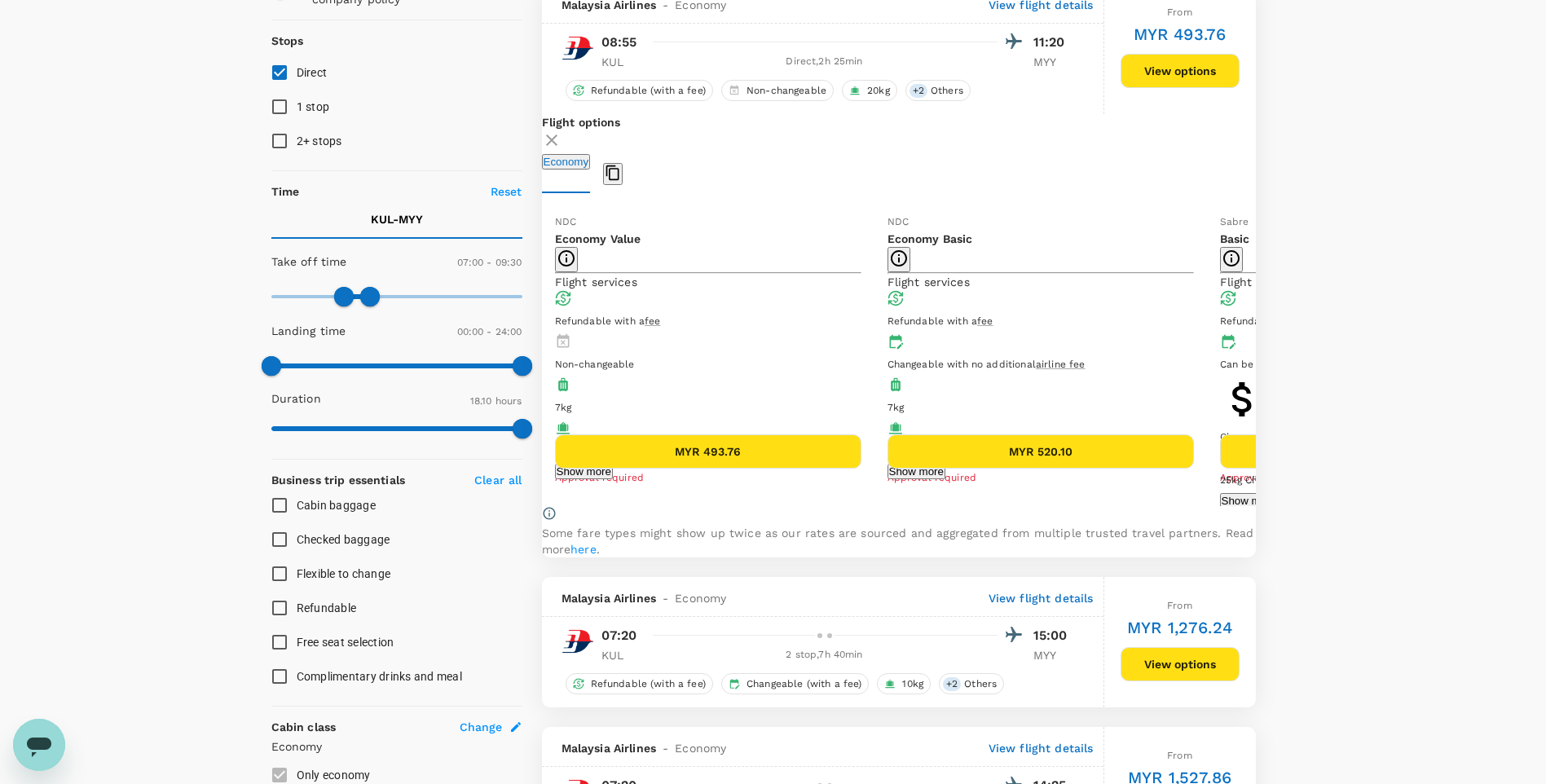 click 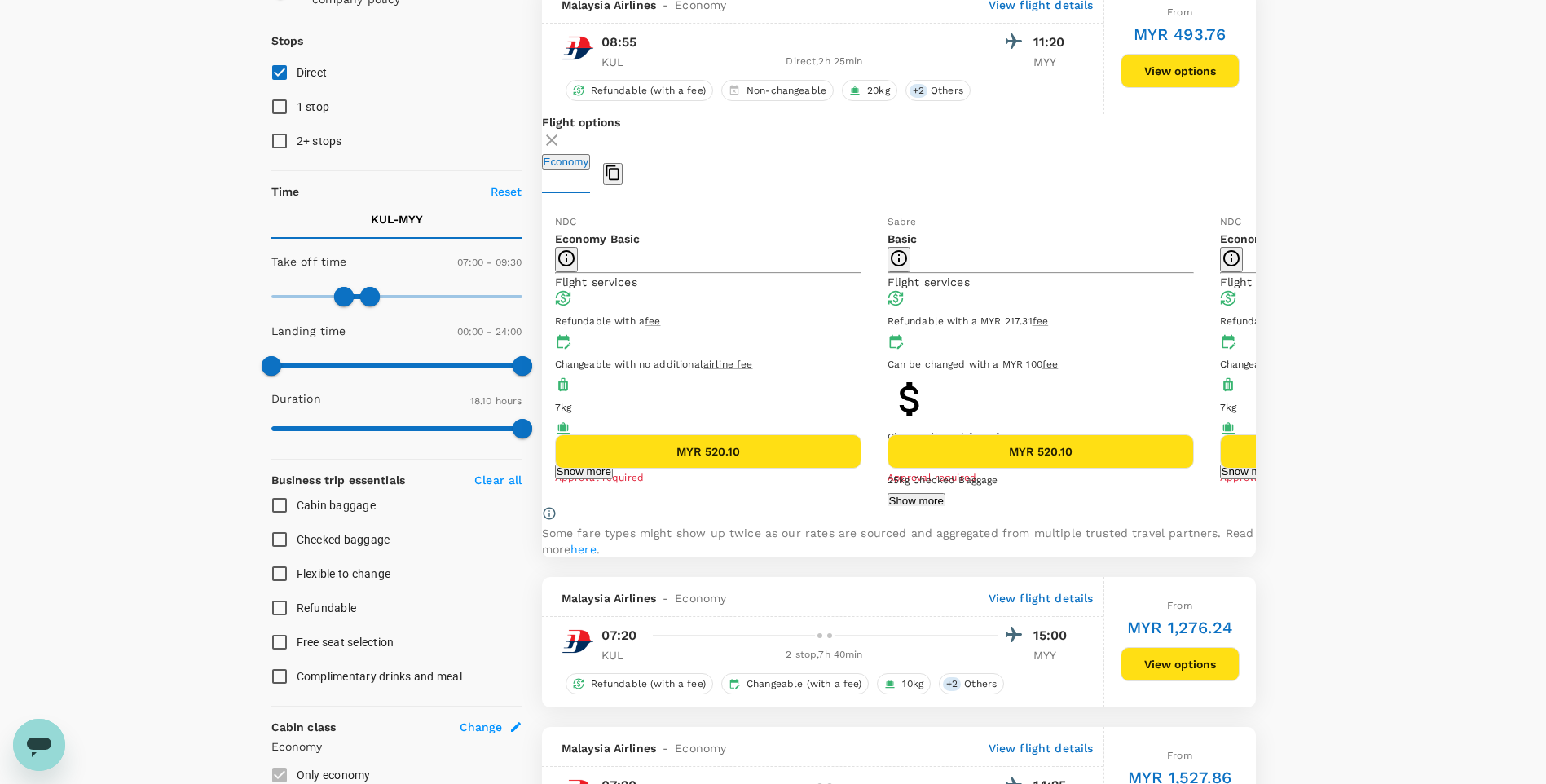 click 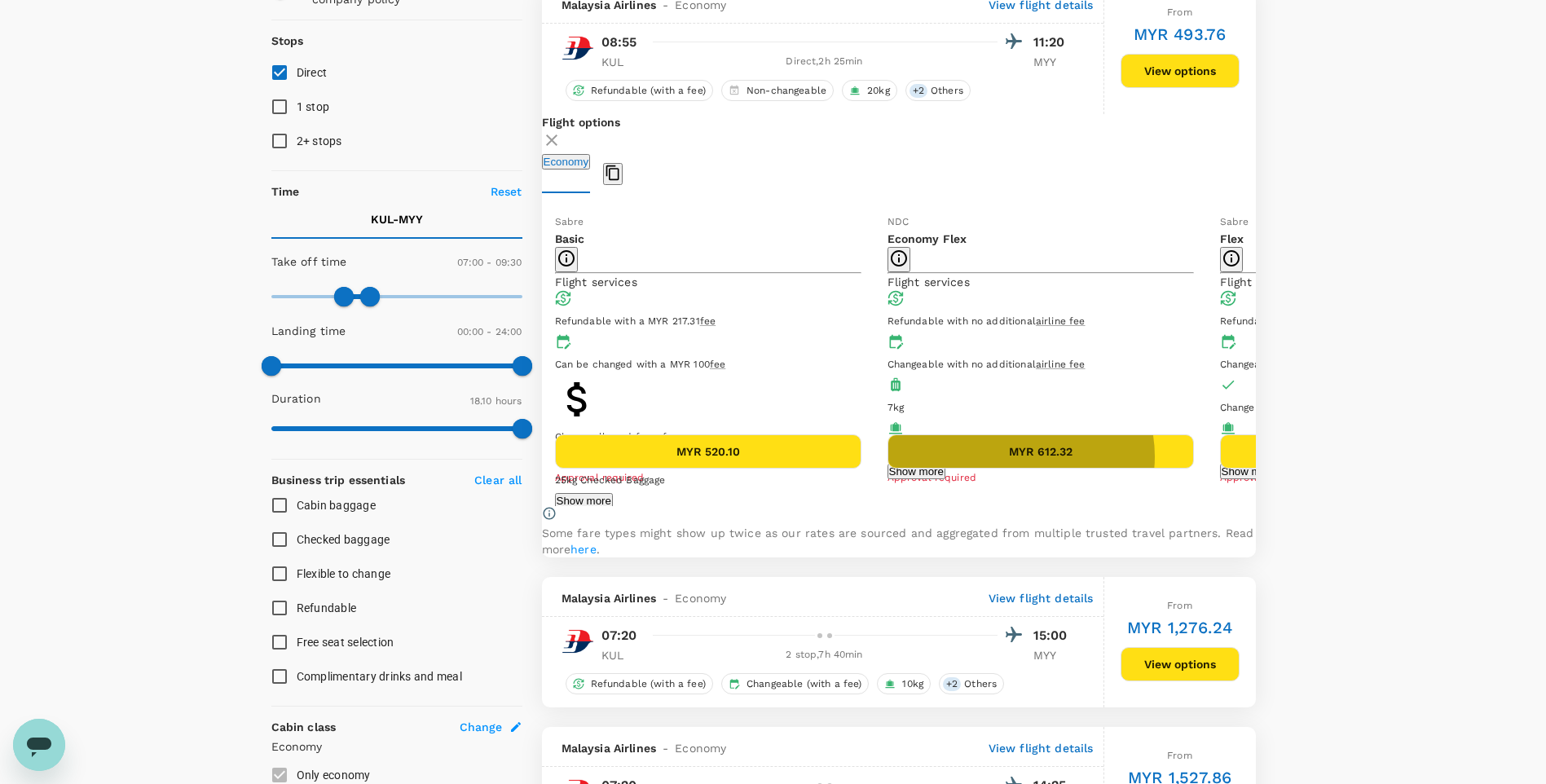 click on "MYR 612.32" at bounding box center [1041, 451] 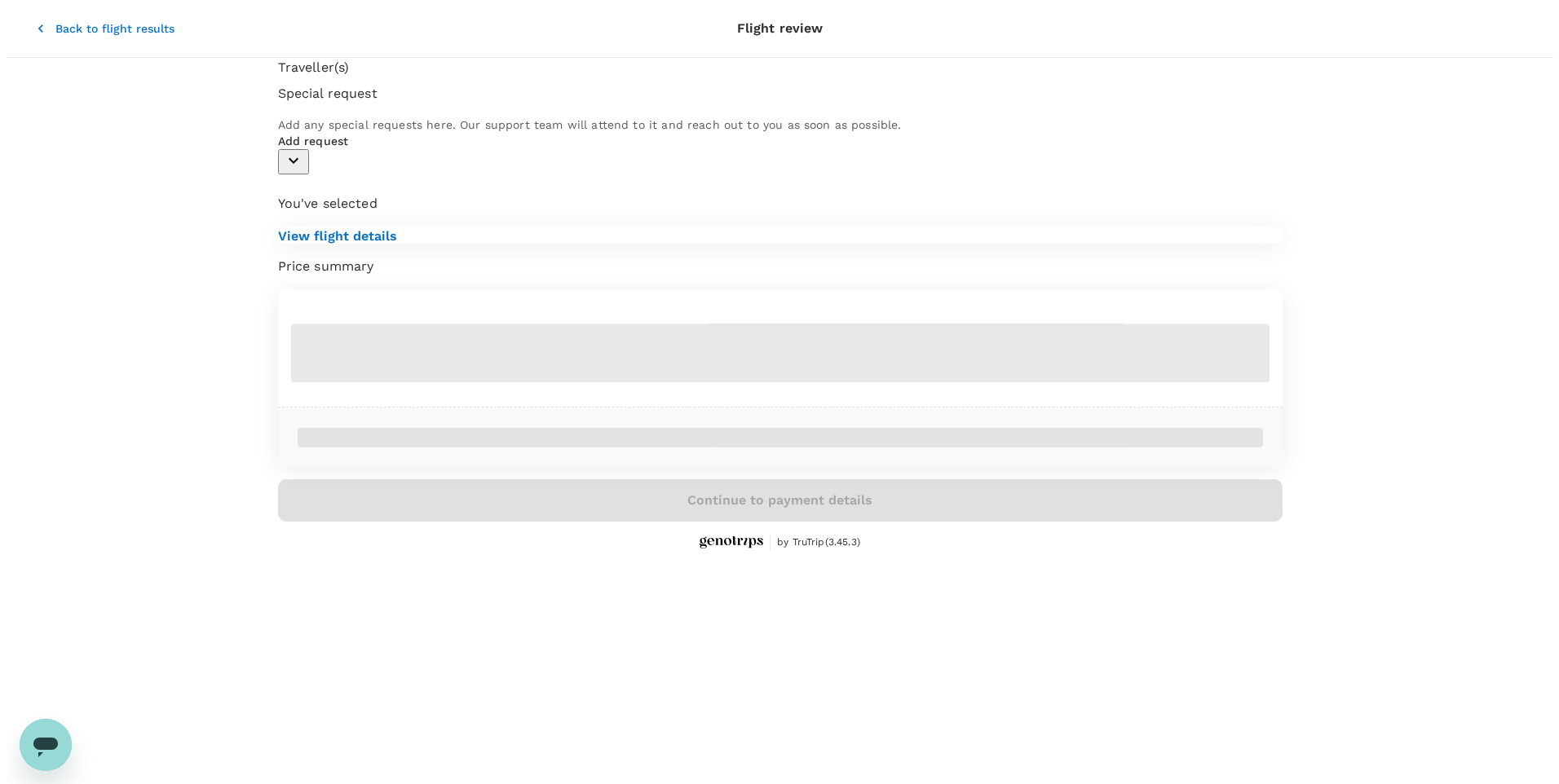 scroll, scrollTop: 0, scrollLeft: 0, axis: both 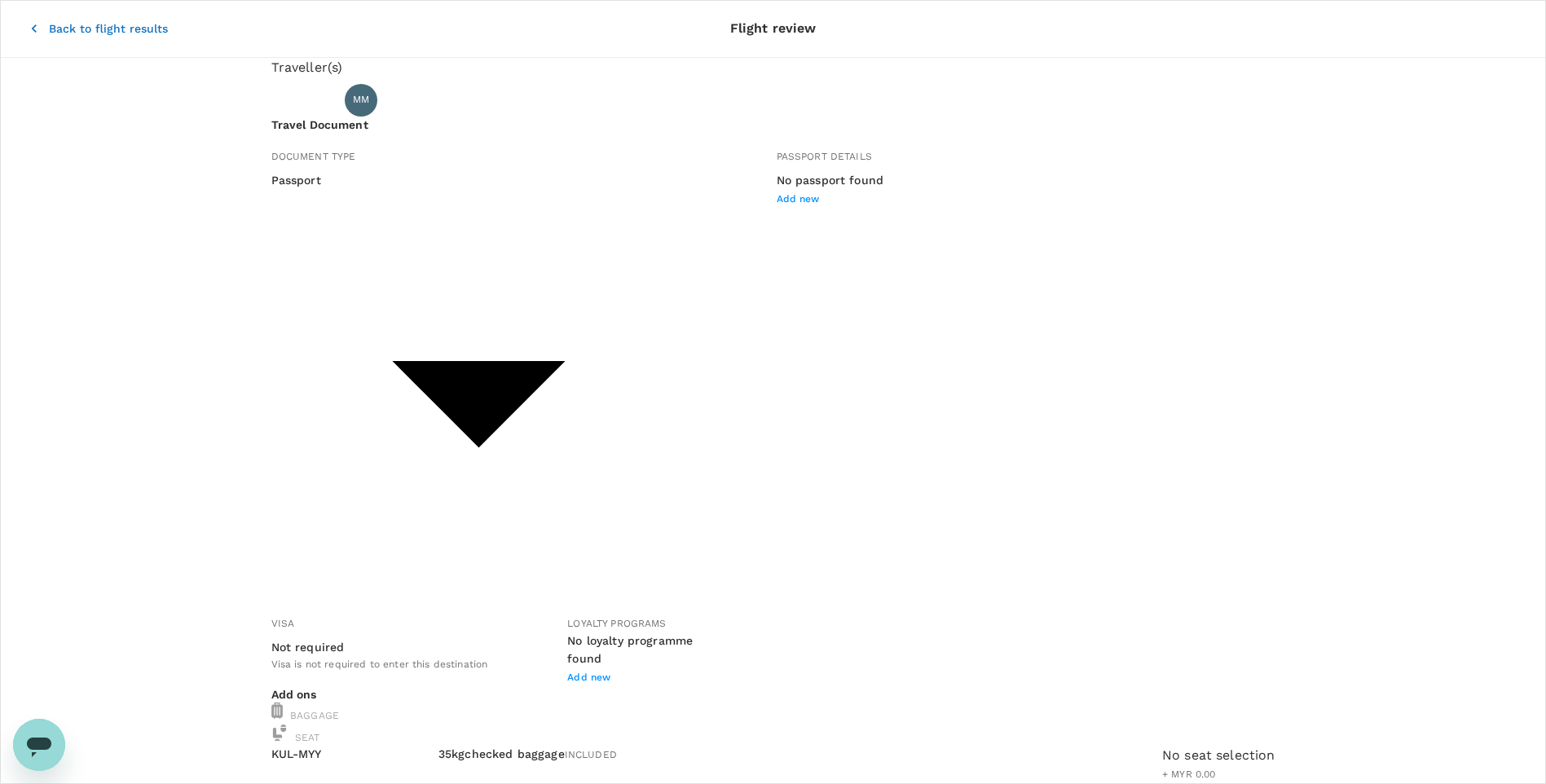 click on "No loyalty programme found" at bounding box center [635, 650] 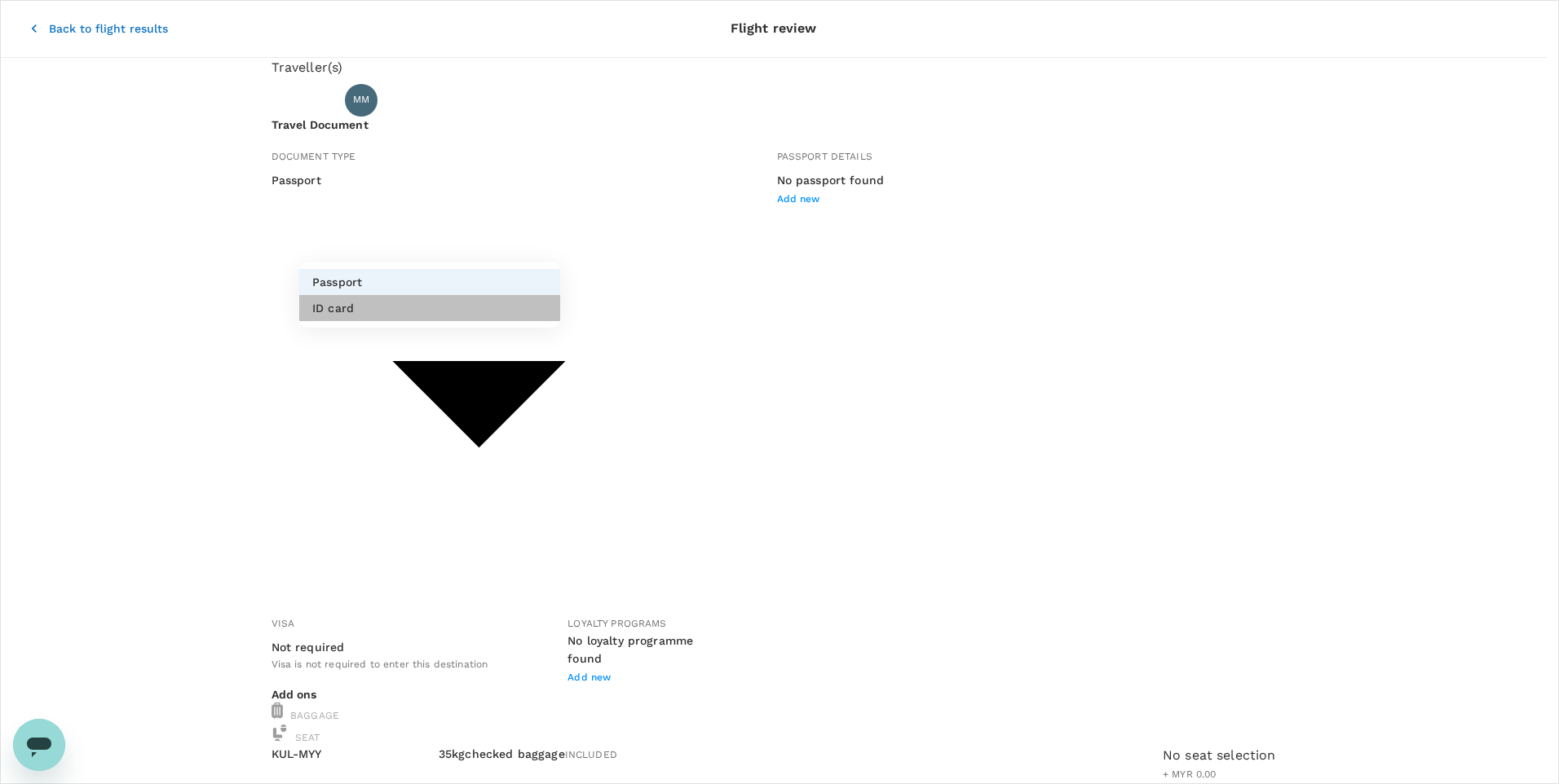 click on "ID card" at bounding box center [430, 308] 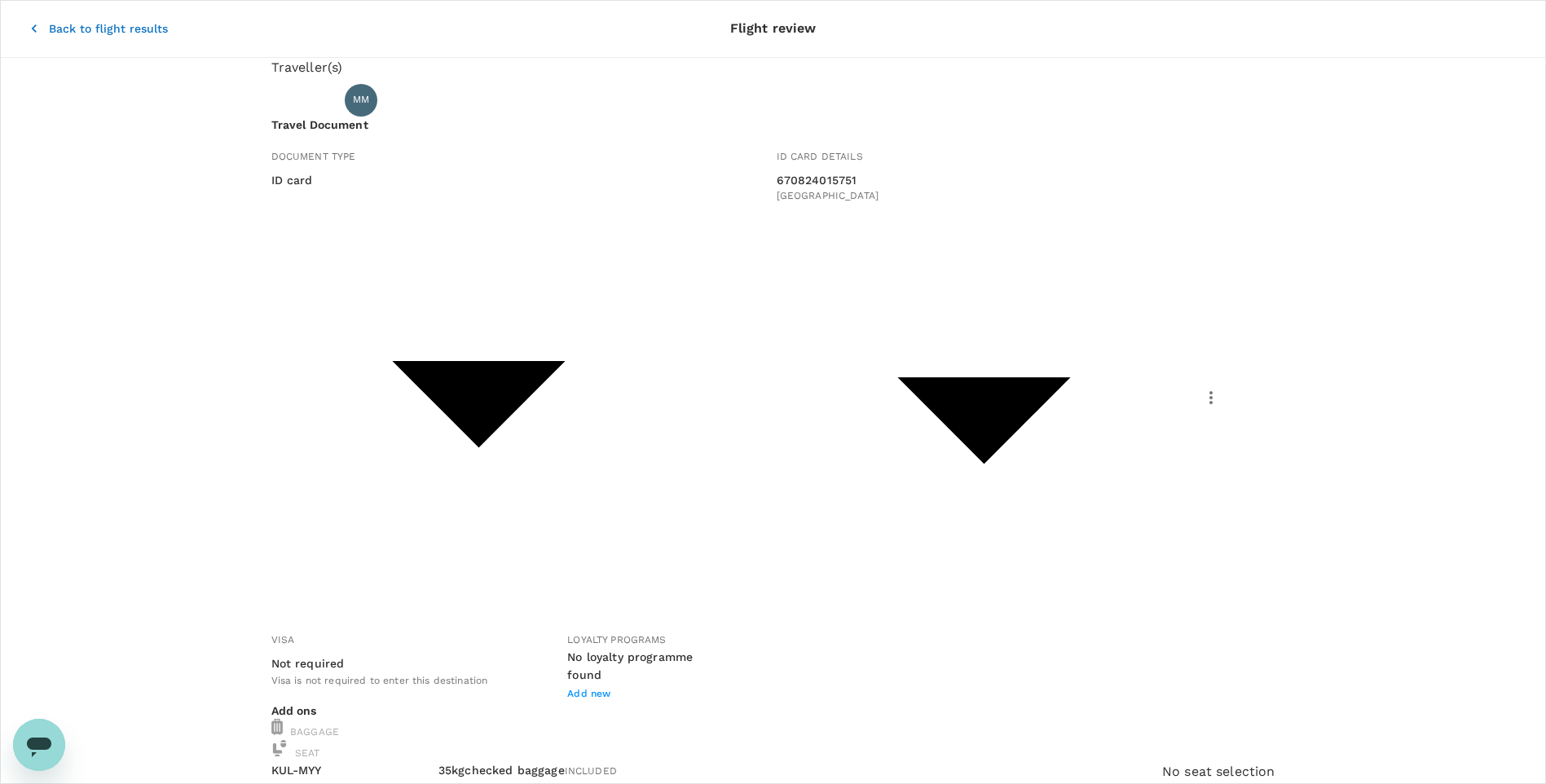 click on "Add new" at bounding box center [588, 694] 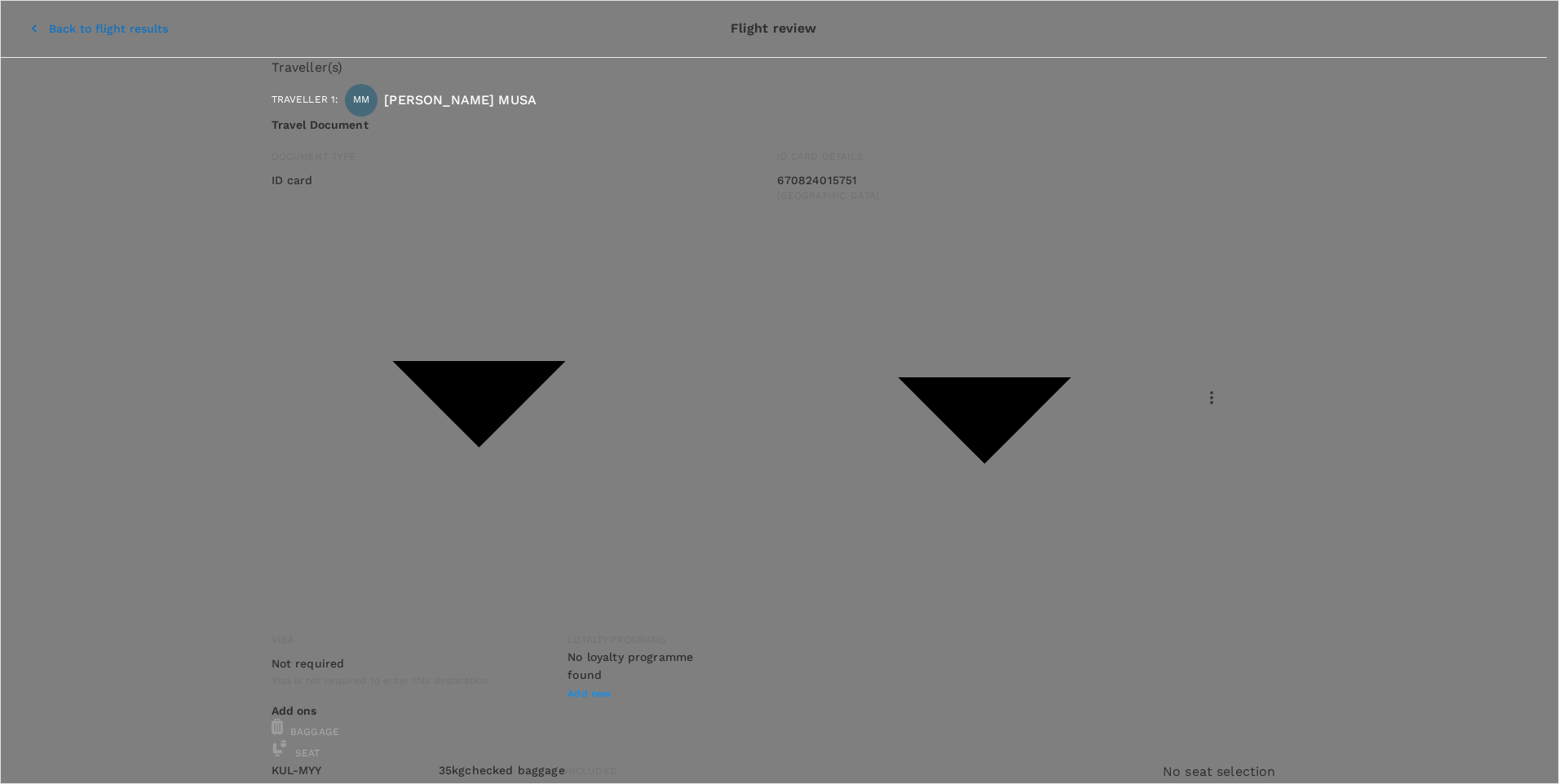 click at bounding box center (20, 1435) 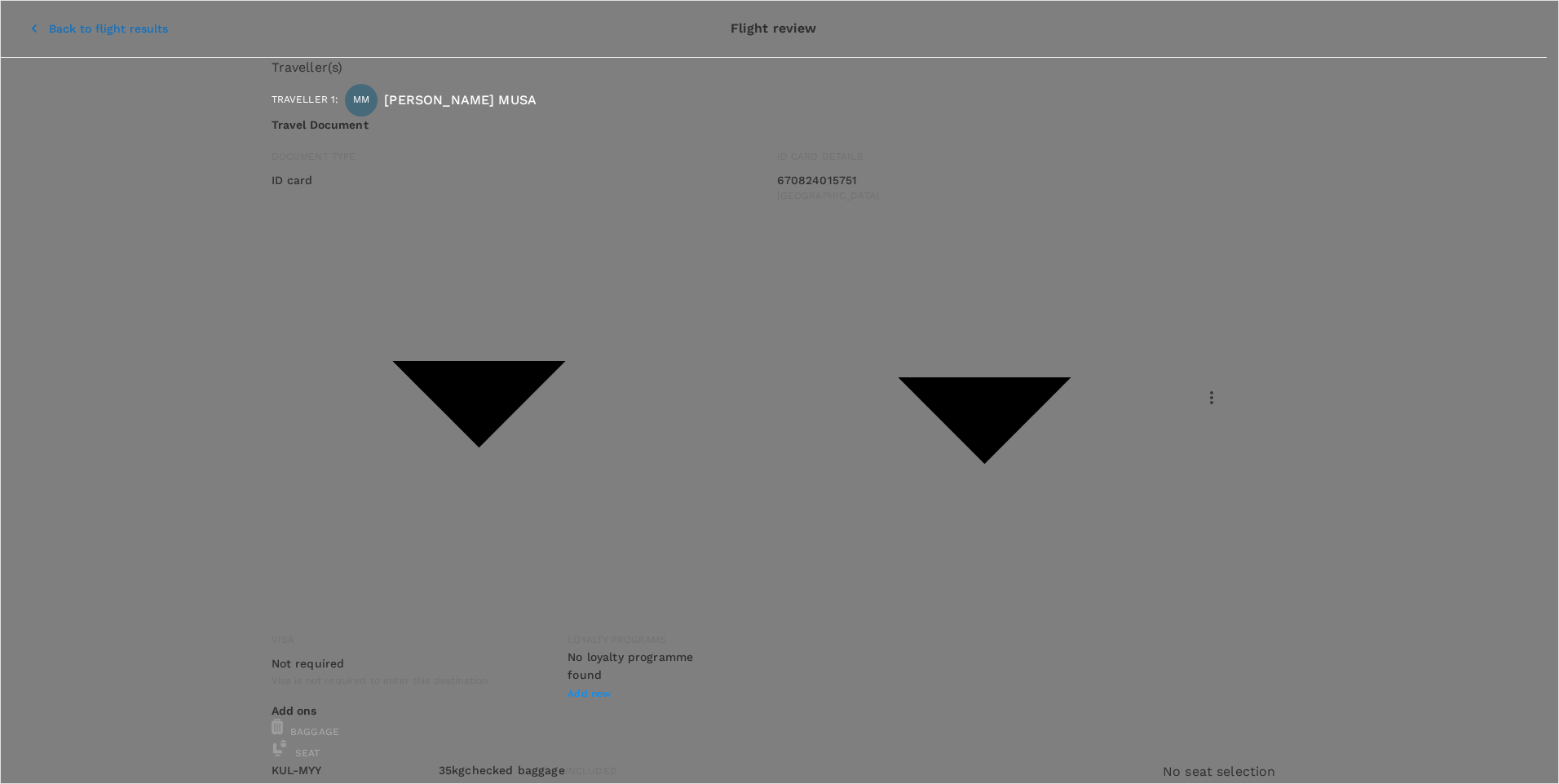click at bounding box center (20, 1435) 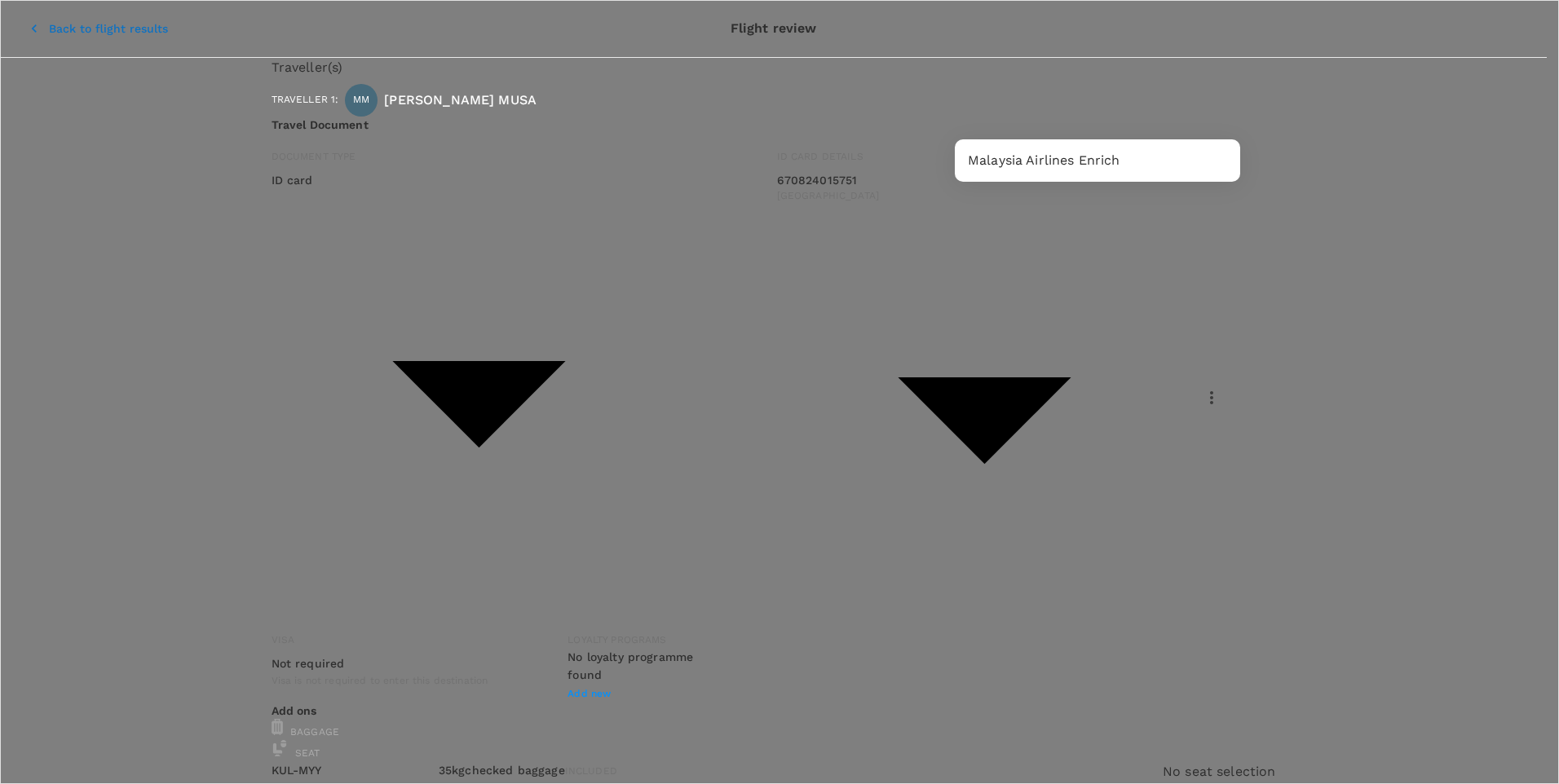 type on "m" 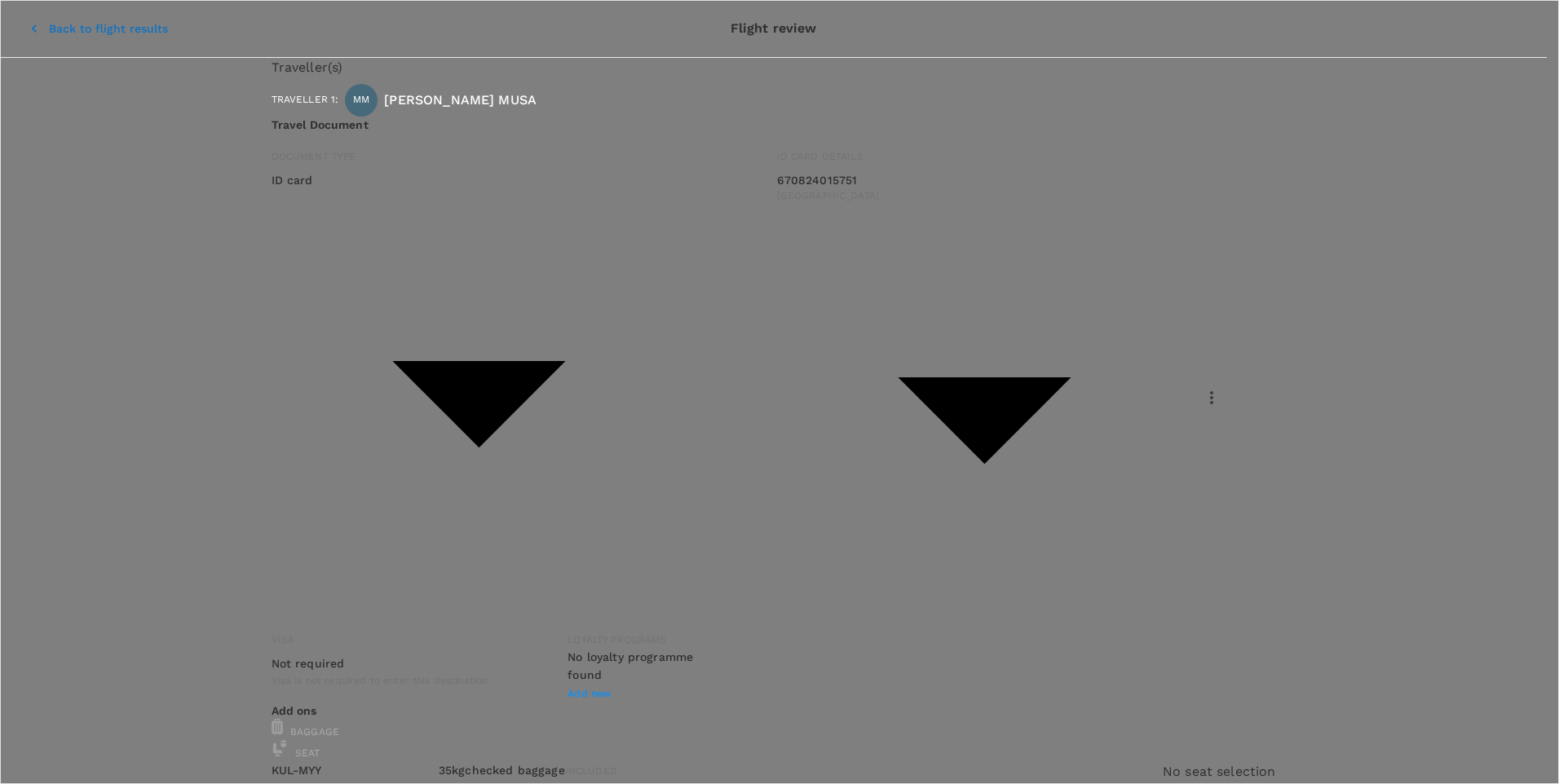 type on "MH601114931" 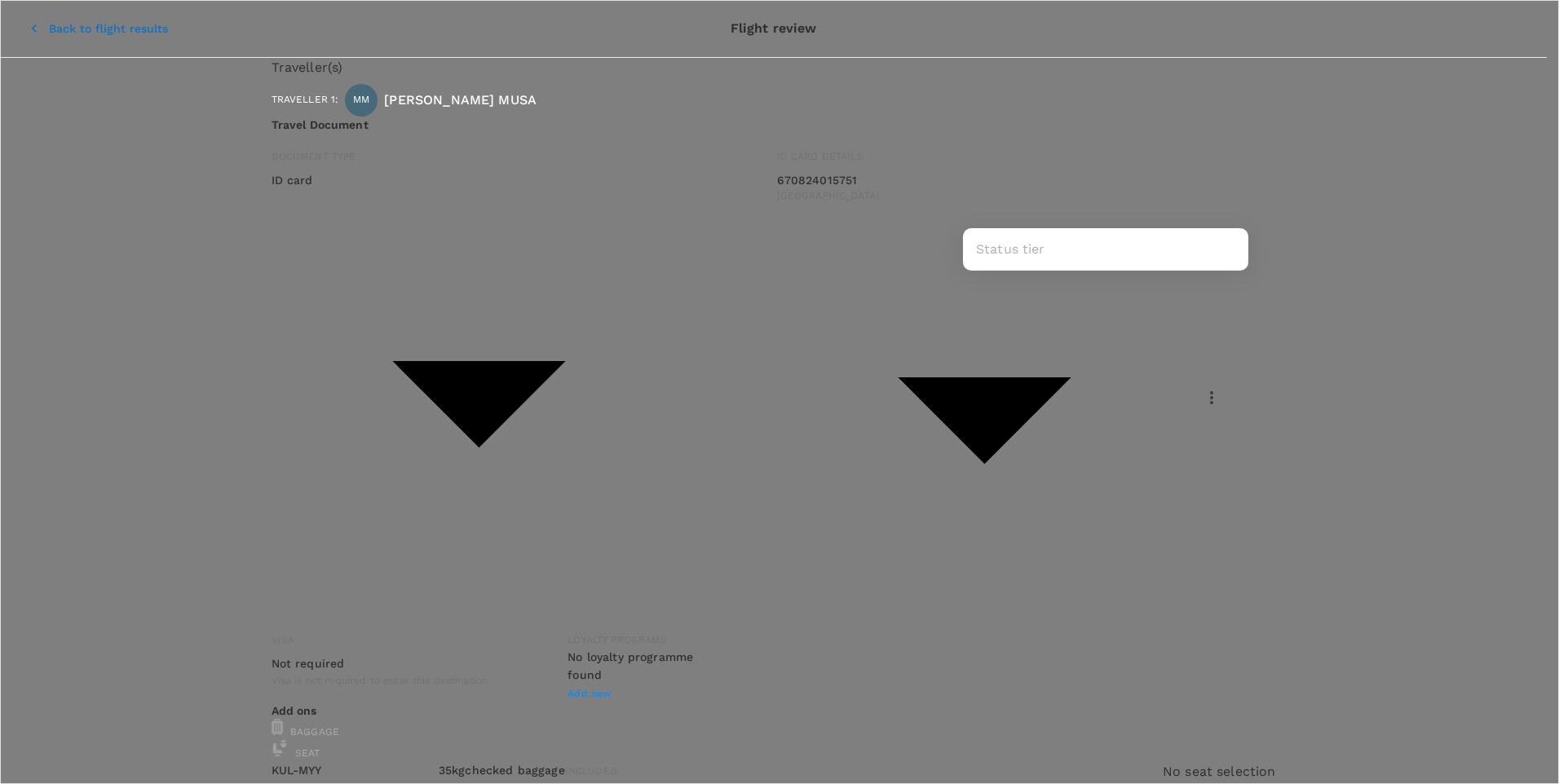 click at bounding box center [780, 392] 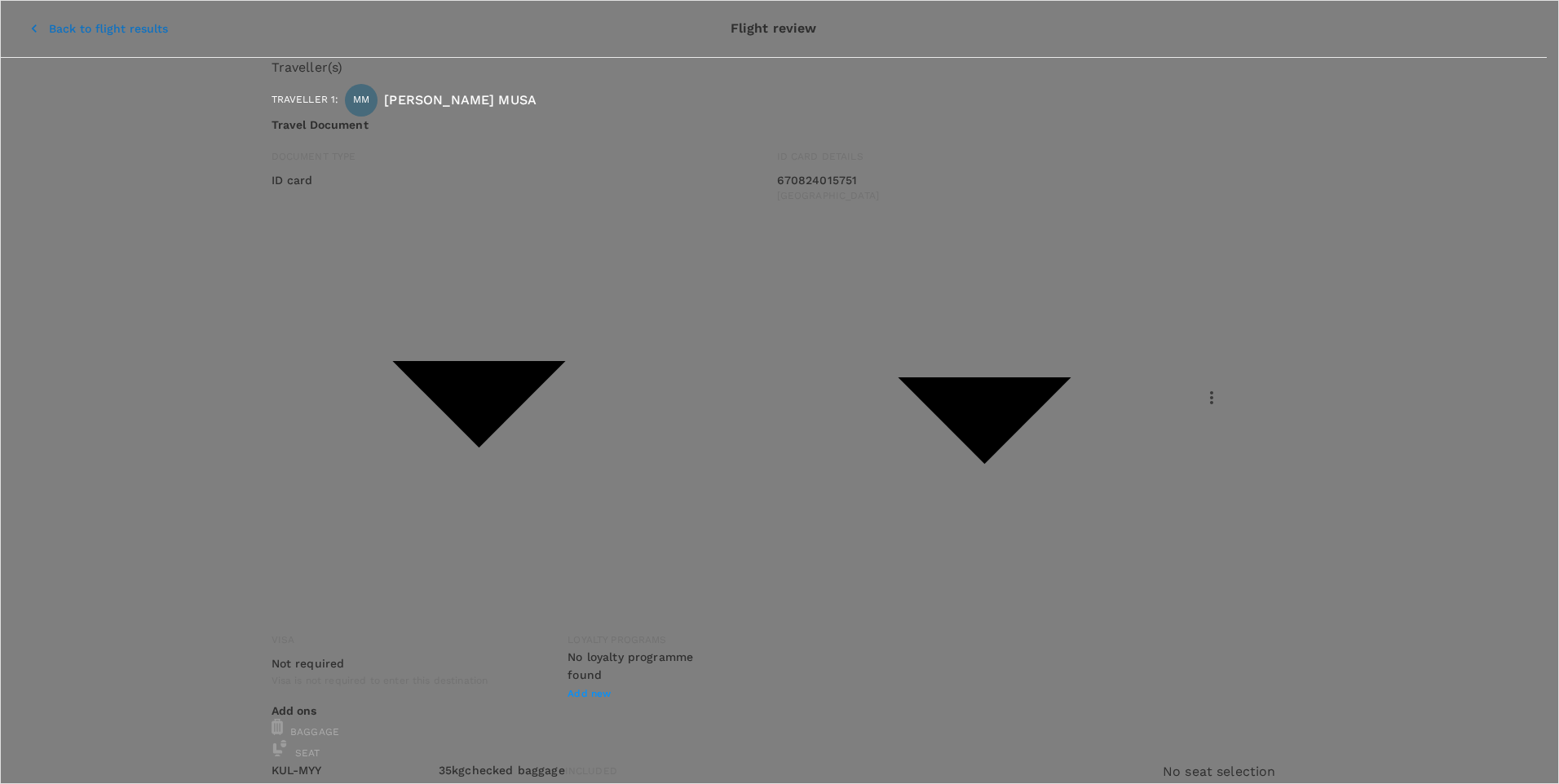 click at bounding box center (20, 1435) 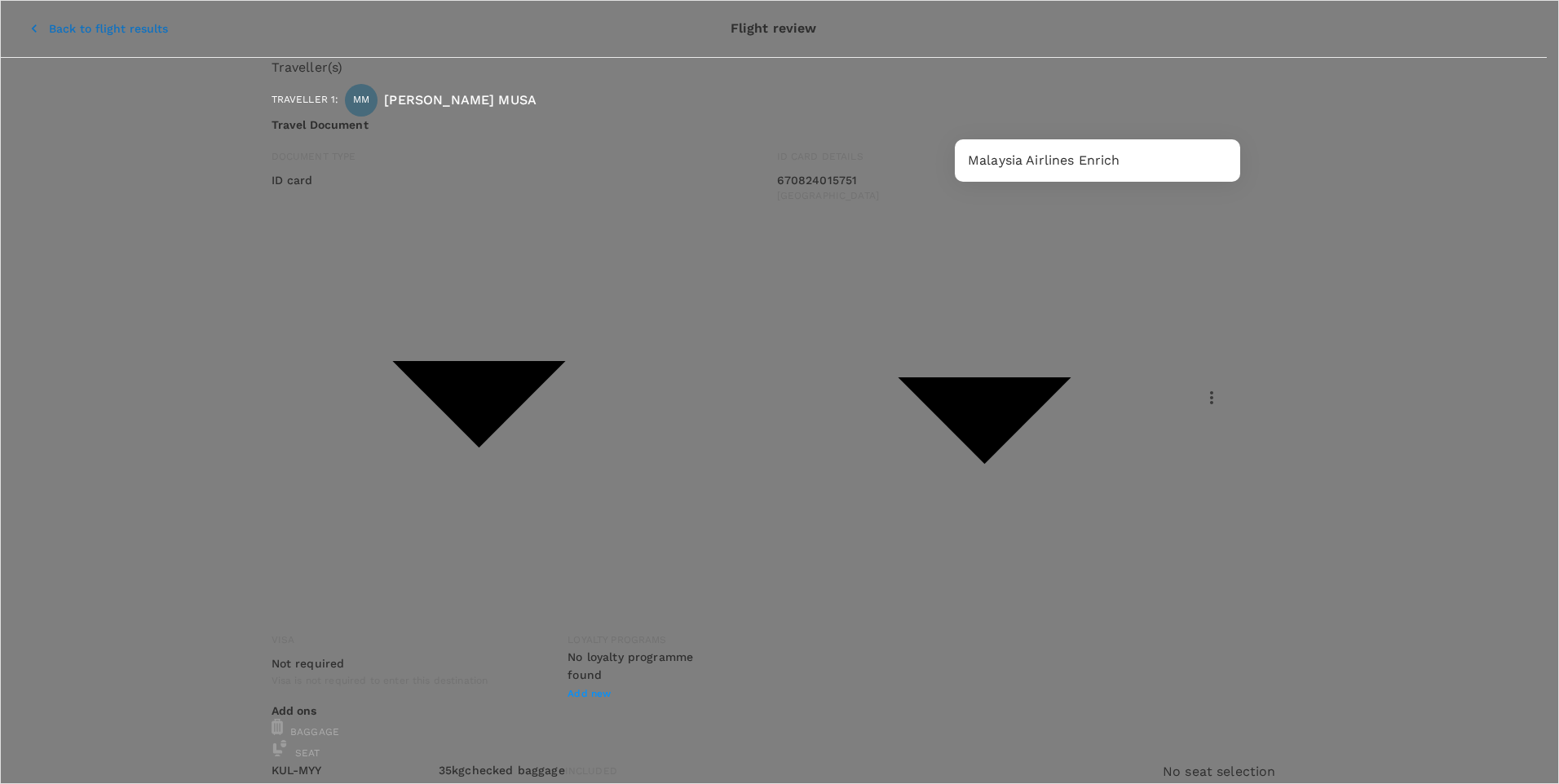 click on "Malaysia Airlines Enrich" at bounding box center [1097, 161] 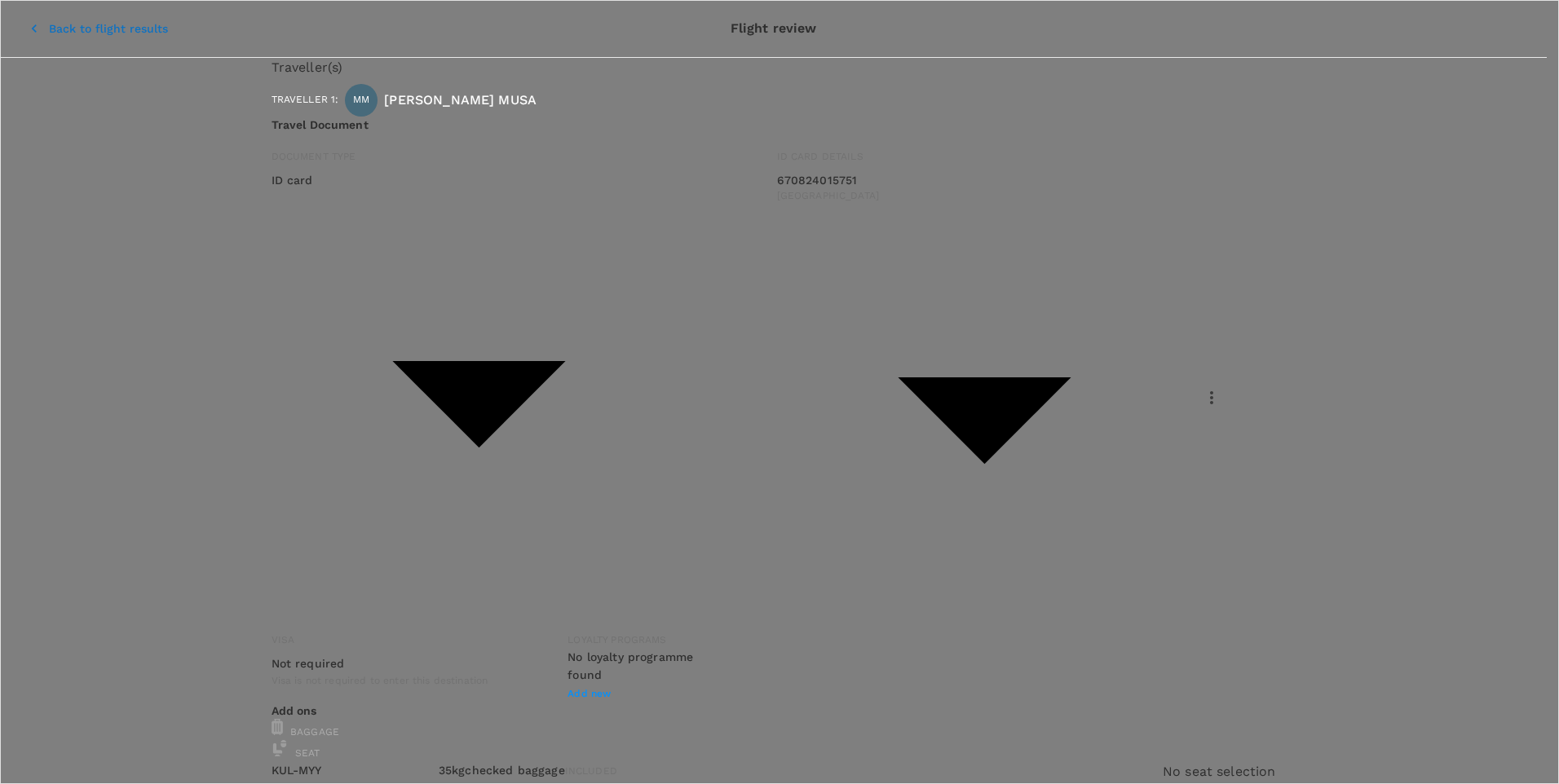 type on "Malaysia Airlines Enrich" 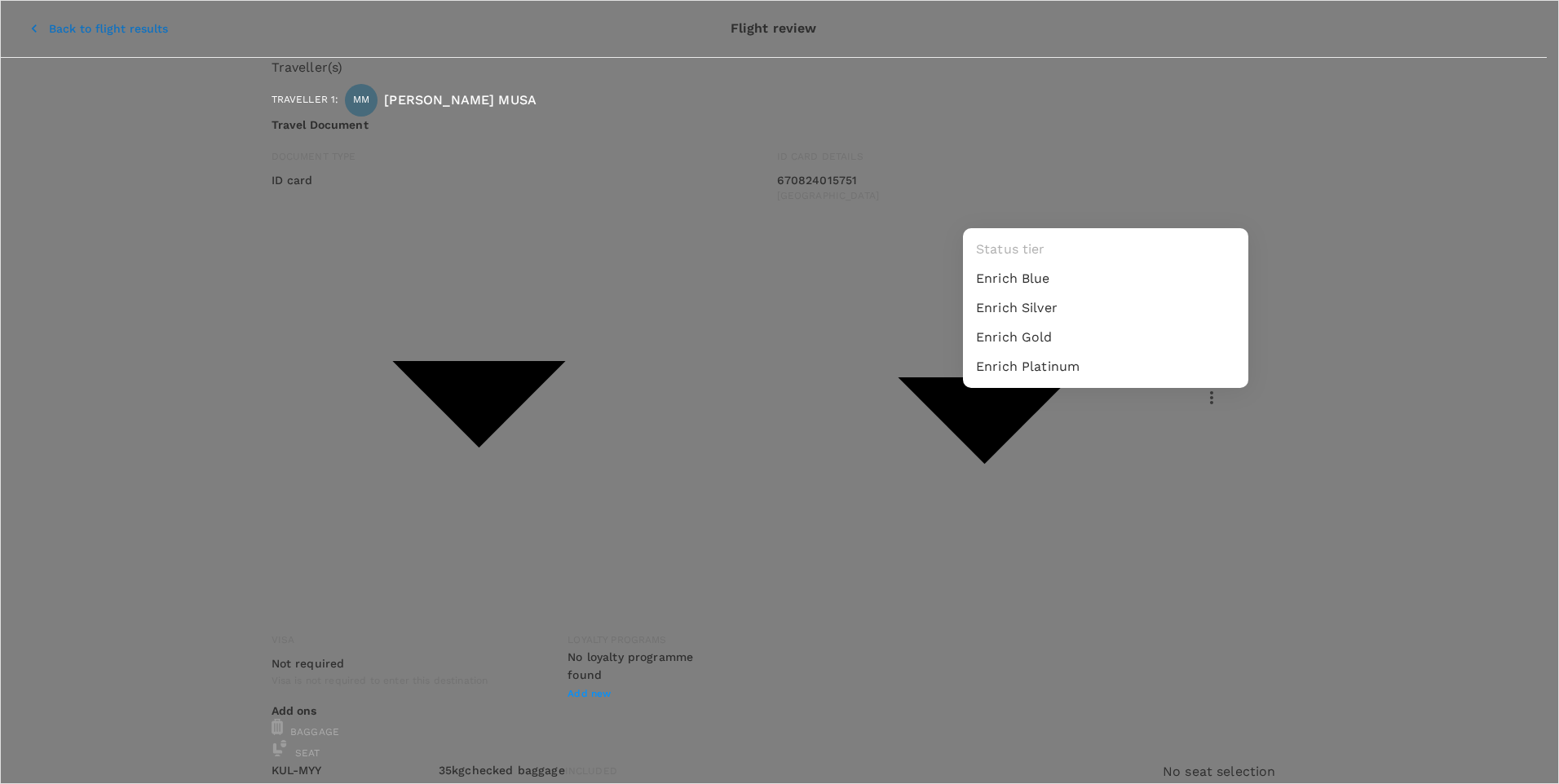 click on "Enrich Silver" at bounding box center (1106, 308) 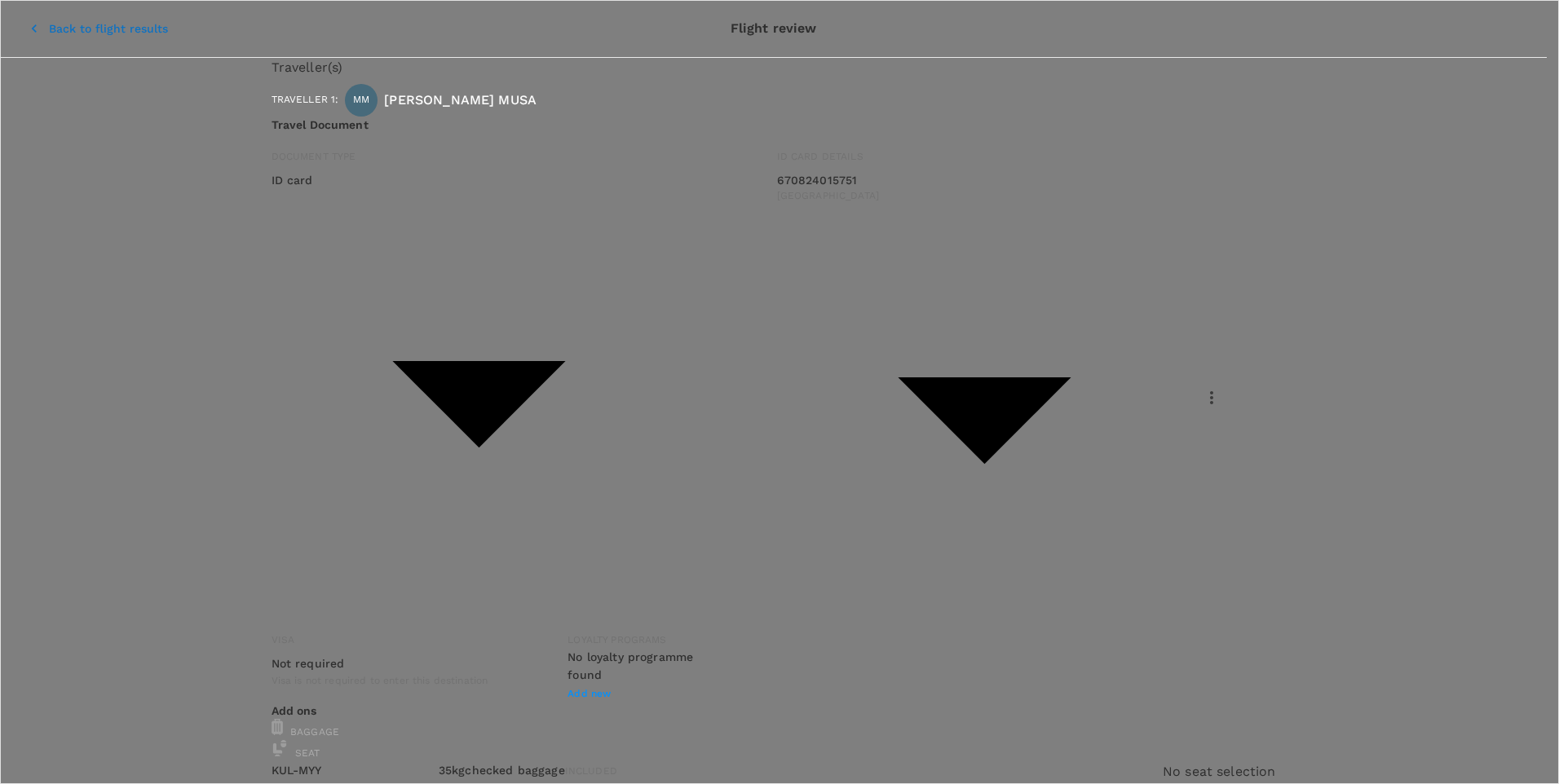 click on "Save" at bounding box center (51, 1991) 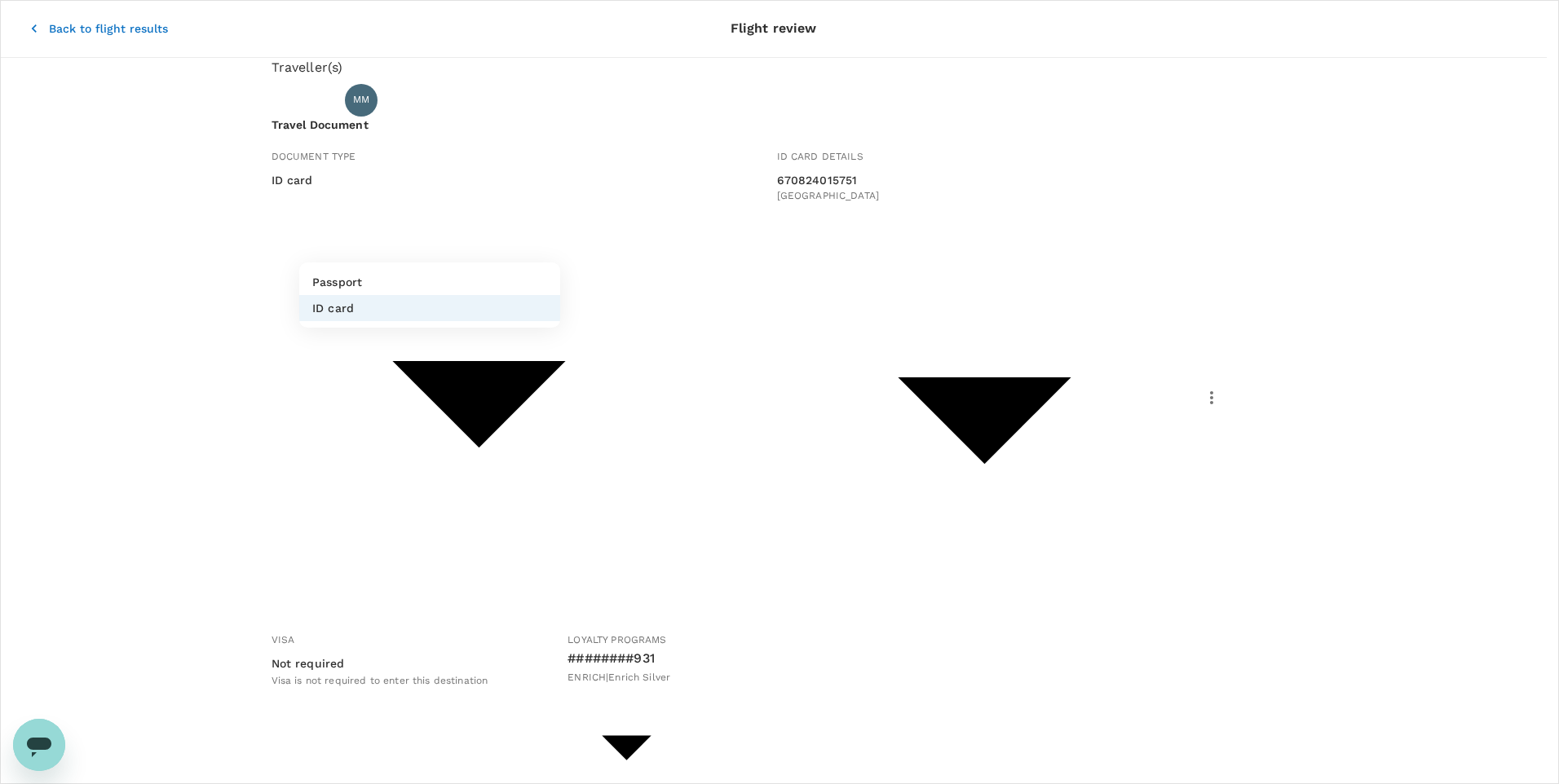 click on "Back to flight results Flight review Traveller(s) Traveller   1 : MM [PERSON_NAME] Travel Document Document type ID card Id card ​ Id card details 670824015751 Malaysia 9f0029dc-a2aa-446f-9e90-6e87f0bf5339 ​ Visa Not required Visa is not required to enter this destination Loyalty programs ########931 ENRICH |  Enrich Silver 606d5770-7736-492a-8056-90296f70d238 ​ Add ons Baggage Seat KUL  -  MYY 35kg  checked baggage INCLUDED No seat selection + MYR 0.00 Special request Add any special requests here. Our support team will attend to it and reach out to you as soon as possible. Add request You've selected [DATE] 08:55 11:20 KUL Direct ,  2h 25min MYY View flight details Price summary Total fare (1 traveller(s)) MYR 572.26 Air fare MYR 572.26 Baggage fee MYR 0.00 Seat fee MYR 0.00 Service fee MYR 40.06 Total MYR 612.32 Continue to payment details Some travellers require a valid travel document to proceed with this booking by TruTrip  ( 3.45.3   ) Edit Add new View details Passport" at bounding box center [780, 754] 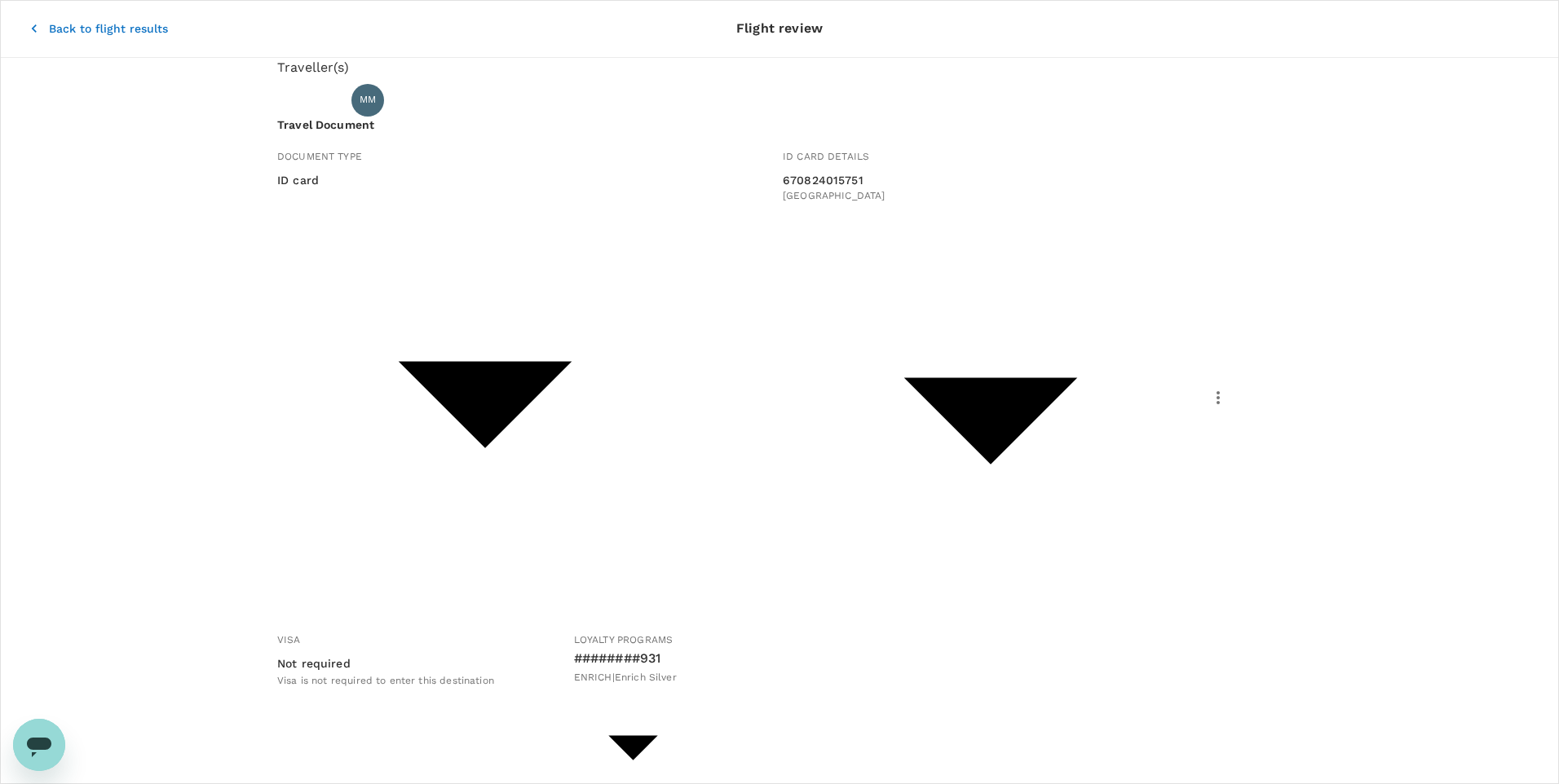 click on "Back to flight results Flight review Traveller(s) Traveller   1 : MM [PERSON_NAME] Travel Document Document type ID card Id card ​ Id card details 670824015751 Malaysia 9f0029dc-a2aa-446f-9e90-6e87f0bf5339 ​ Visa Not required Visa is not required to enter this destination Loyalty programs ########931 ENRICH |  Enrich Silver 606d5770-7736-492a-8056-90296f70d238 ​ Add ons Baggage Seat KUL  -  MYY 35kg  checked baggage INCLUDED No seat selection + MYR 0.00 Special request Add any special requests here. Our support team will attend to it and reach out to you as soon as possible. Add request You've selected [DATE] 08:55 11:20 KUL Direct ,  2h 25min MYY View flight details Price summary Total fare (1 traveller(s)) MYR 572.26 Air fare MYR 572.26 Baggage fee MYR 0.00 Seat fee MYR 0.00 Service fee MYR 40.06 Total MYR 612.32 Continue to payment details Some travellers require a valid travel document to proceed with this booking by TruTrip  ( 3.45.3   ) Edit Add new View details" at bounding box center (780, 754) 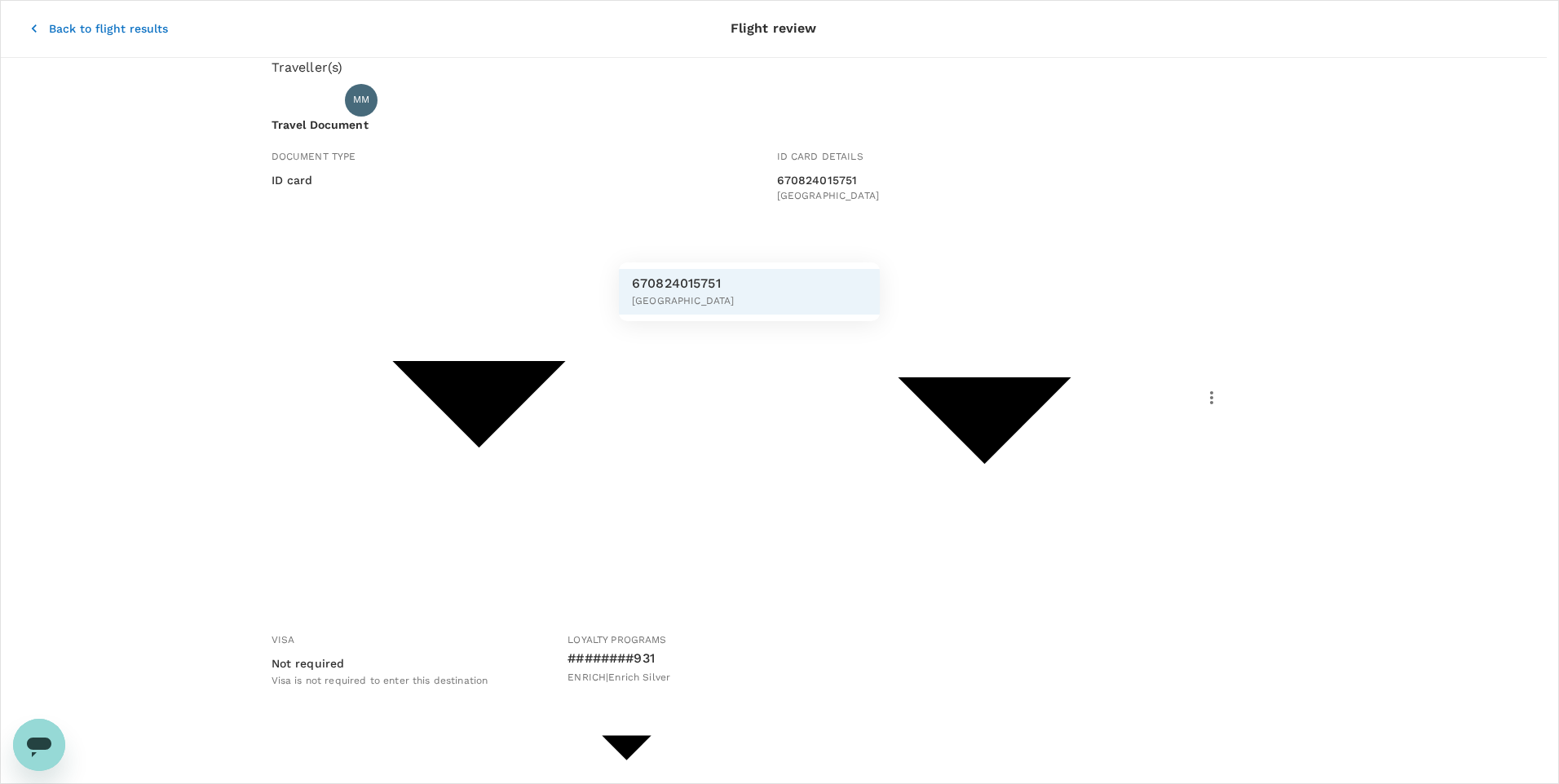 click on "[GEOGRAPHIC_DATA]" at bounding box center [683, 302] 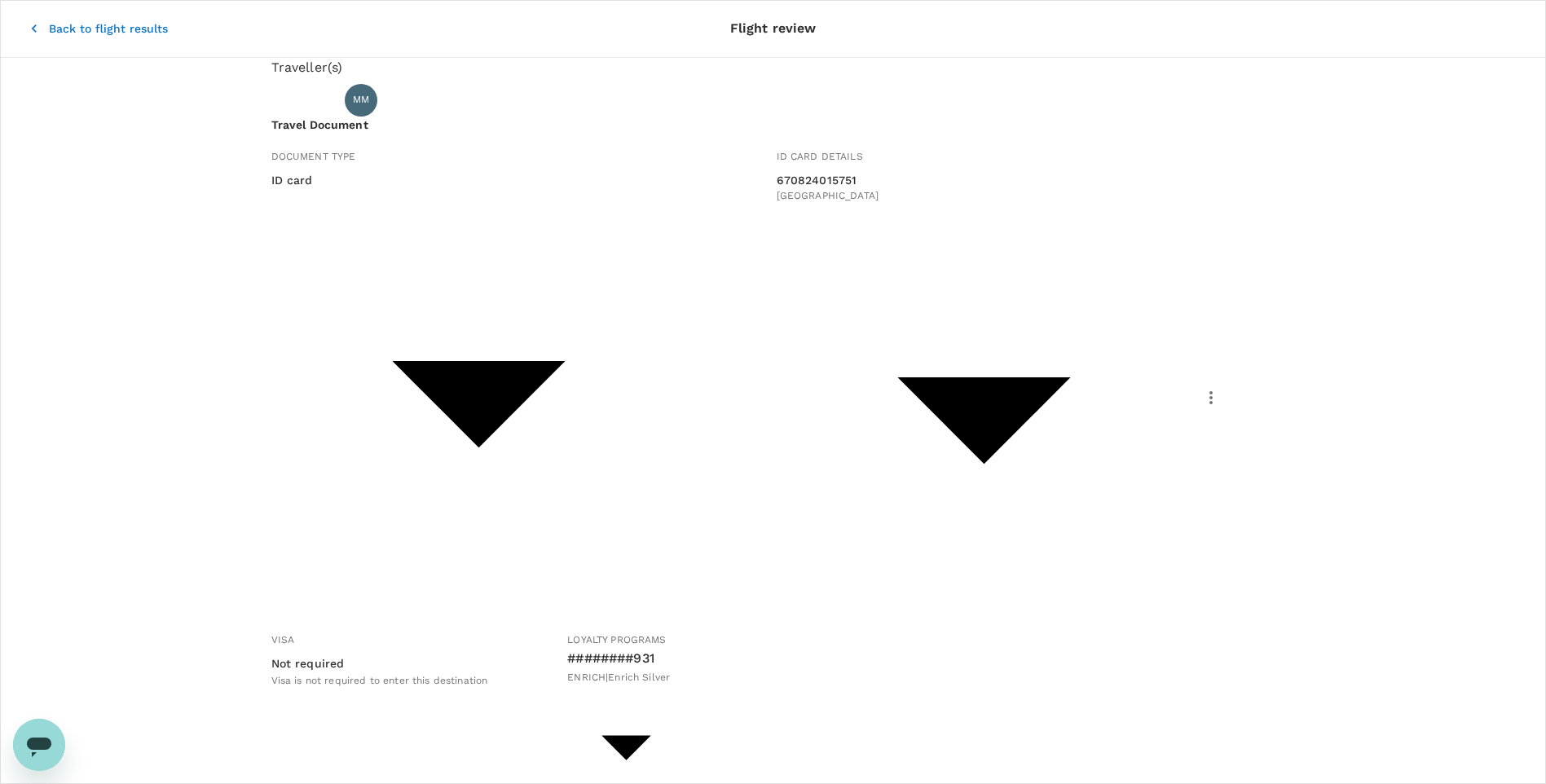 click on "Back to flight results Flight review Traveller(s) Traveller   1 : MM [PERSON_NAME] Travel Document Document type ID card Id card ​ Id card details 670824015751 Malaysia 9f0029dc-a2aa-446f-9e90-6e87f0bf5339 ​ Visa Not required Visa is not required to enter this destination Loyalty programs ########931 ENRICH |  Enrich Silver 606d5770-7736-492a-8056-90296f70d238 ​ Add ons Baggage Seat KUL  -  MYY 35kg  checked baggage INCLUDED No seat selection + MYR 0.00 Special request Add any special requests here. Our support team will attend to it and reach out to you as soon as possible. Add request You've selected [DATE] 08:55 11:20 KUL Direct ,  2h 25min MYY View flight details Price summary Total fare (1 traveller(s)) MYR 572.26 Air fare MYR 572.26 Baggage fee MYR 0.00 Seat fee MYR 0.00 Service fee MYR 40.06 Total MYR 612.32 Continue to payment details Some travellers require a valid travel document to proceed with this booking by TruTrip  ( 3.45.3   ) Edit Add new View details" at bounding box center (773, 754) 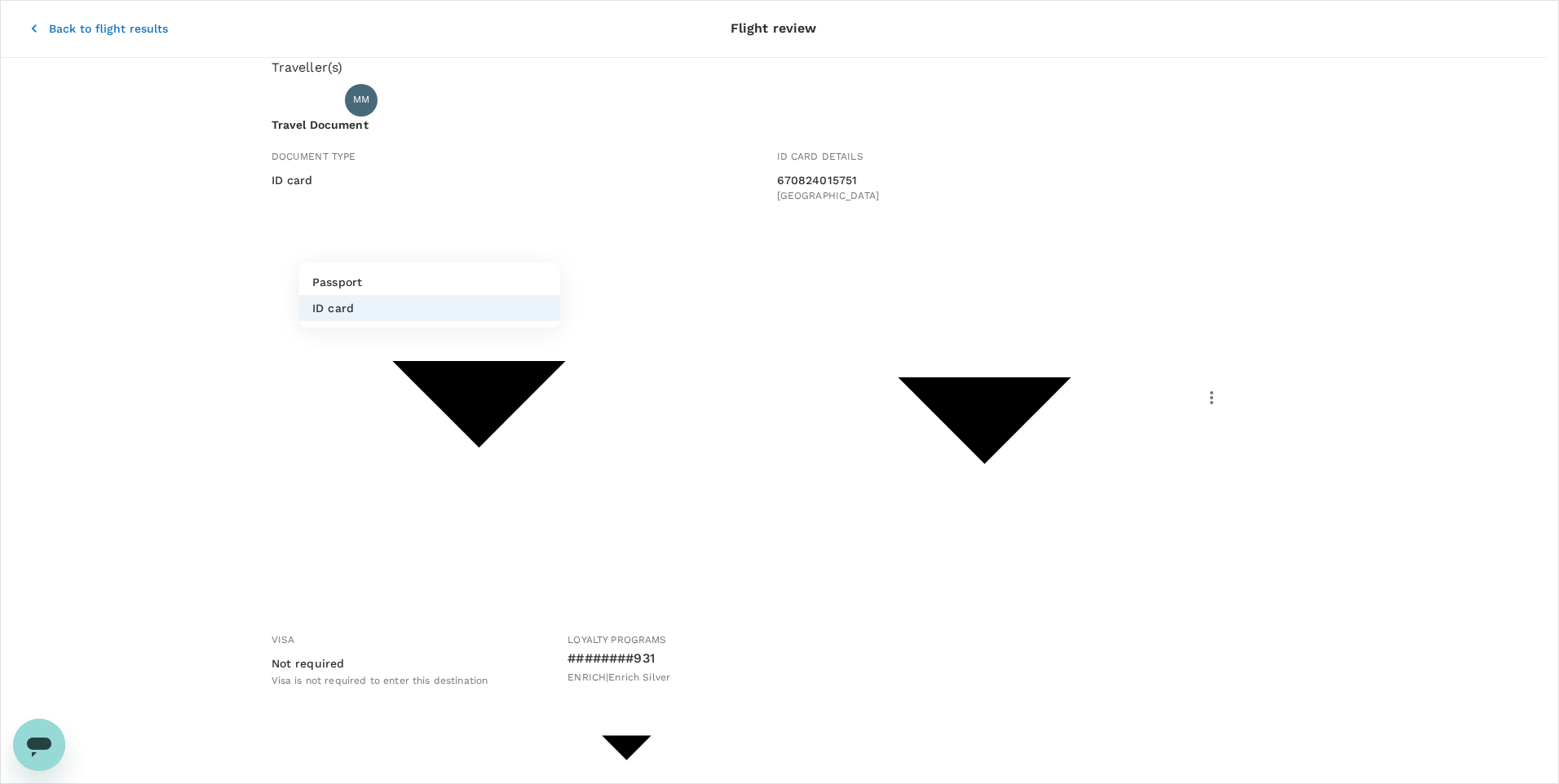 click at bounding box center (780, 392) 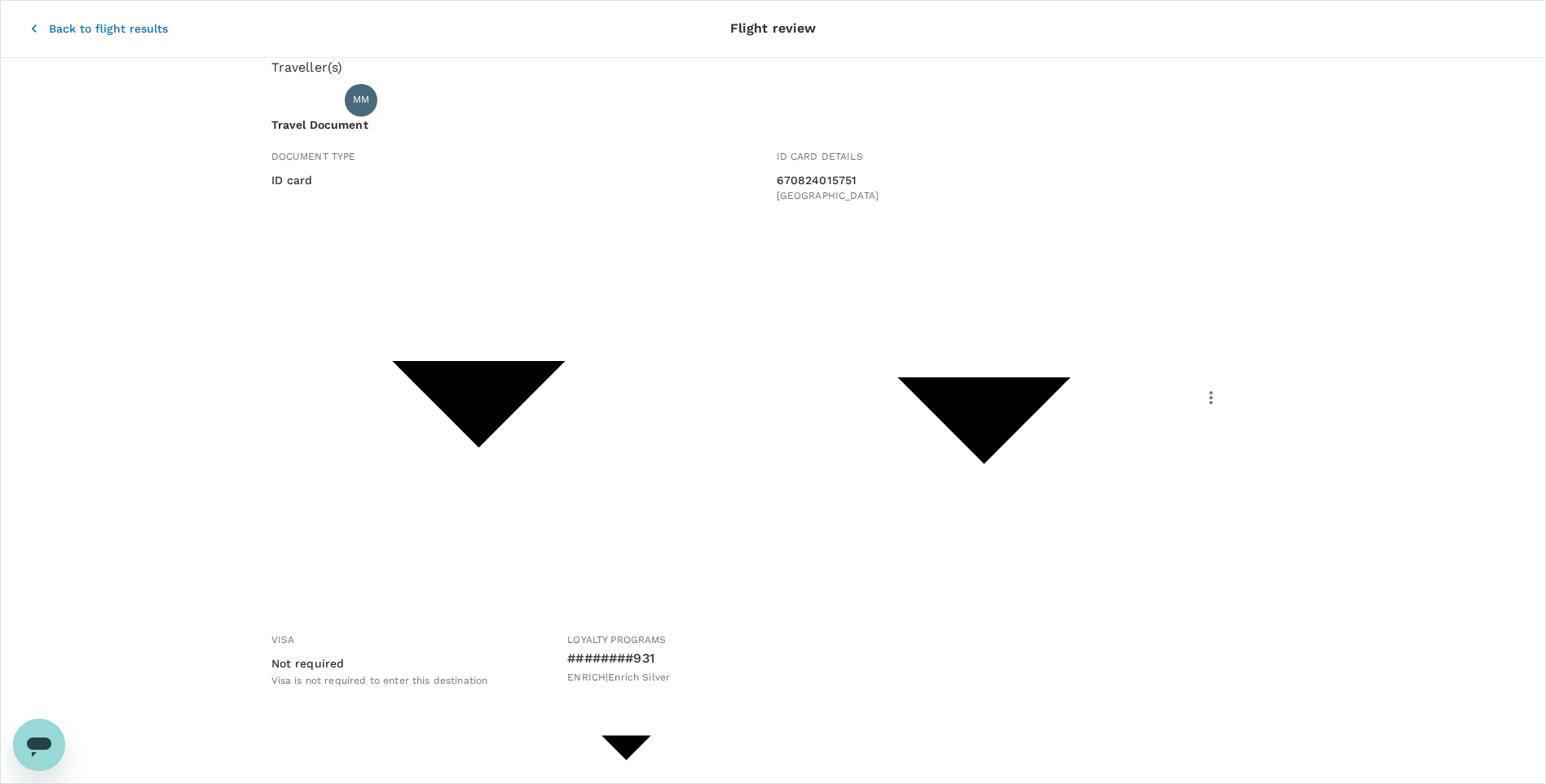 click on "Back to flight results Flight review Traveller(s) Traveller   1 : MM [PERSON_NAME] Travel Document Document type ID card Id card ​ Id card details 670824015751 Malaysia 9f0029dc-a2aa-446f-9e90-6e87f0bf5339 ​ Visa Not required Visa is not required to enter this destination Loyalty programs ########931 ENRICH |  Enrich Silver 606d5770-7736-492a-8056-90296f70d238 ​ Add ons Baggage Seat KUL  -  MYY 35kg  checked baggage INCLUDED No seat selection + MYR 0.00 Special request Add any special requests here. Our support team will attend to it and reach out to you as soon as possible. Add request You've selected [DATE] 08:55 11:20 KUL Direct ,  2h 25min MYY View flight details Price summary Total fare (1 traveller(s)) MYR 572.26 Air fare MYR 572.26 Baggage fee MYR 0.00 Seat fee MYR 0.00 Service fee MYR 40.06 Total MYR 612.32 Continue to payment details Some travellers require a valid travel document to proceed with this booking by TruTrip  ( 3.45.3   ) Edit Add new View details" at bounding box center [773, 754] 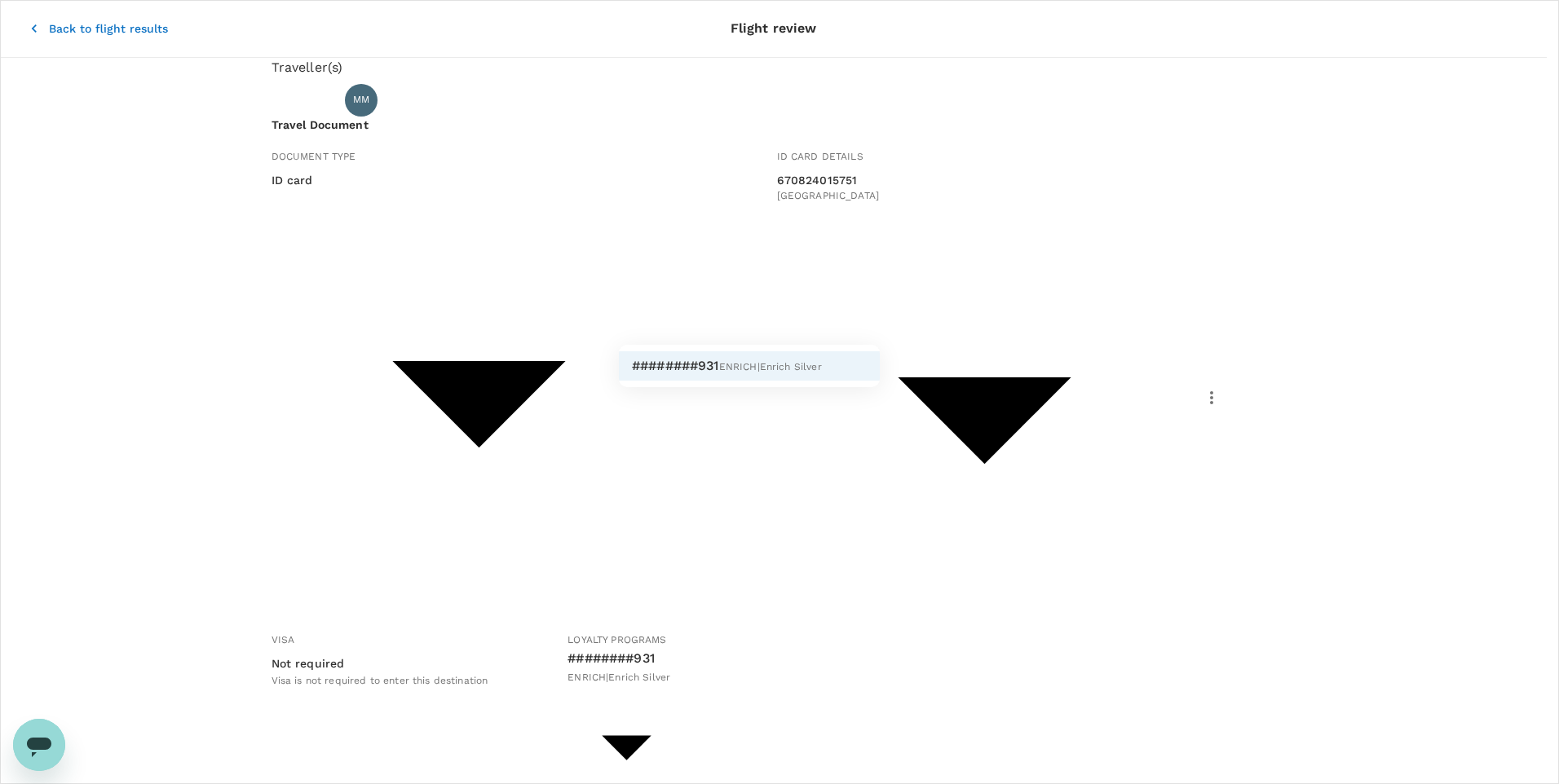 click on "########931 ENRICH |  [PERSON_NAME]" at bounding box center (749, 366) 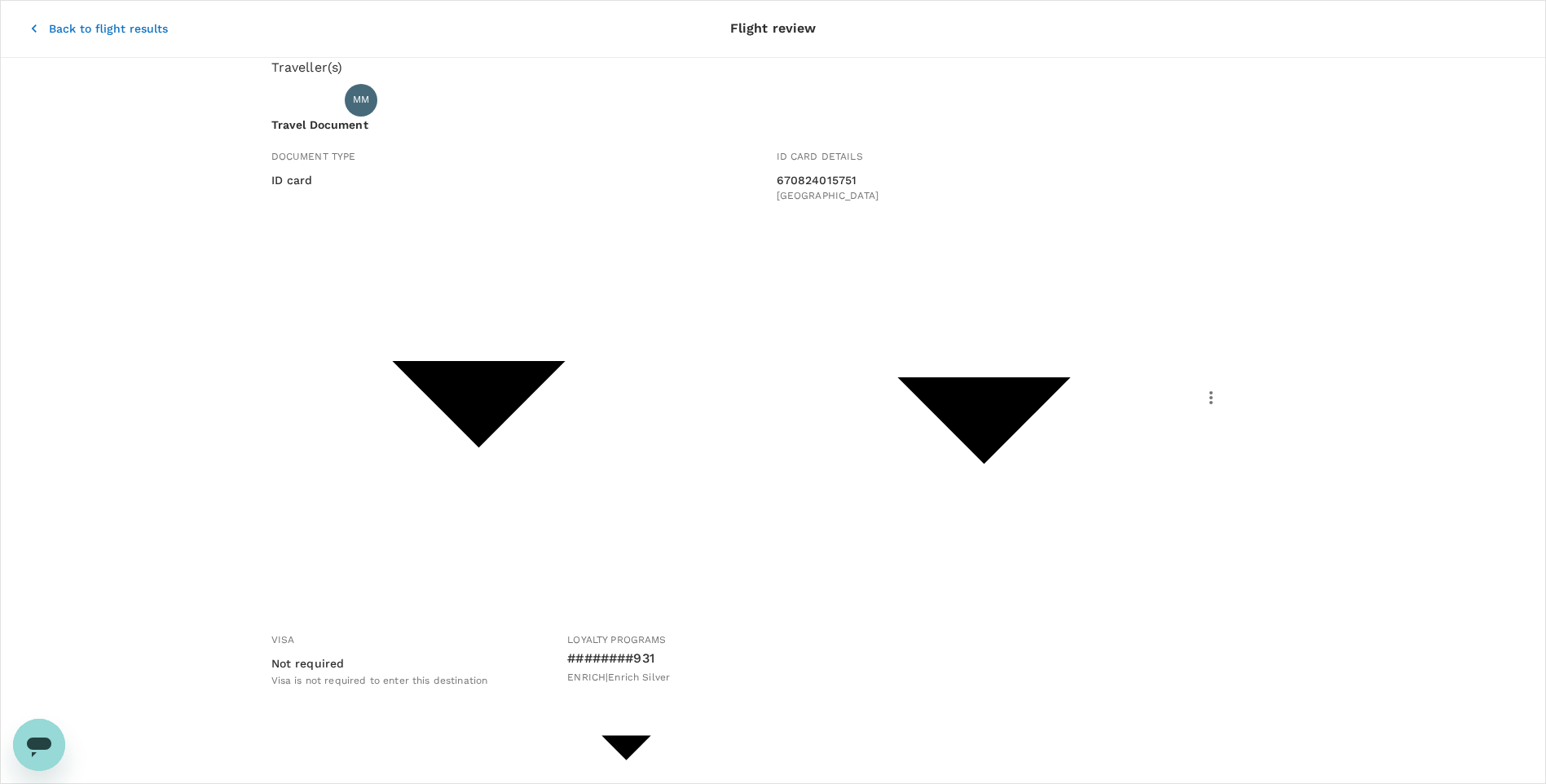 click on "View flight details" at bounding box center [331, 1199] 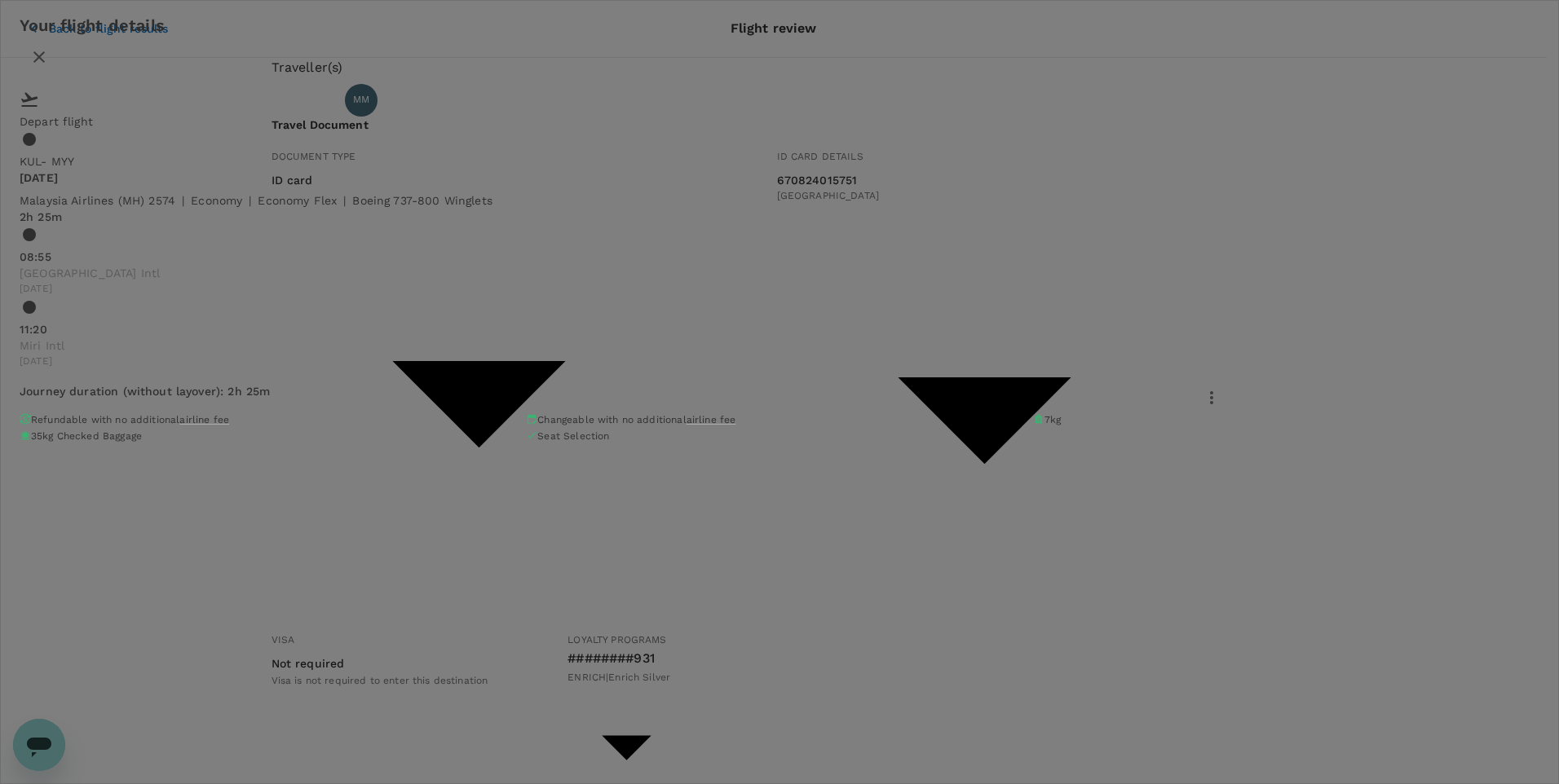 click 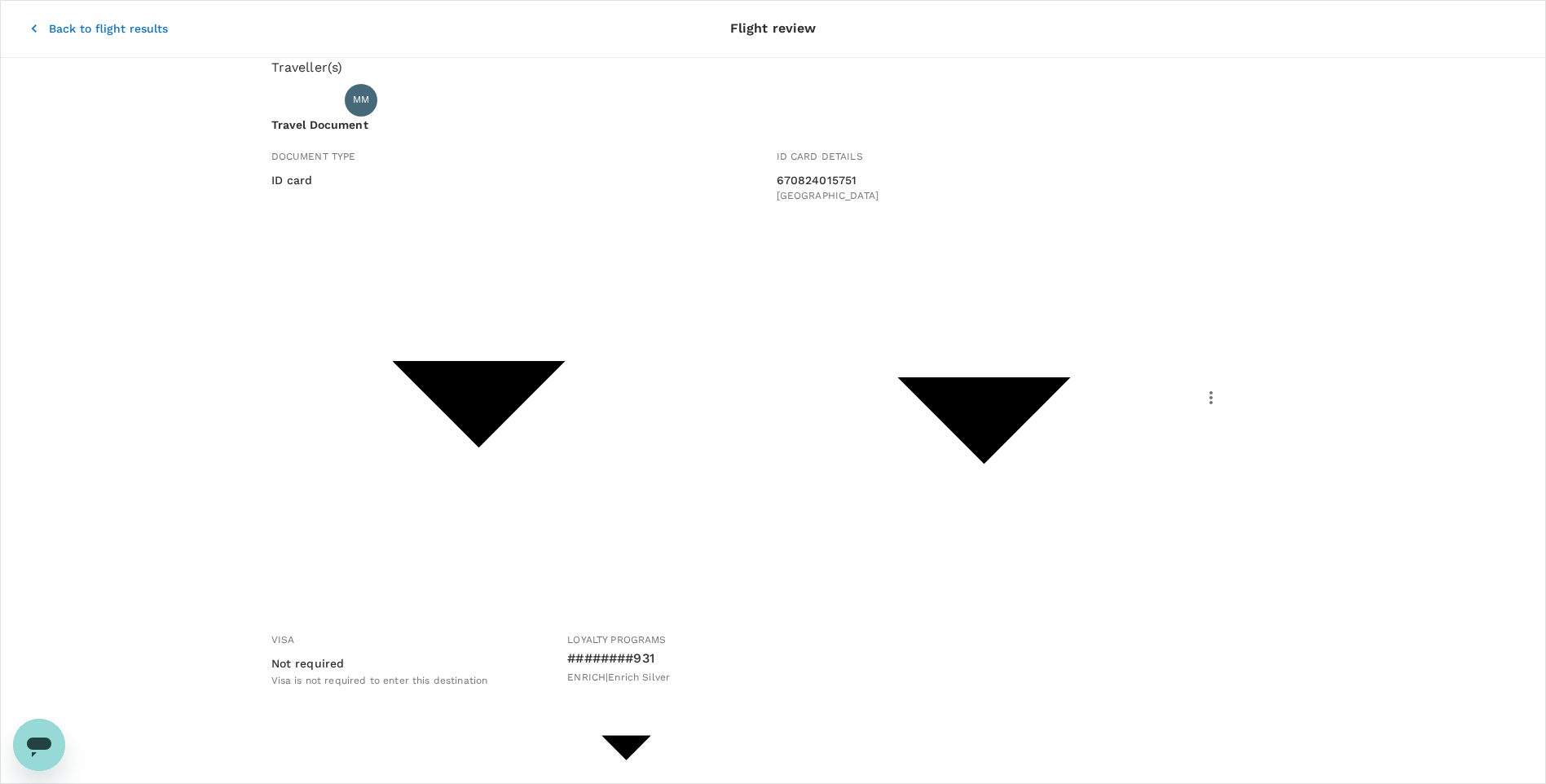 click on "Back to flight results Flight review Traveller(s) Traveller   1 : MM [PERSON_NAME] Travel Document Document type ID card Id card ​ Id card details 670824015751 Malaysia 9f0029dc-a2aa-446f-9e90-6e87f0bf5339 ​ Visa Not required Visa is not required to enter this destination Loyalty programs ########931 ENRICH |  Enrich Silver 606d5770-7736-492a-8056-90296f70d238 ​ Add ons Baggage Seat KUL  -  MYY 35kg  checked baggage INCLUDED No seat selection + MYR 0.00 Special request Add any special requests here. Our support team will attend to it and reach out to you as soon as possible. Add request You've selected [DATE] 08:55 11:20 KUL Direct ,  2h 25min MYY View flight details Price summary Total fare (1 traveller(s)) MYR 572.26 Air fare MYR 572.26 Baggage fee MYR 0.00 Seat fee MYR 0.00 Service fee MYR 40.06 Total MYR 612.32 Continue to payment details Some travellers require a valid travel document to proceed with this booking by TruTrip  ( 3.45.3   ) Edit Add new View details" at bounding box center (773, 754) 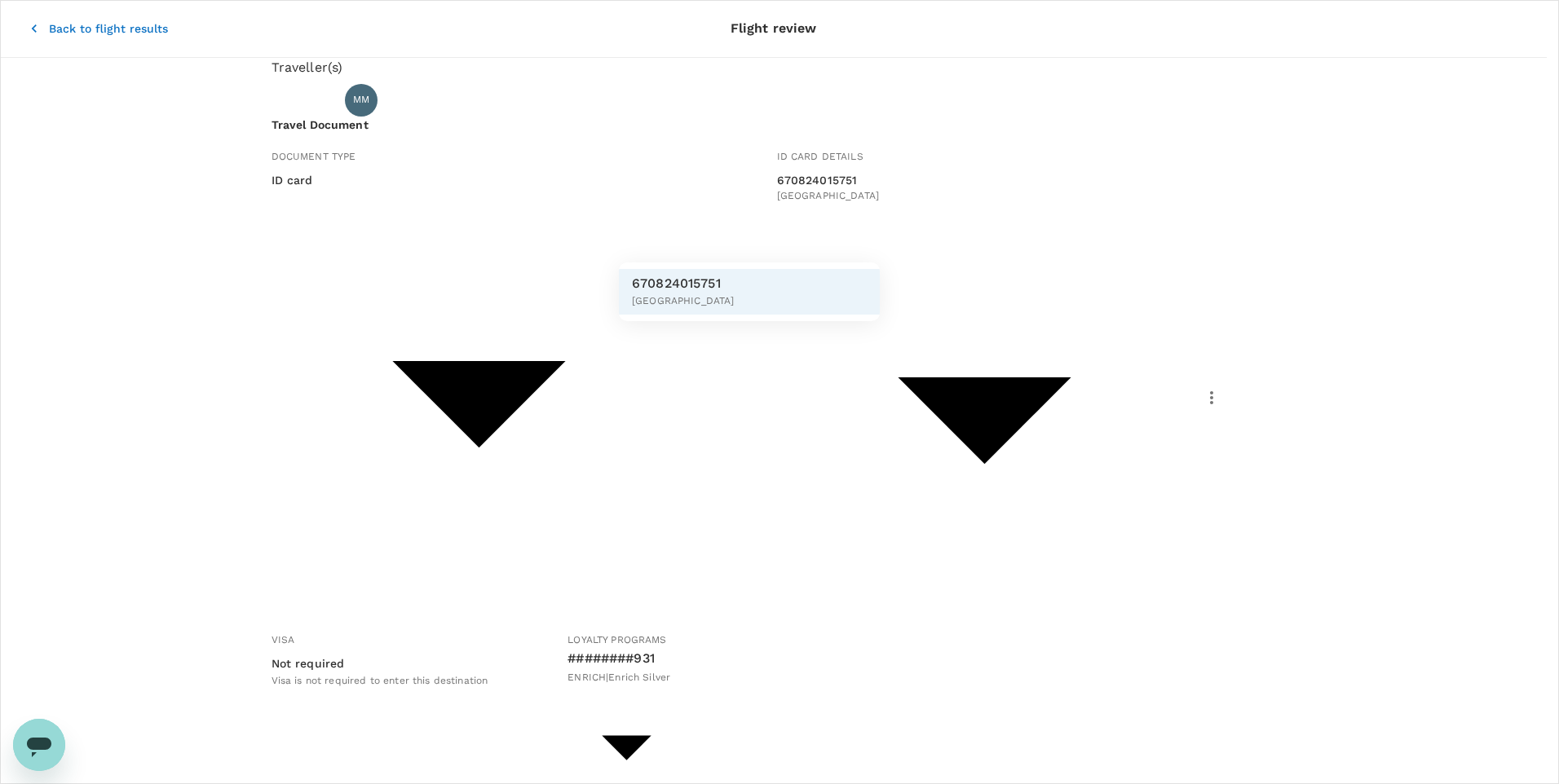 click at bounding box center [780, 392] 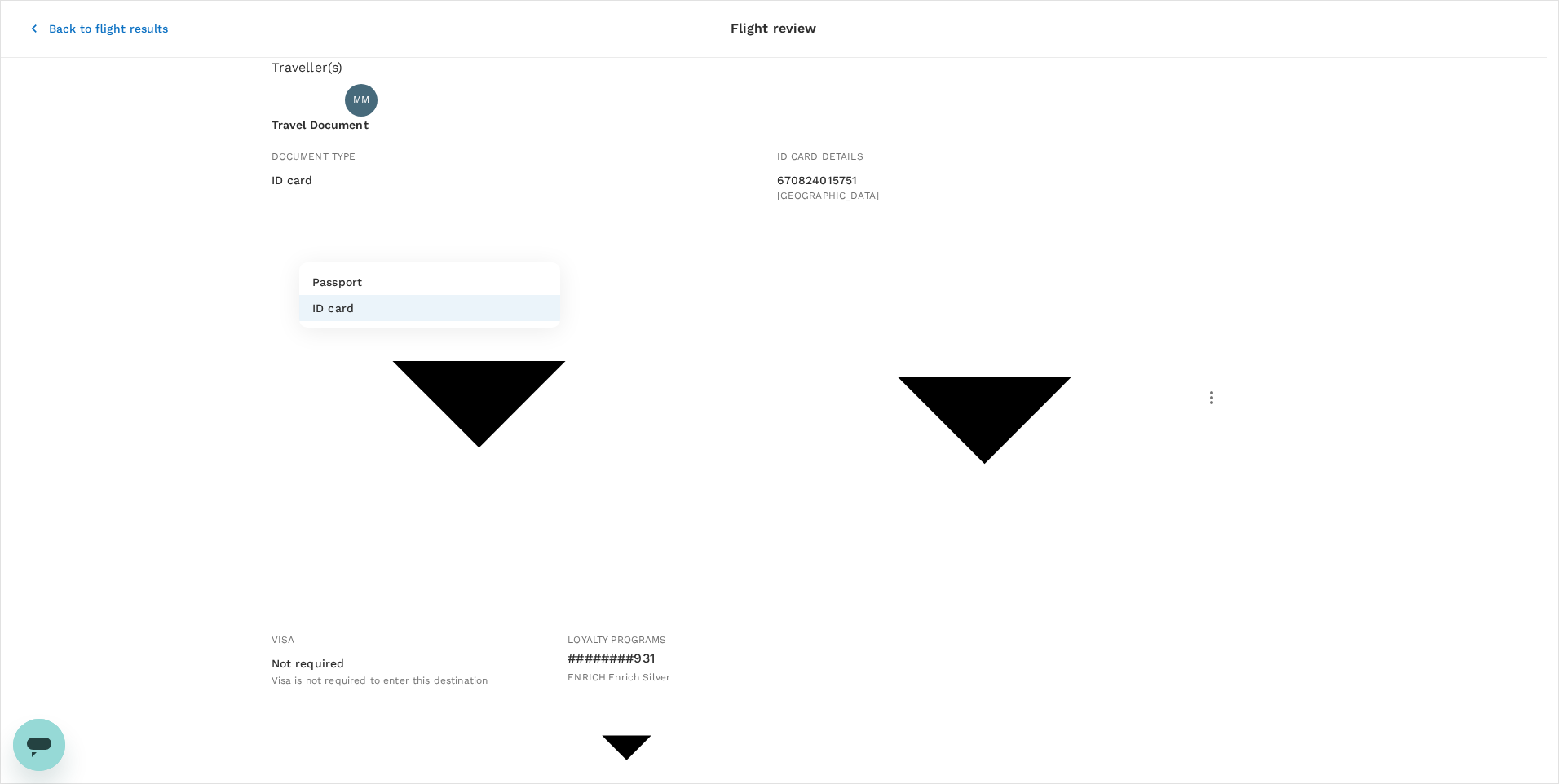 click on "Back to flight results Flight review Traveller(s) Traveller   1 : MM [PERSON_NAME] Travel Document Document type ID card Id card ​ Id card details 670824015751 Malaysia 9f0029dc-a2aa-446f-9e90-6e87f0bf5339 ​ Visa Not required Visa is not required to enter this destination Loyalty programs ########931 ENRICH |  Enrich Silver 606d5770-7736-492a-8056-90296f70d238 ​ Add ons Baggage Seat KUL  -  MYY 35kg  checked baggage INCLUDED No seat selection + MYR 0.00 Special request Add any special requests here. Our support team will attend to it and reach out to you as soon as possible. Add request You've selected [DATE] 08:55 11:20 KUL Direct ,  2h 25min MYY View flight details Price summary Total fare (1 traveller(s)) MYR 572.26 Air fare MYR 572.26 Baggage fee MYR 0.00 Seat fee MYR 0.00 Service fee MYR 40.06 Total MYR 612.32 Continue to payment details Some travellers require a valid travel document to proceed with this booking by TruTrip  ( 3.45.3   ) Edit Add new View details Passport" at bounding box center (780, 754) 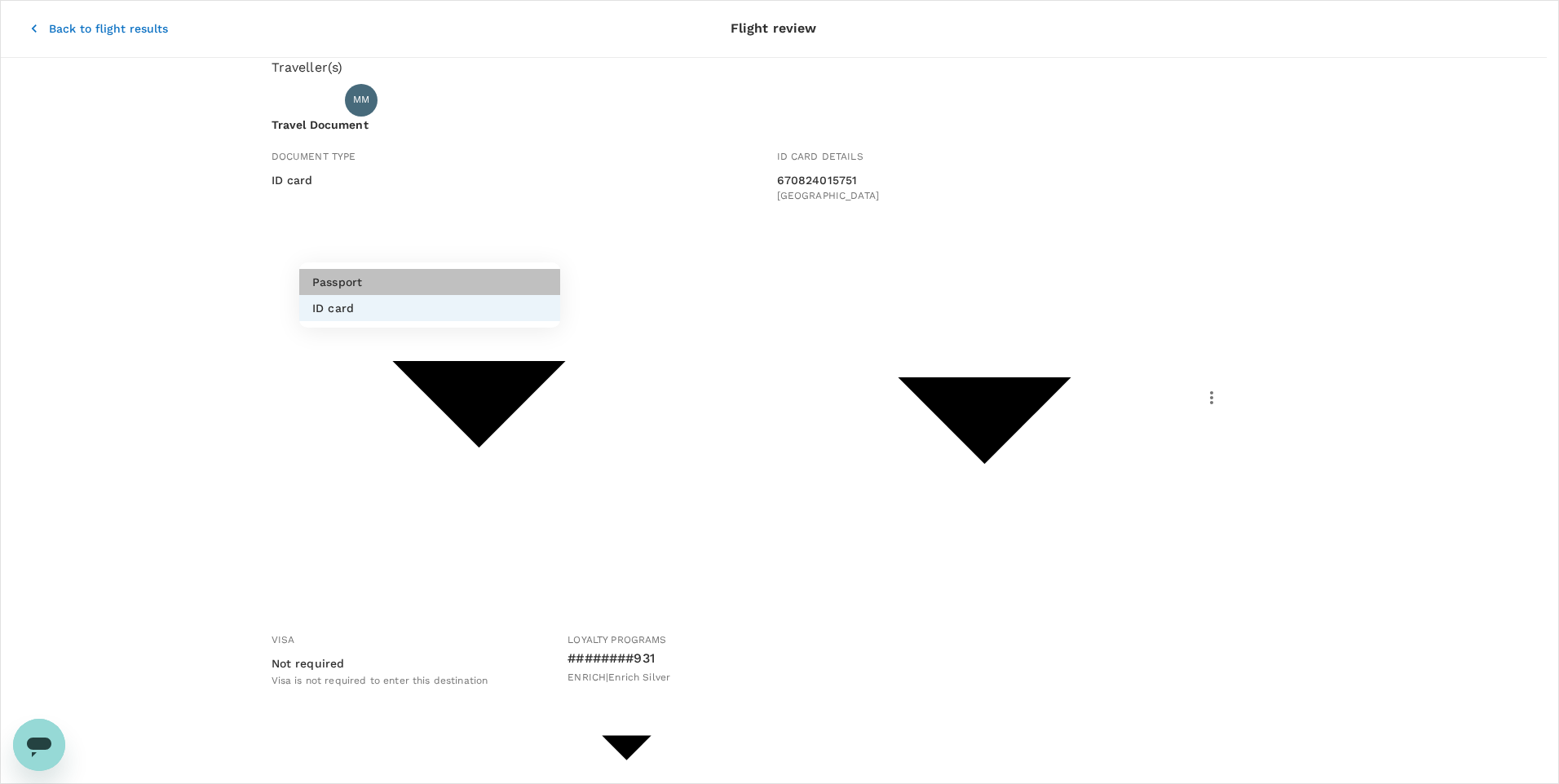 click on "Passport" at bounding box center [430, 282] 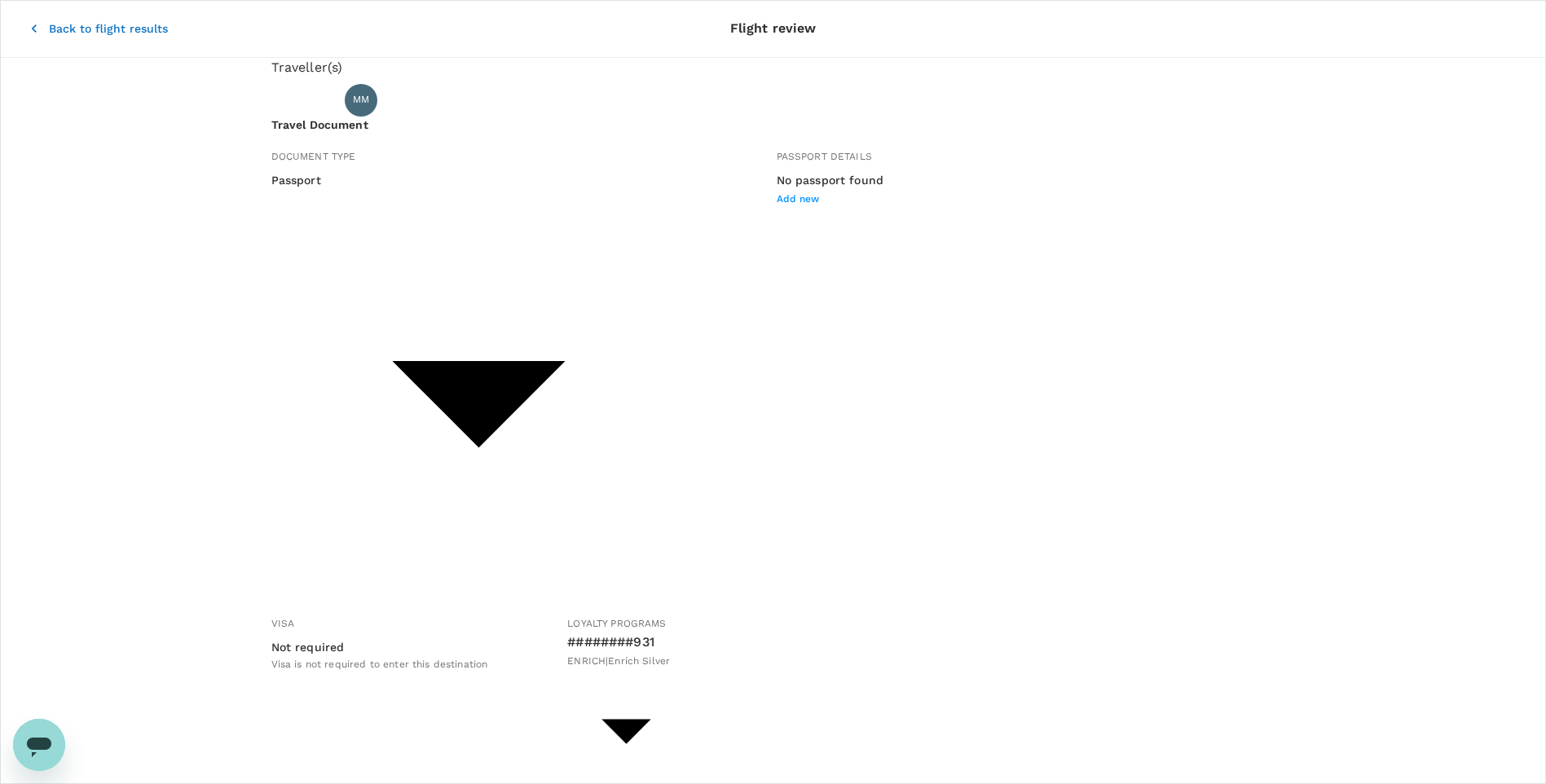 click on "Back to flight results Flight review Traveller(s) Traveller   1 : MM [PERSON_NAME] Travel Document Document type Passport Passport ​ Passport details No passport found Add new Visa Not required Visa is not required to enter this destination Loyalty programs ########931 ENRICH |  Enrich Silver 606d5770-7736-492a-8056-90296f70d238 ​ Add ons Baggage Seat KUL  -  MYY 35kg  checked baggage INCLUDED No seat selection + MYR 0.00 Special request Add any special requests here. Our support team will attend to it and reach out to you as soon as possible. Add request You've selected [DATE] 08:55 11:20 KUL Direct ,  2h 25min MYY View flight details Price summary Total fare (1 traveller(s)) MYR 572.26 Air fare MYR 572.26 Baggage fee MYR 0.00 Seat fee MYR 0.00 Service fee MYR 40.06 Total MYR 612.32 Continue to payment details Some travellers require a valid travel document to proceed with this booking by TruTrip  ( 3.45.3   ) Edit Add new View details" at bounding box center (773, 746) 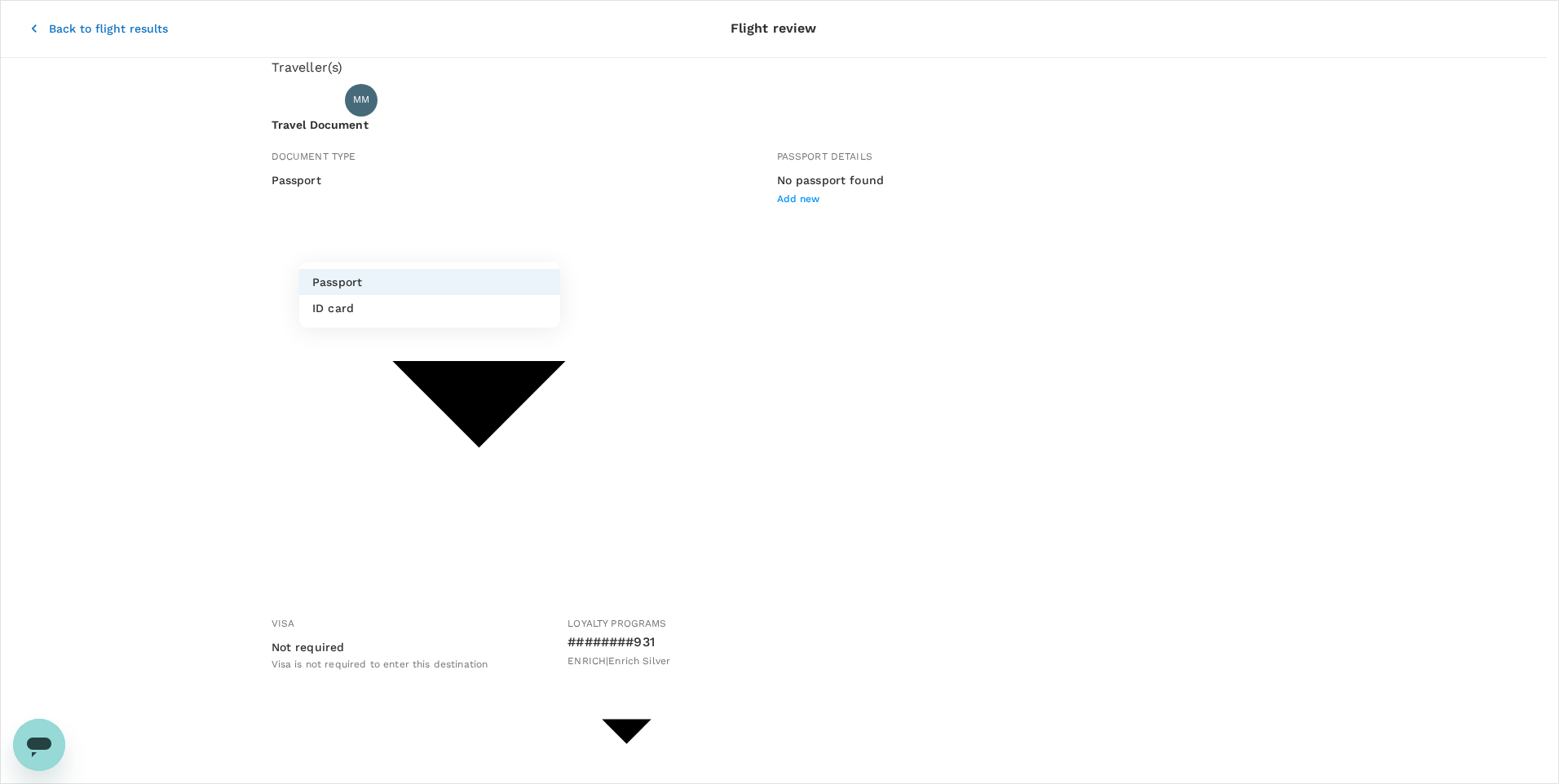 drag, startPoint x: 448, startPoint y: 277, endPoint x: 448, endPoint y: 286, distance: 9 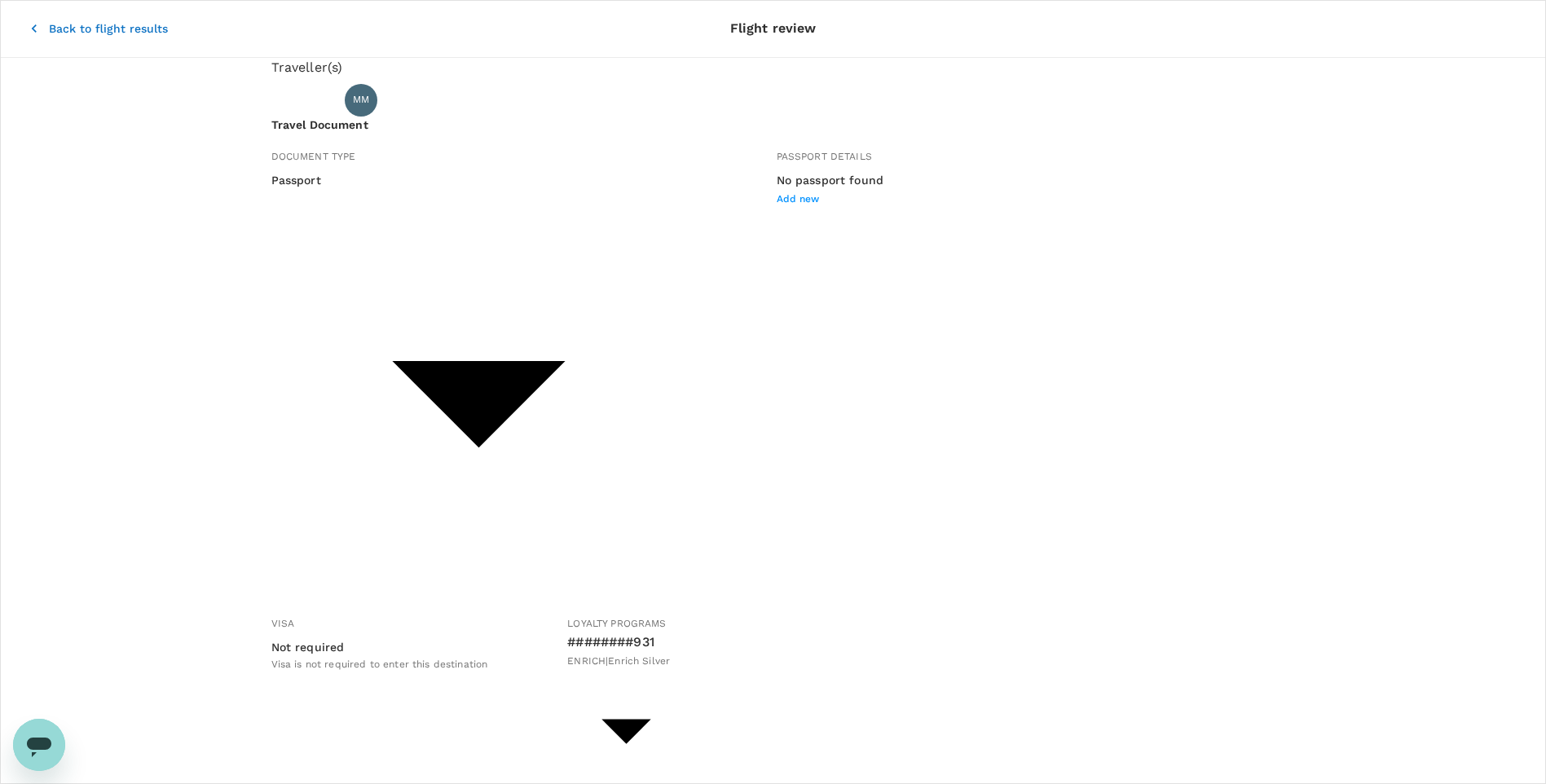 click on "Back to flight results Flight review Traveller(s) Traveller   1 : MM [PERSON_NAME] Travel Document Document type Passport Passport ​ Passport details No passport found Add new Visa Not required Visa is not required to enter this destination Loyalty programs ########931 ENRICH |  Enrich Silver 606d5770-7736-492a-8056-90296f70d238 ​ Add ons Baggage Seat KUL  -  MYY 35kg  checked baggage INCLUDED No seat selection + MYR 0.00 Special request Add any special requests here. Our support team will attend to it and reach out to you as soon as possible. Add request You've selected [DATE] 08:55 11:20 KUL Direct ,  2h 25min MYY View flight details Price summary Total fare (1 traveller(s)) MYR 572.26 Air fare MYR 572.26 Baggage fee MYR 0.00 Seat fee MYR 0.00 Service fee MYR 40.06 Total MYR 612.32 Continue to payment details Some travellers require a valid travel document to proceed with this booking by TruTrip  ( 3.45.3   ) Edit Add new View details" at bounding box center (773, 746) 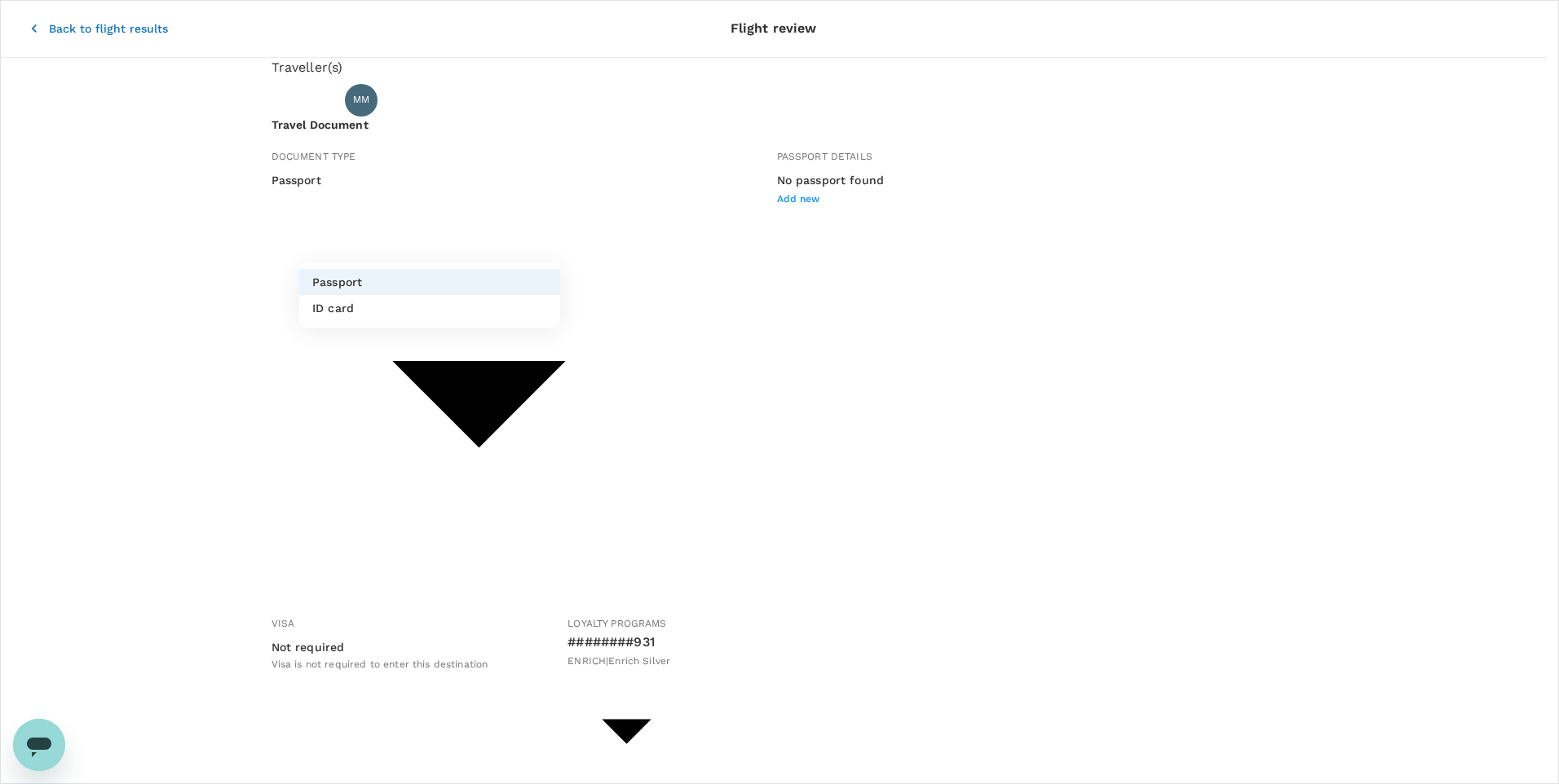 click on "ID card" at bounding box center (430, 308) 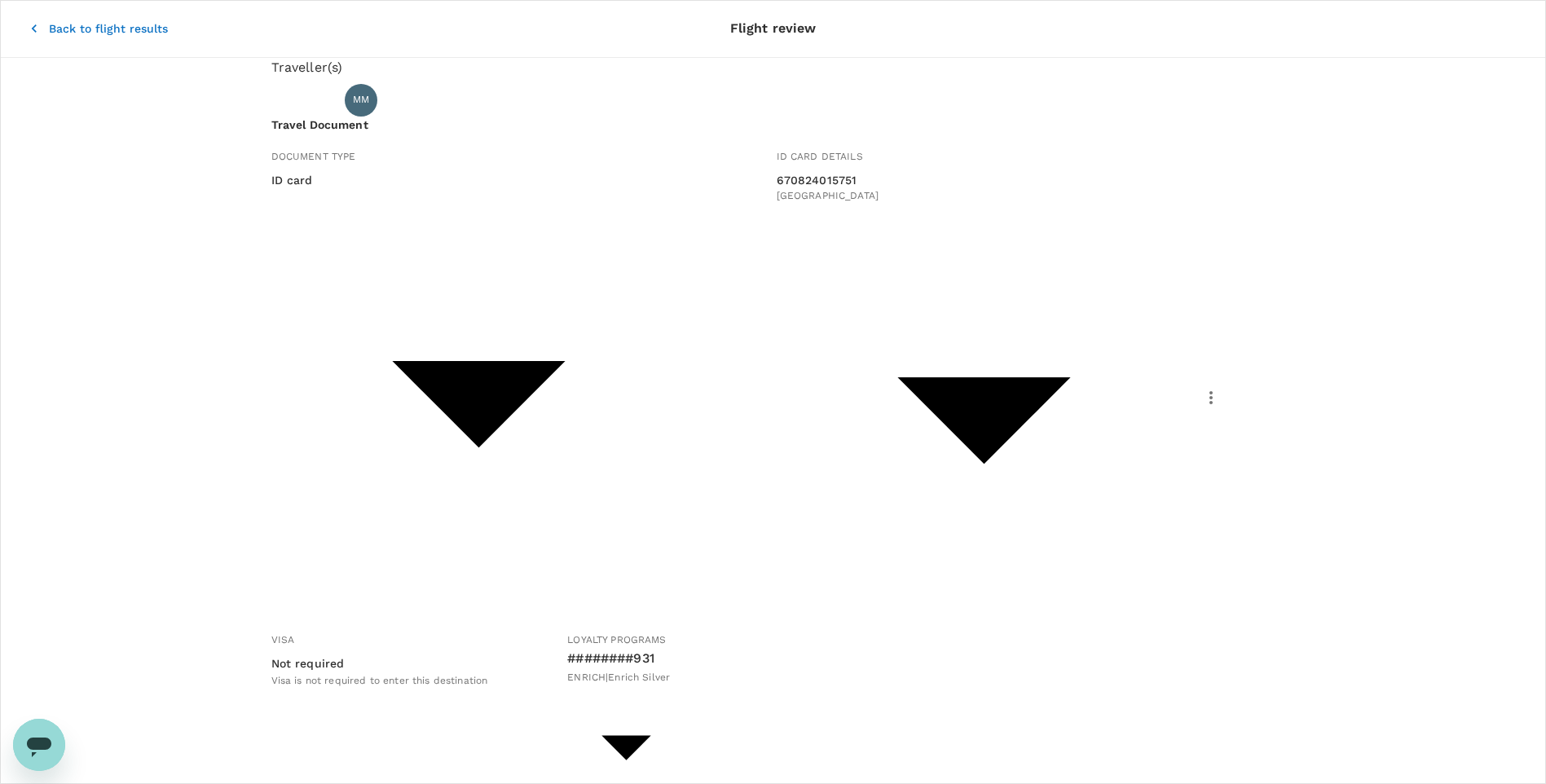 click on "Continue to payment details" at bounding box center (773, 1428) 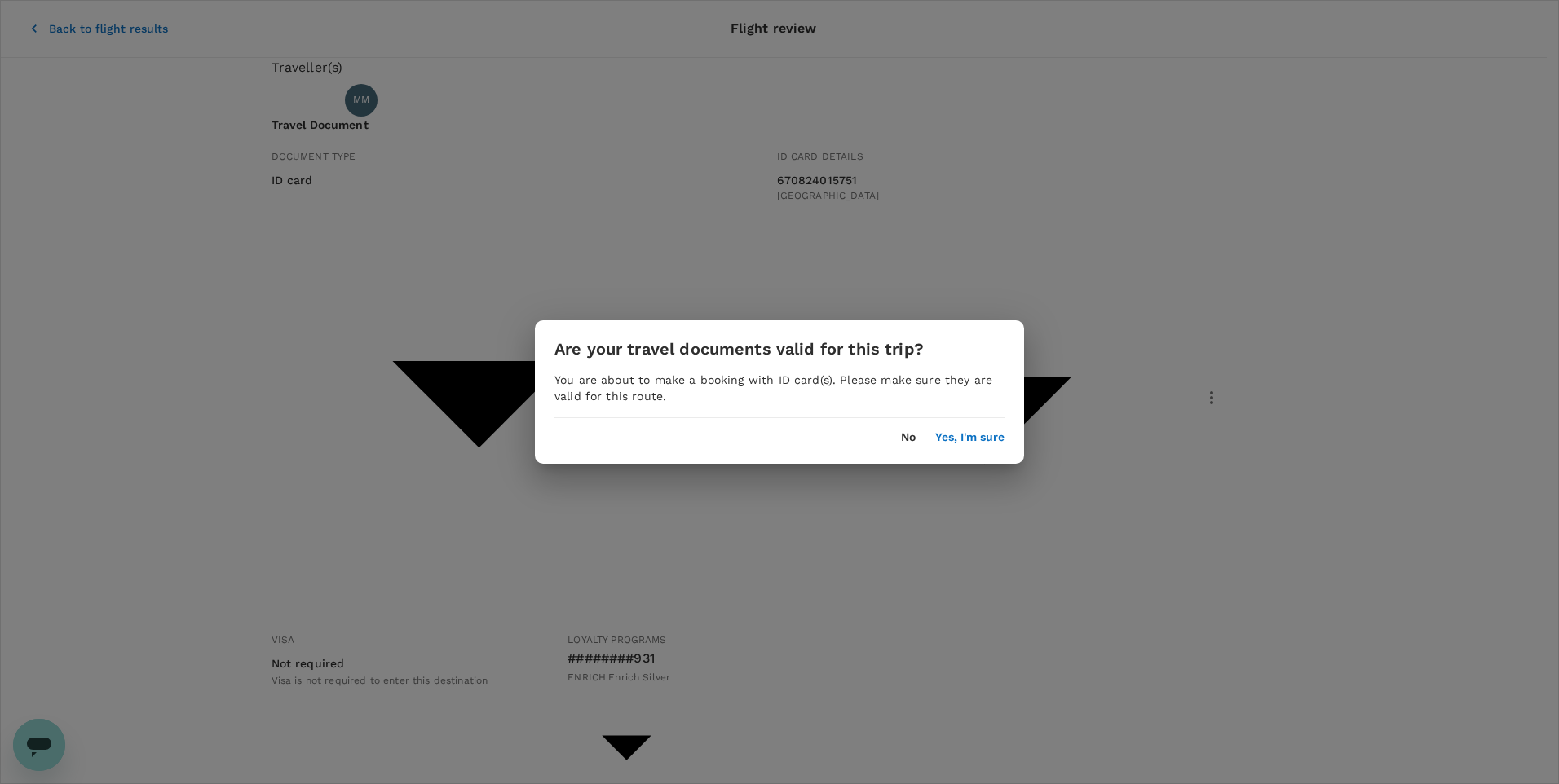 click on "No" at bounding box center [908, 438] 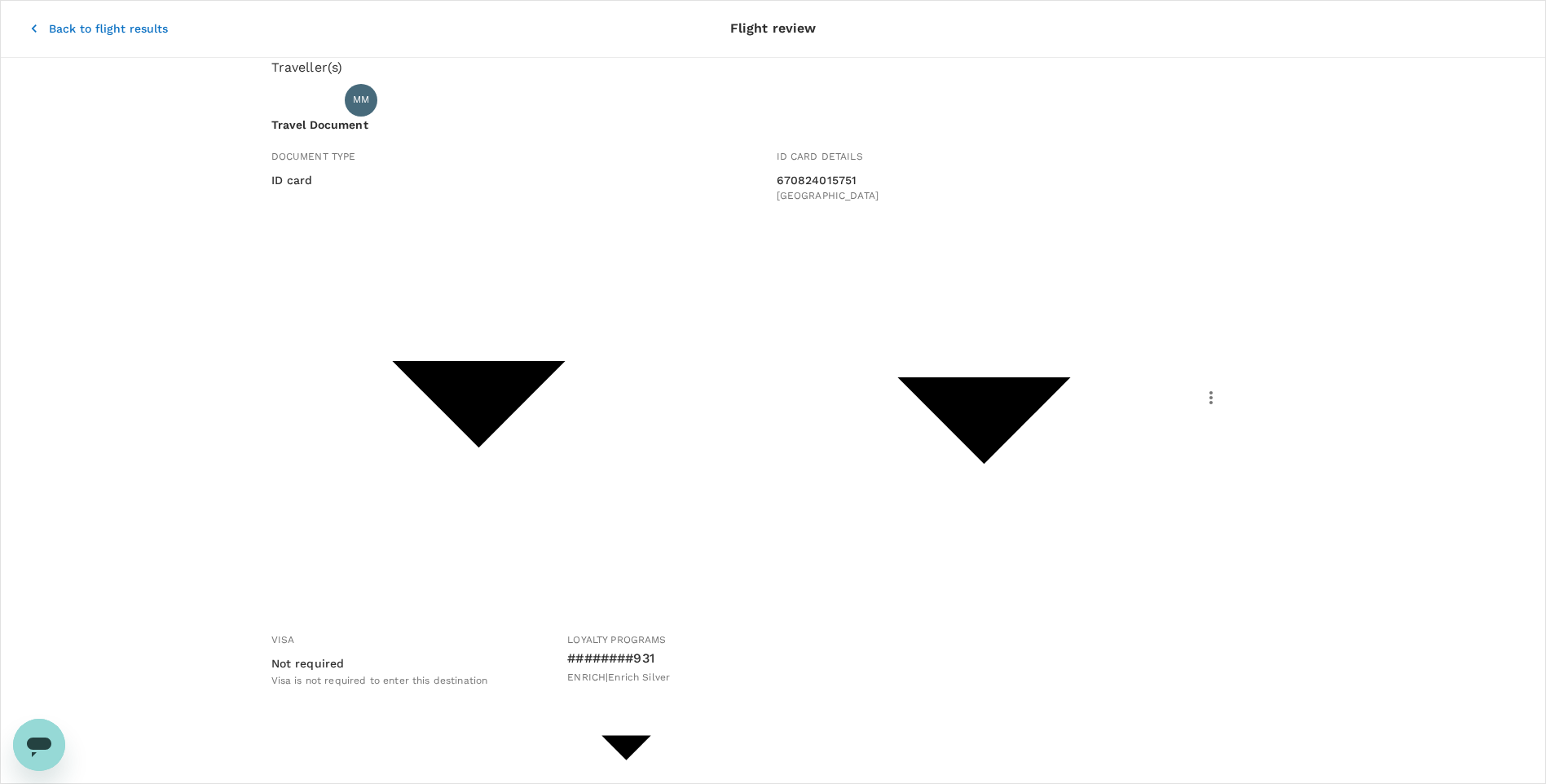 click 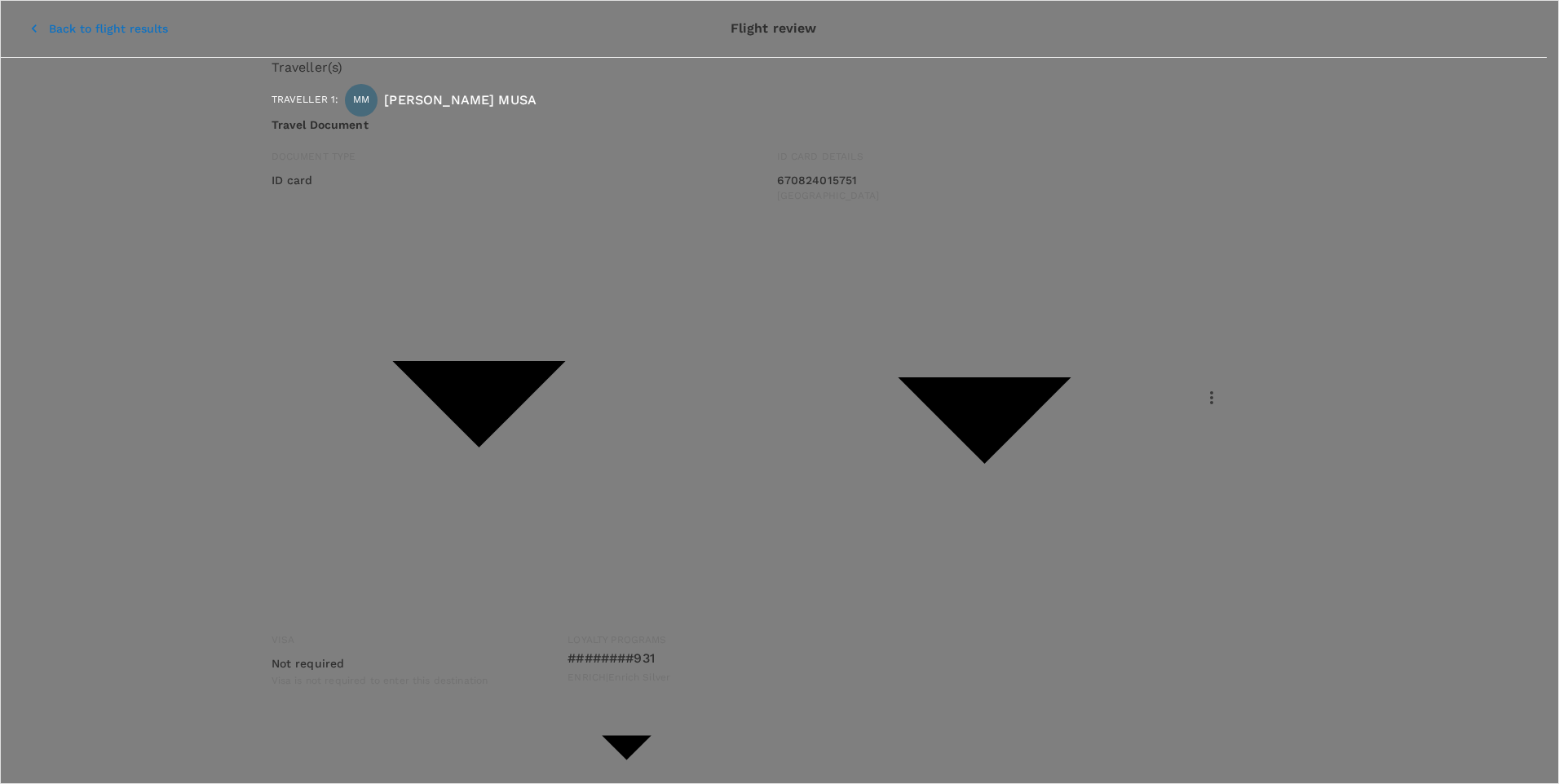 click on "Finish" at bounding box center (56, 1768) 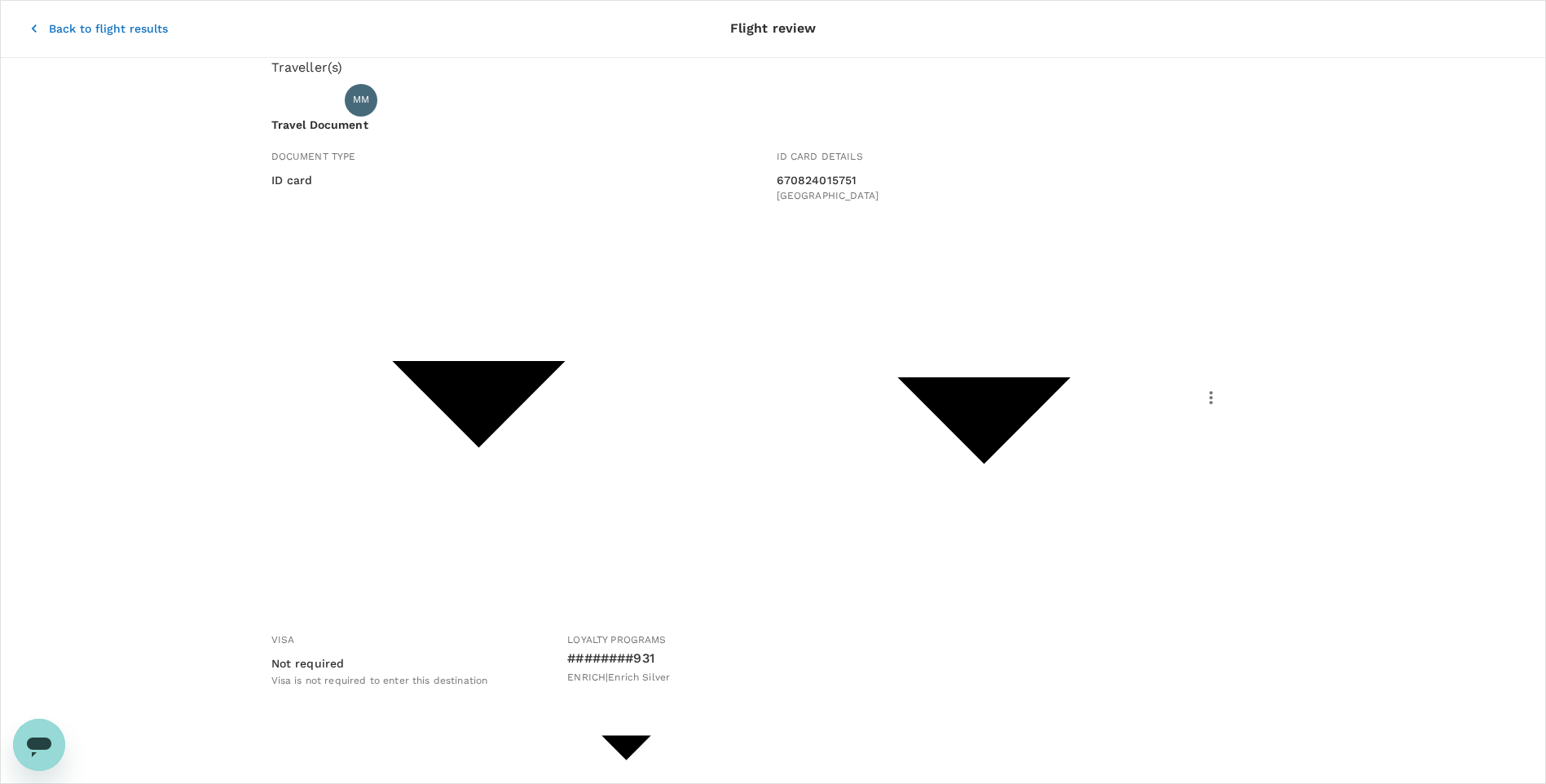 click on "Continue to payment details" at bounding box center (773, 1428) 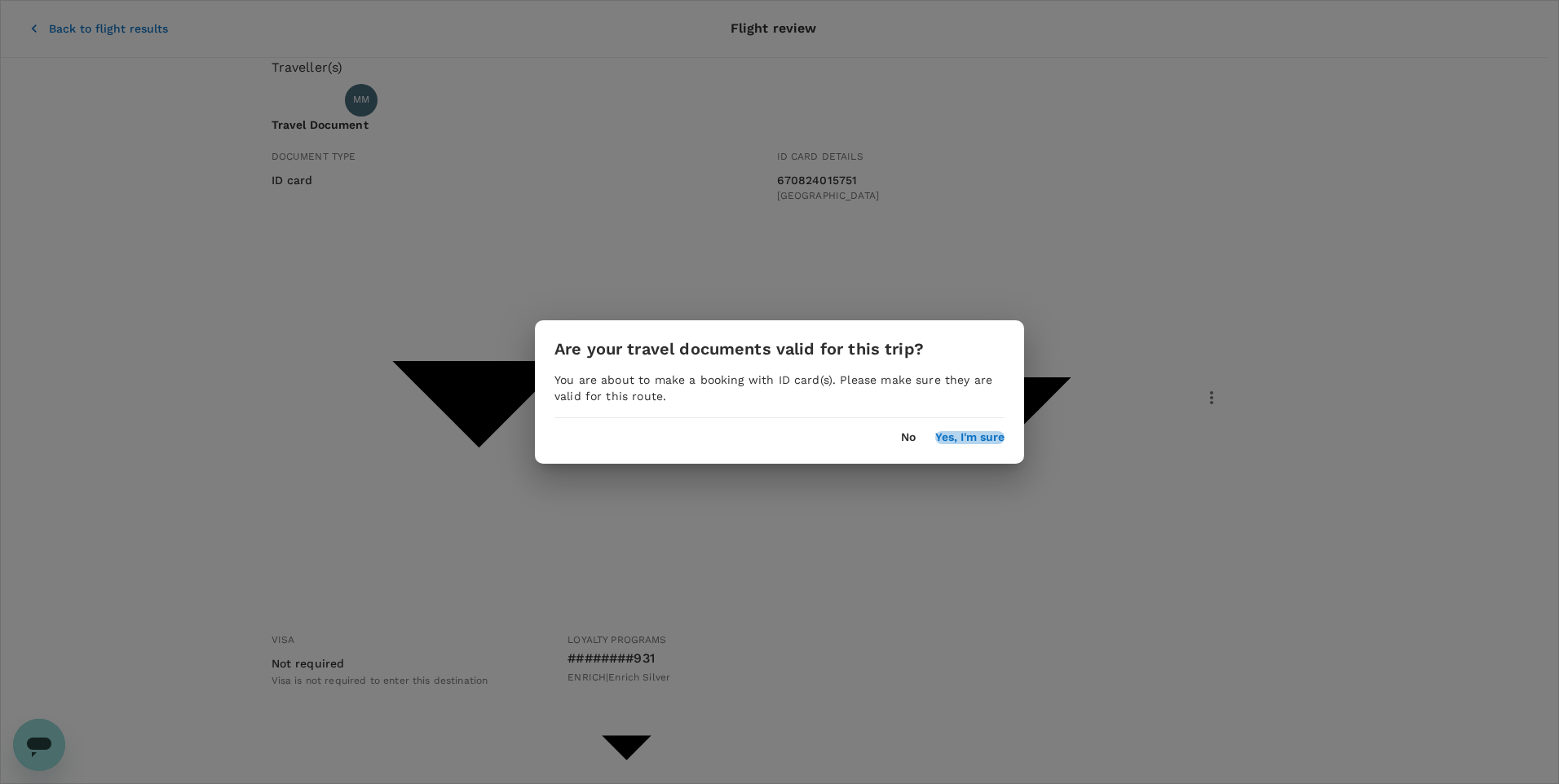 click on "Yes, I'm sure" at bounding box center [969, 438] 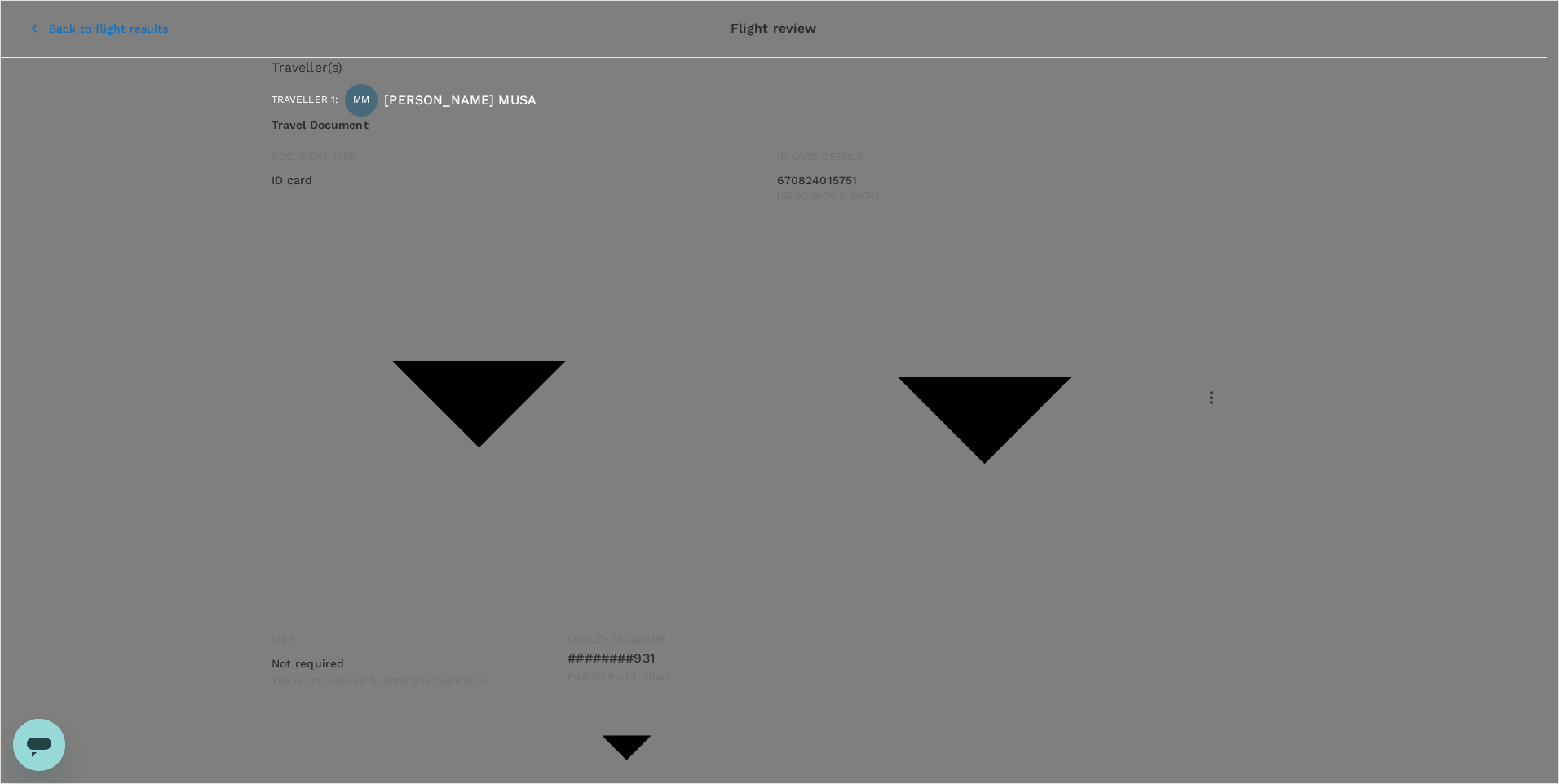 click at bounding box center (469, 1682) 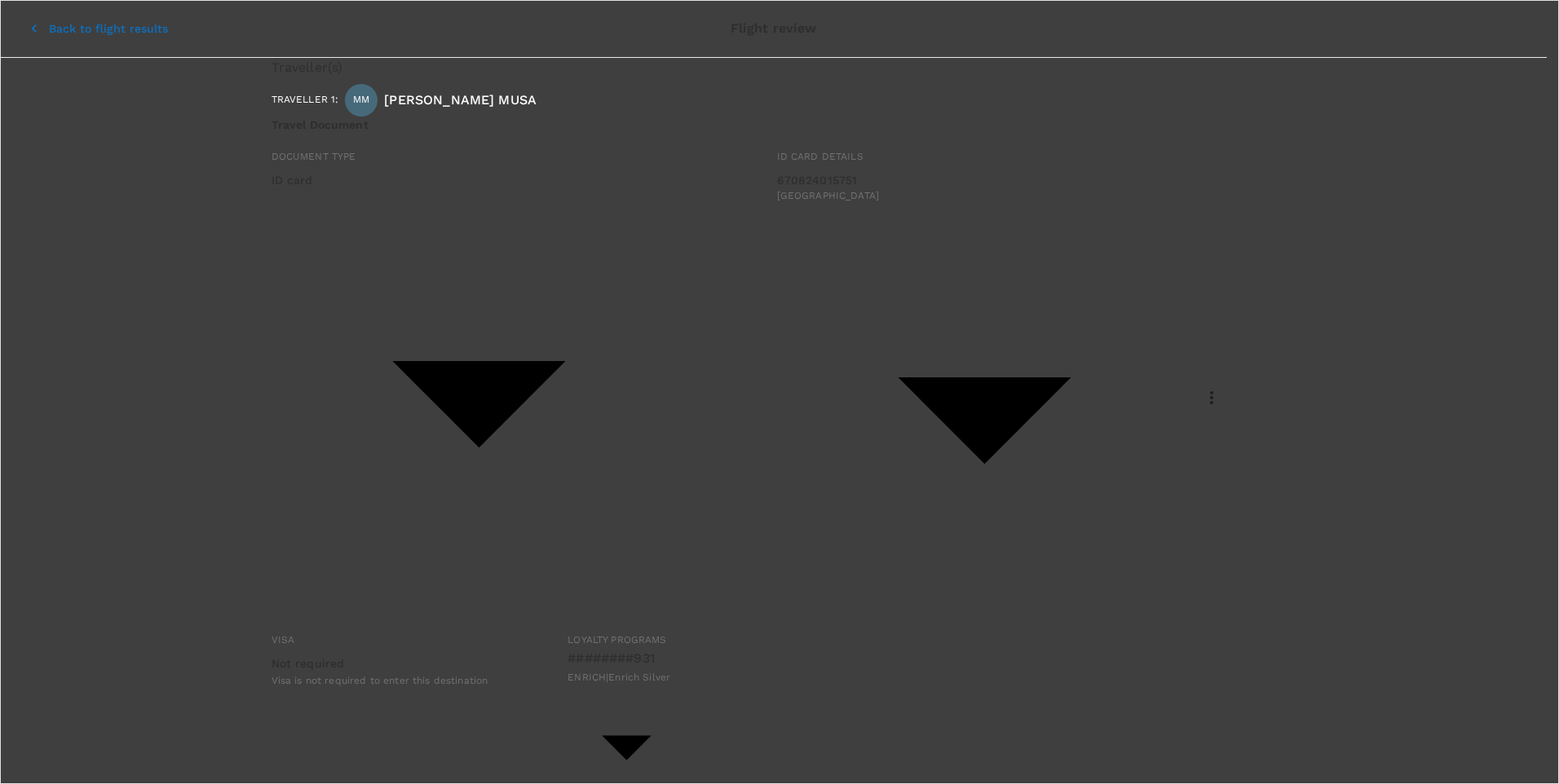 click on "Save" at bounding box center [51, 3666] 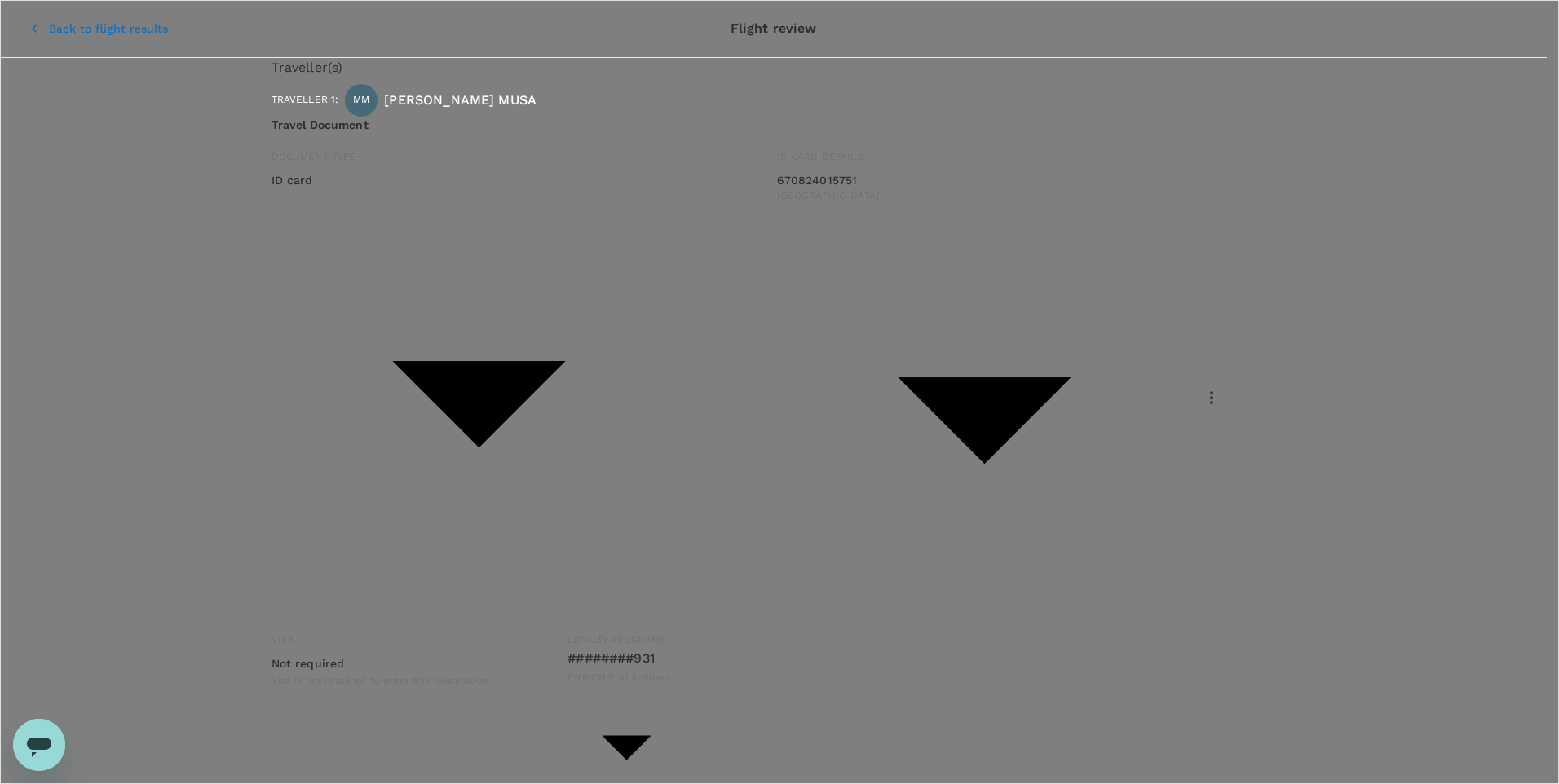 click on "Submit for approval" at bounding box center (773, 3261) 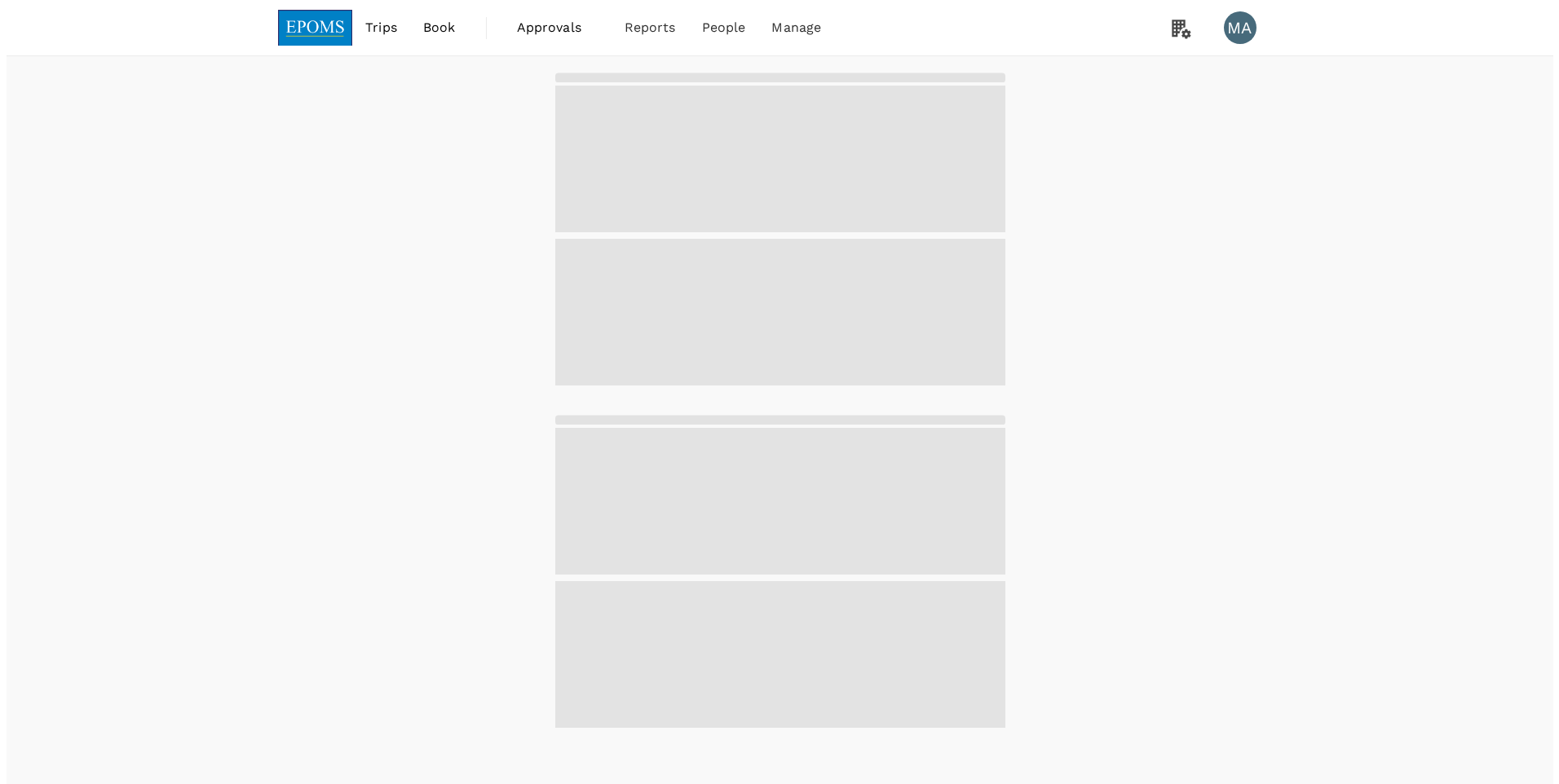 scroll, scrollTop: 0, scrollLeft: 0, axis: both 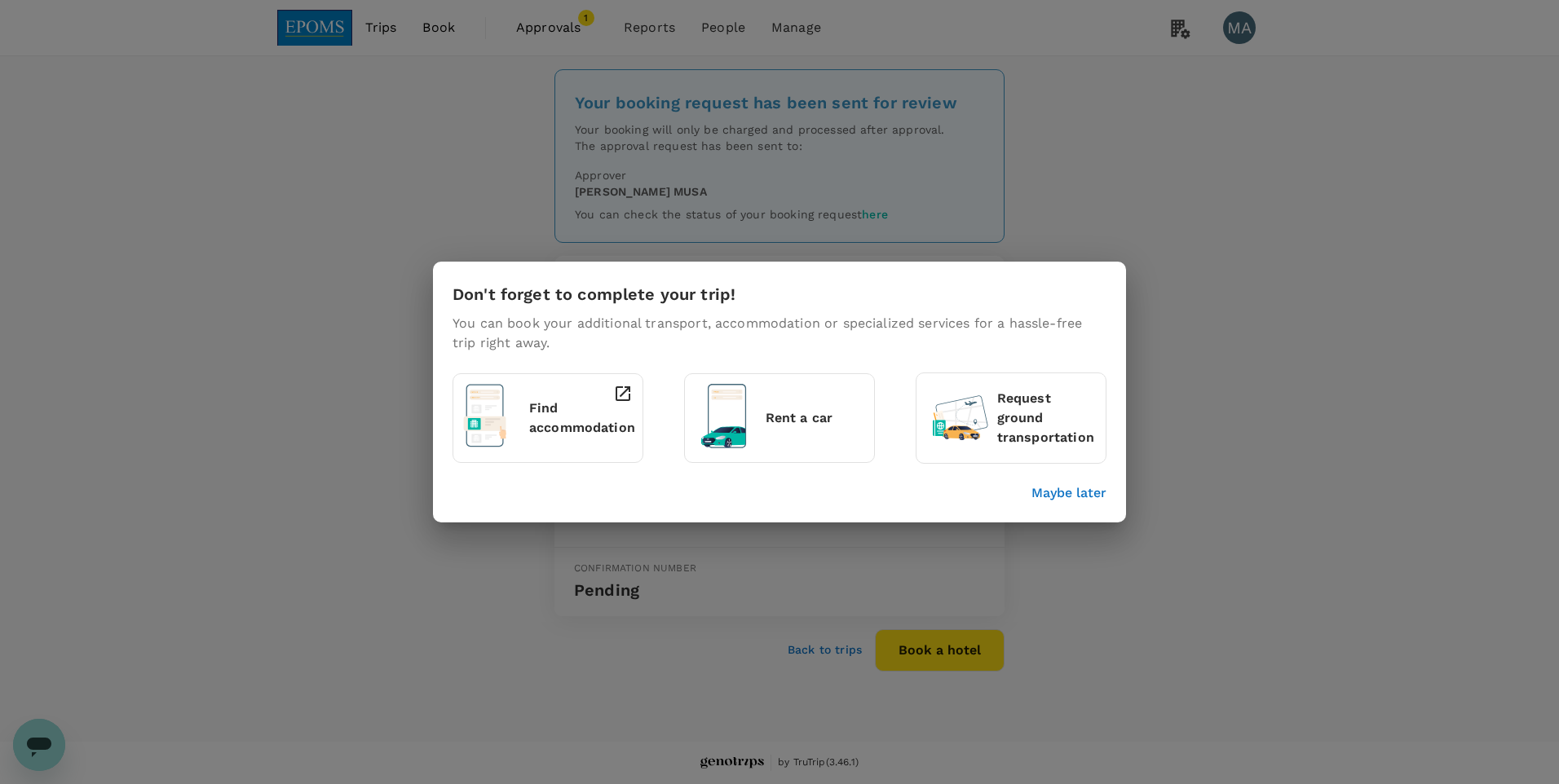 click on "Maybe later" at bounding box center [1069, 493] 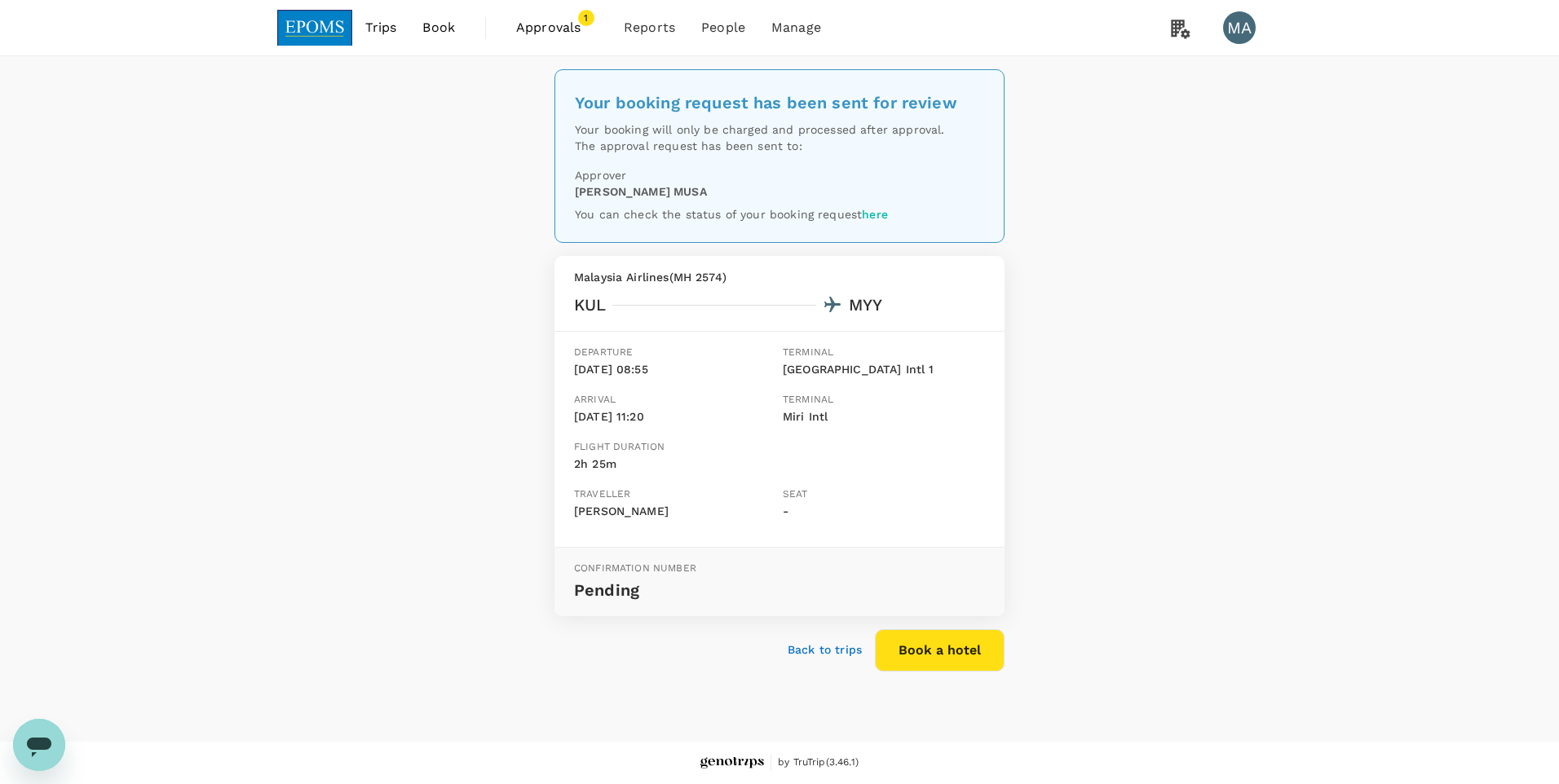 click on "Approvals" at bounding box center [557, 28] 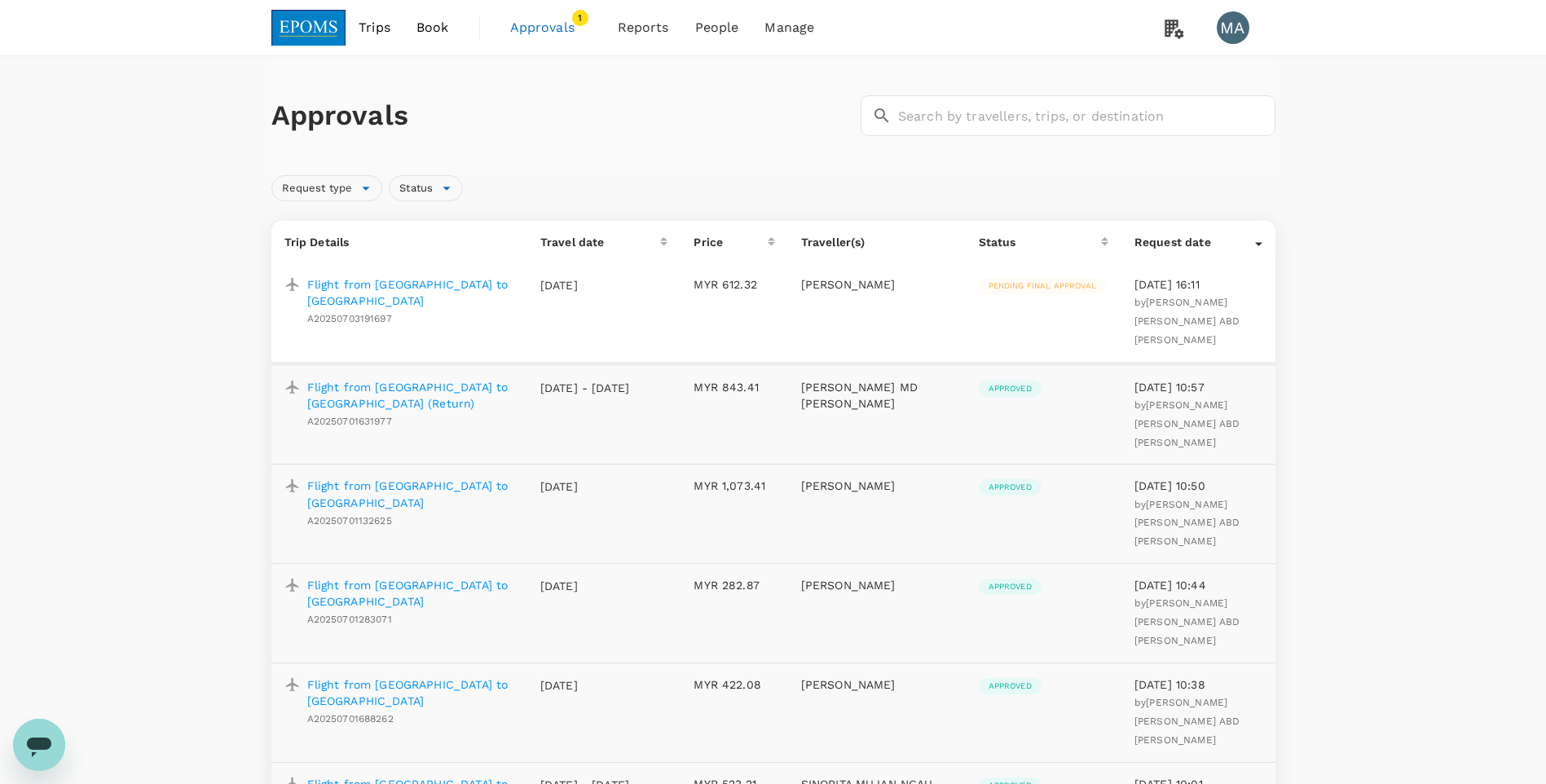 click on "Flight from Kuala Lumpur to Miri" at bounding box center [411, 293] 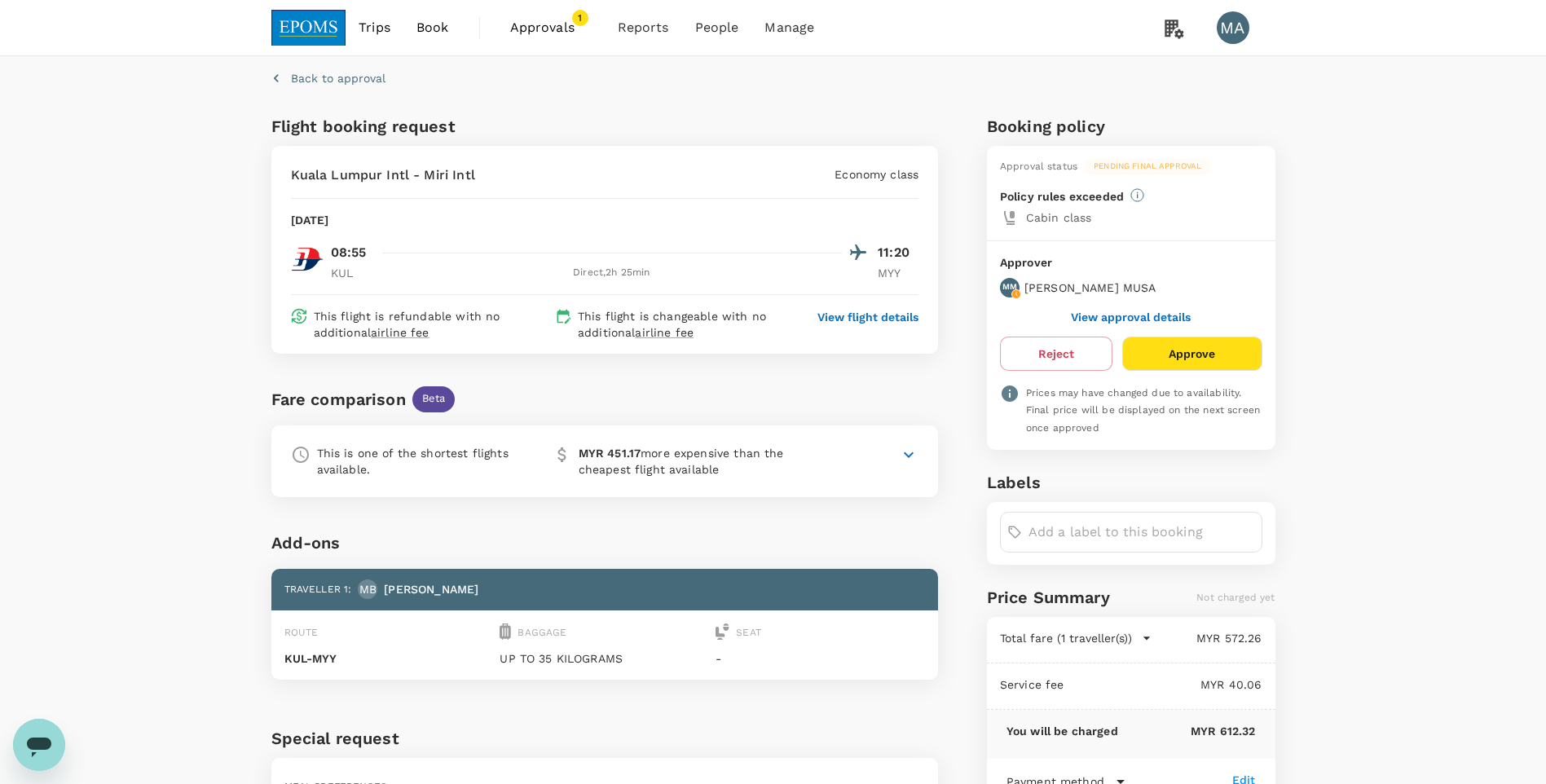 click on "Approver MM MUHAMMAD AMINUDDIN   MUSA   View approval details Reject Approve Prices may have changed due to availability. Final price will be displayed on the next screen once approved" at bounding box center (1131, 346) 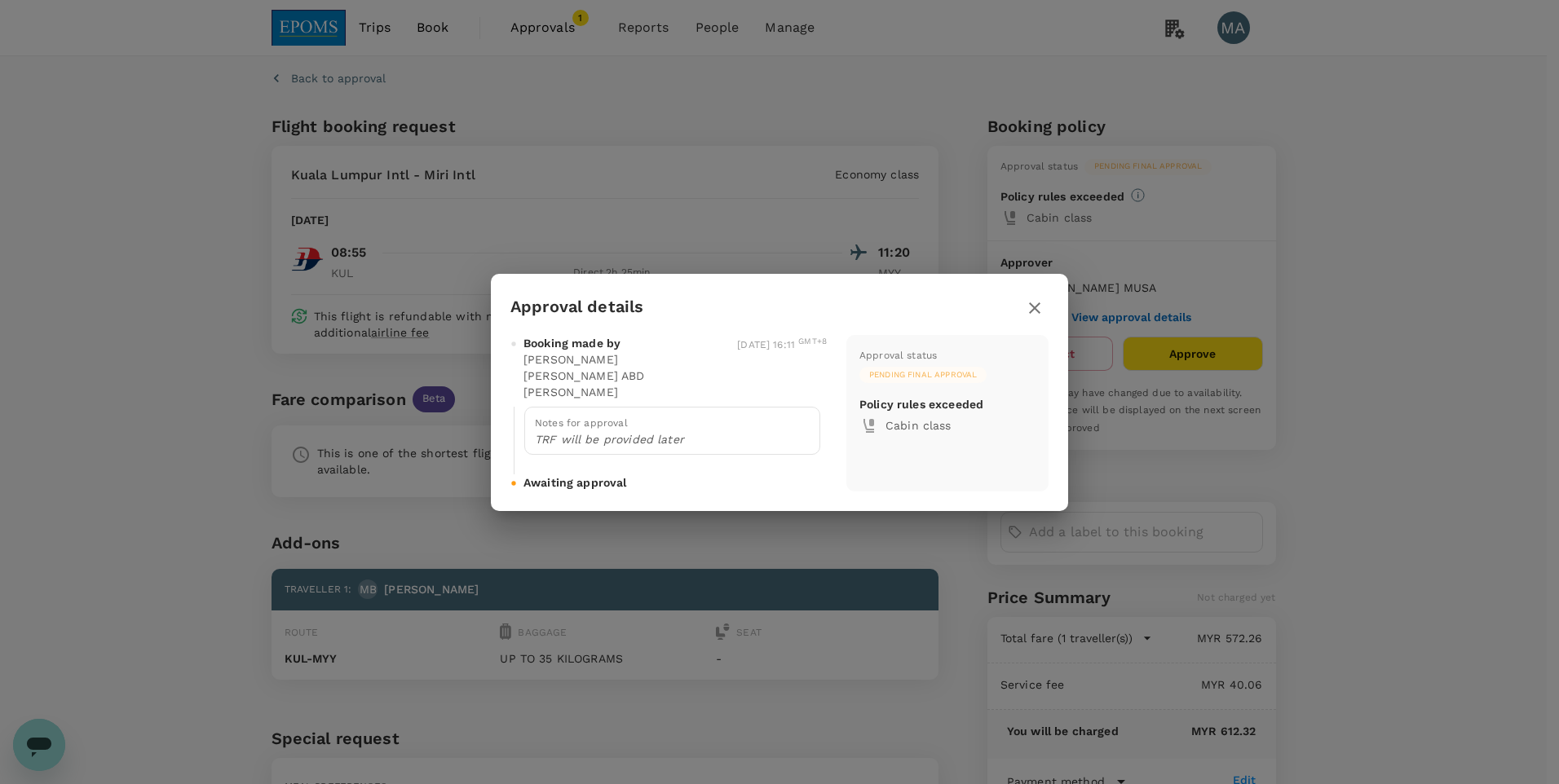 click 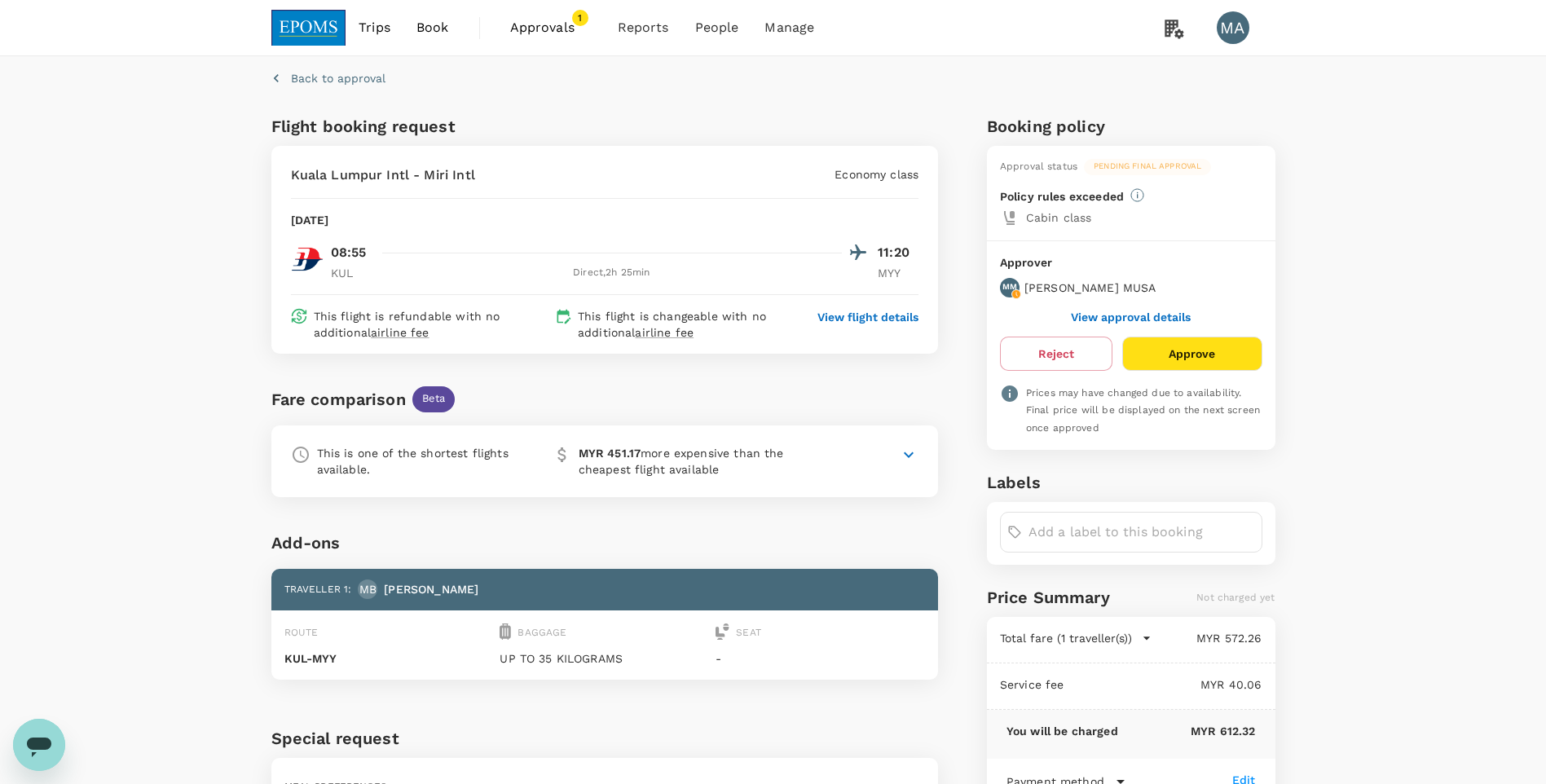 click on "View flight details" at bounding box center (868, 317) 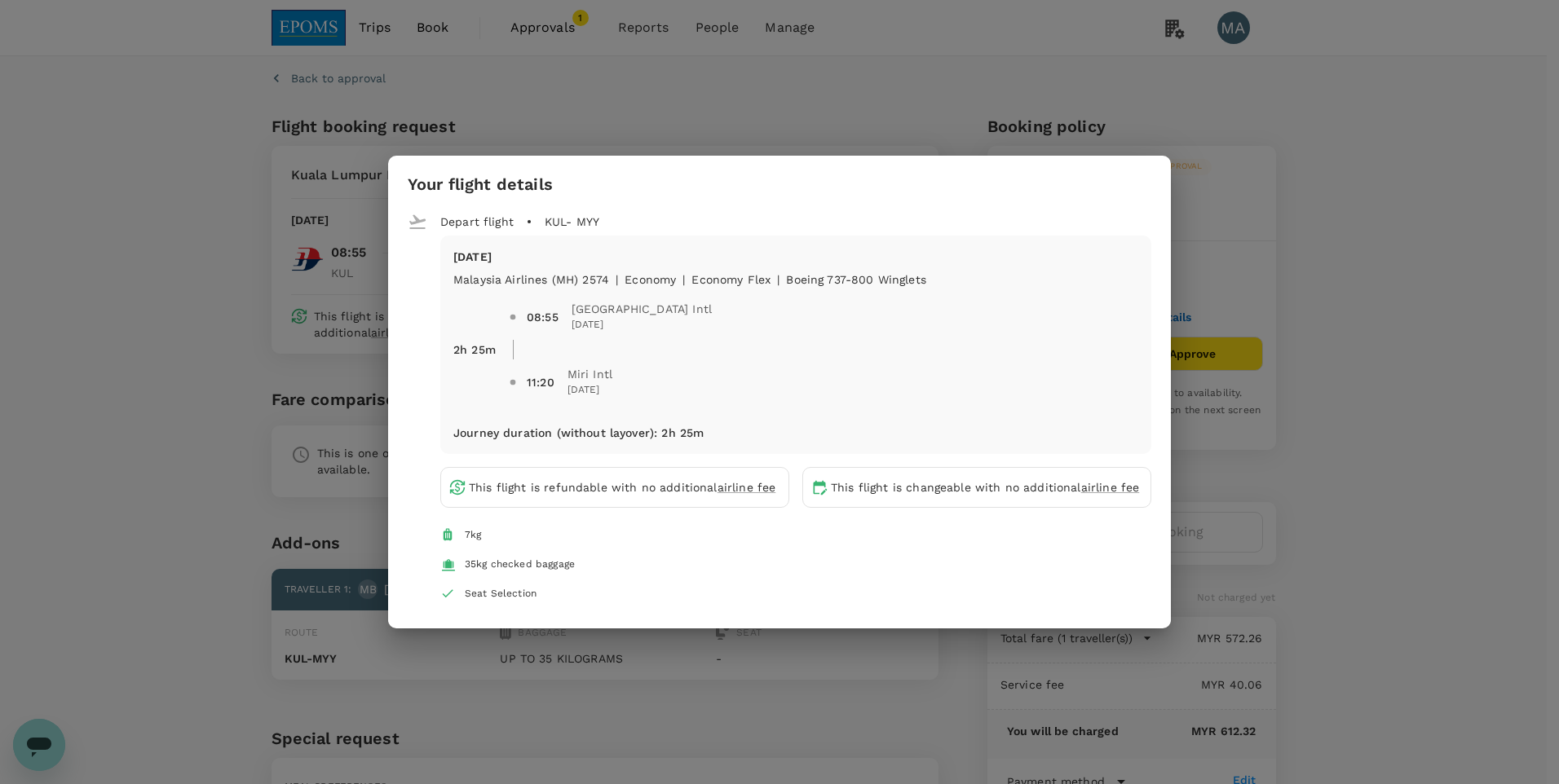 drag, startPoint x: 984, startPoint y: 180, endPoint x: 660, endPoint y: 153, distance: 325.12305 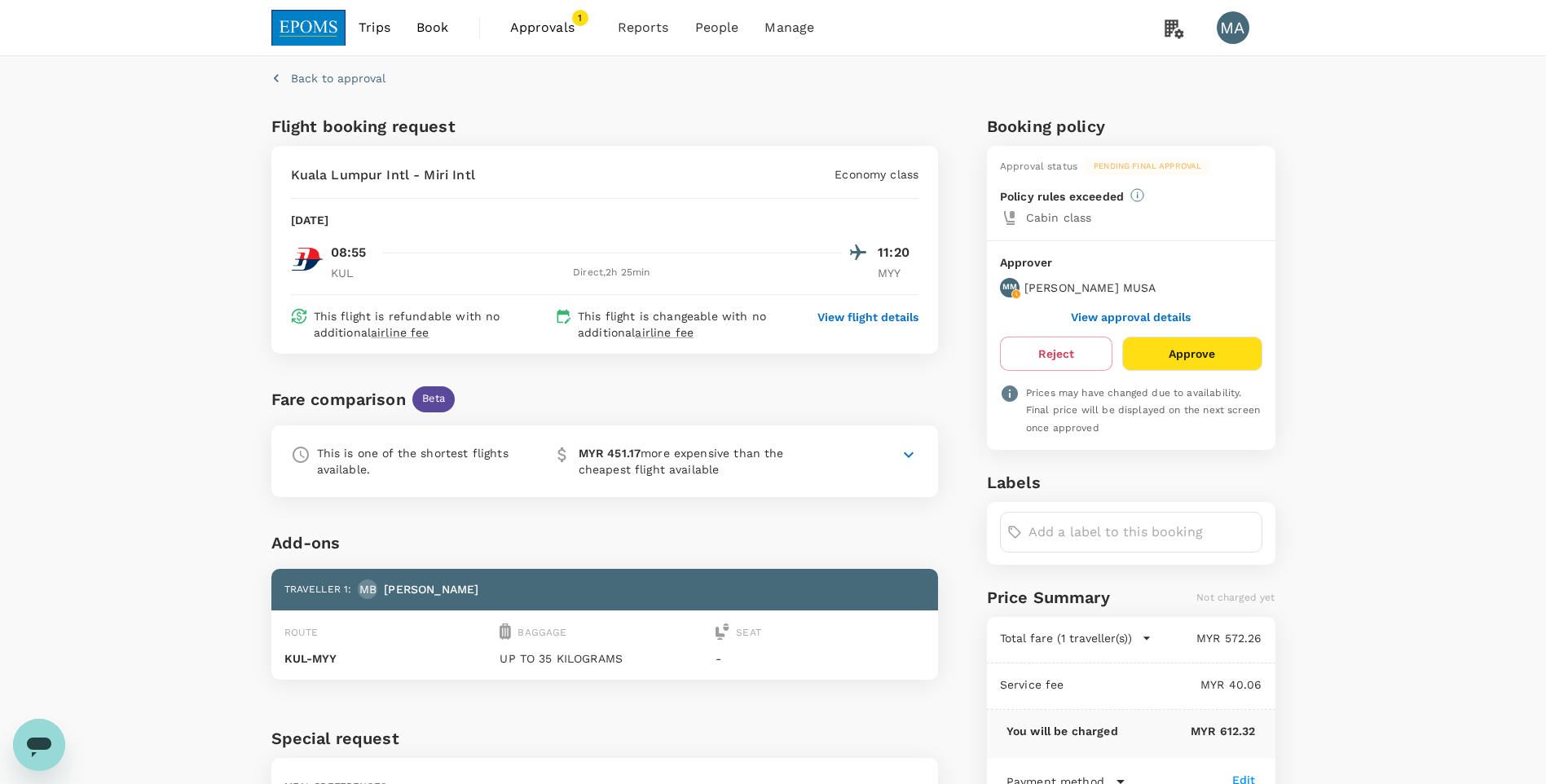 type 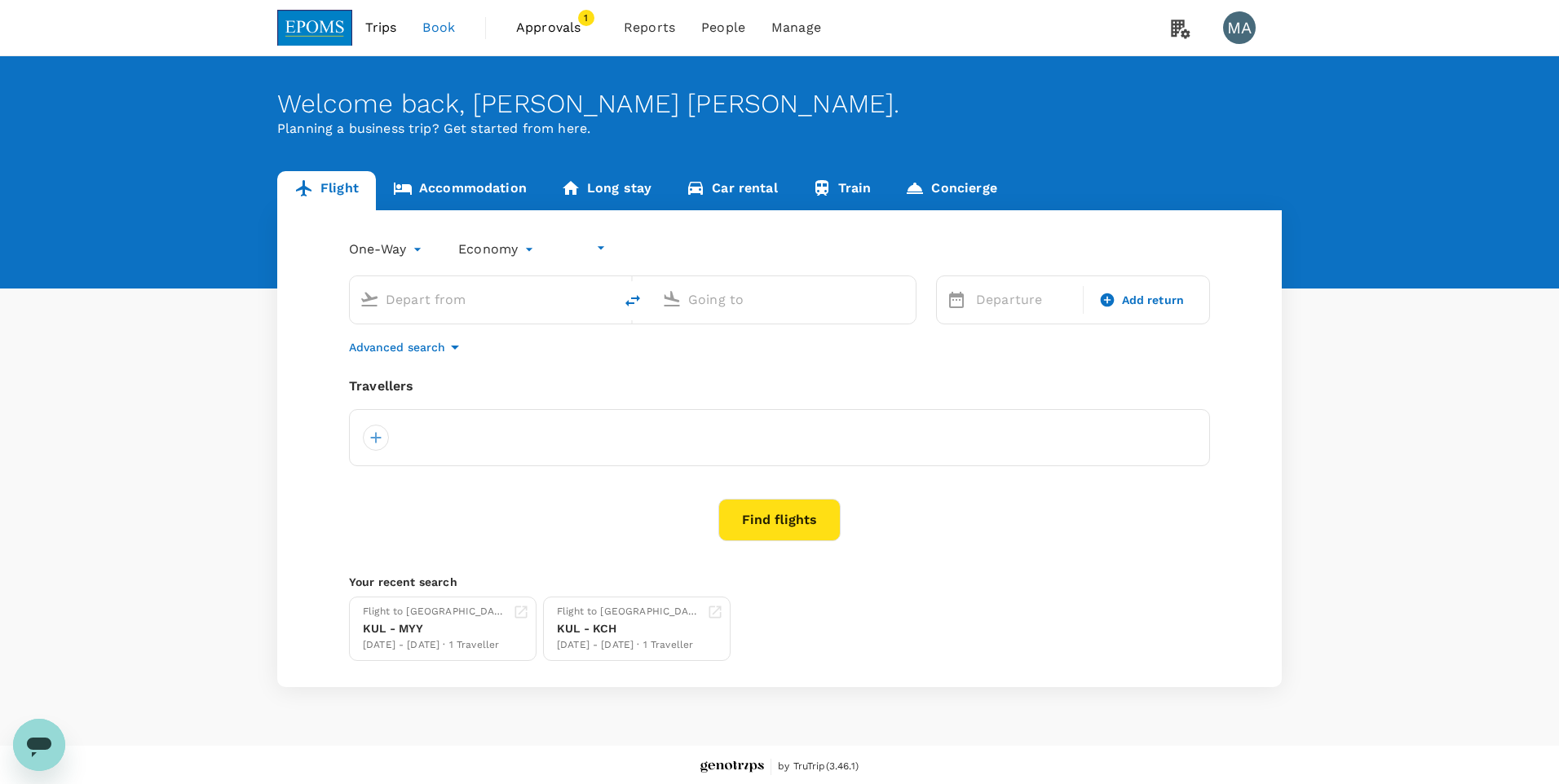 type on "undefined, undefined (any)" 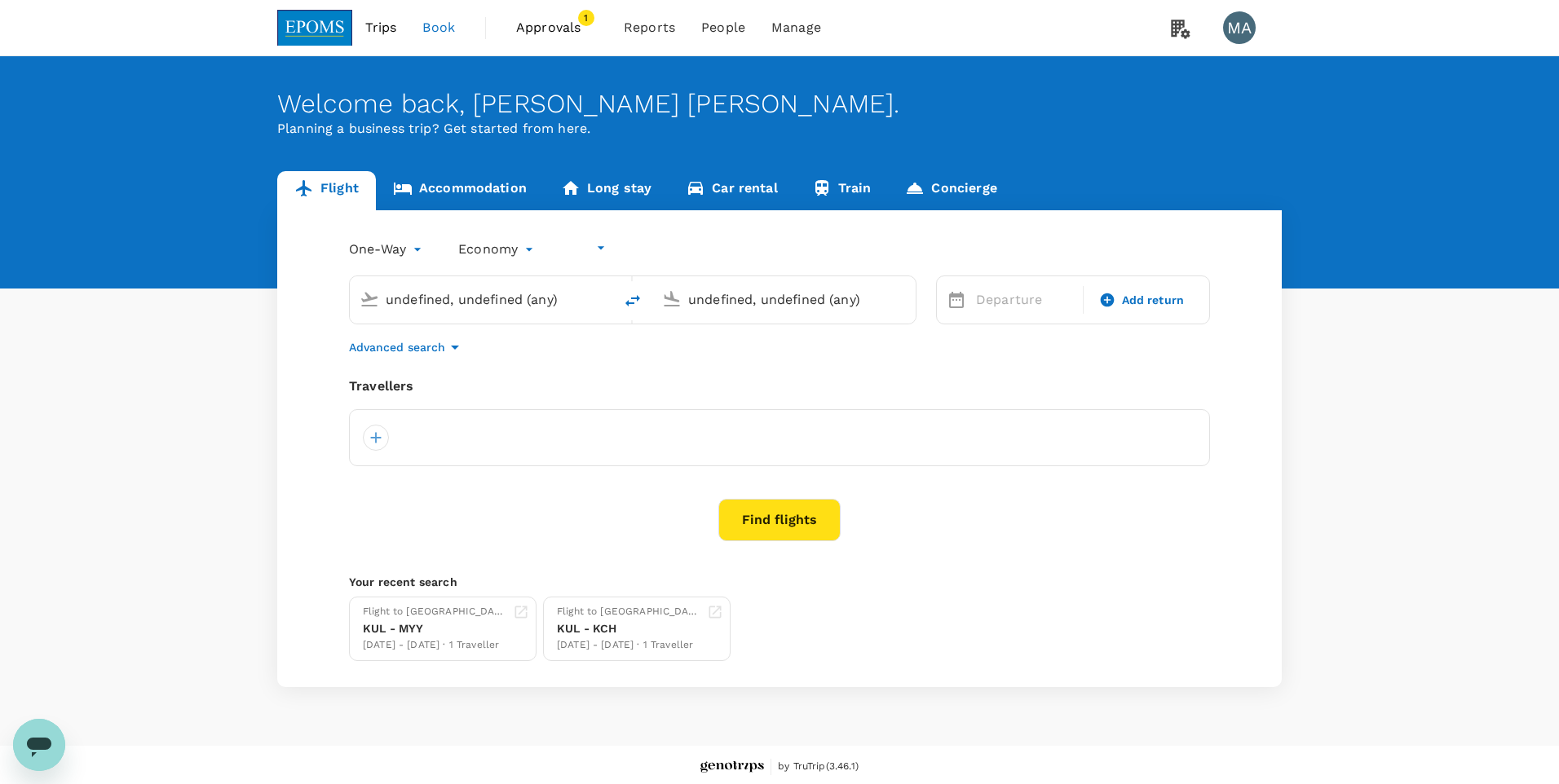 type 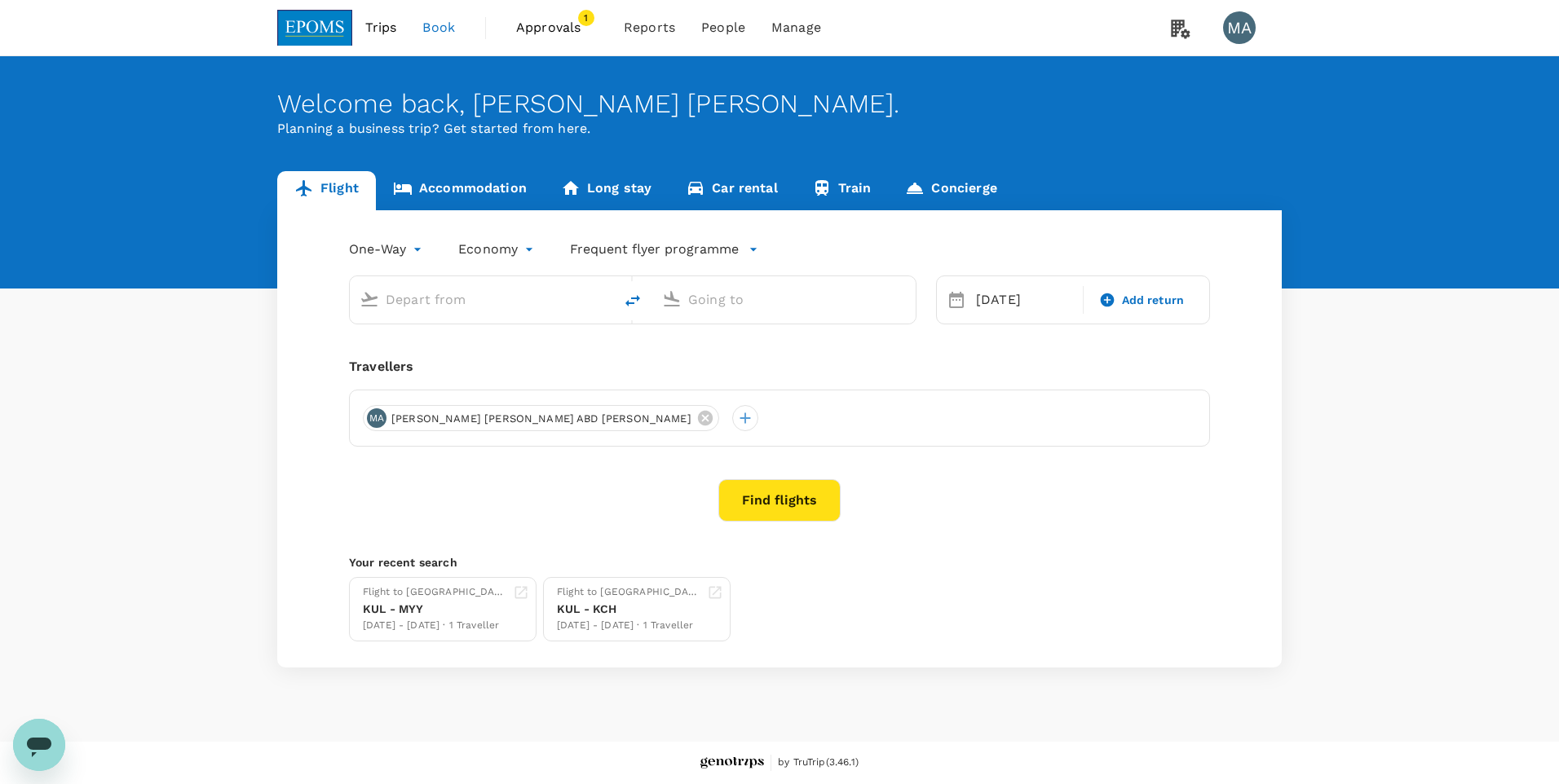 type on "Kuala Lumpur Intl ([GEOGRAPHIC_DATA])" 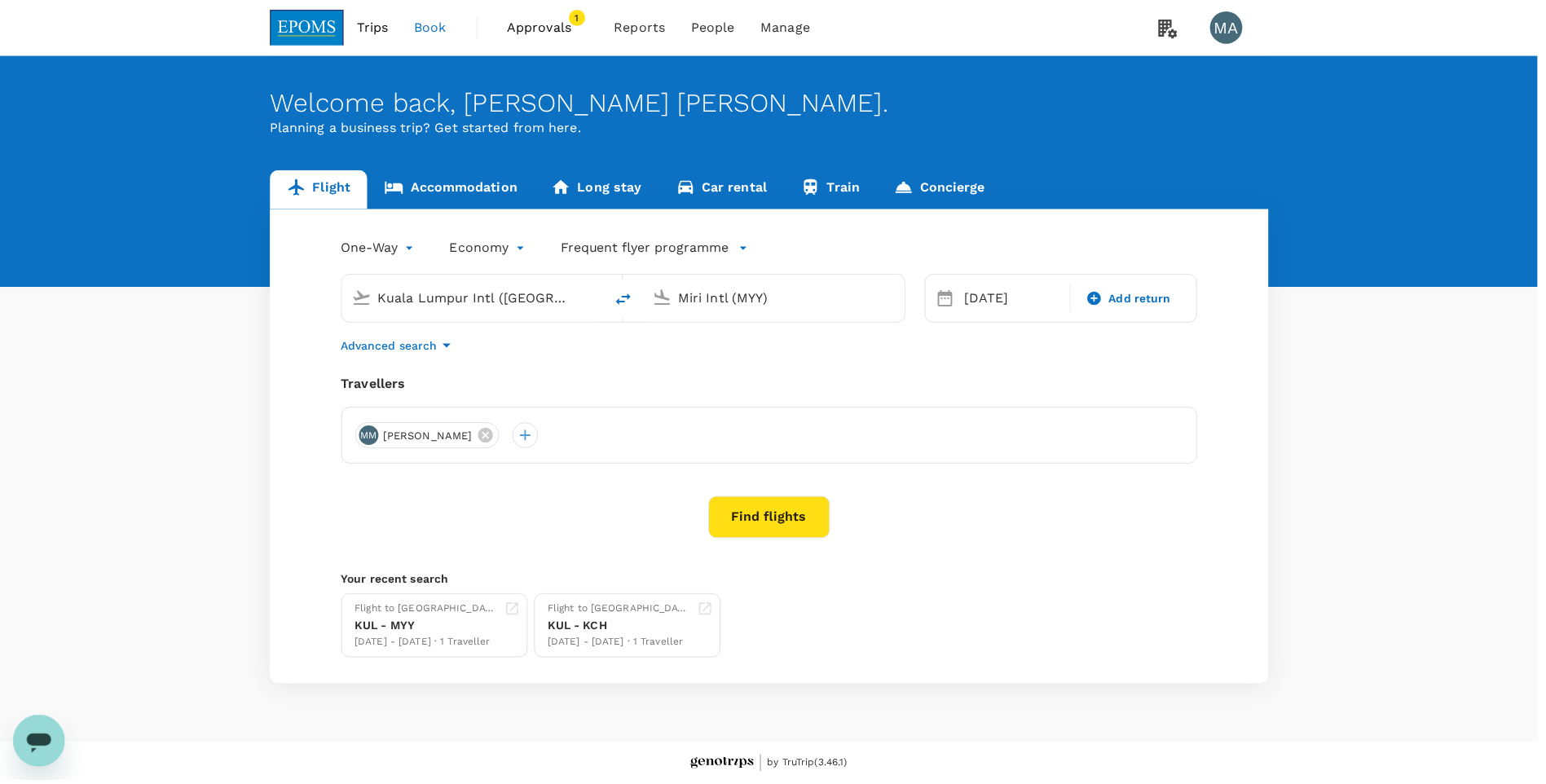 type 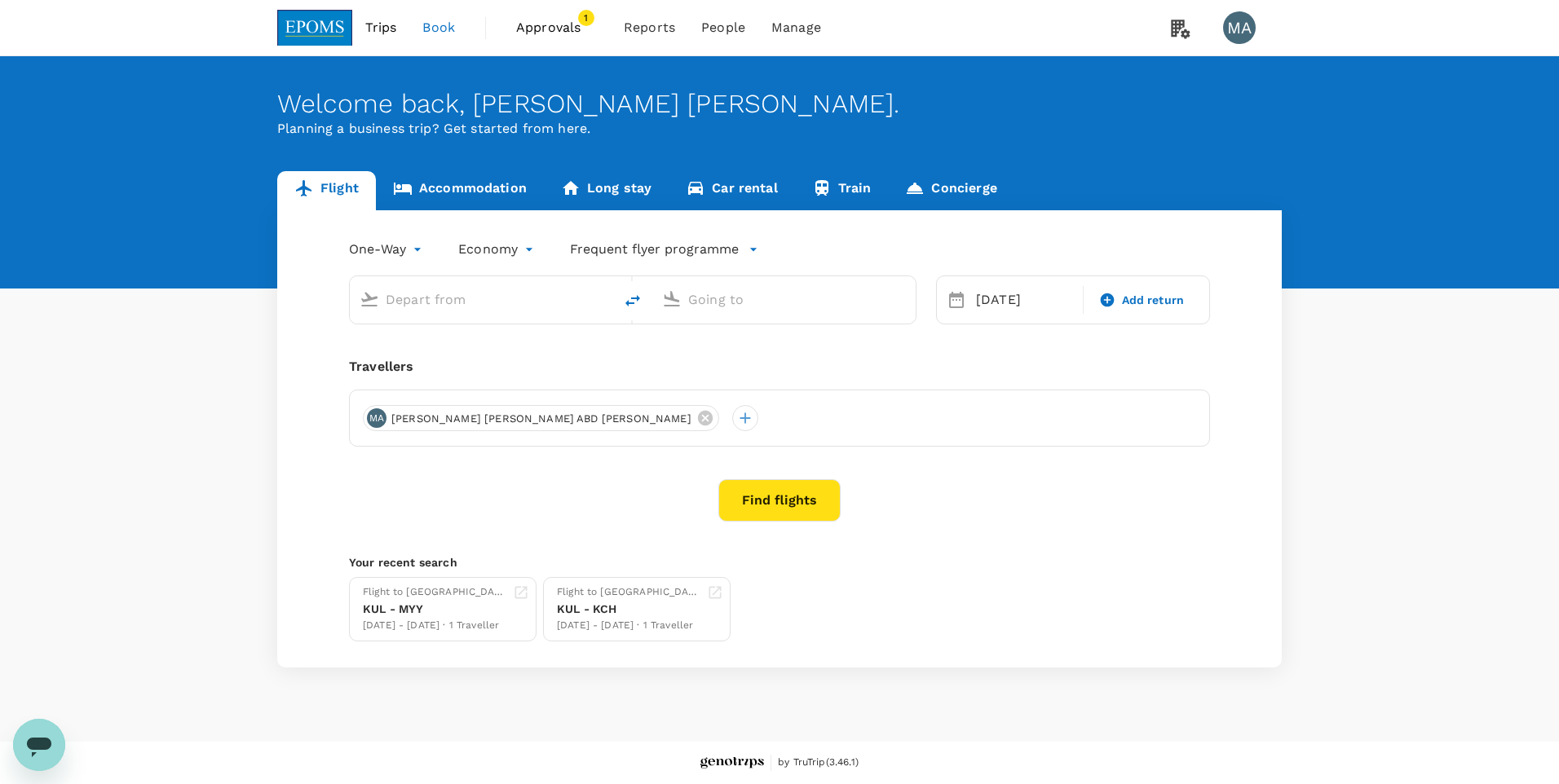 type on "Kuala Lumpur Intl ([GEOGRAPHIC_DATA])" 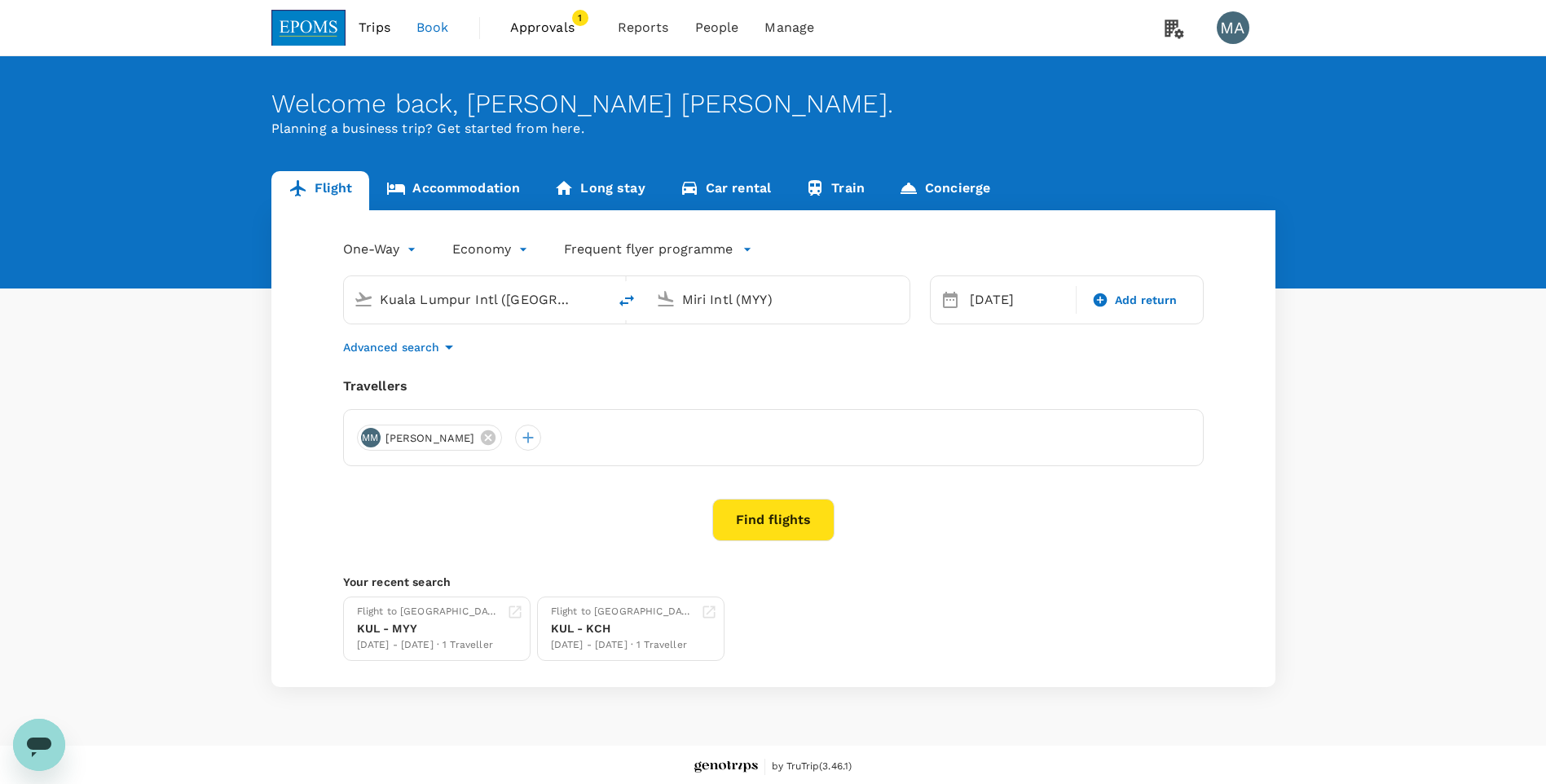 click 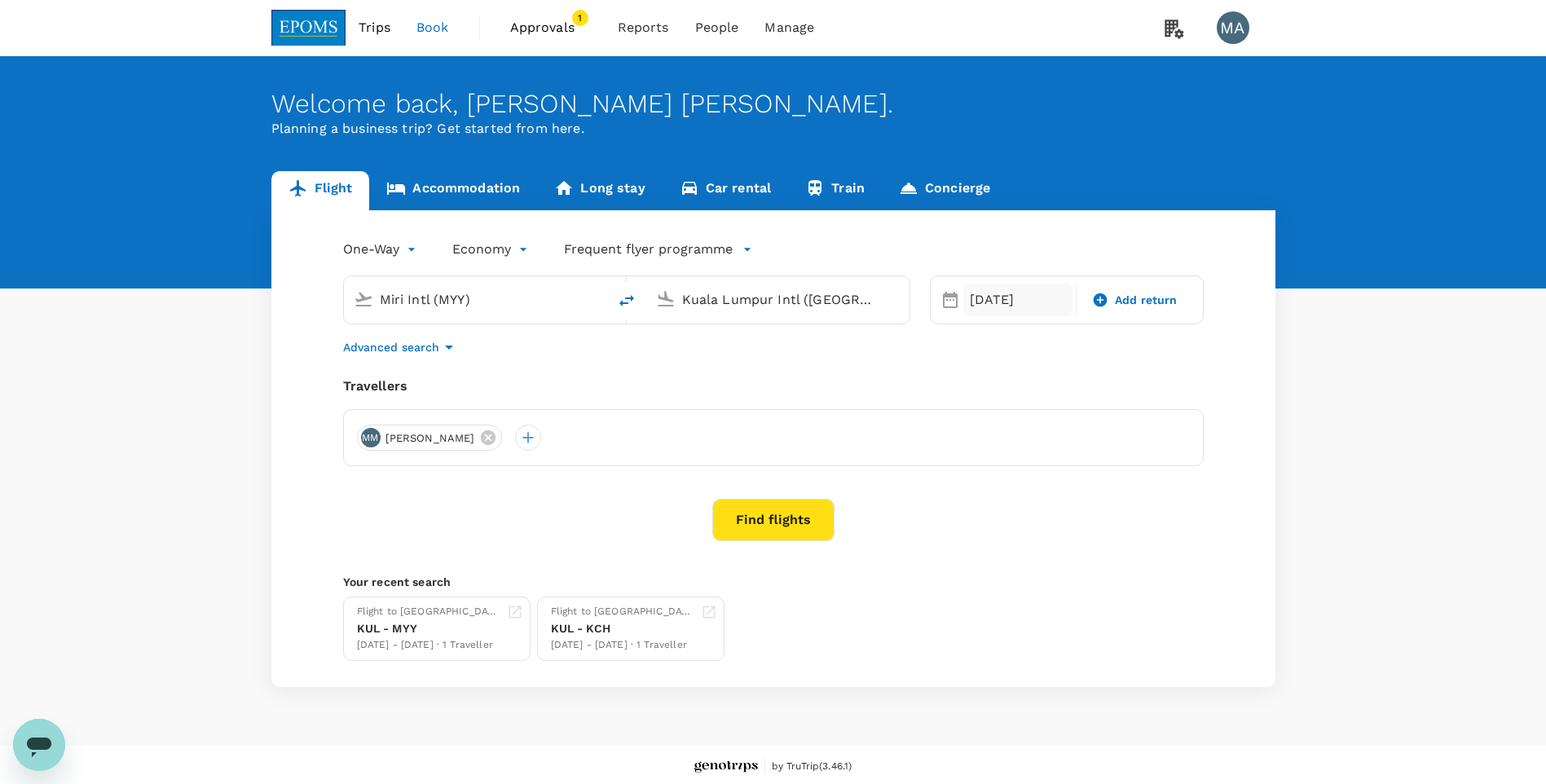 click on "[DATE]" at bounding box center [1018, 300] 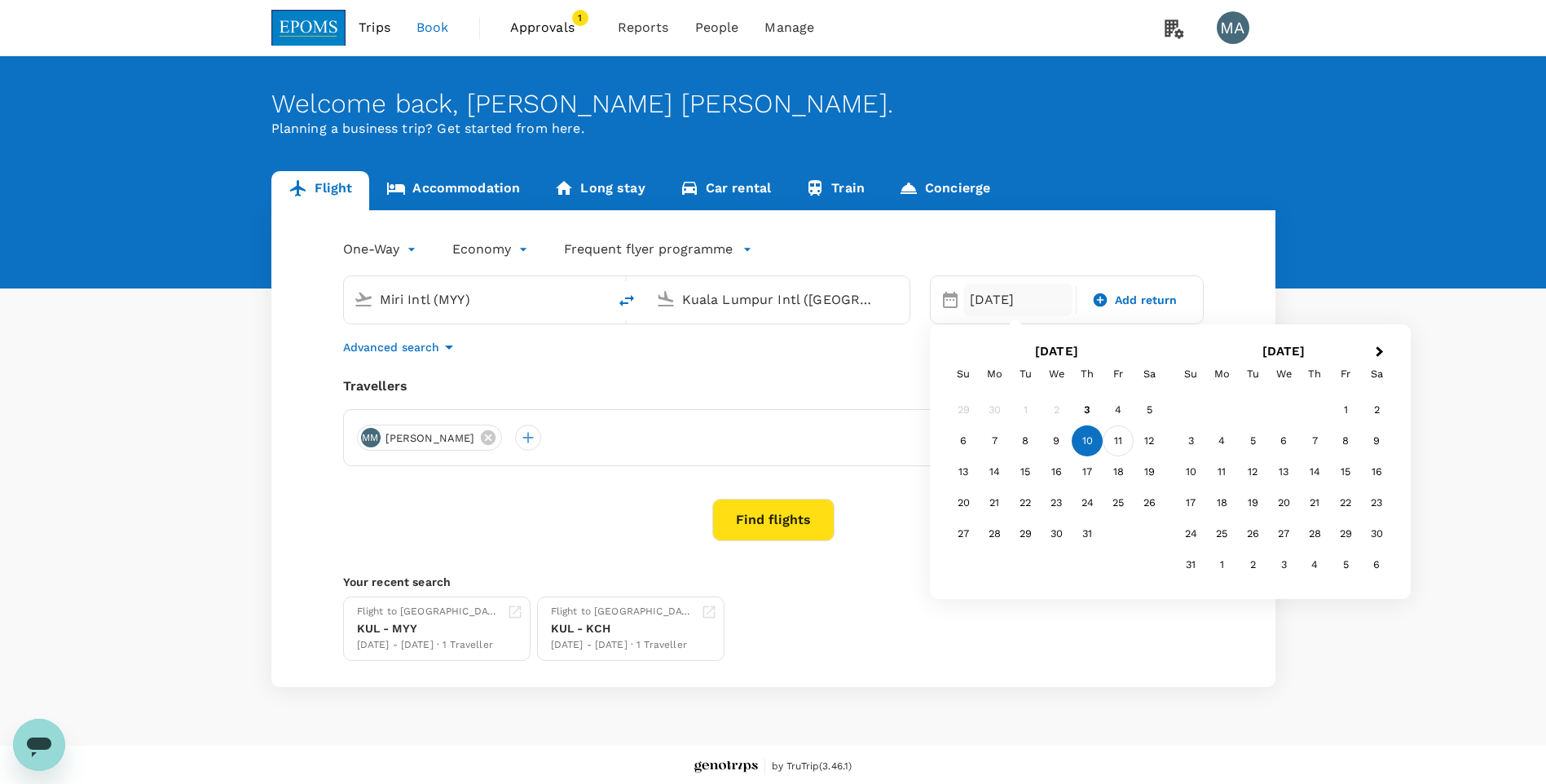 click on "11" at bounding box center [1118, 441] 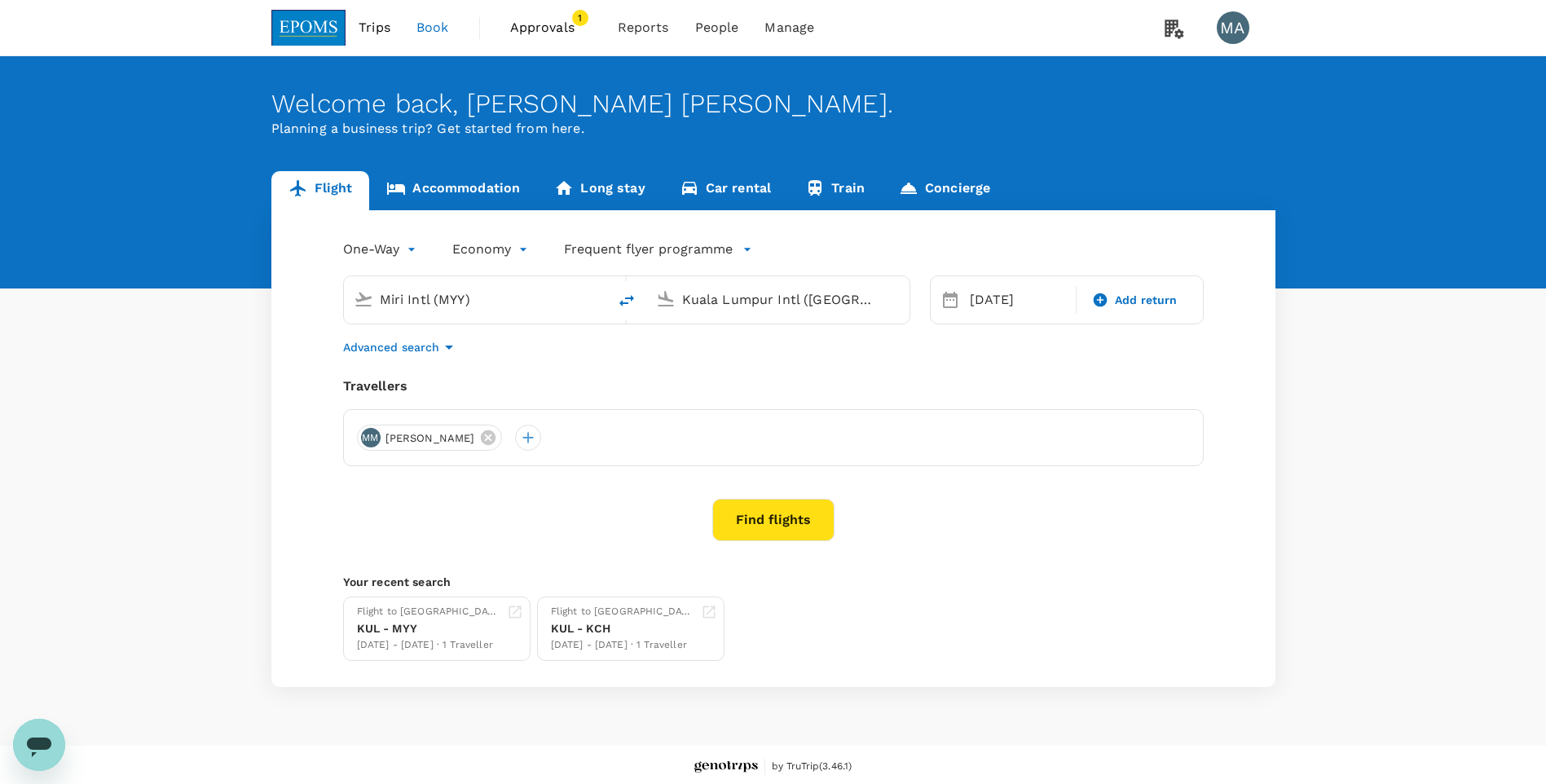 click on "Find flights" at bounding box center (773, 520) 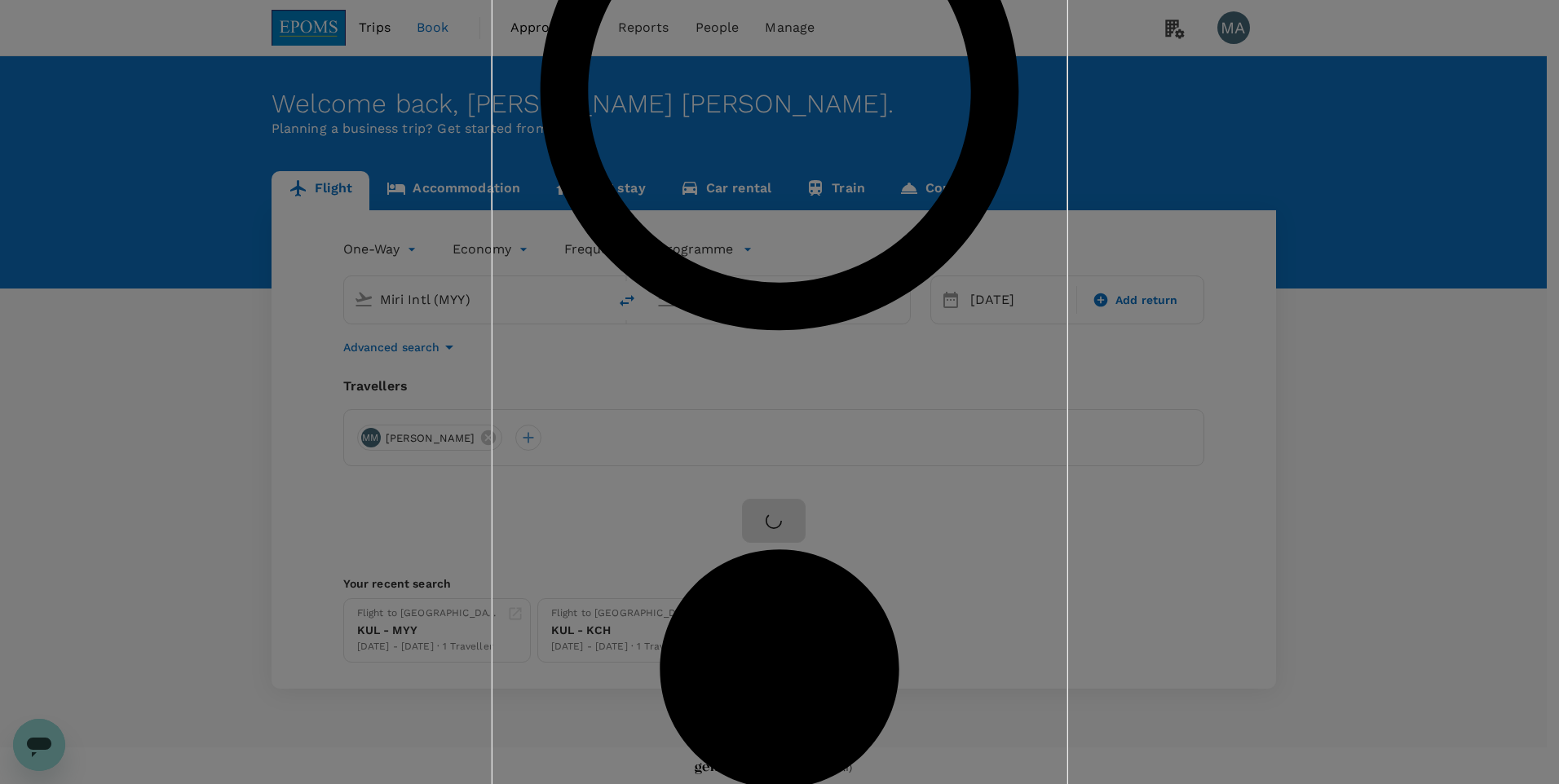 click on "Confirm" at bounding box center [560, 3477] 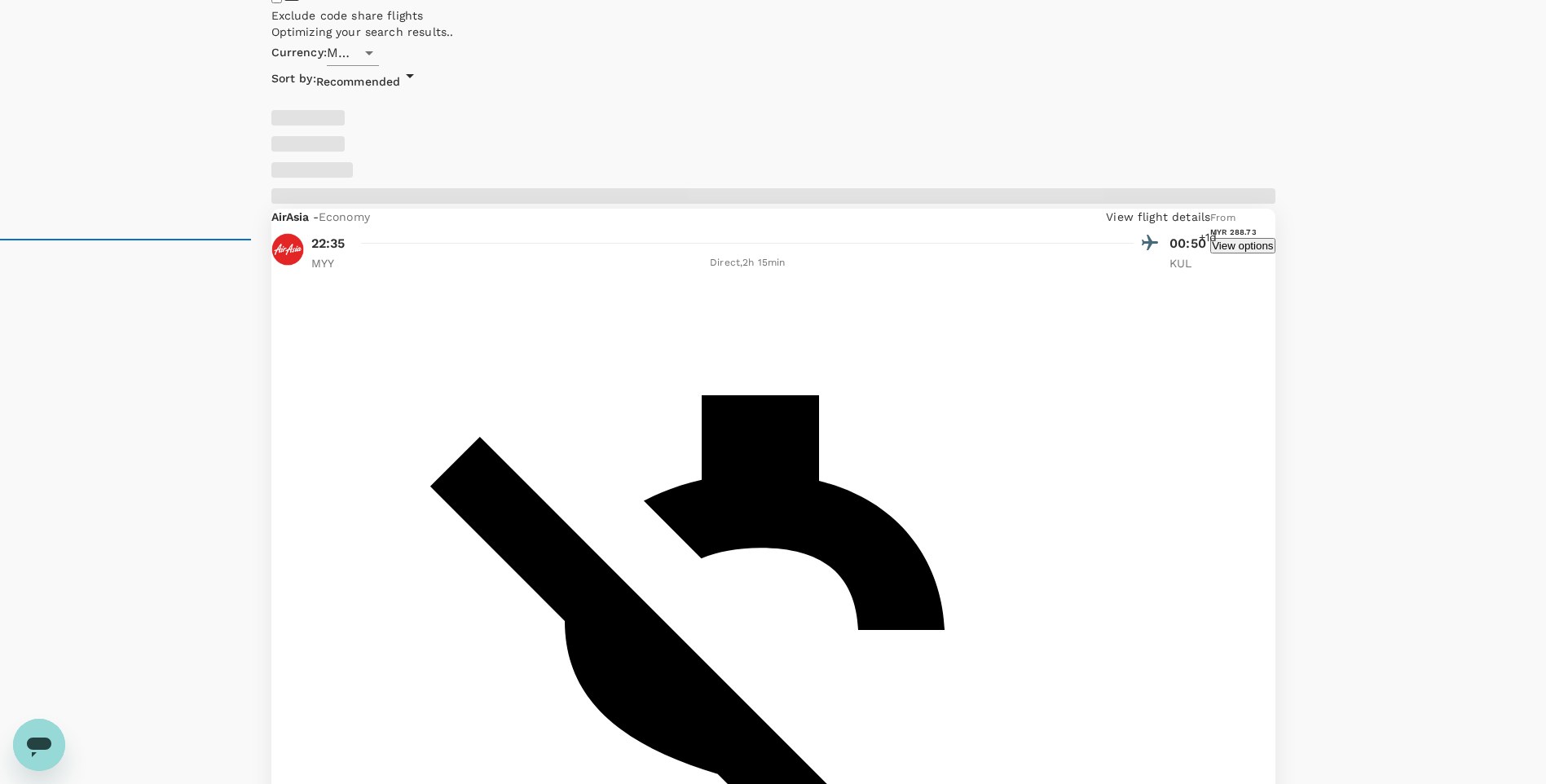 scroll, scrollTop: 652, scrollLeft: 0, axis: vertical 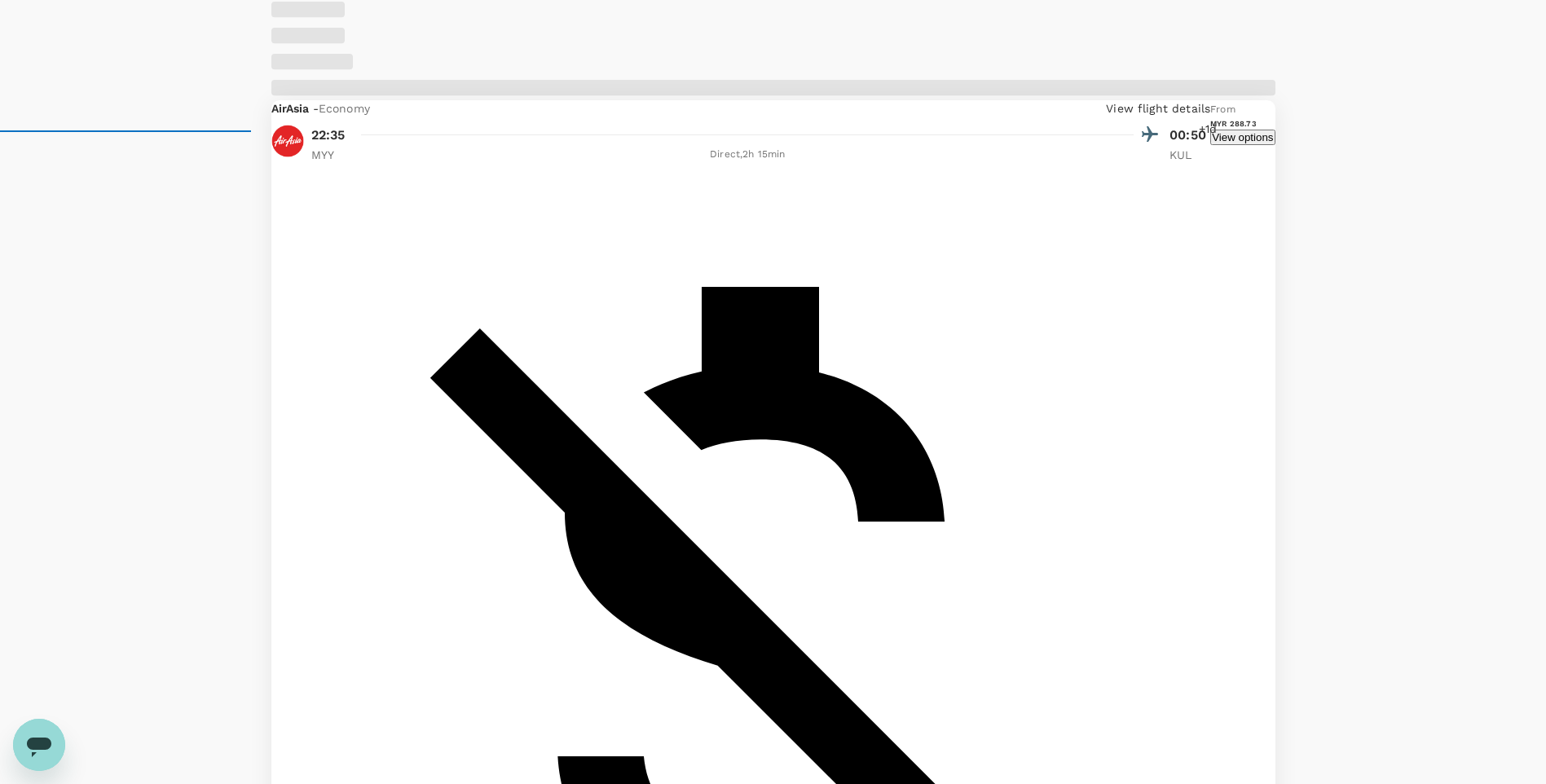click on "Batik Air Malaysia" at bounding box center (343, -160) 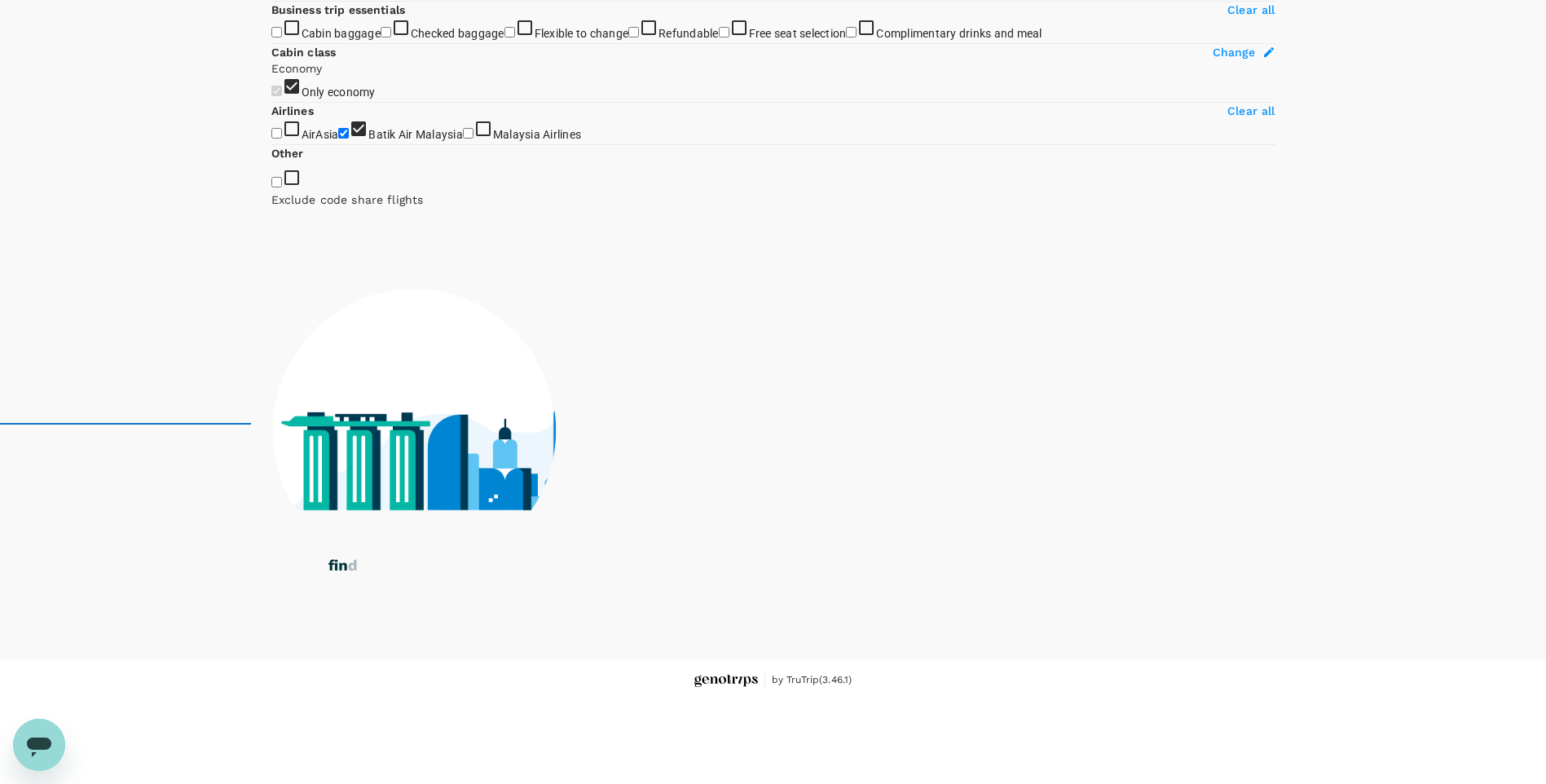 type on "1100" 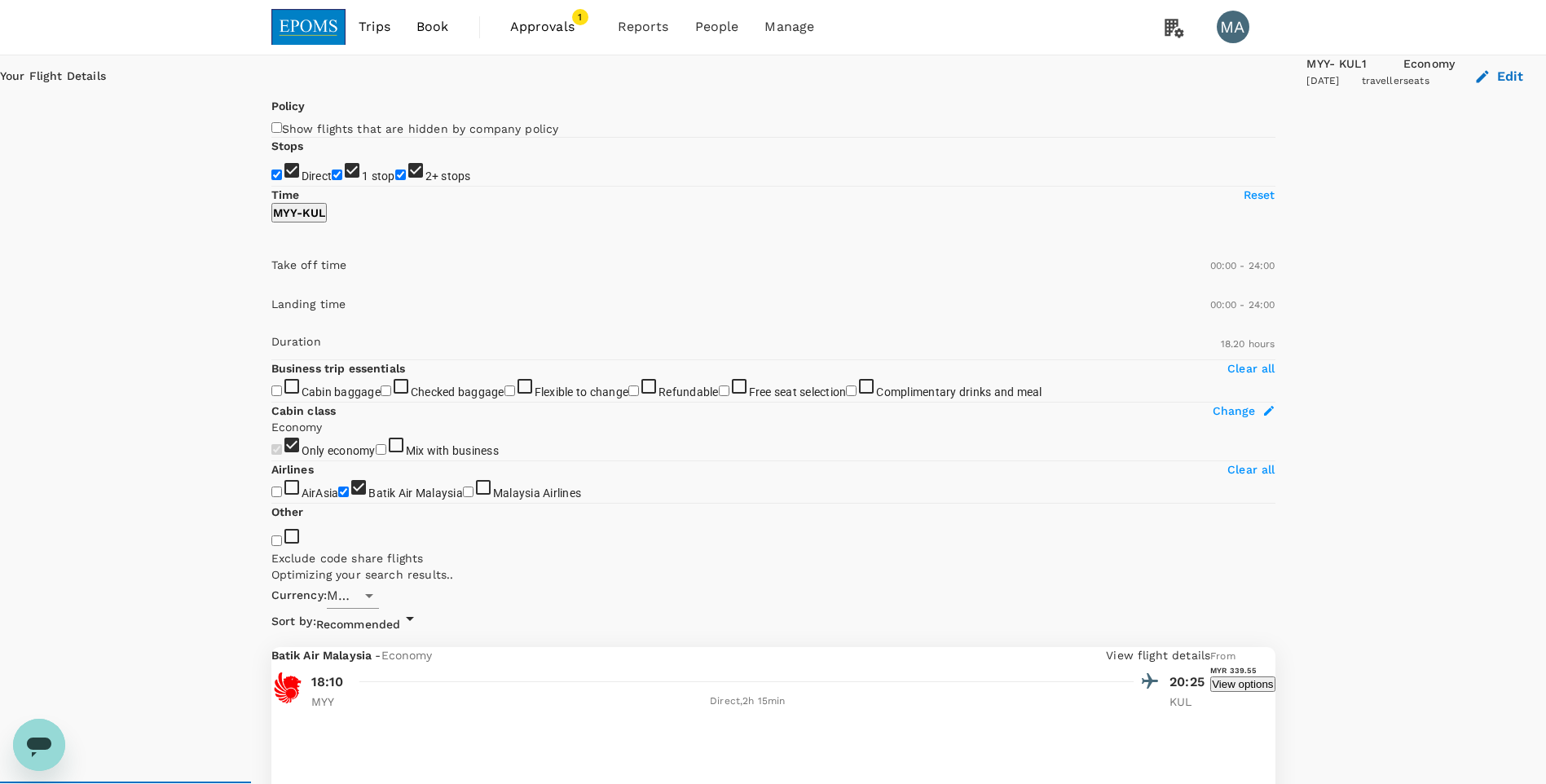 scroll, scrollTop: 0, scrollLeft: 0, axis: both 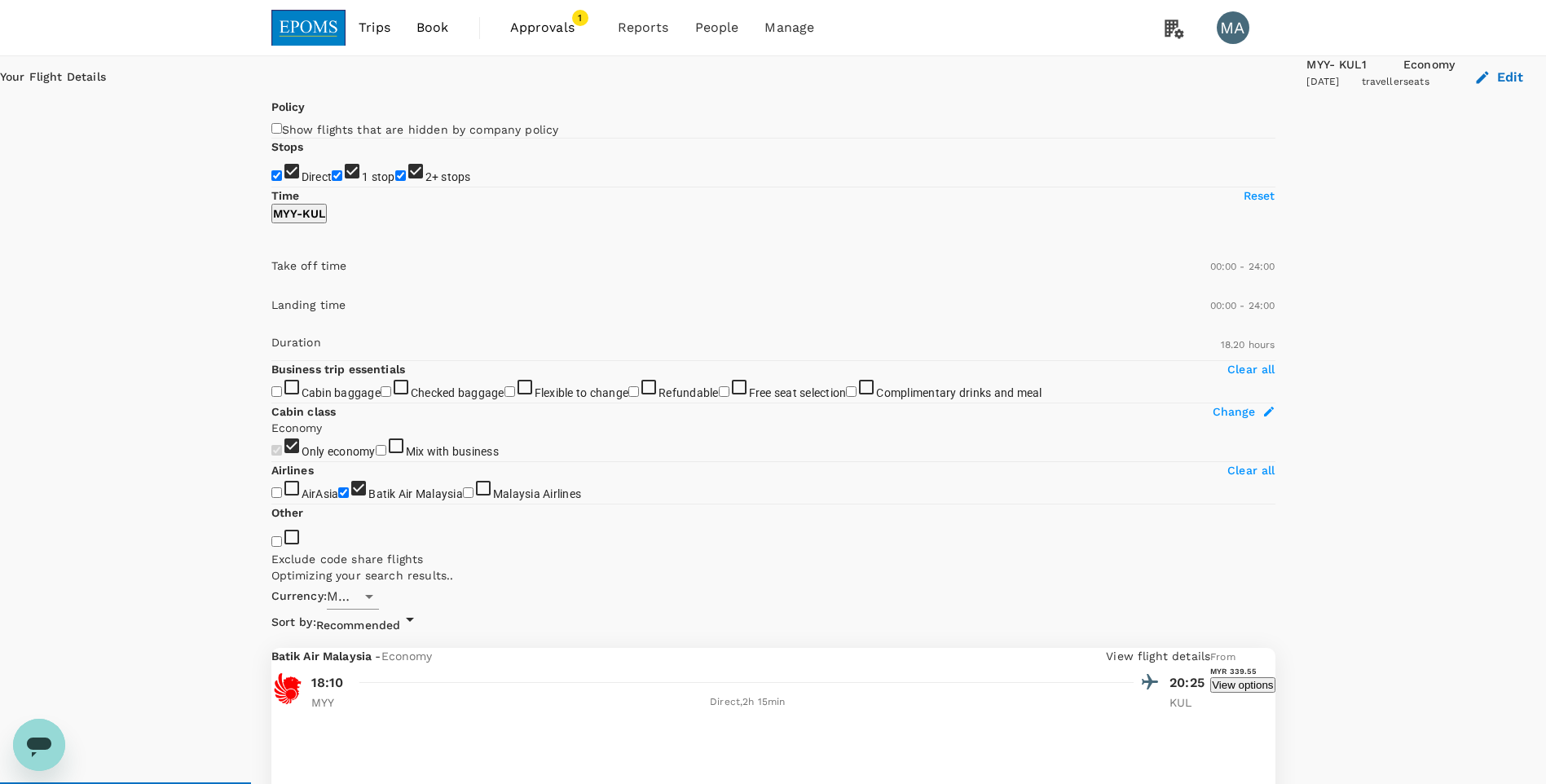 click on "View options" at bounding box center [1242, 685] 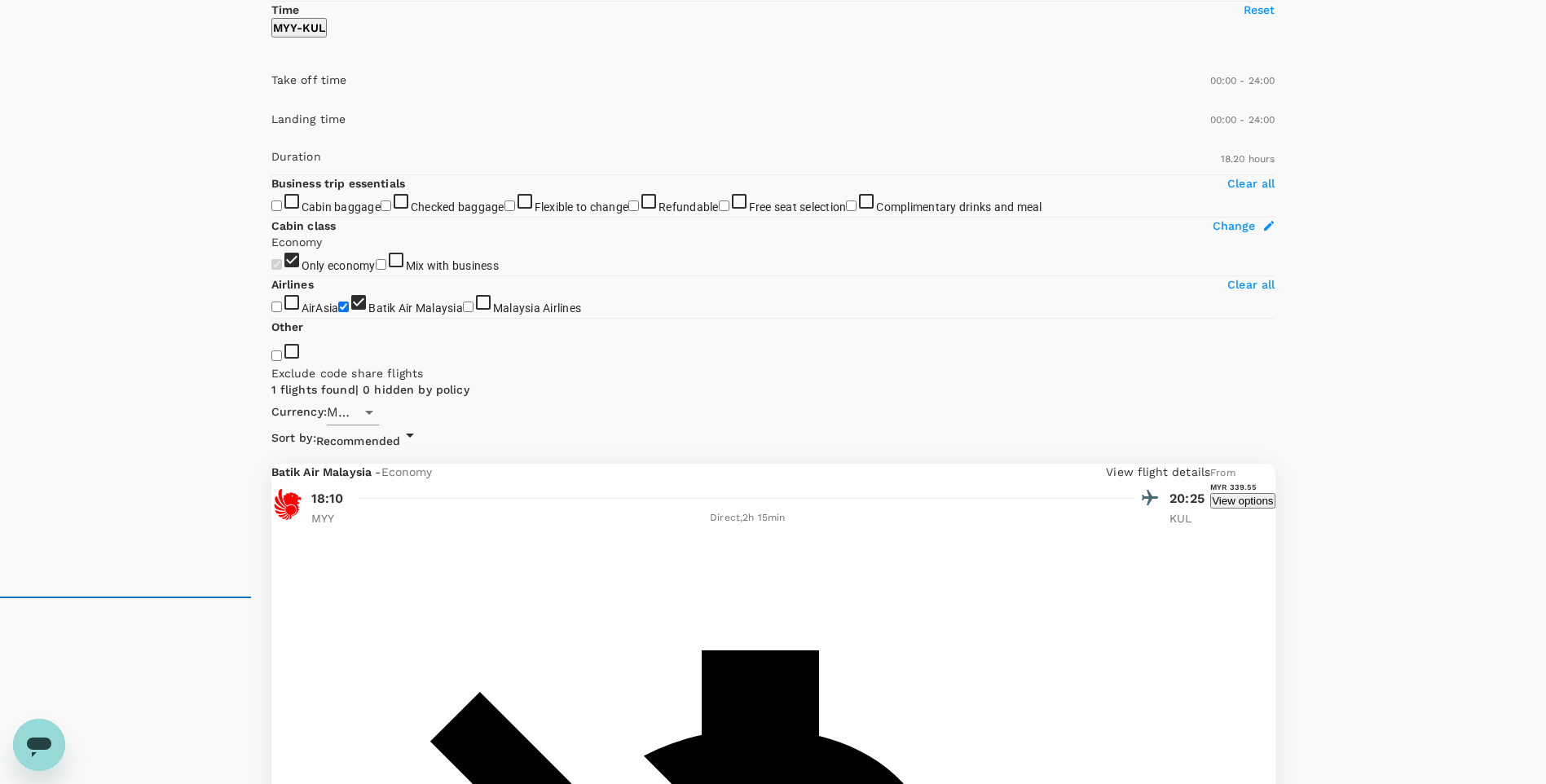 scroll, scrollTop: 188, scrollLeft: 0, axis: vertical 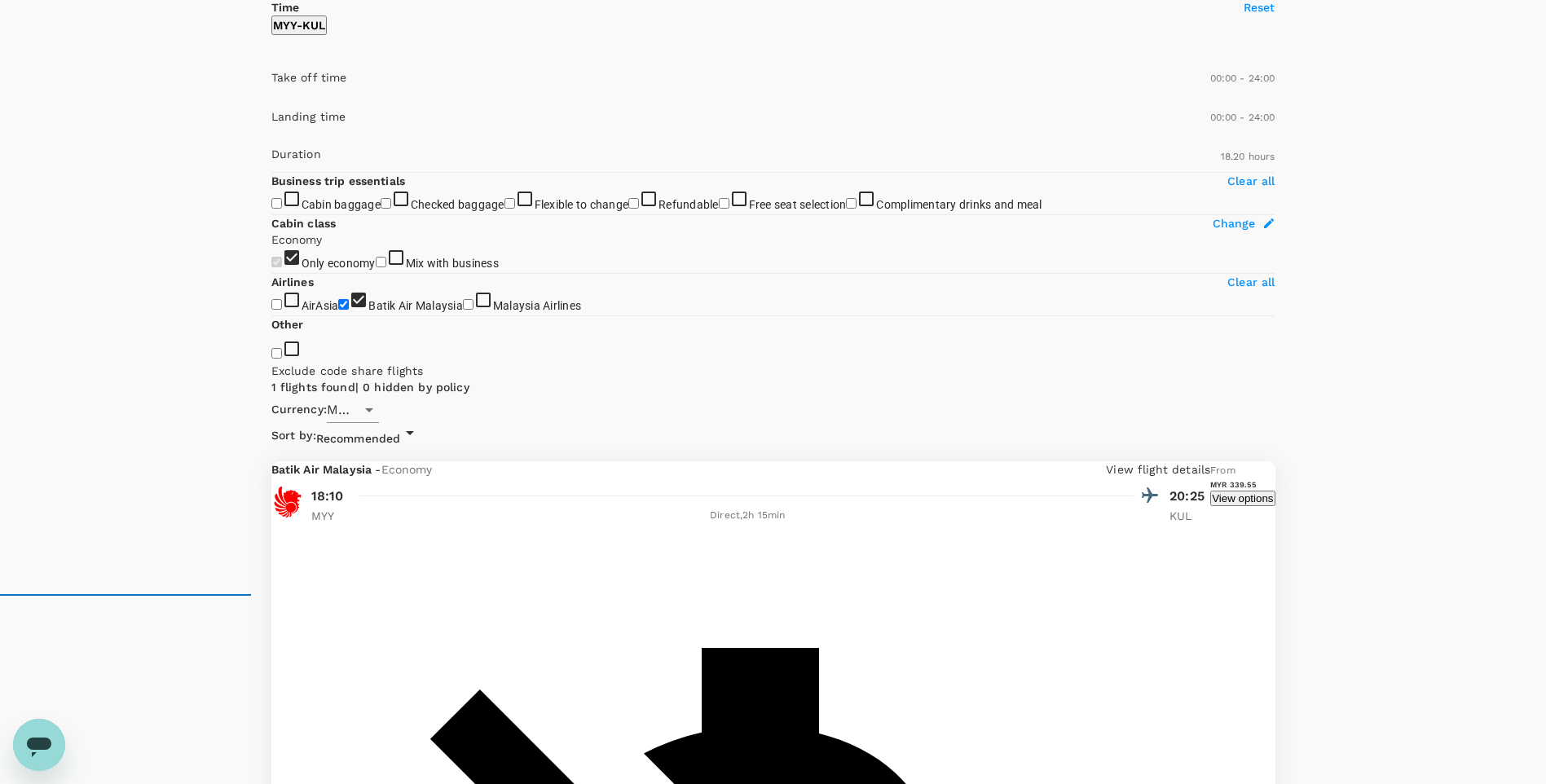 click 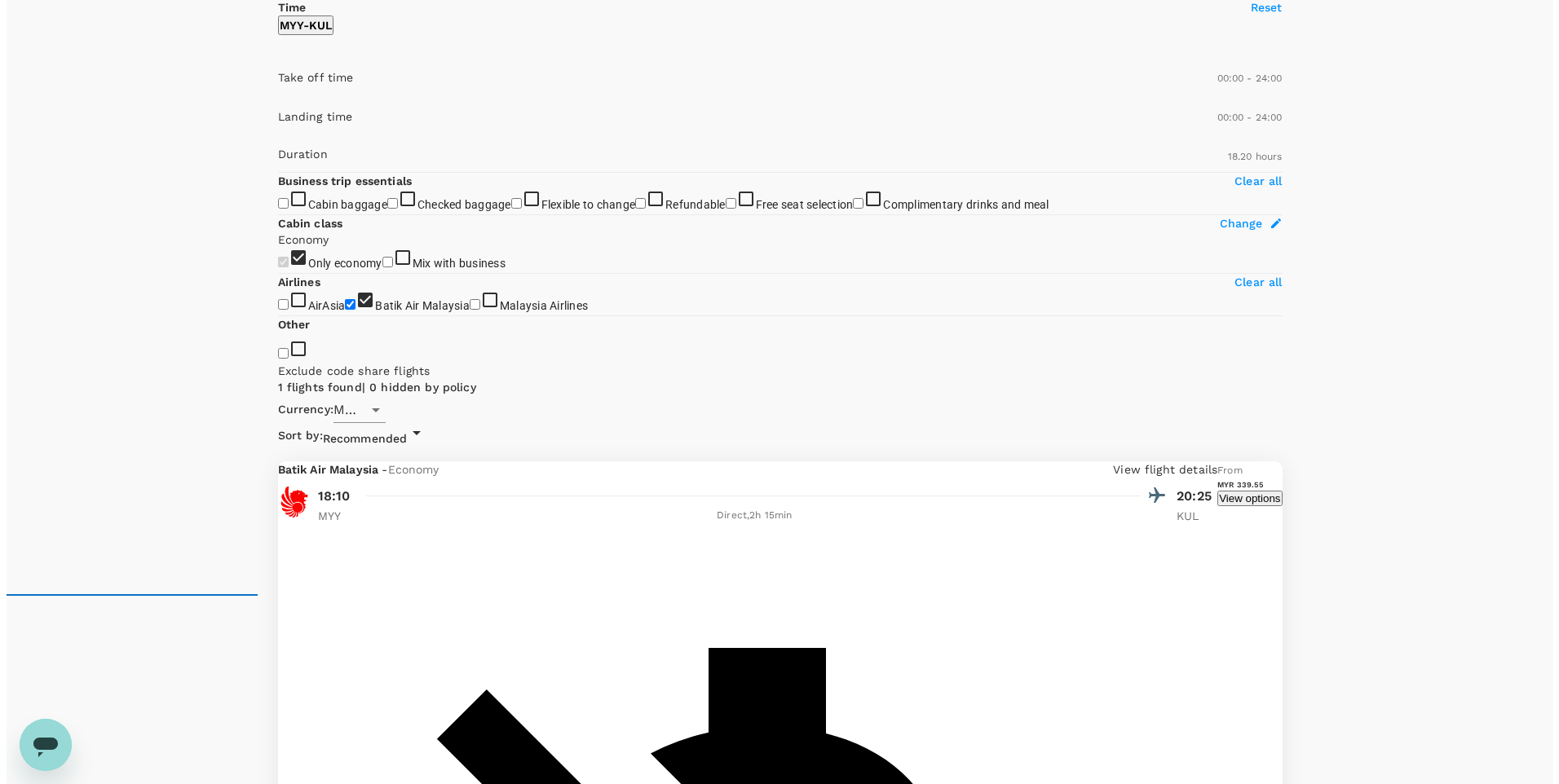 scroll, scrollTop: 0, scrollLeft: 0, axis: both 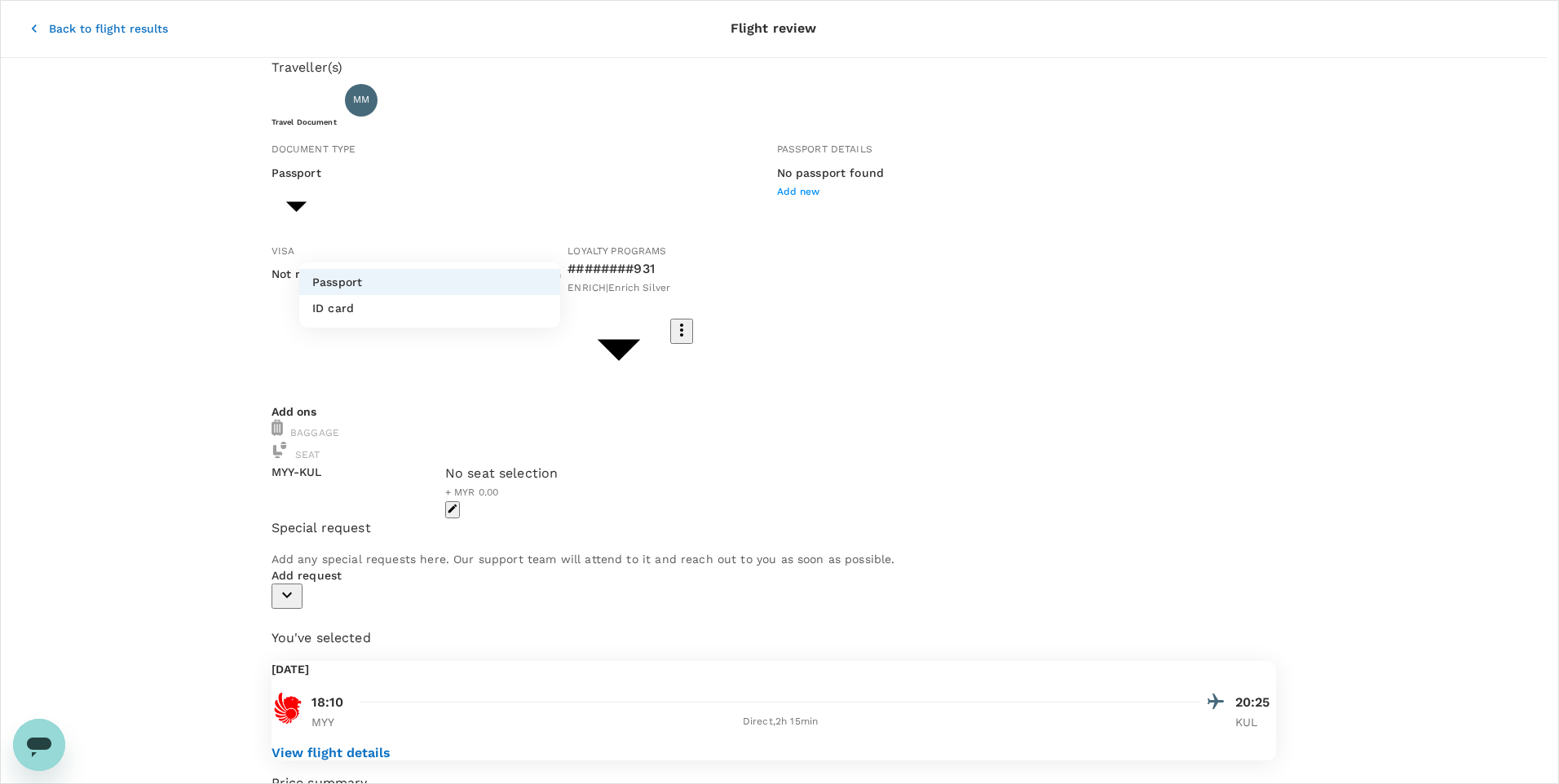 click on "Back to flight results Flight review Traveller(s) Traveller   1 : MM MUHAMMAD AMINUDDIN   MUSA Travel Document Document type Passport Passport ​ Passport details No passport found Add new Visa Not required Visa is not required to enter this destination Loyalty programs ########931 ENRICH |  Enrich Silver 606d5770-7736-492a-8056-90296f70d238 ​ Add ons Baggage Seat MYY  -  KUL No seat selection + MYR 0.00 Special request Add any special requests here. Our support team will attend to it and reach out to you as soon as possible. Add request You've selected Friday, 11 Jul 2025 18:10 20:25 MYY Direct ,  2h 15min KUL View flight details Price summary Continue to payment details Some travellers require a valid travel document to proceed with this booking by TruTrip  ( 3.46.1   ) View details Edit Add new Passport ID card" at bounding box center [780, 548] 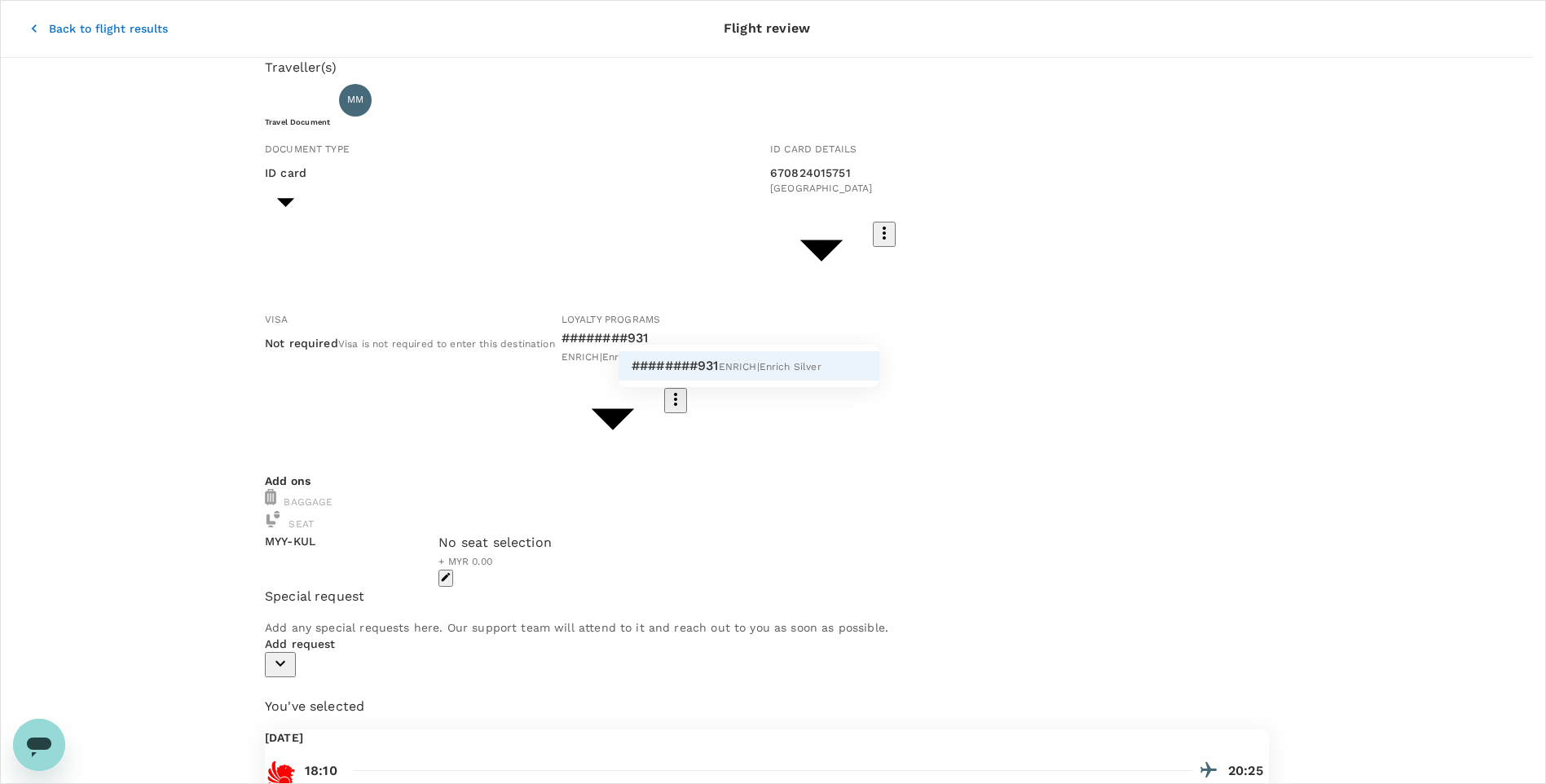click on "Back to flight results Flight review Traveller(s) Traveller   1 : MM MUHAMMAD AMINUDDIN   MUSA Travel Document Document type ID card Id card ​ Id card details 670824015751 Malaysia 9f0029dc-a2aa-446f-9e90-6e87f0bf5339 ​ Visa Not required Visa is not required to enter this destination Loyalty programs ########931 ENRICH |  Enrich Silver 606d5770-7736-492a-8056-90296f70d238 ​ Add ons Baggage Seat MYY  -  KUL No seat selection + MYR 0.00 Special request Add any special requests here. Our support team will attend to it and reach out to you as soon as possible. Add request You've selected Friday, 11 Jul 2025 18:10 20:25 MYY Direct ,  2h 15min KUL View flight details Price summary Continue to payment details by TruTrip  ( 3.46.1   ) Edit Add new View details ########931 ENRICH |  Enrich Silver" at bounding box center (773, 575) 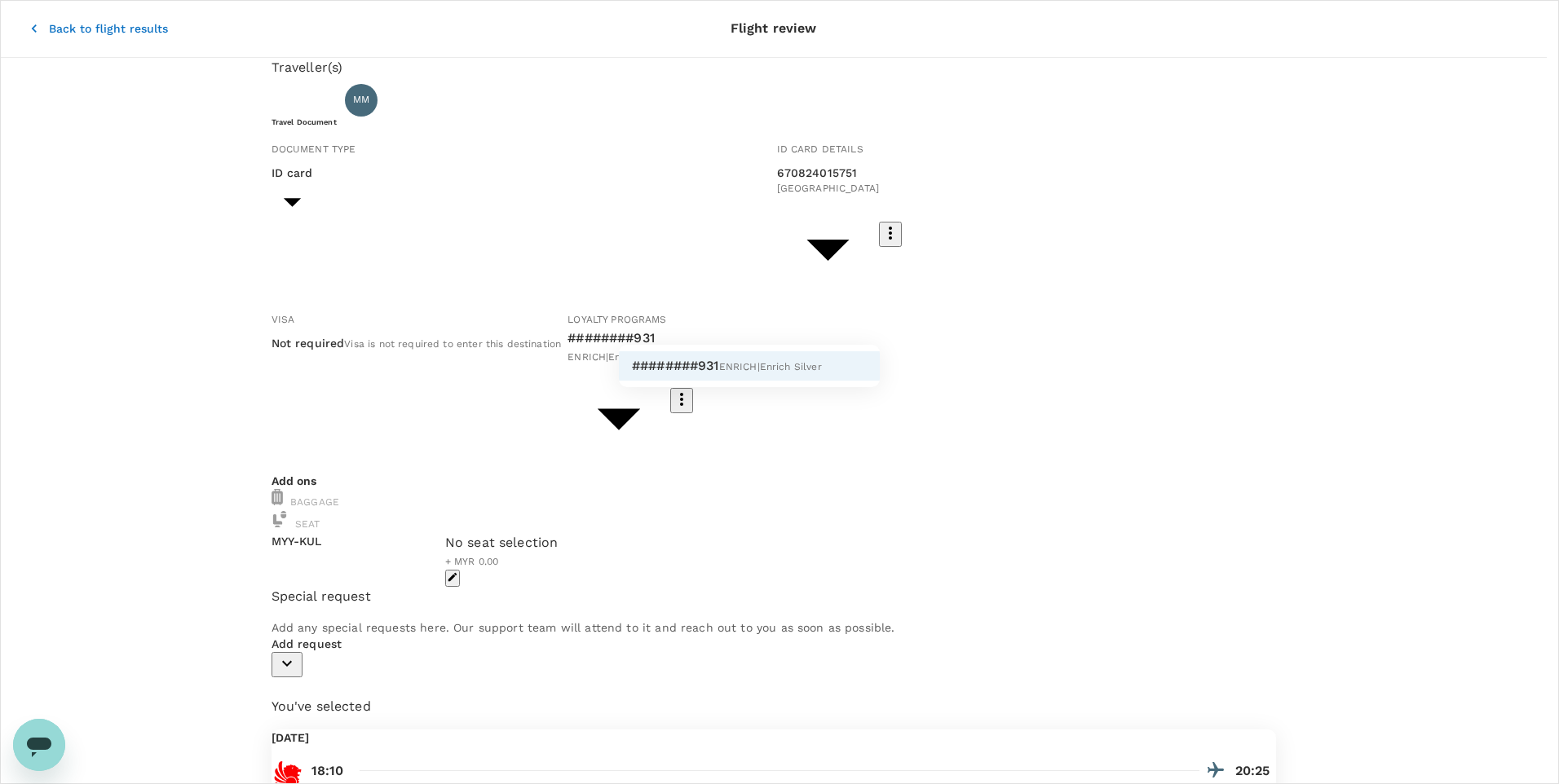 click at bounding box center [780, 392] 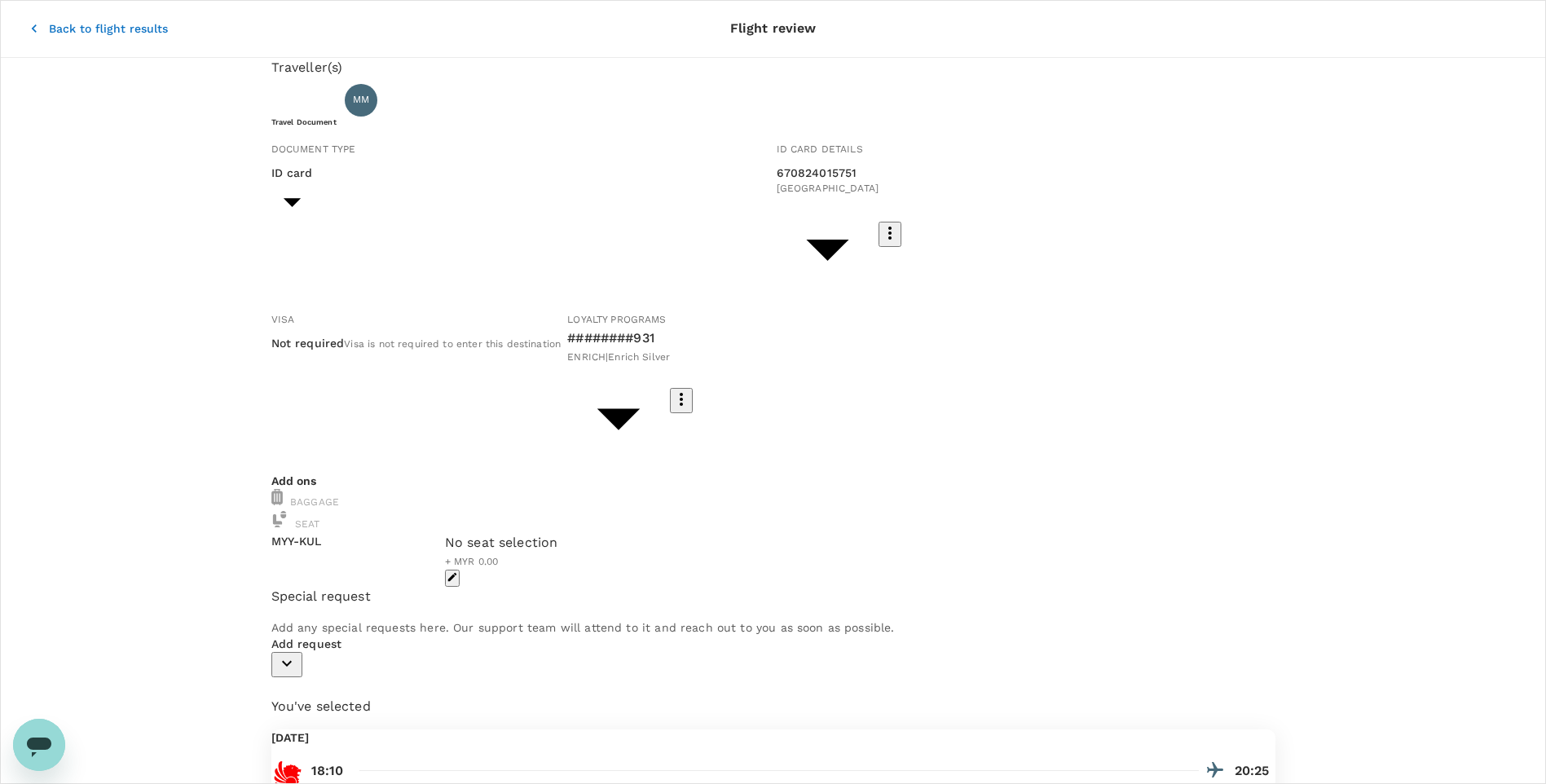 click on "Back to flight results Flight review Traveller(s) Traveller   1 : MM MUHAMMAD AMINUDDIN   MUSA Travel Document Document type ID card Id card ​ Id card details 670824015751 Malaysia 9f0029dc-a2aa-446f-9e90-6e87f0bf5339 ​ Visa Not required Visa is not required to enter this destination Loyalty programs ########931 ENRICH |  Enrich Silver 606d5770-7736-492a-8056-90296f70d238 ​ Add ons Baggage Seat MYY  -  KUL No seat selection + MYR 0.00 Special request Add any special requests here. Our support team will attend to it and reach out to you as soon as possible. Add request You've selected Friday, 11 Jul 2025 18:10 20:25 MYY Direct ,  2h 15min KUL View flight details Price summary Continue to payment details by TruTrip  ( 3.46.1   ) Edit Add new View details ########931 ENRICH |  Enrich Silver" at bounding box center [773, 575] 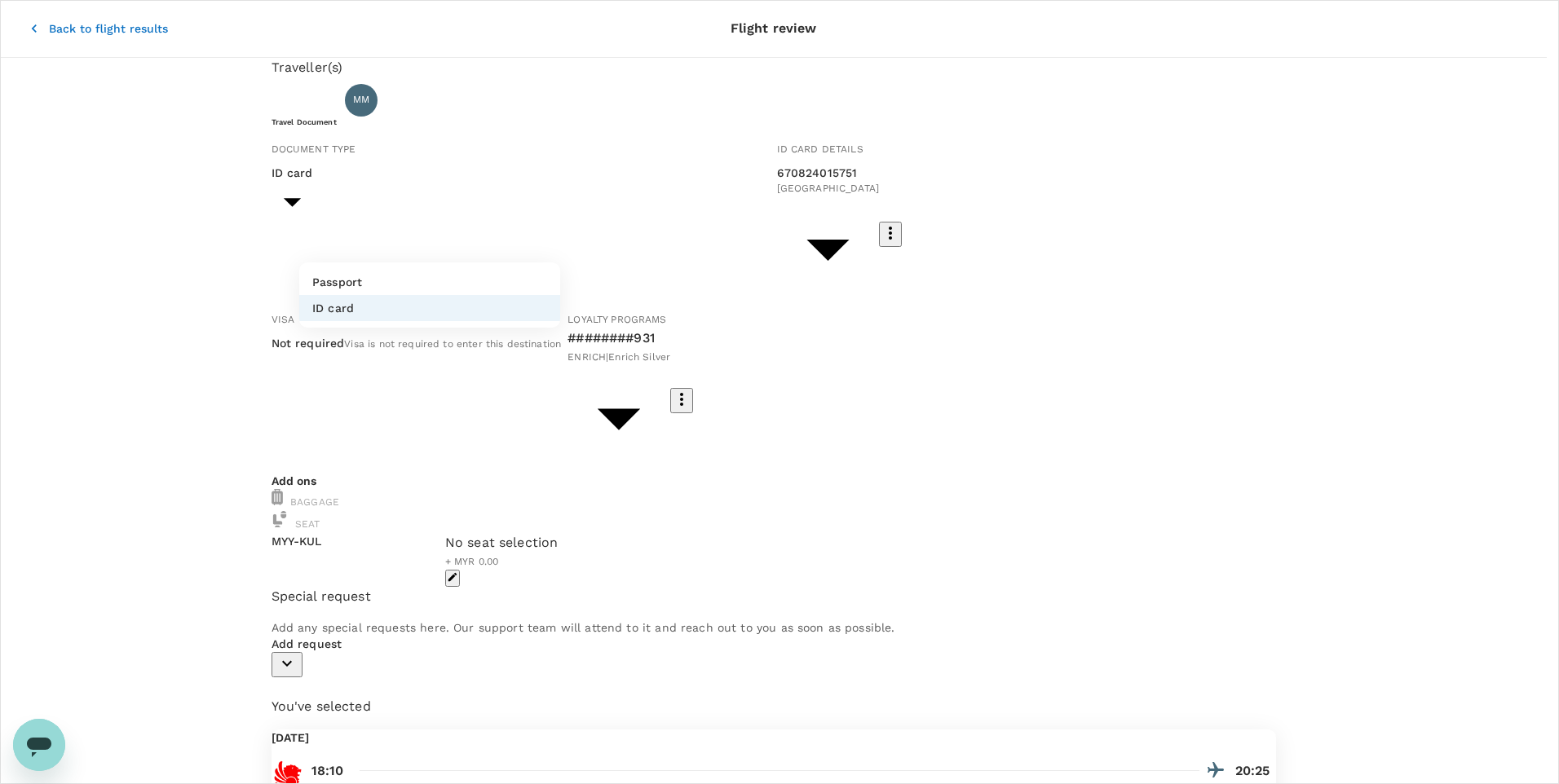click on "Passport" at bounding box center (430, 282) 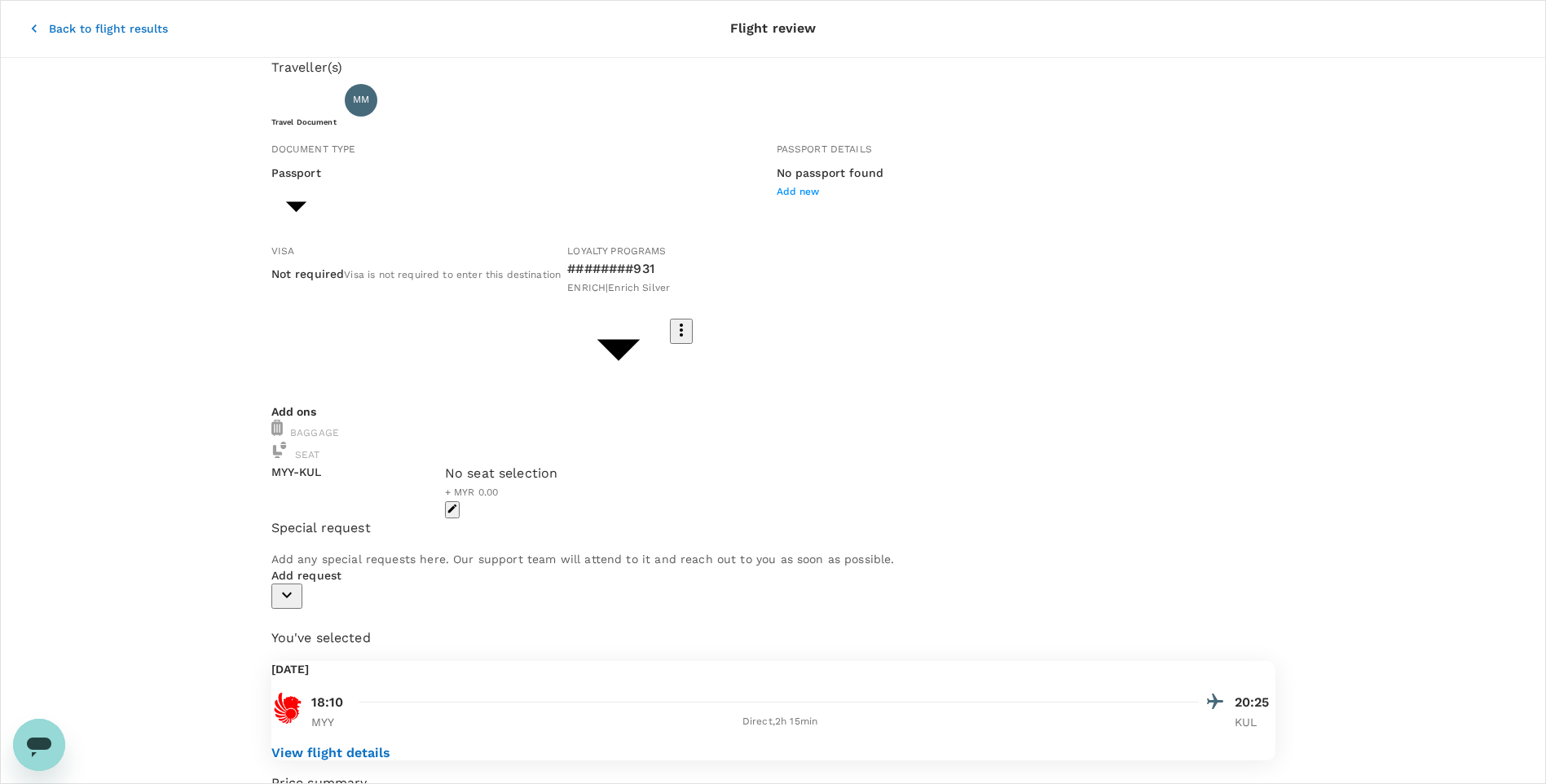 click on "Back to flight results Flight review Traveller(s) Traveller   1 : MM MUHAMMAD AMINUDDIN   MUSA Travel Document Document type Passport Passport ​ Passport details No passport found Add new Visa Not required Visa is not required to enter this destination Loyalty programs ########931 ENRICH |  Enrich Silver 606d5770-7736-492a-8056-90296f70d238 ​ Add ons Baggage Seat MYY  -  KUL No seat selection + MYR 0.00 Special request Add any special requests here. Our support team will attend to it and reach out to you as soon as possible. Add request You've selected Friday, 11 Jul 2025 18:10 20:25 MYY Direct ,  2h 15min KUL View flight details Price summary Continue to payment details Some travellers require a valid travel document to proceed with this booking by TruTrip  ( 3.46.1   ) Edit Add new View details" at bounding box center [773, 548] 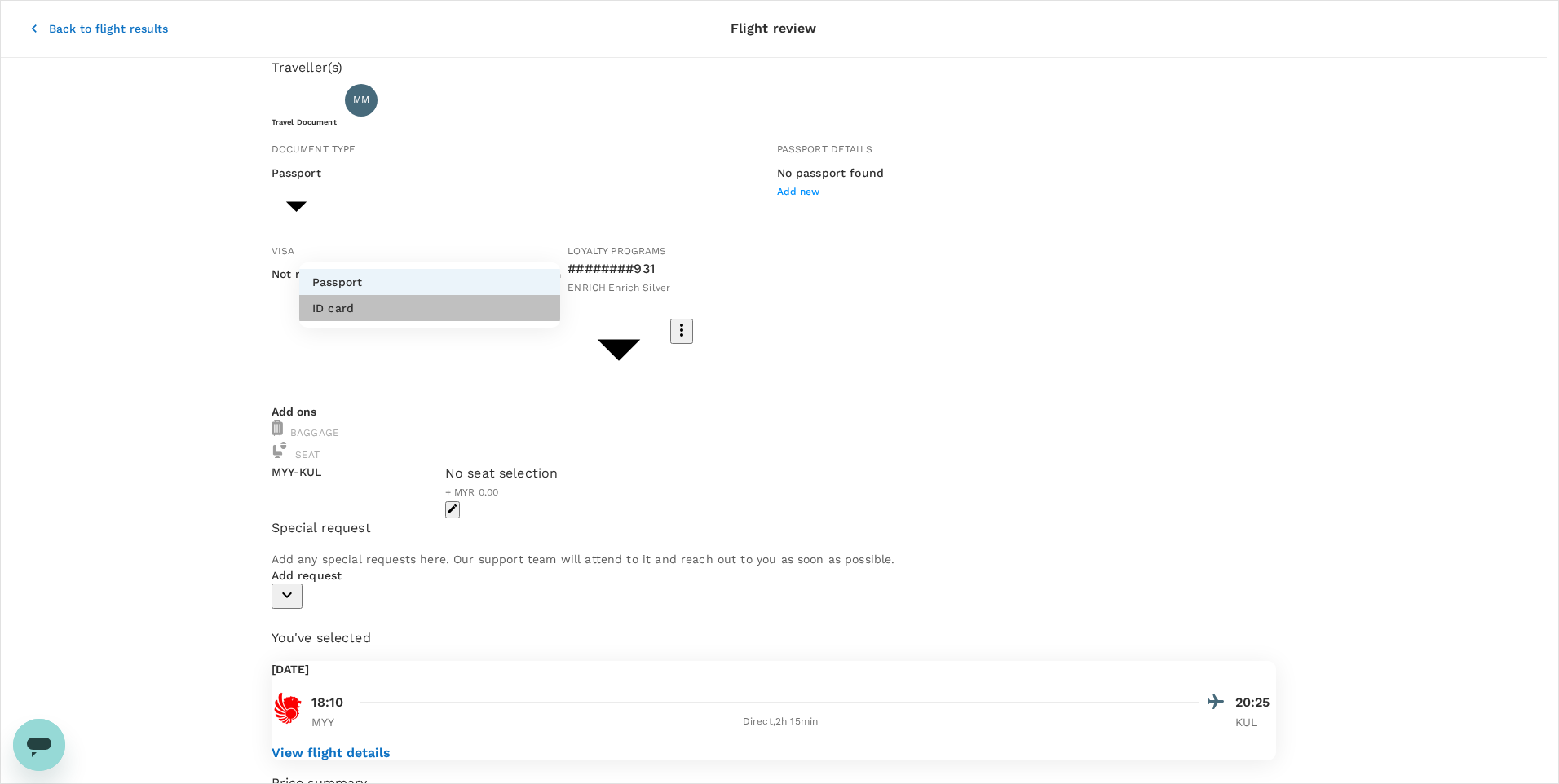 click on "ID card" at bounding box center [430, 308] 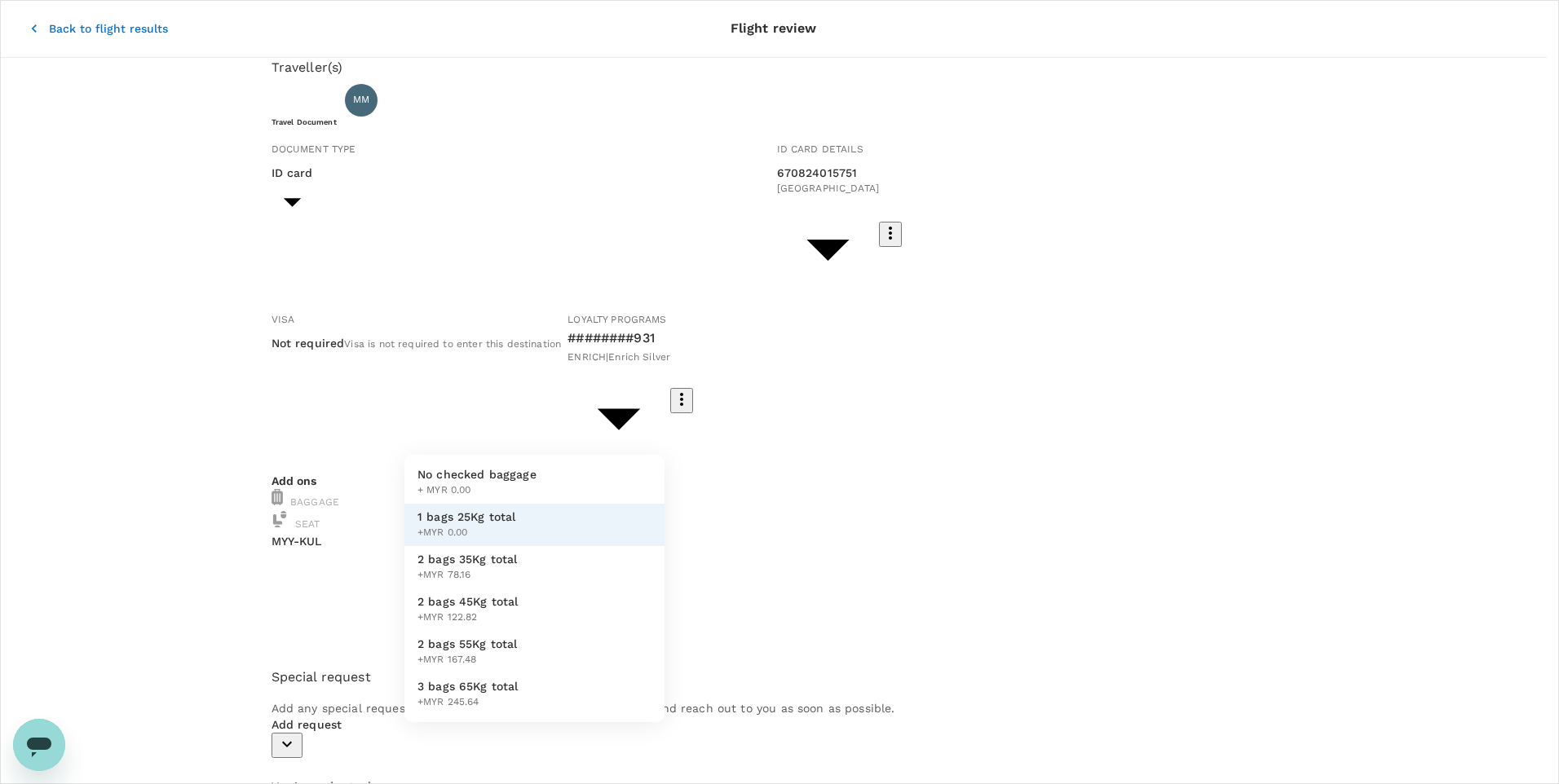 click on "Back to flight results Flight review Traveller(s) Traveller   1 : MM MUHAMMAD AMINUDDIN   MUSA Travel Document Document type ID card Id card ​ Id card details 670824015751 Malaysia 9f0029dc-a2aa-446f-9e90-6e87f0bf5339 ​ Visa Not required Visa is not required to enter this destination Loyalty programs ########931 ENRICH |  Enrich Silver 606d5770-7736-492a-8056-90296f70d238 ​ Add ons Baggage Seat MYY  -  KUL 1 bags 25Kg total +MYR 0.00 1 - 0 ​ No seat selection + MYR 0.00 Special request Add any special requests here. Our support team will attend to it and reach out to you as soon as possible. Add request You've selected Friday, 11 Jul 2025 18:10 20:25 MYY Direct ,  2h 15min KUL View flight details Price summary Total fare (1 traveller(s)) MYR 597.37 Air fare MYR 597.37 Baggage fee MYR 0.00 Seat fee MYR 0.00 Service fee MYR 41.82 Total MYR 639.19 Continue to payment details by TruTrip  ( 3.46.1   ) Edit Add new View details No checked baggage + MYR 0.00 1 bags 25Kg total +MYR 0.00 2 bags 35Kg total" at bounding box center [780, 597] 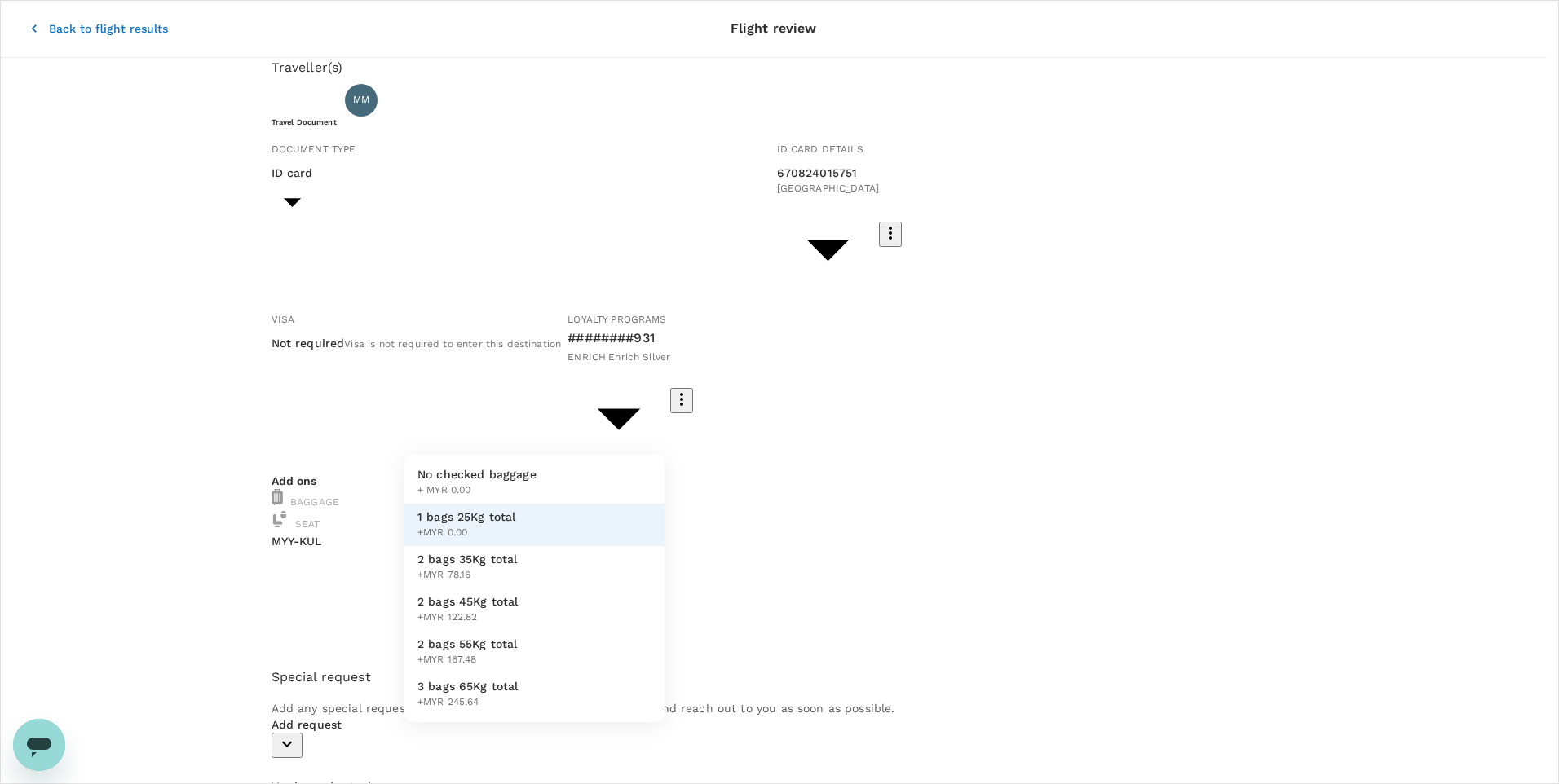 click on "+MYR 78.16" at bounding box center [467, 575] 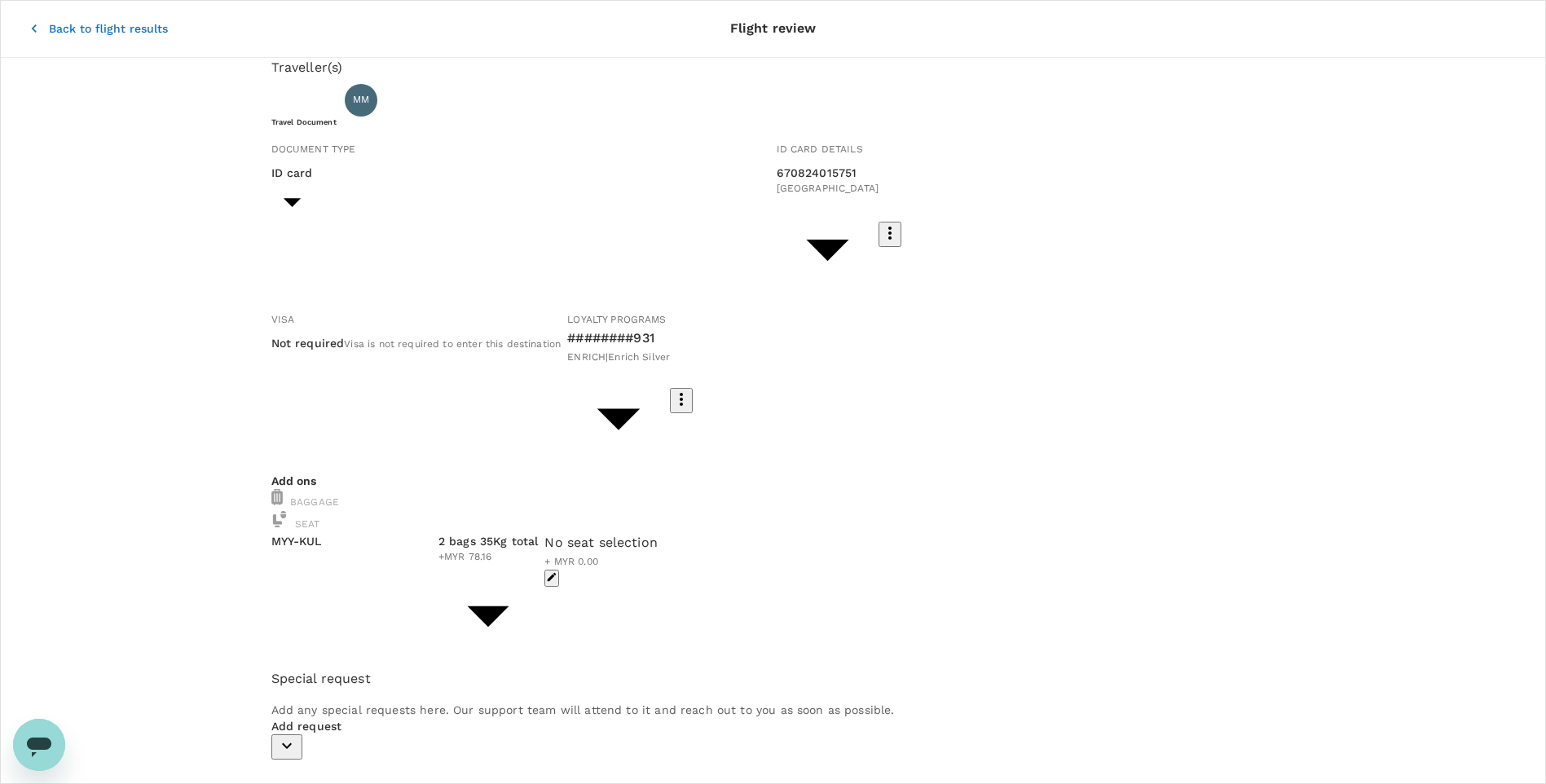 click on "Continue to payment details" at bounding box center (773, 1133) 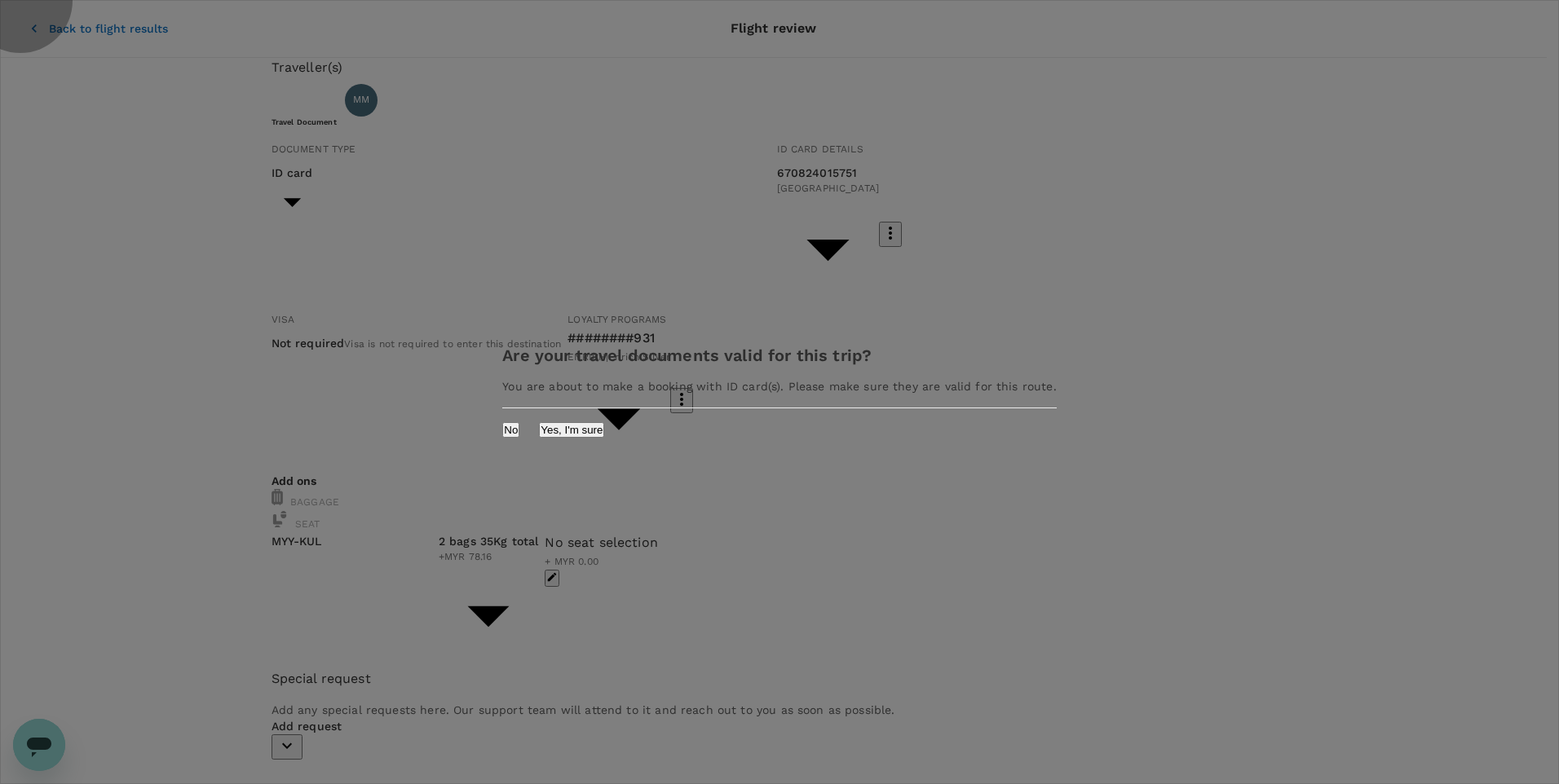 click on "Yes, I'm sure" at bounding box center [572, 429] 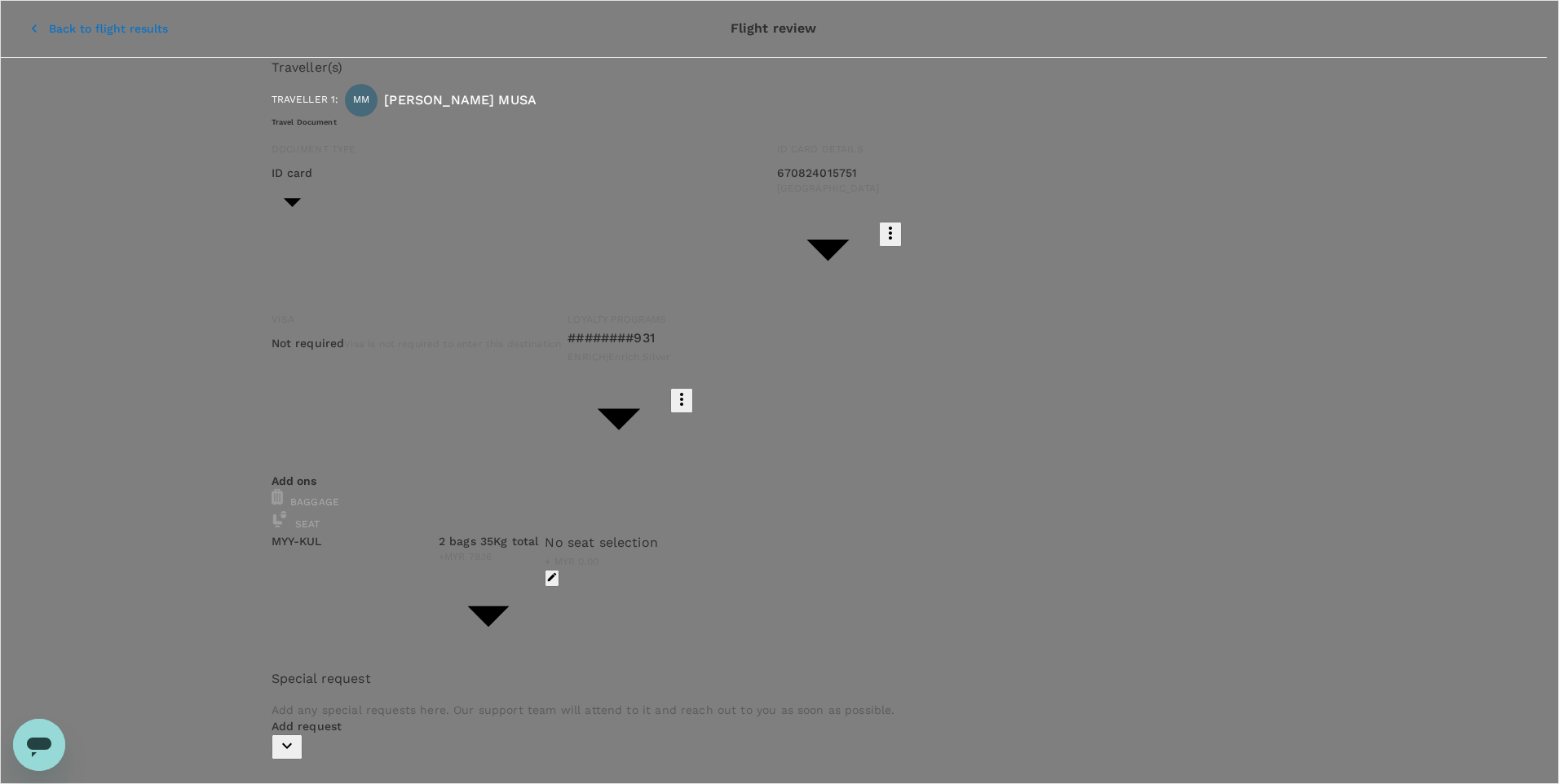 click at bounding box center (469, 1387) 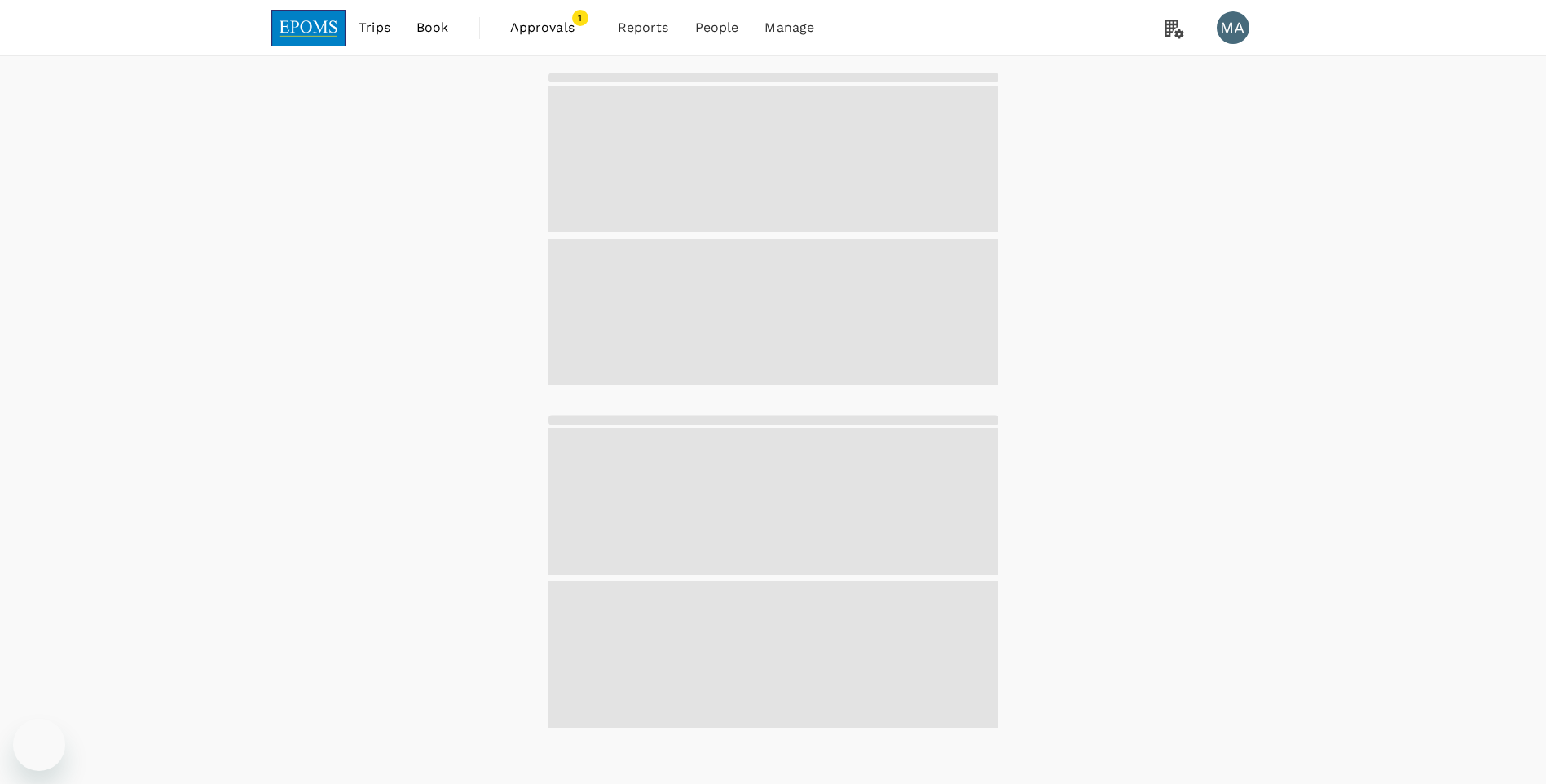 scroll, scrollTop: 0, scrollLeft: 0, axis: both 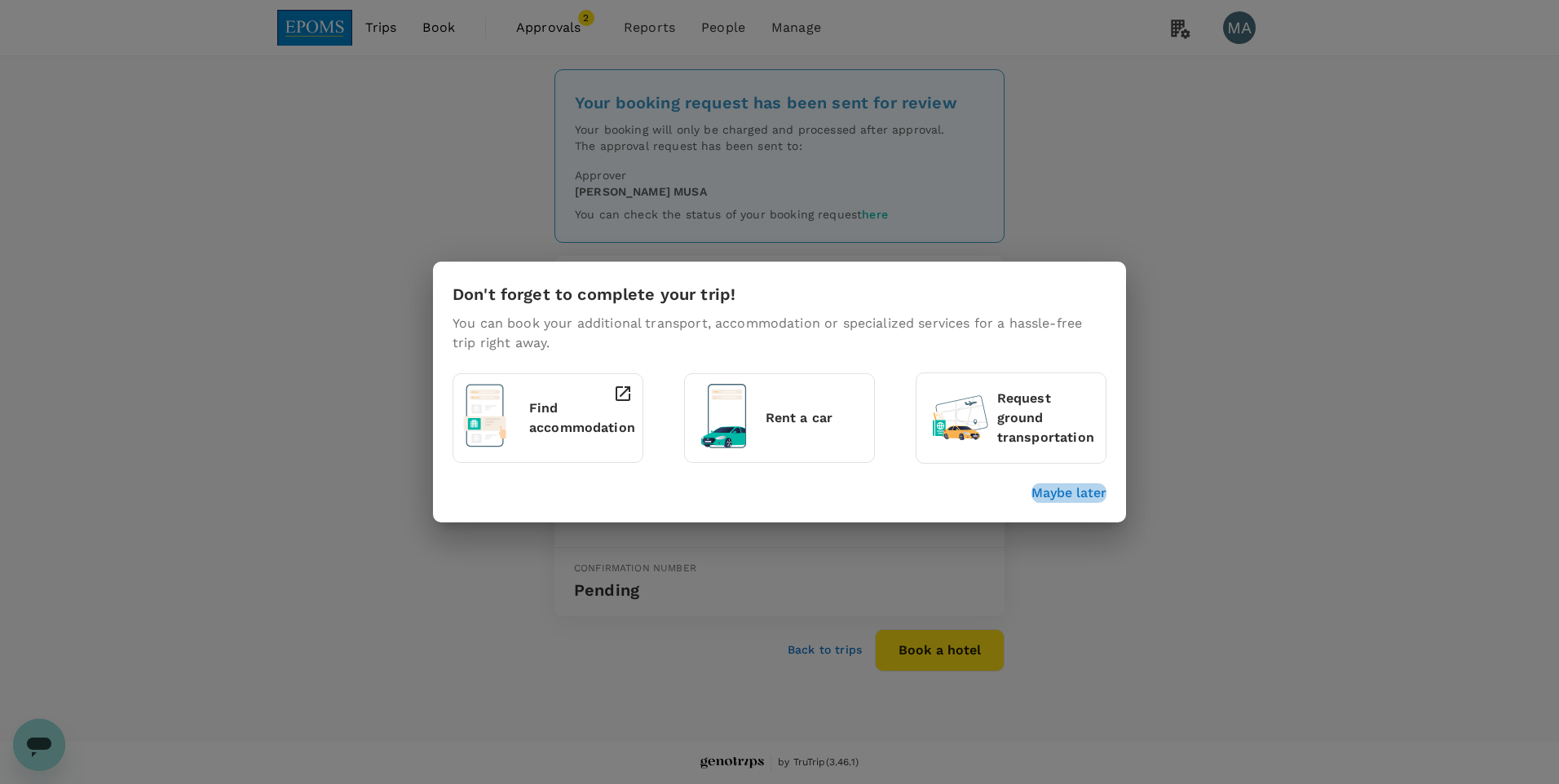 click on "Maybe later" at bounding box center (1069, 493) 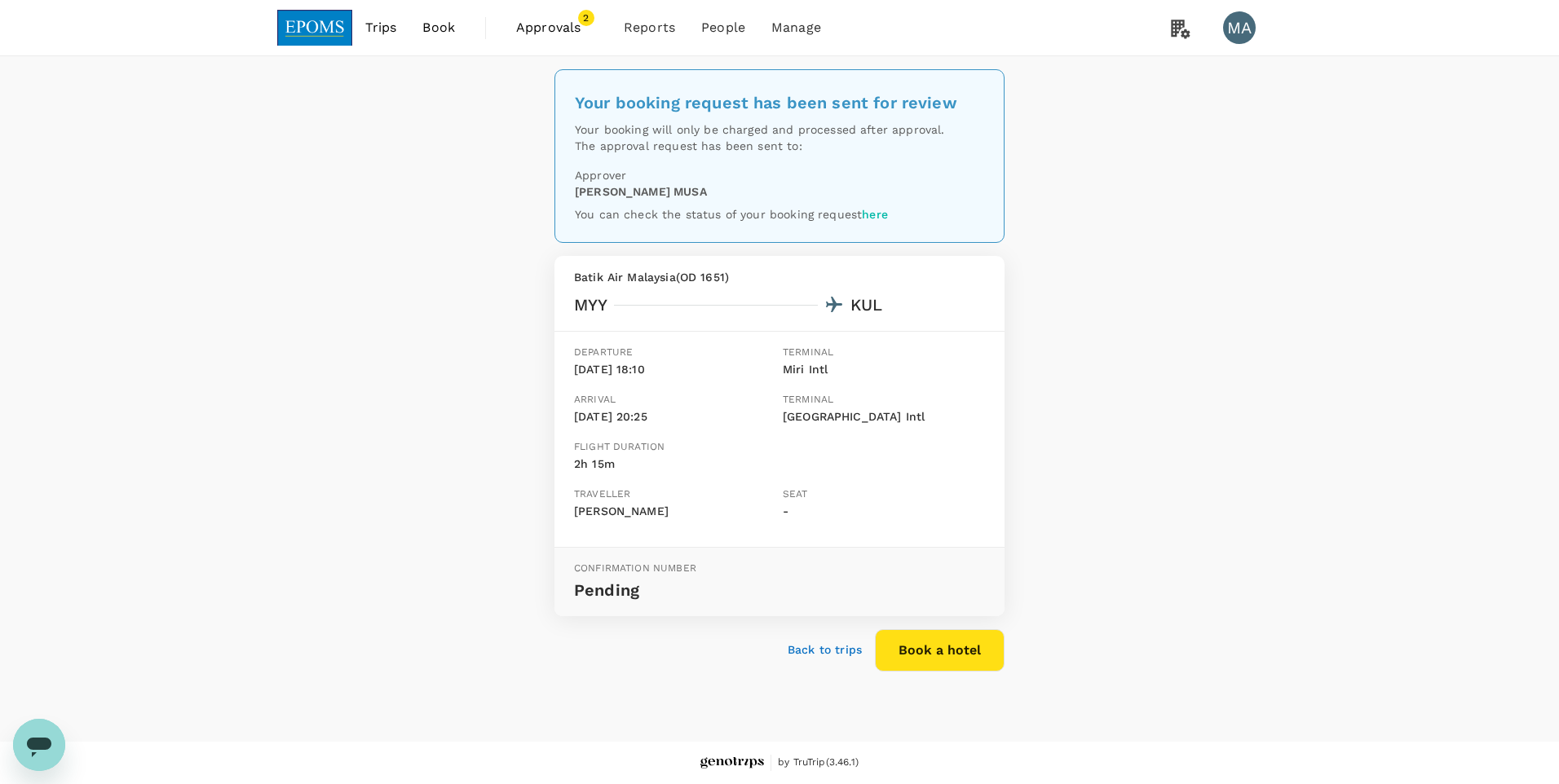 click on "Book a hotel" at bounding box center (939, 650) 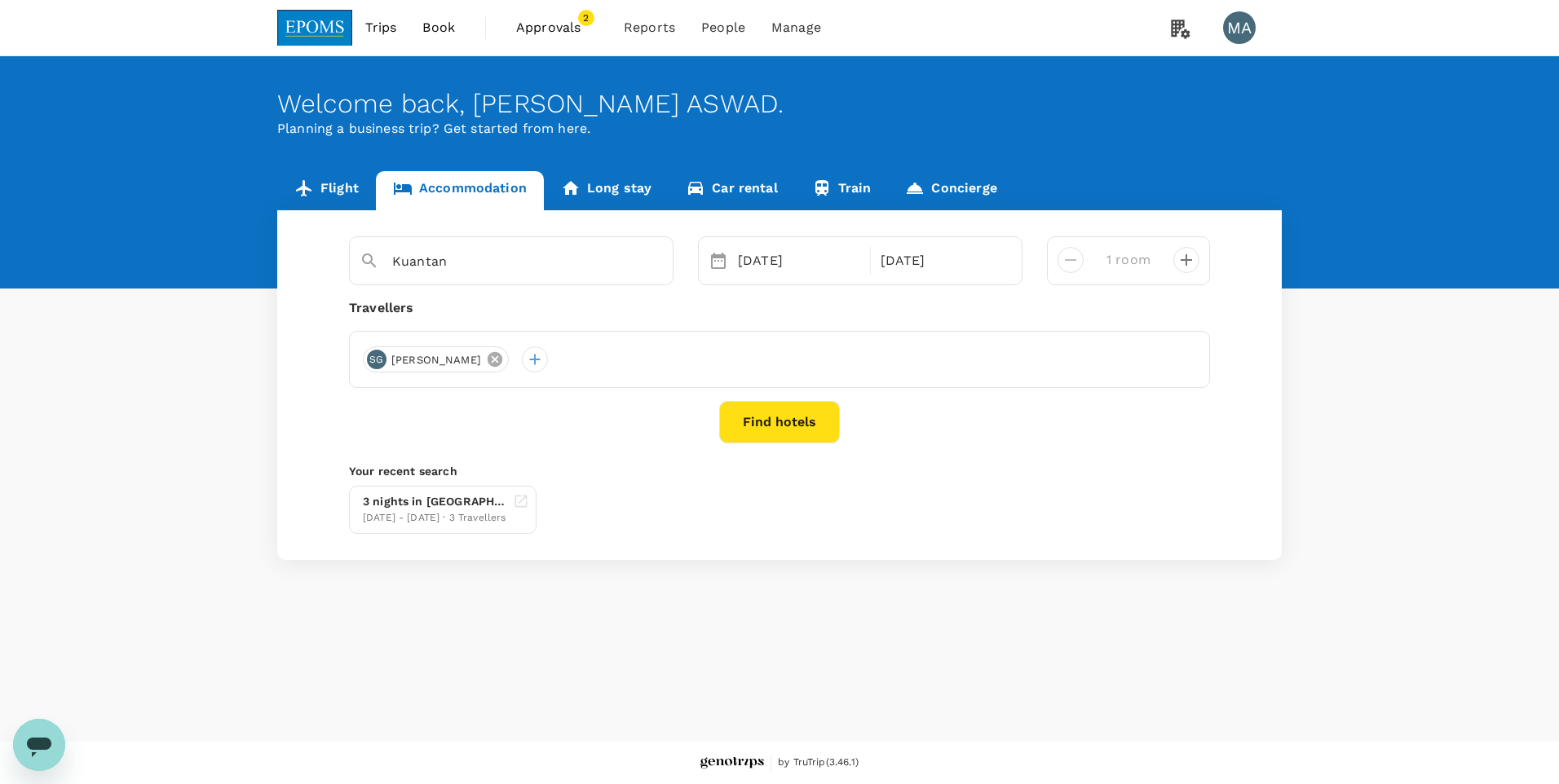 click 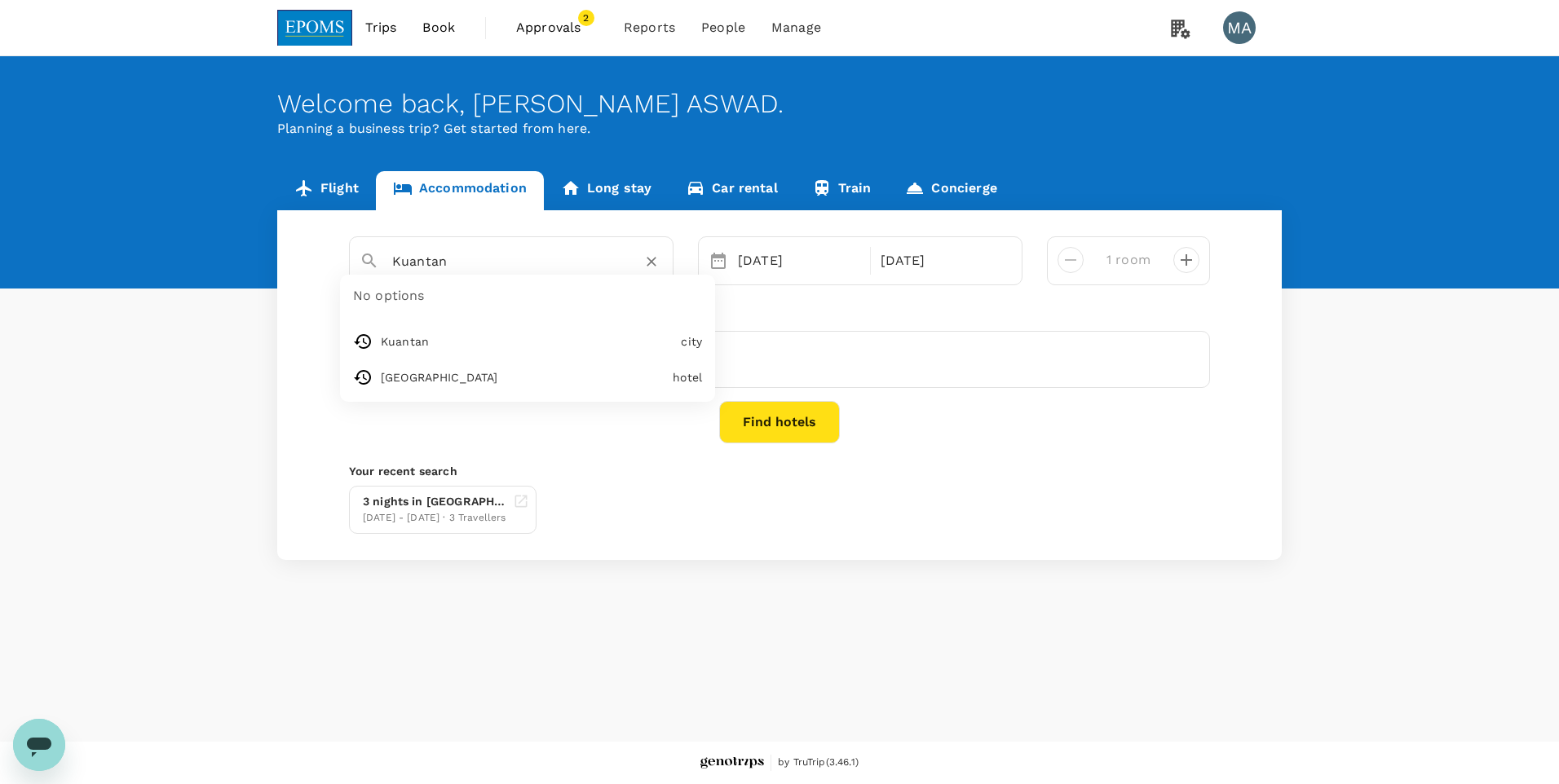 click on "Kuantan" at bounding box center [505, 261] 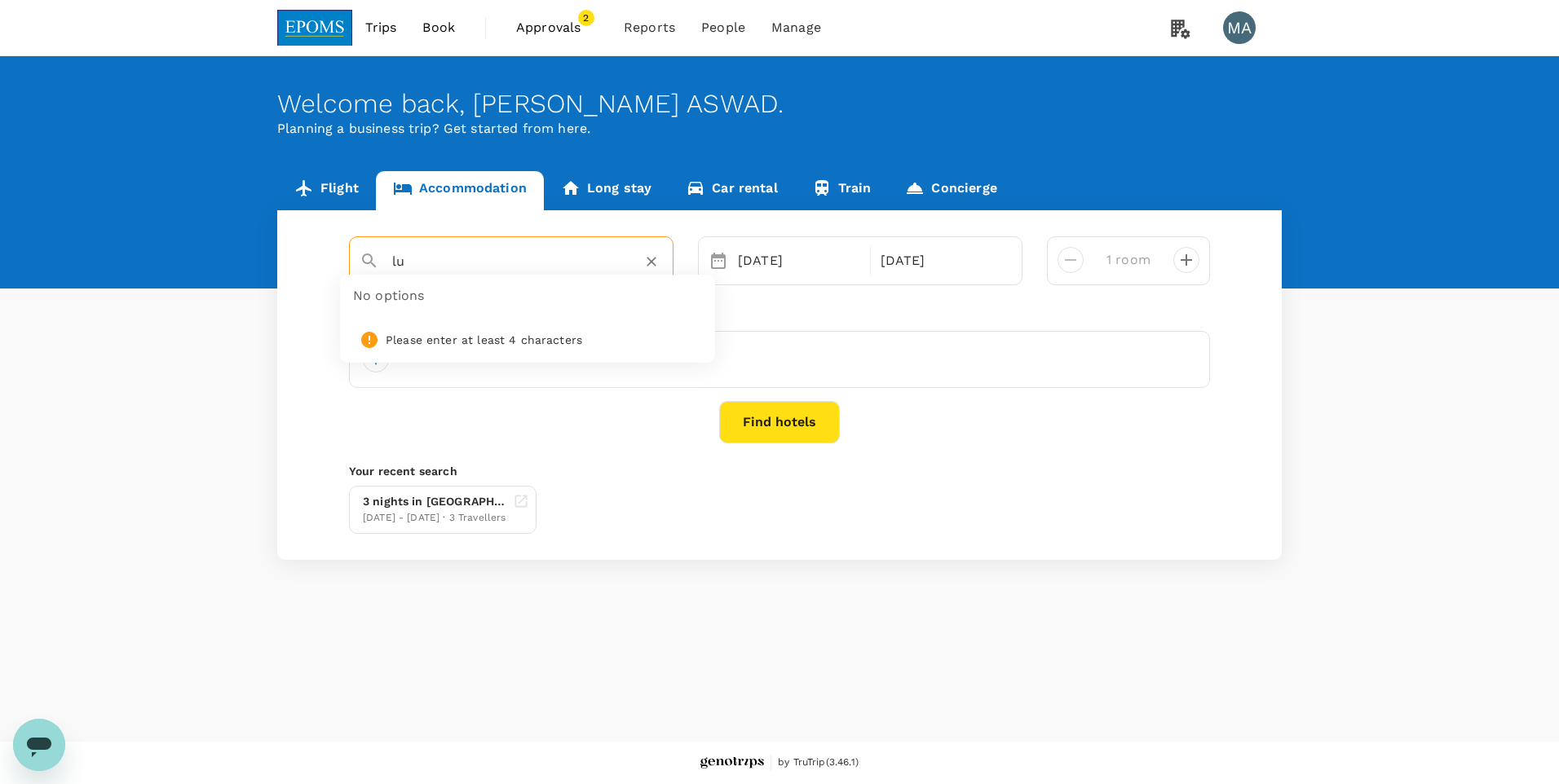 type on "l" 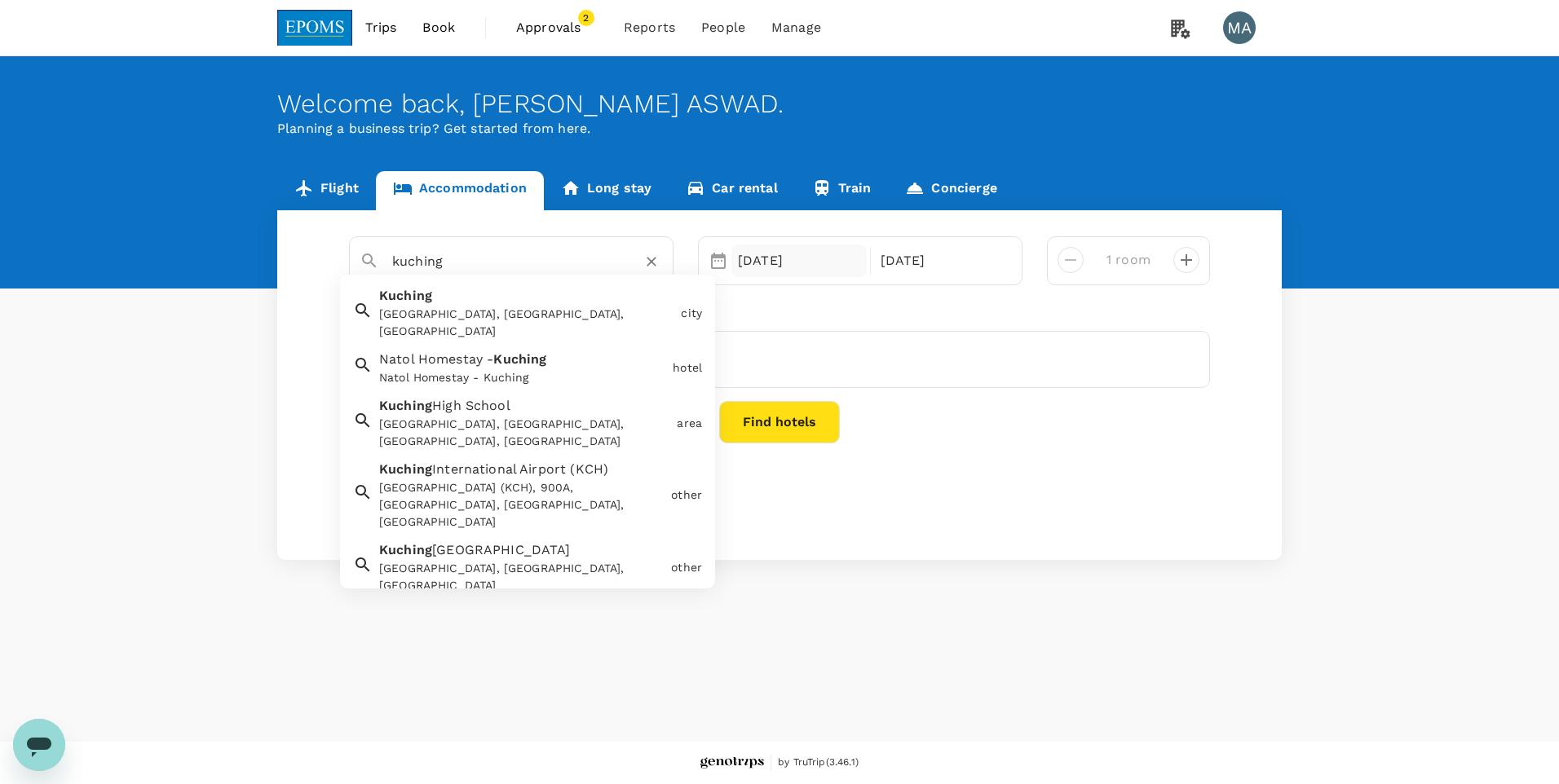 type on "kuching" 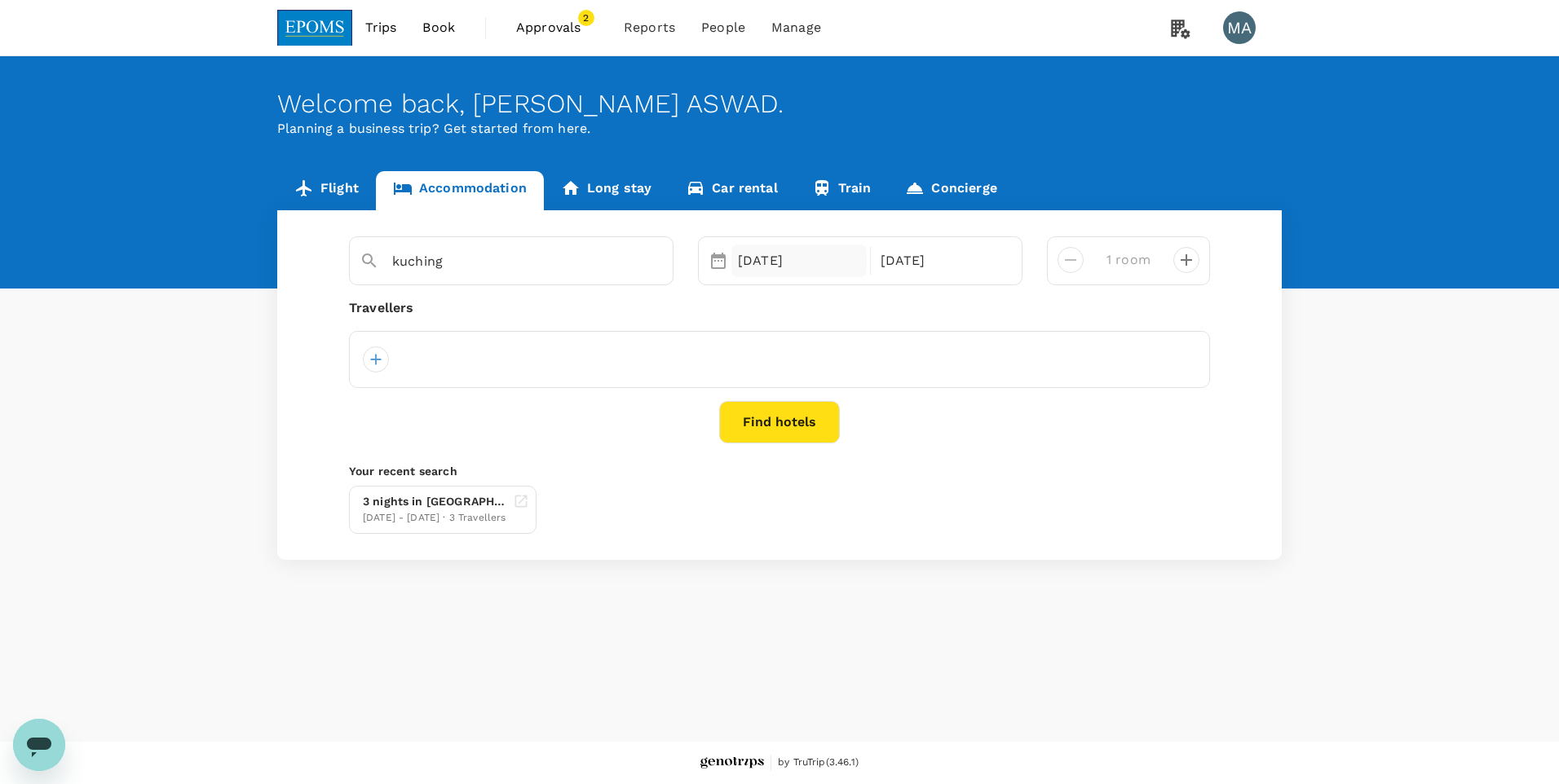 type 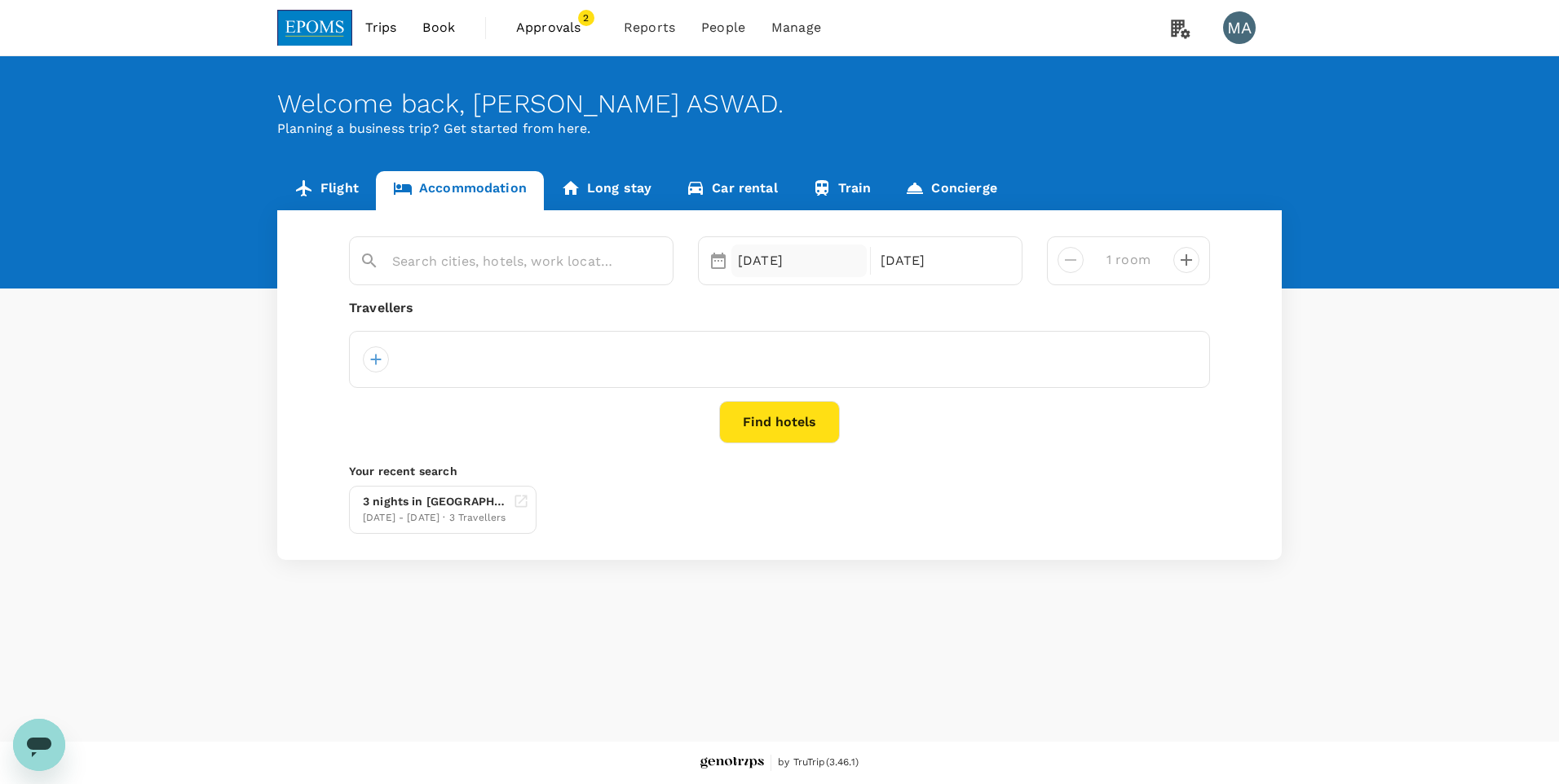 click on "03 Jul" at bounding box center (799, 261) 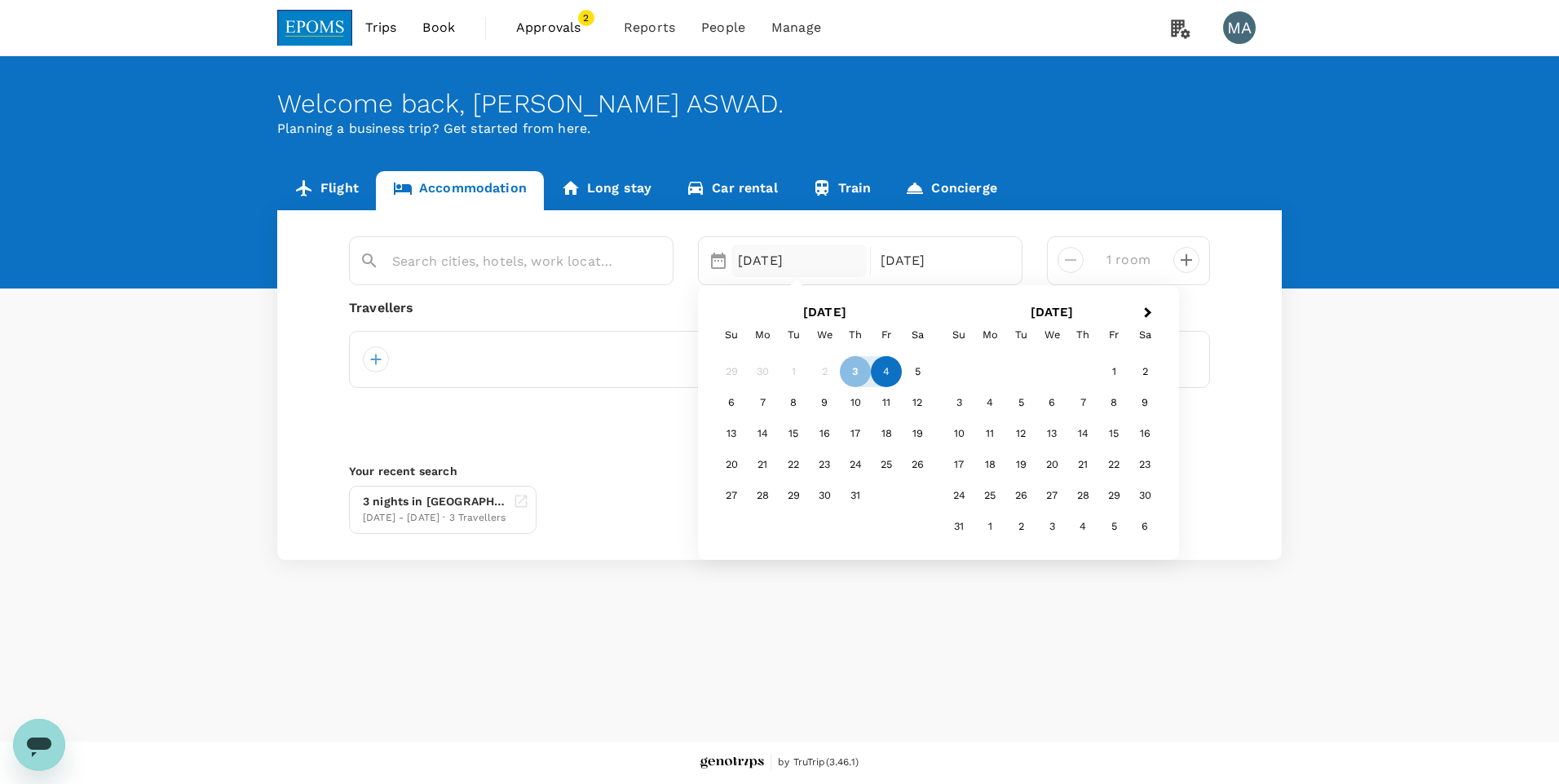 click on "4" at bounding box center [886, 372] 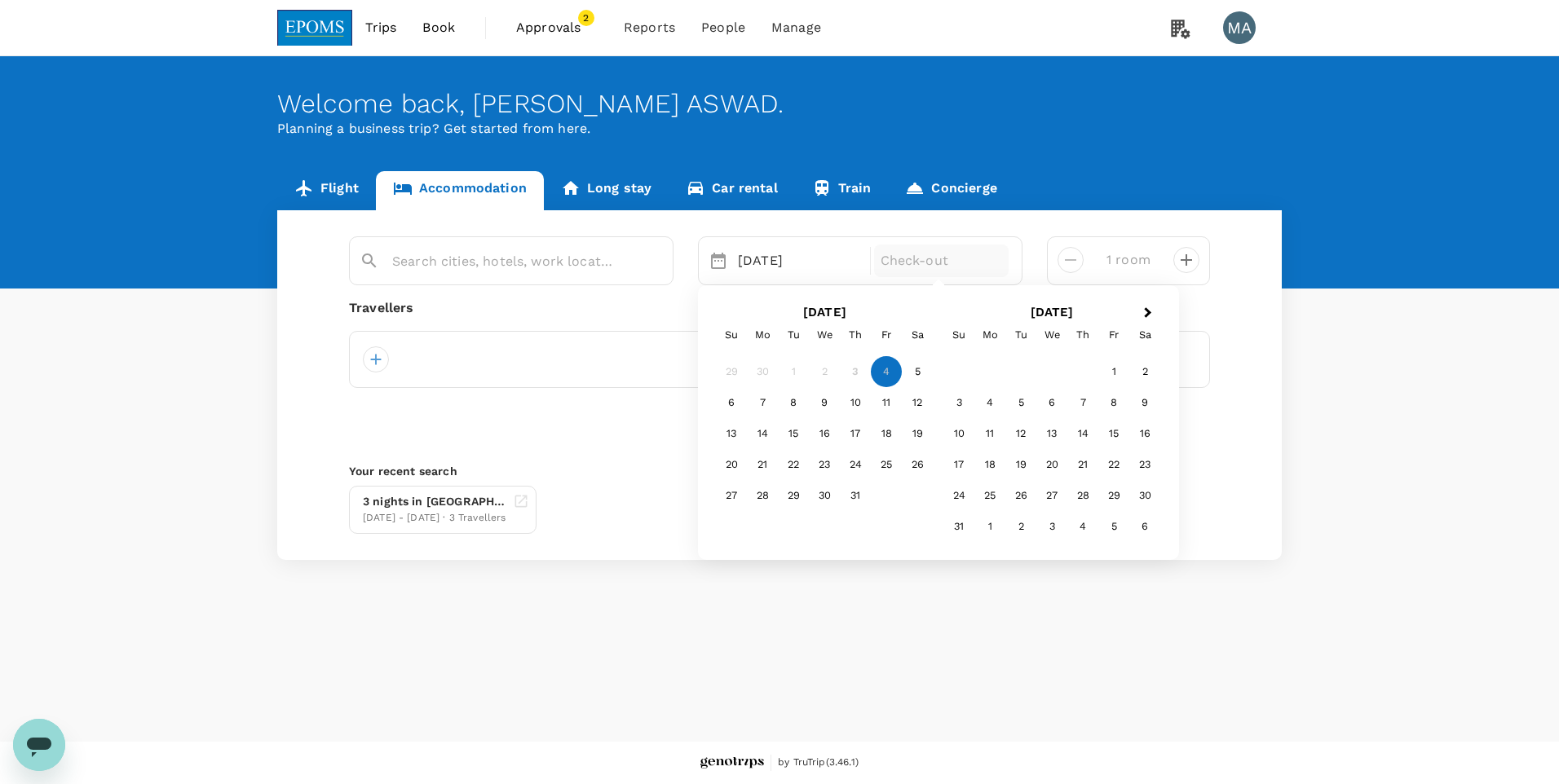 click on "Check-out" at bounding box center (942, 261) 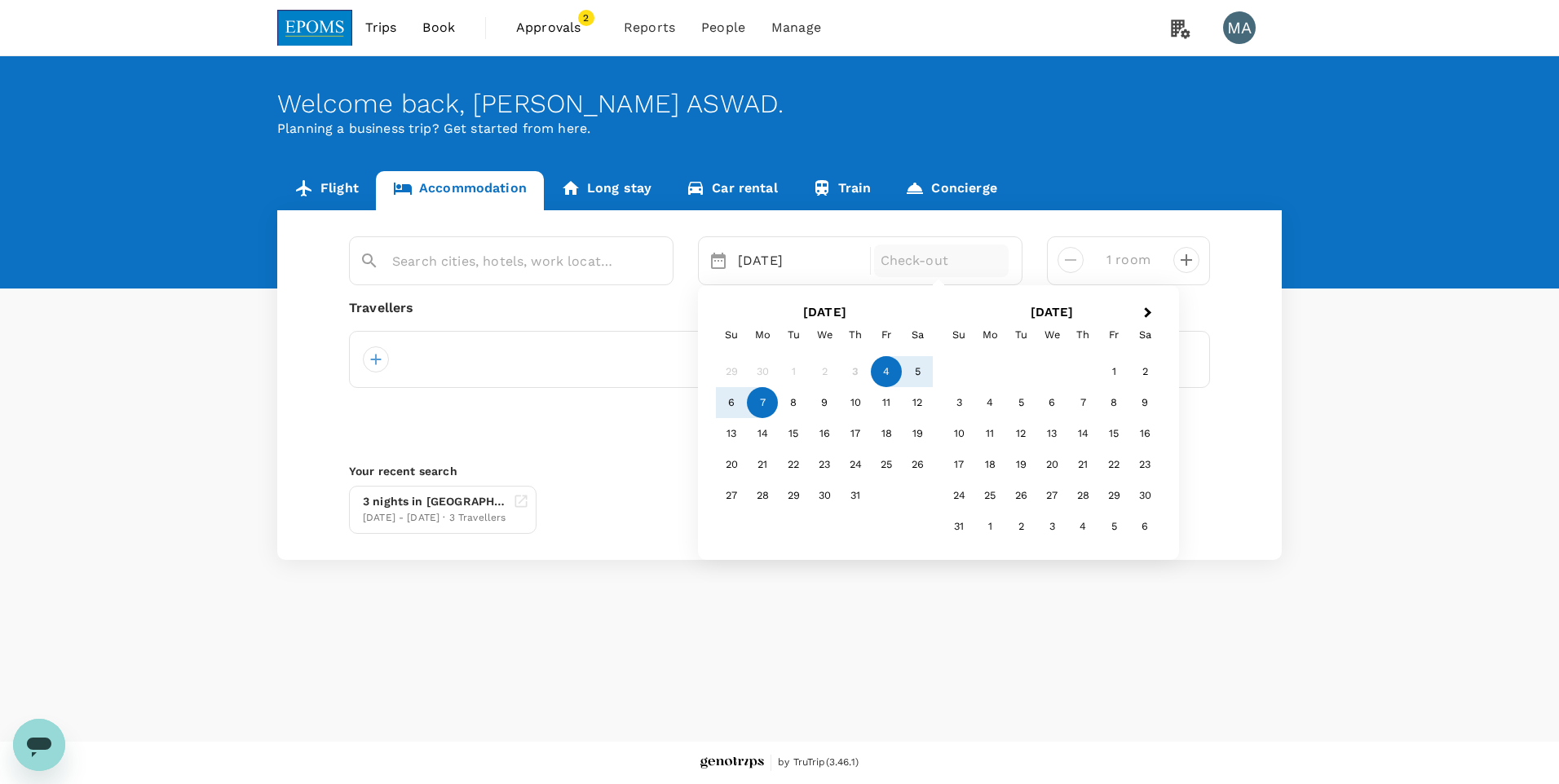 click on "7" at bounding box center (762, 403) 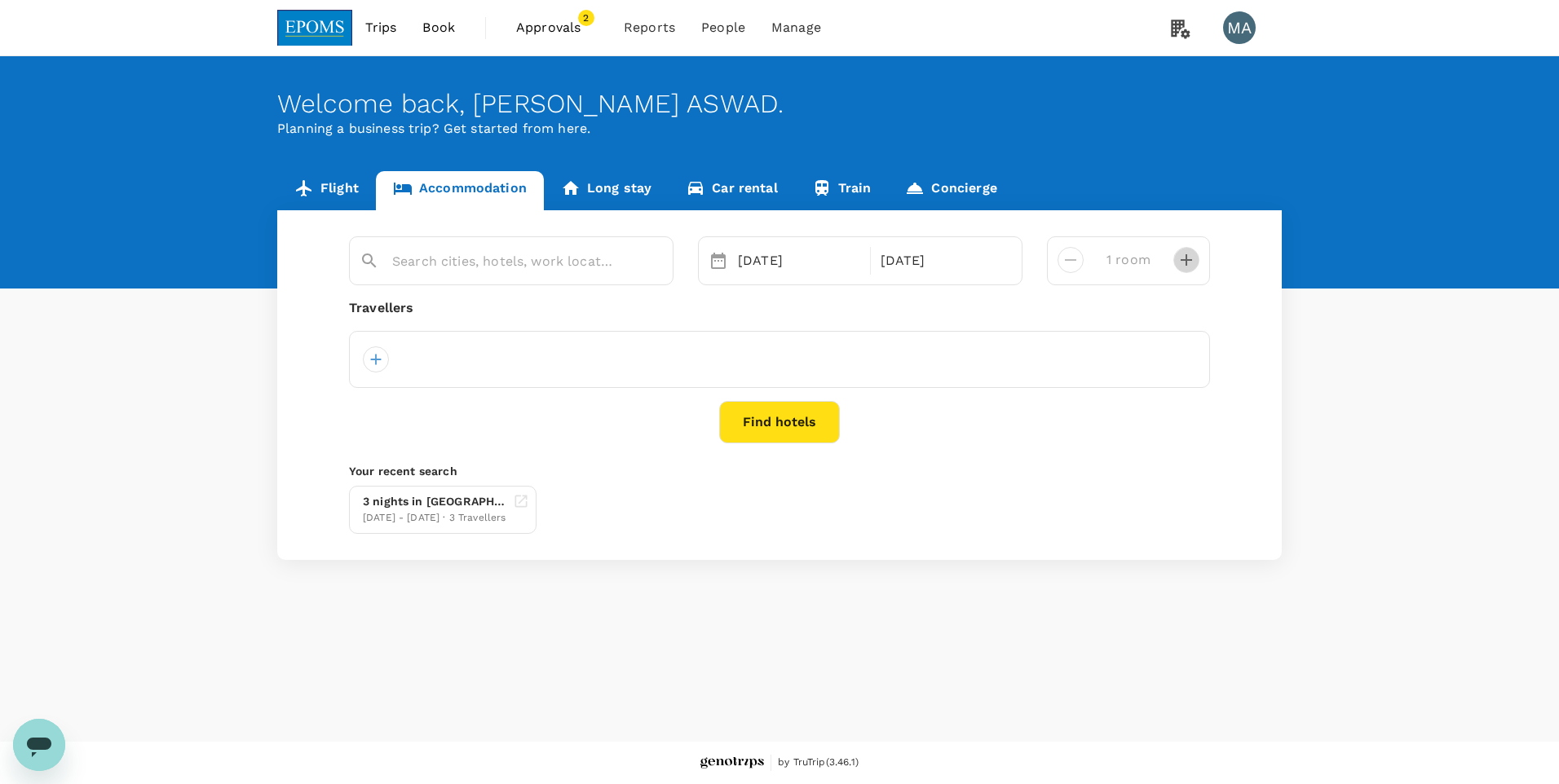 click 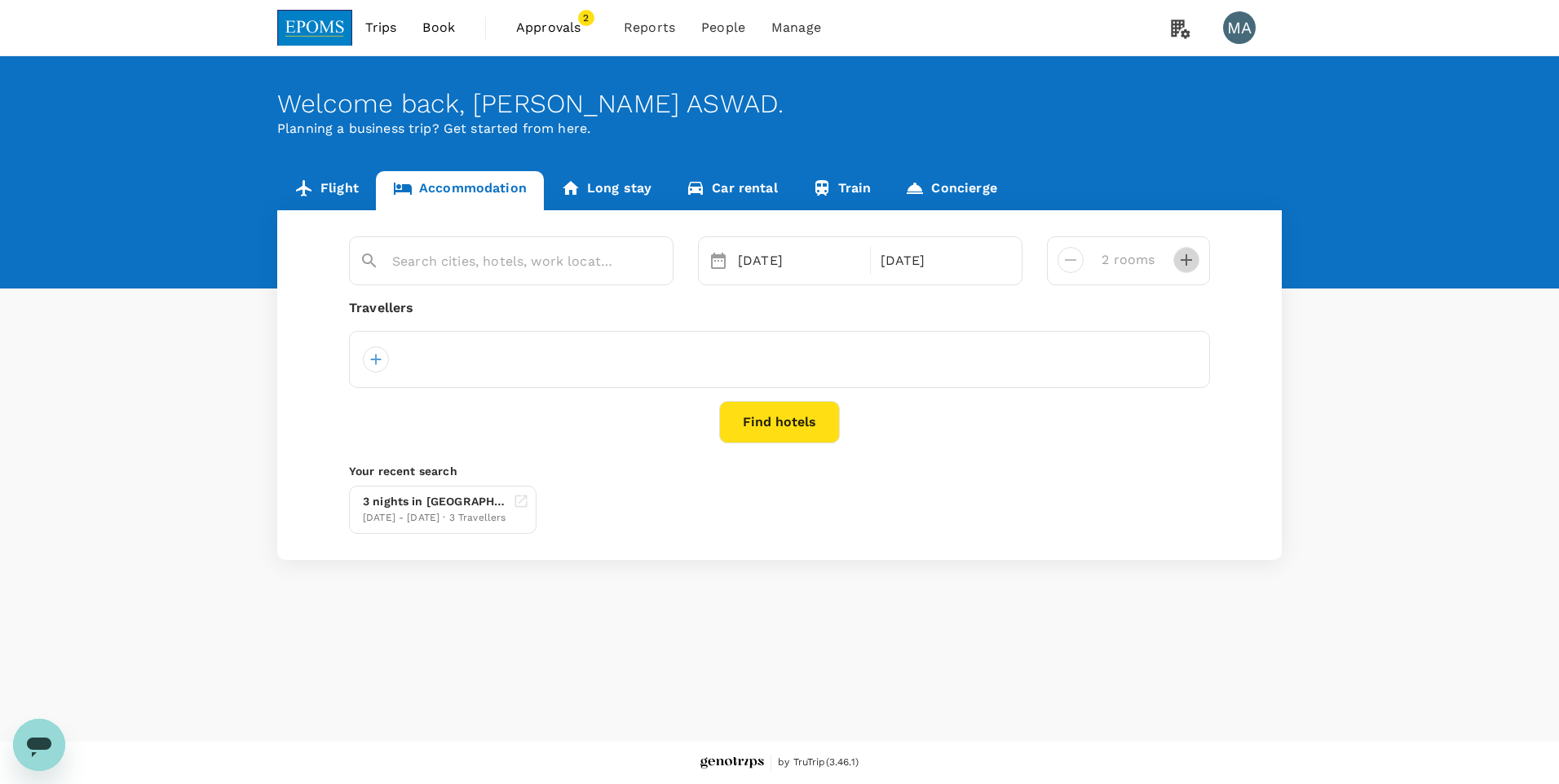 click 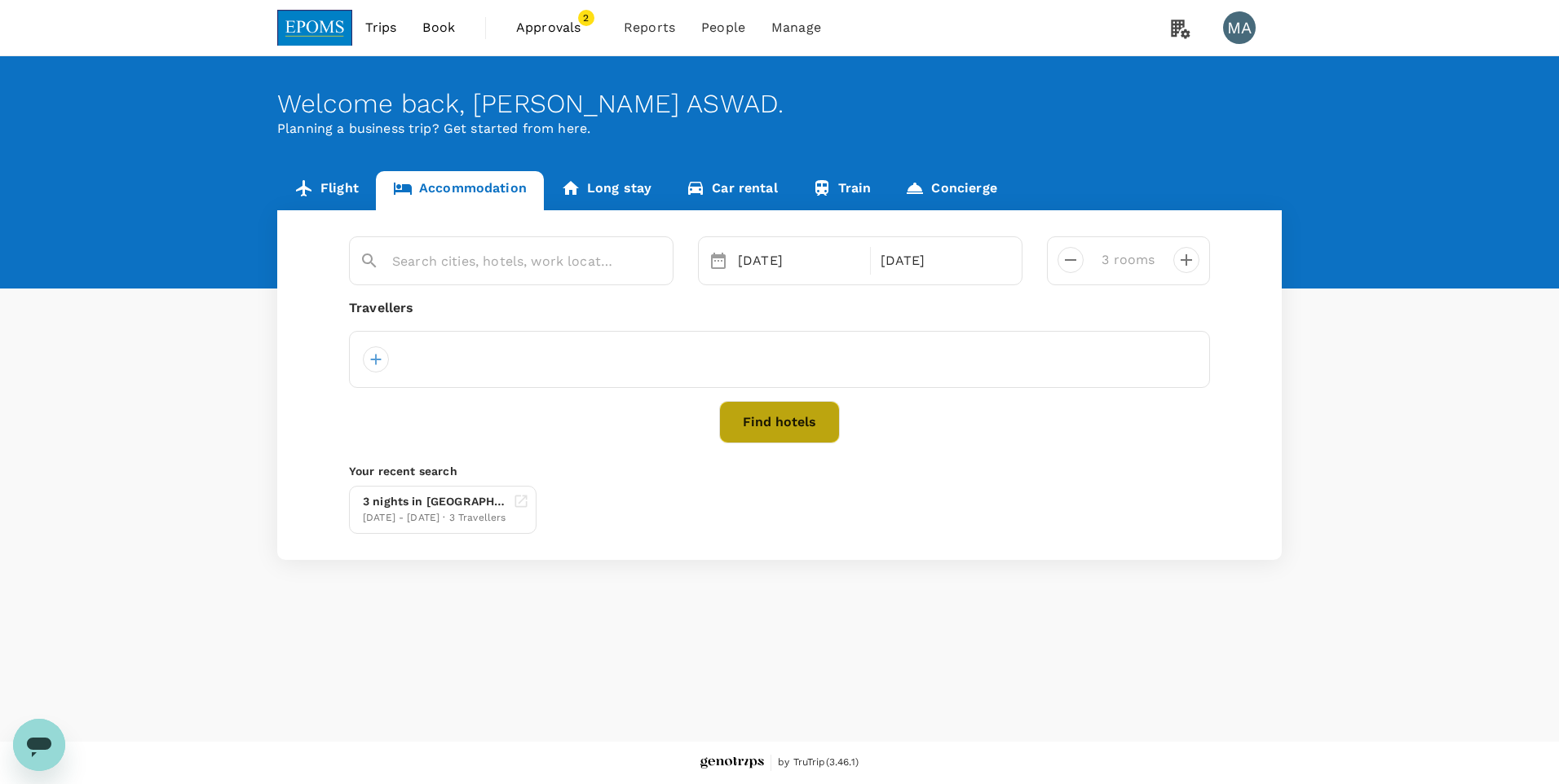 click on "Find hotels" at bounding box center [780, 422] 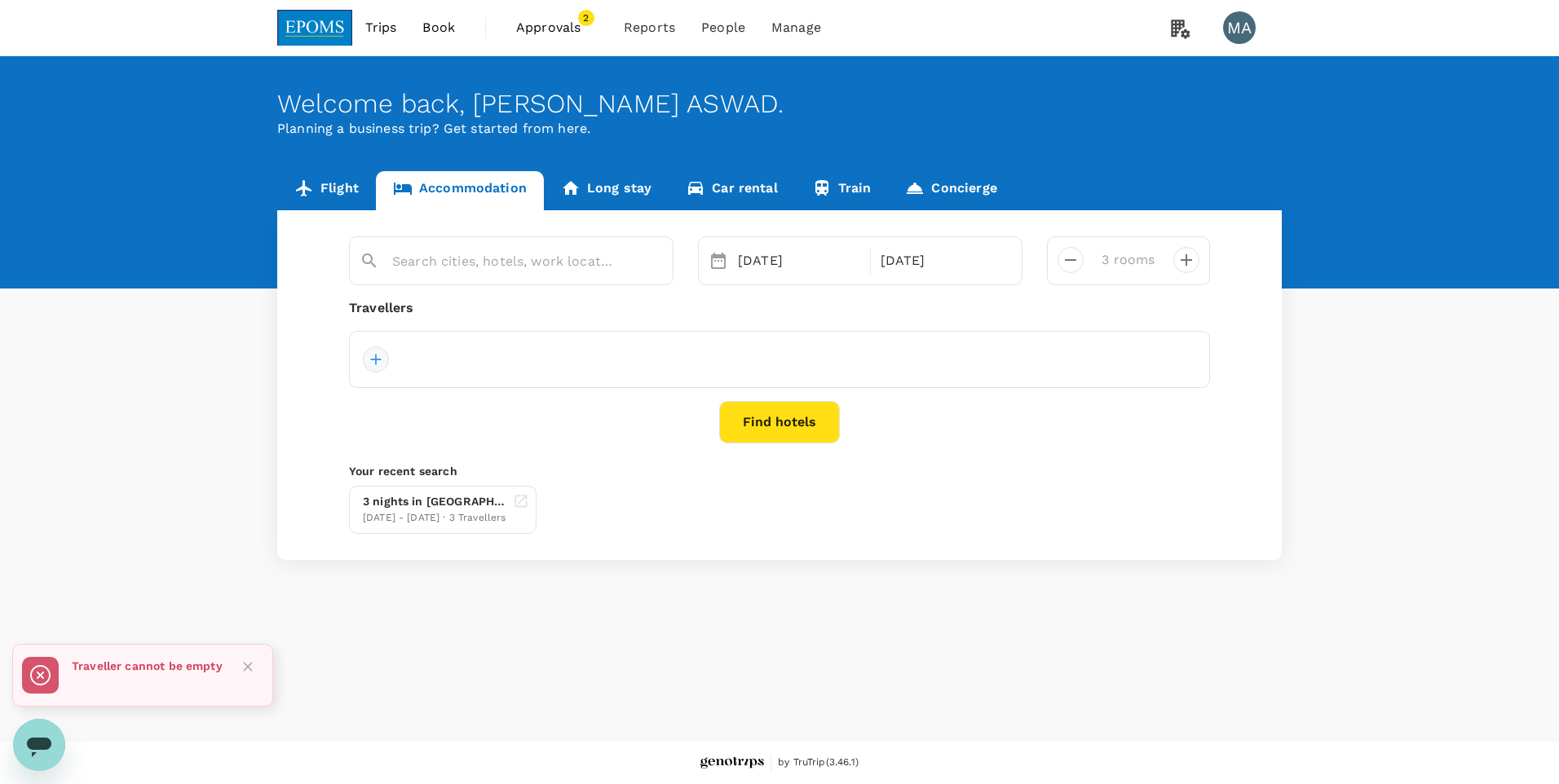 click at bounding box center (376, 359) 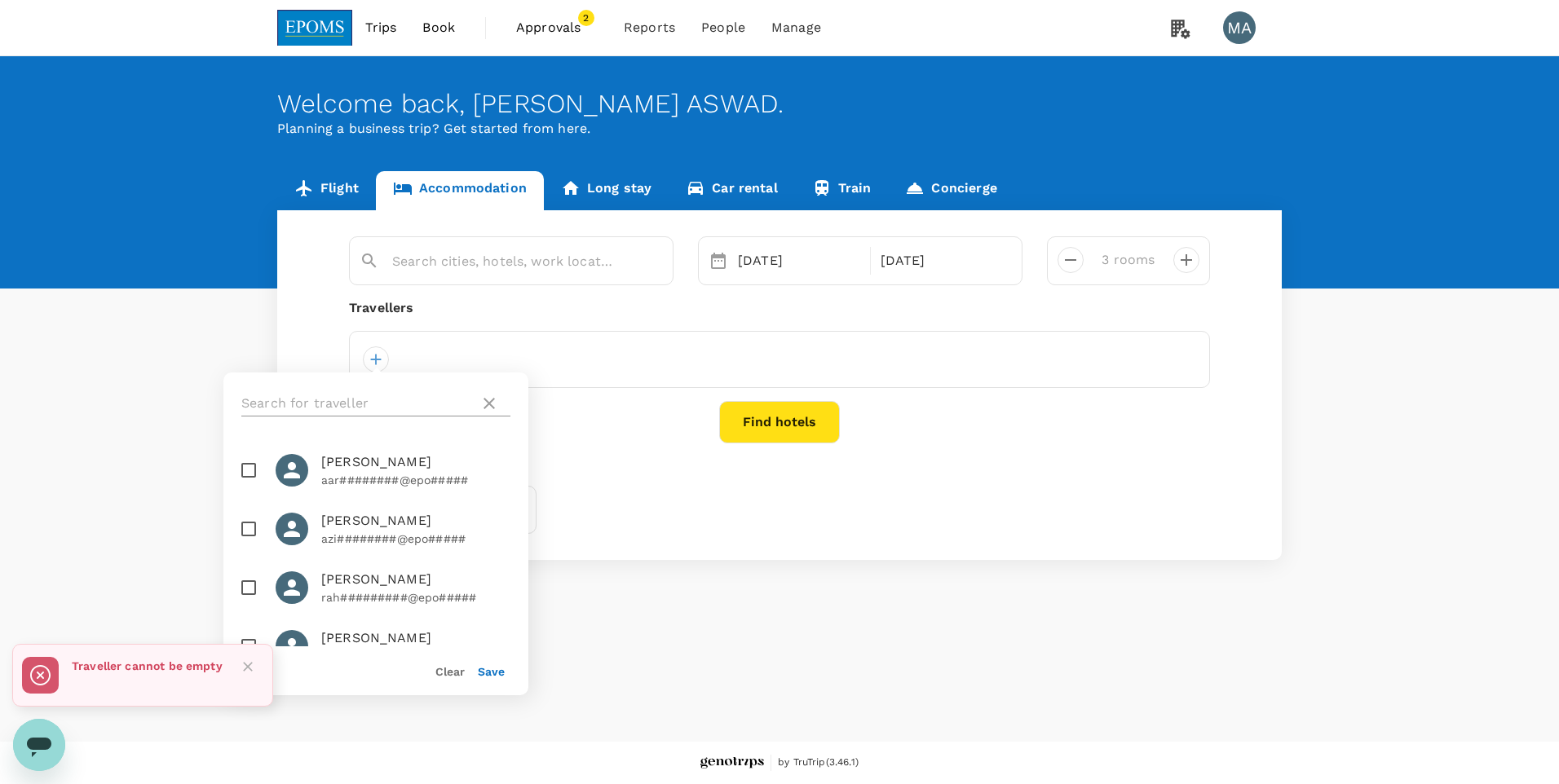 click at bounding box center (357, 403) 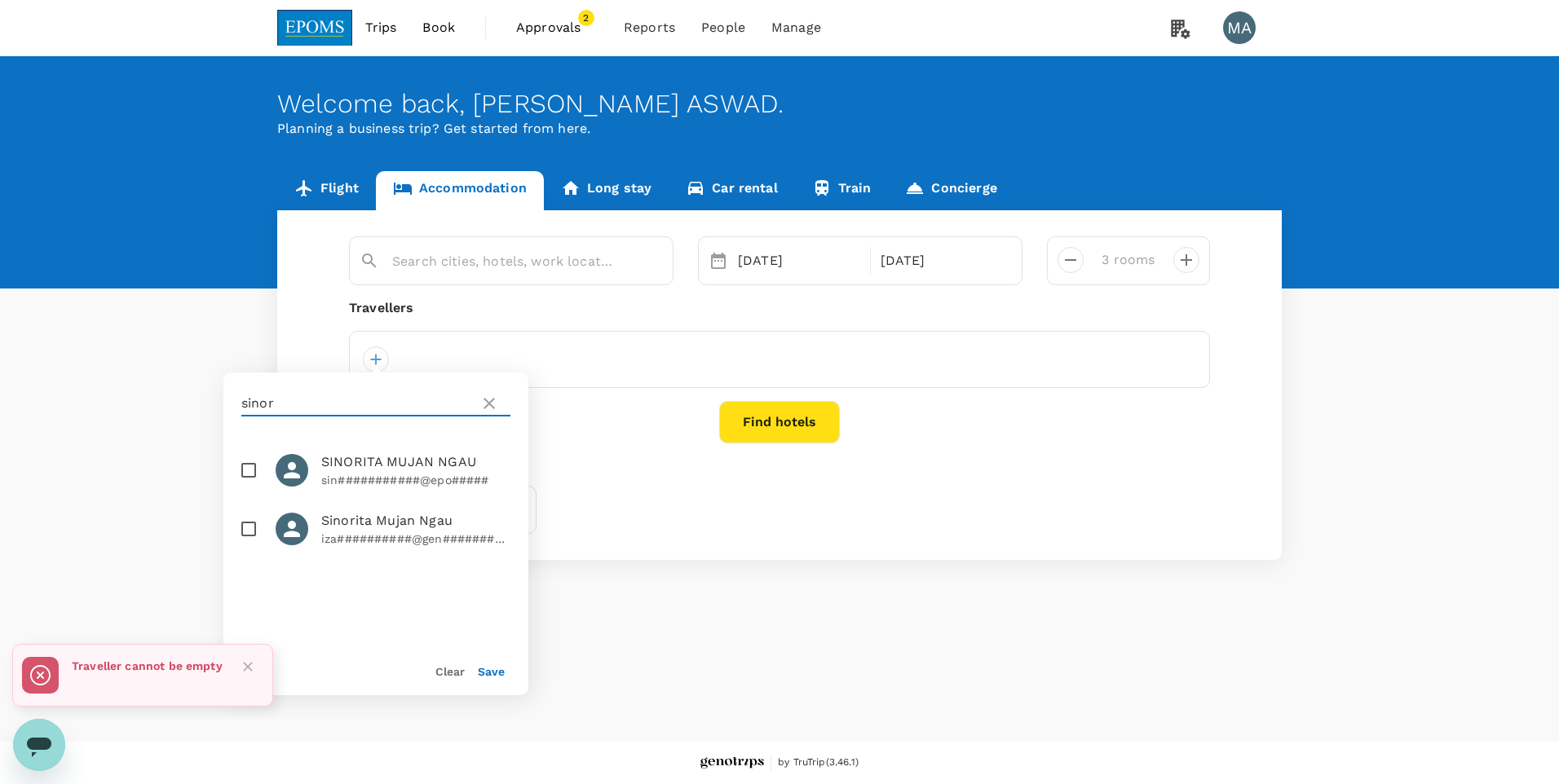 type on "sinor" 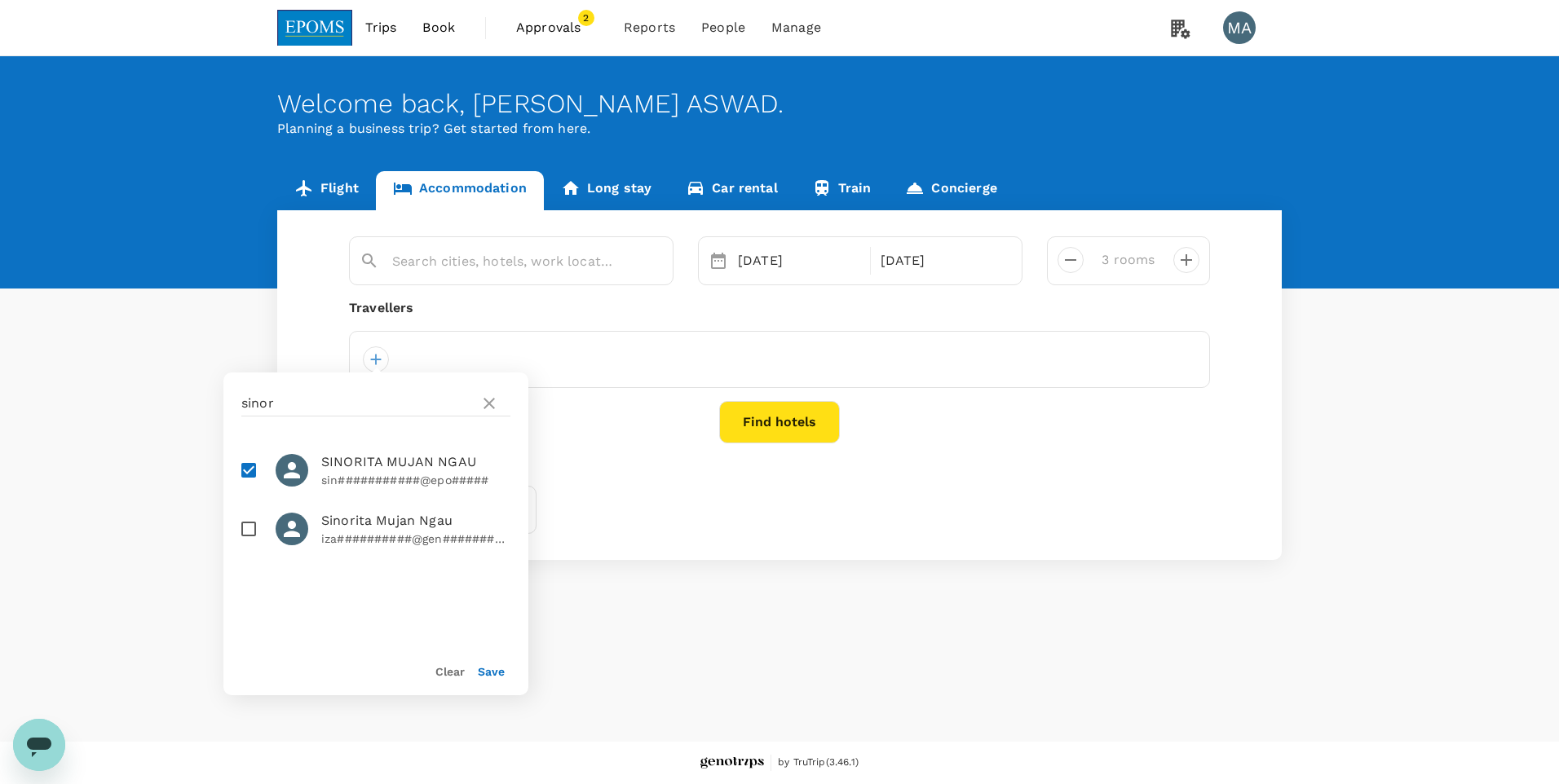 click on "Save" at bounding box center (491, 672) 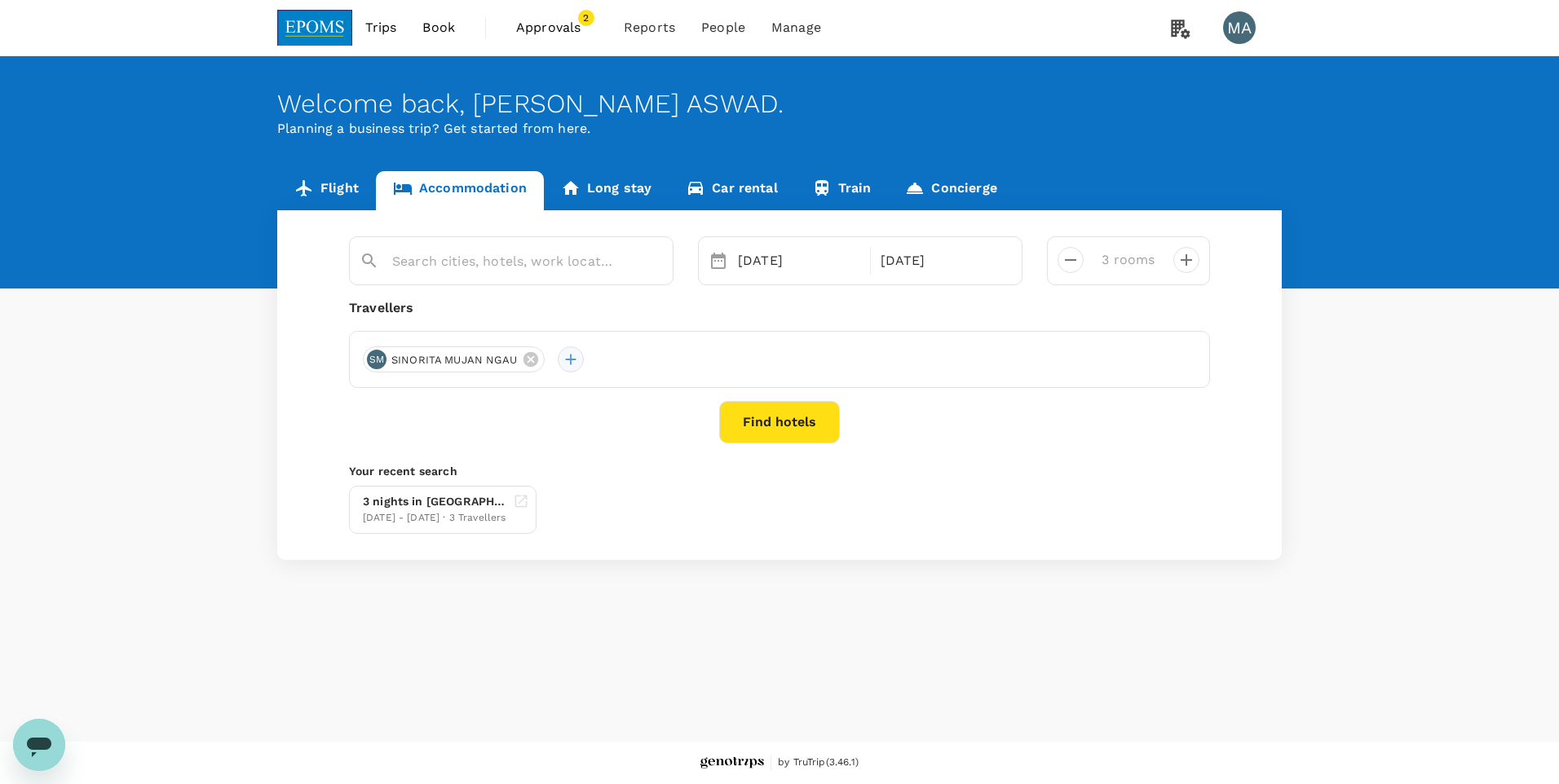click at bounding box center [571, 359] 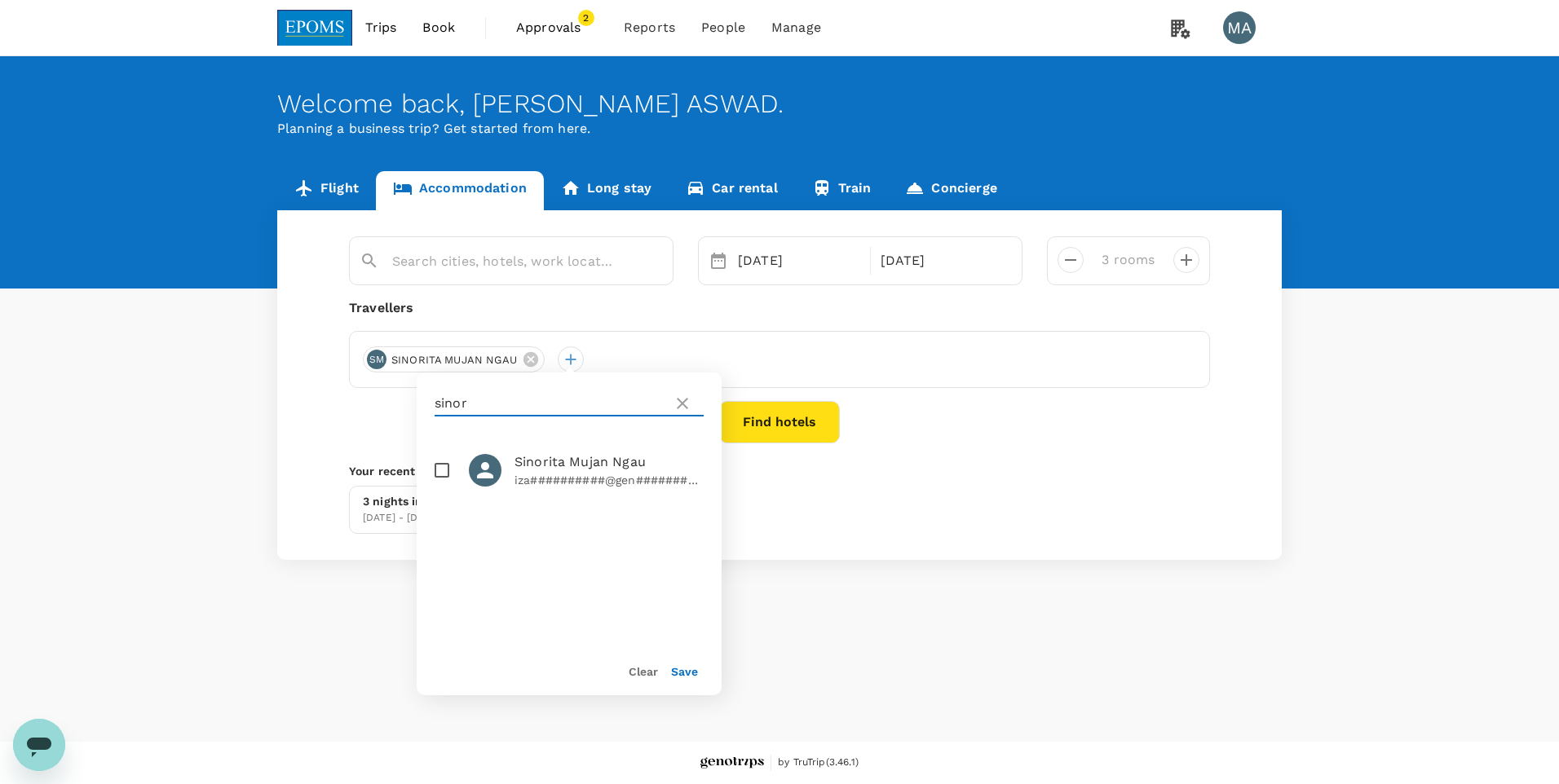 click on "sinor" at bounding box center (550, 403) 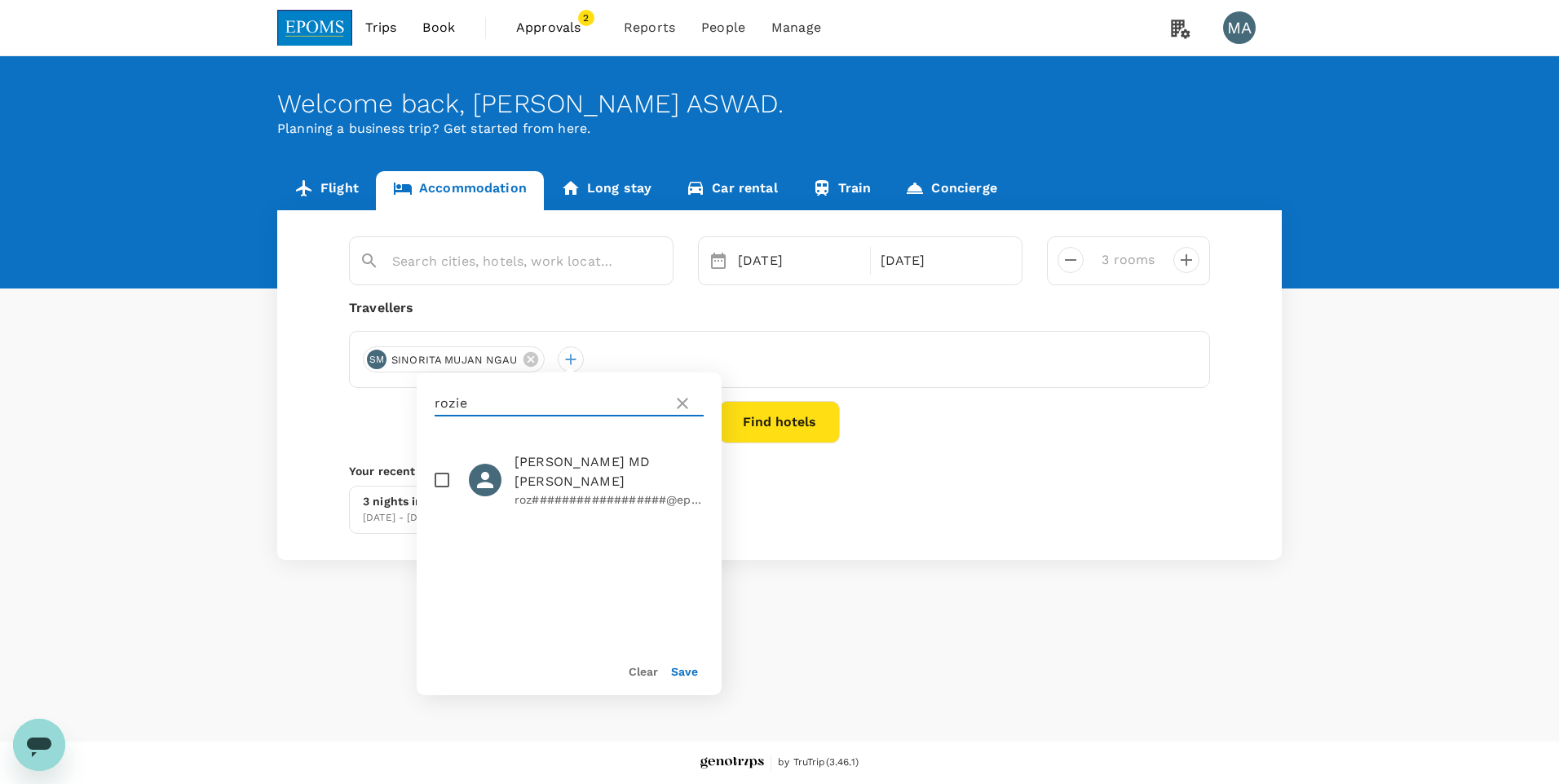 type on "rozie" 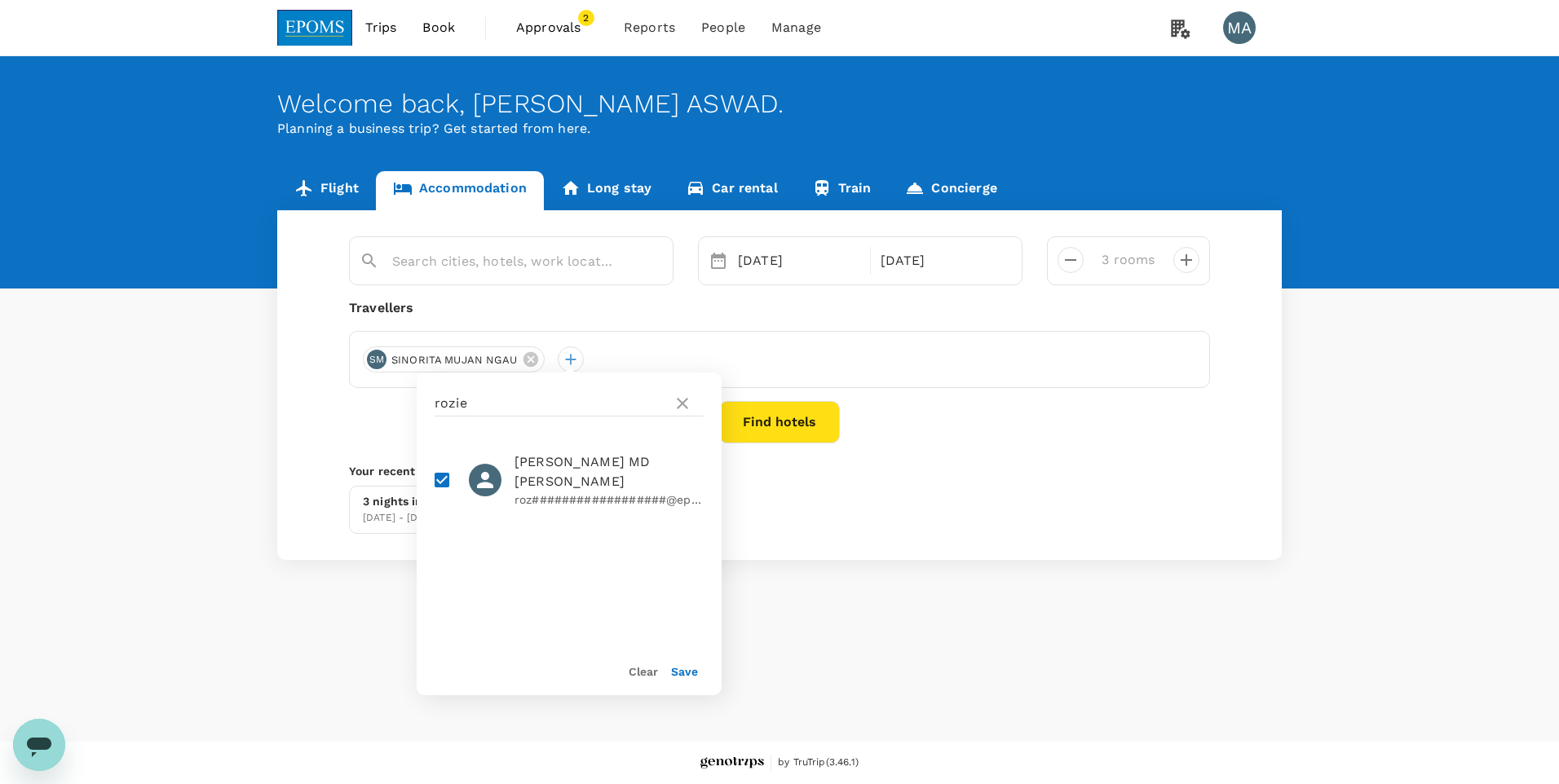 click on "Save" at bounding box center [684, 672] 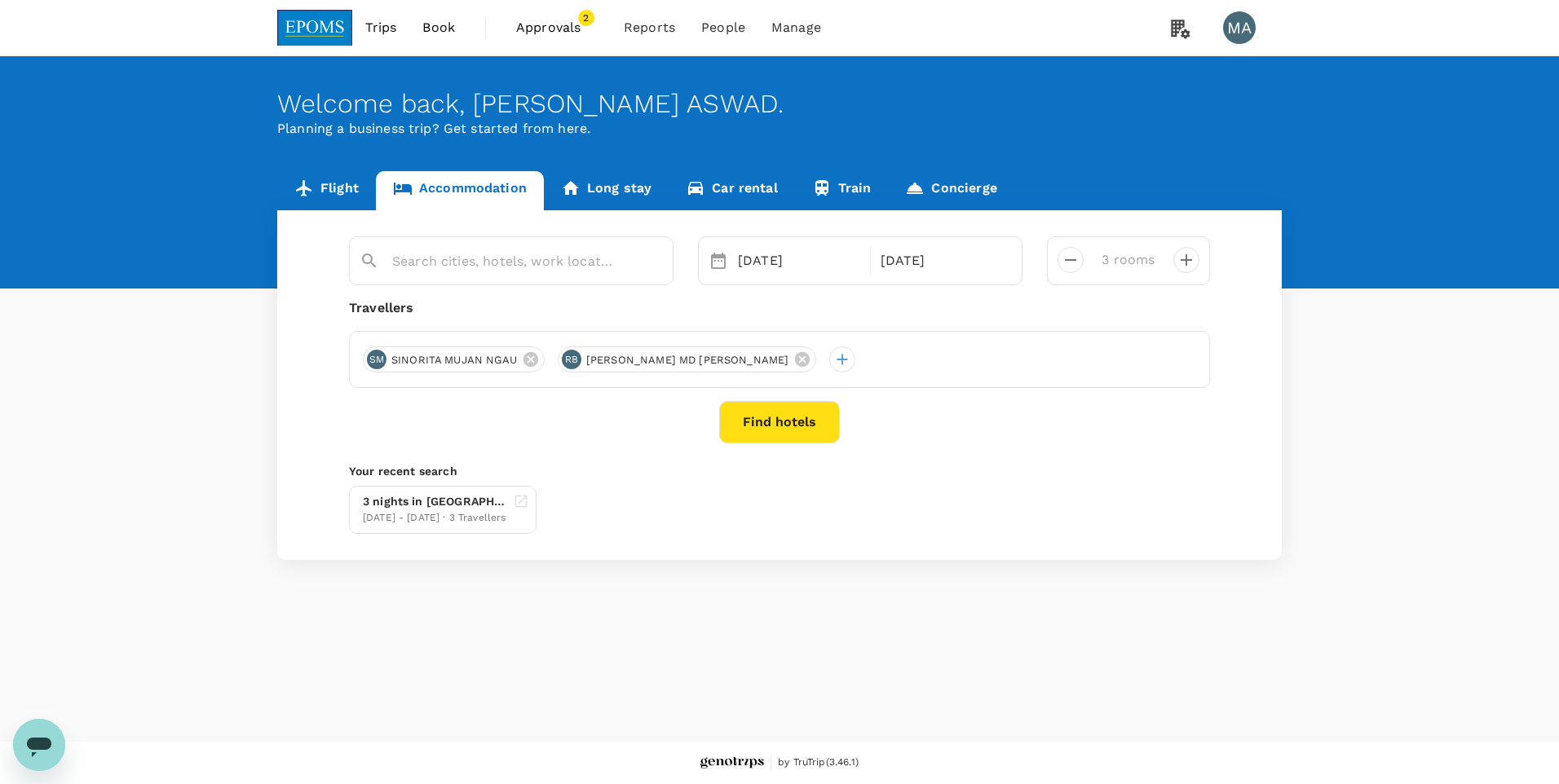 drag, startPoint x: 804, startPoint y: 362, endPoint x: 775, endPoint y: 367, distance: 29.427878 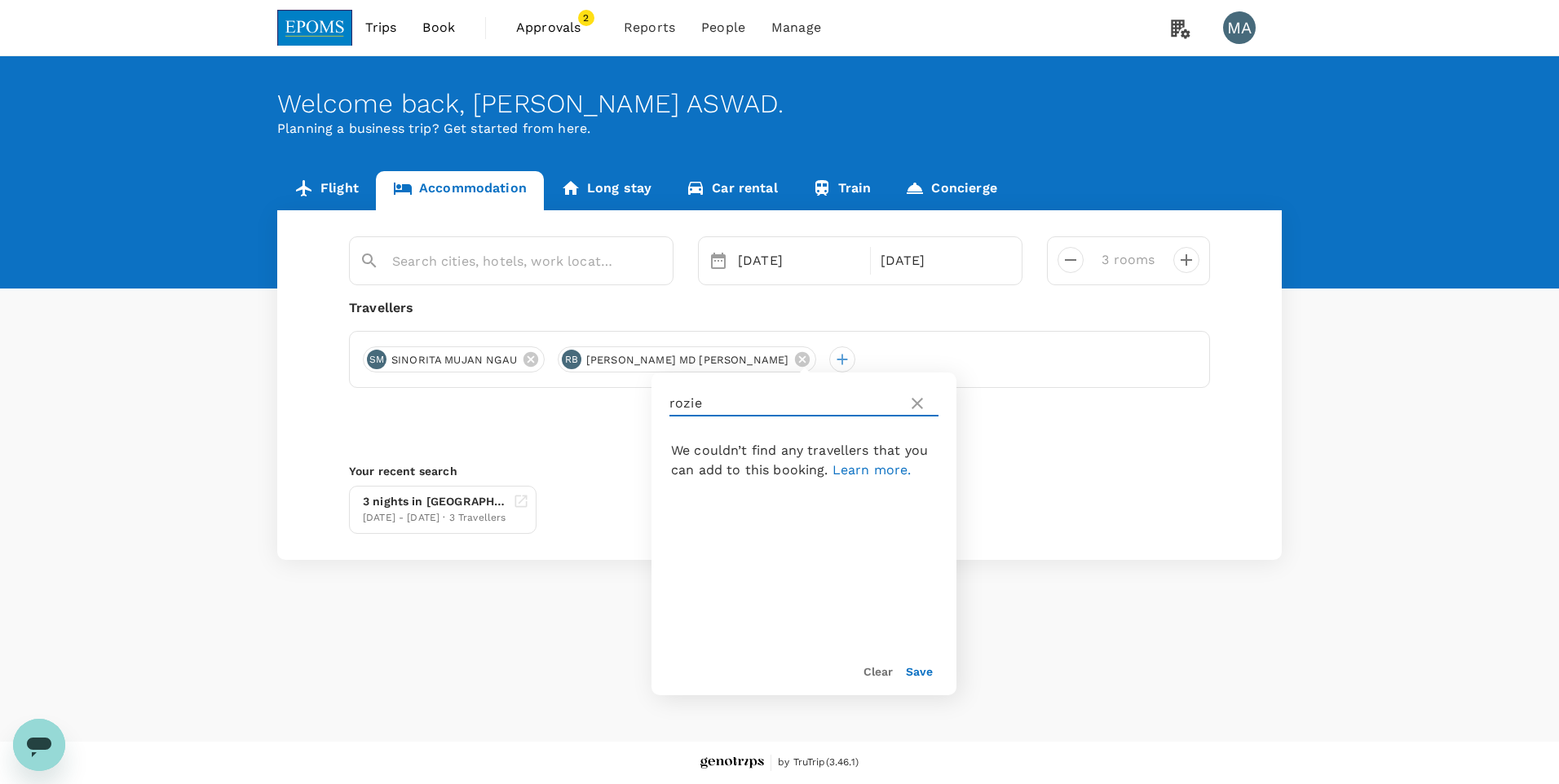 click on "rozie" at bounding box center [785, 403] 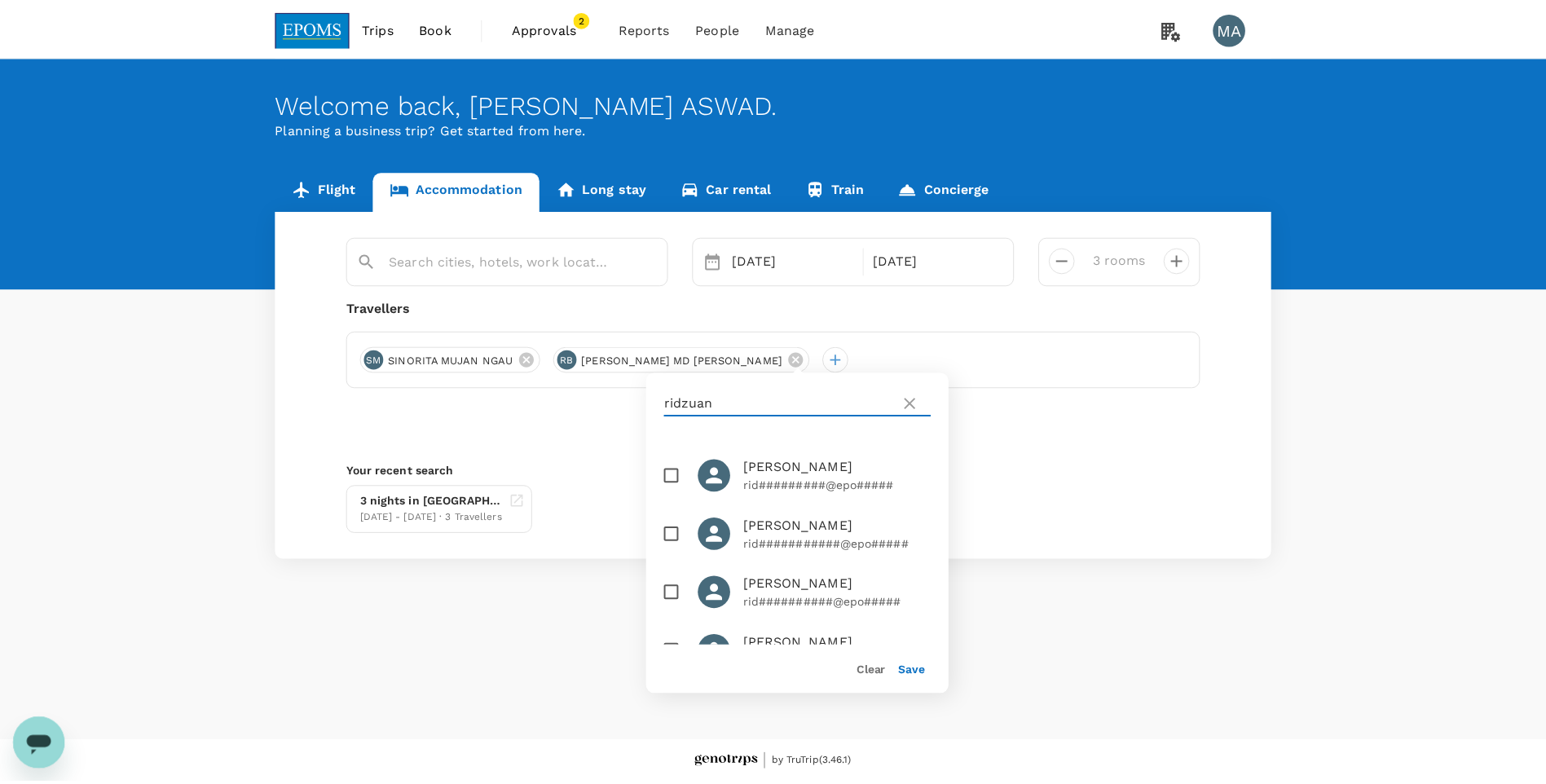 scroll, scrollTop: 81, scrollLeft: 0, axis: vertical 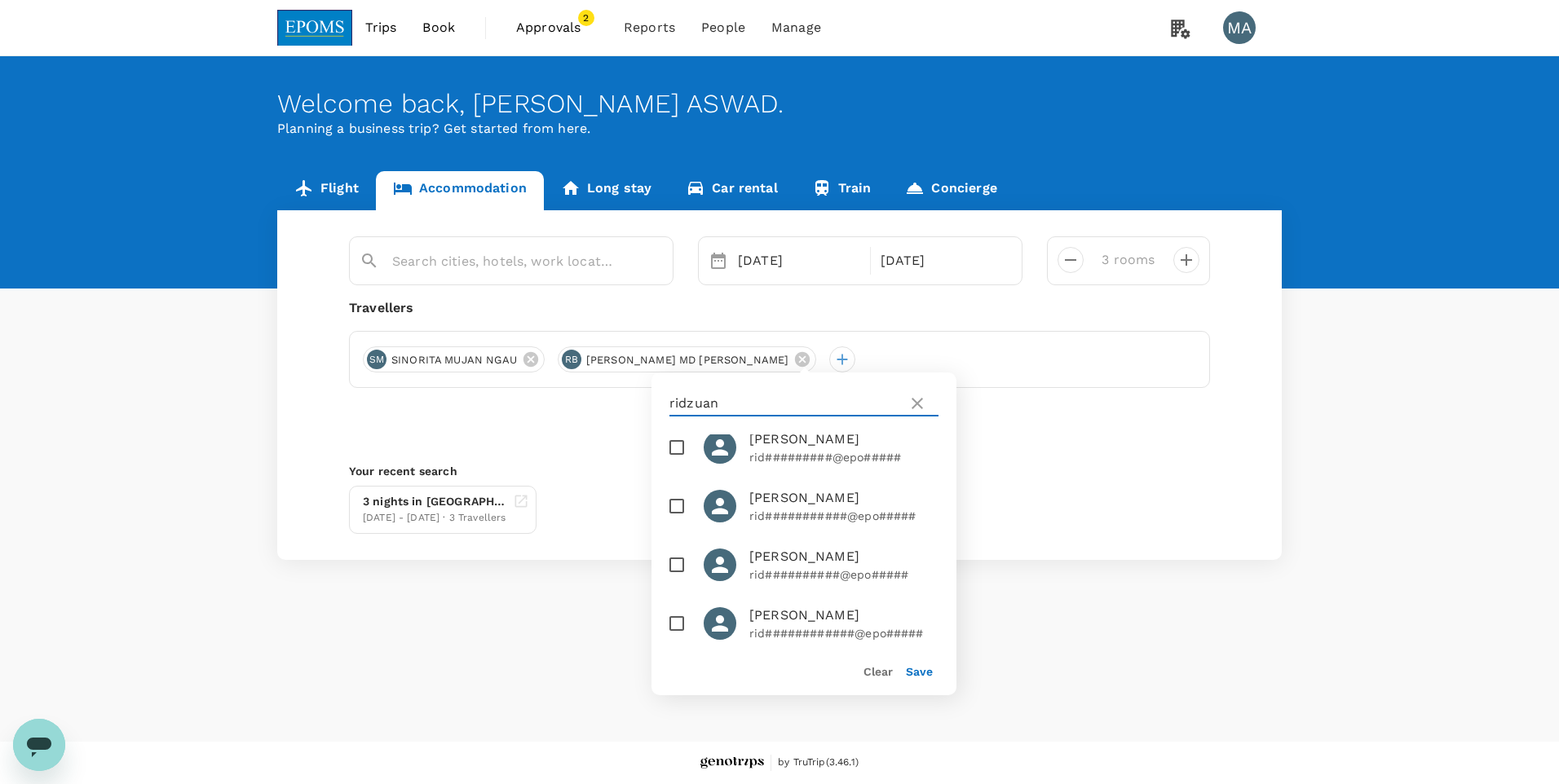 type on "ridzuan" 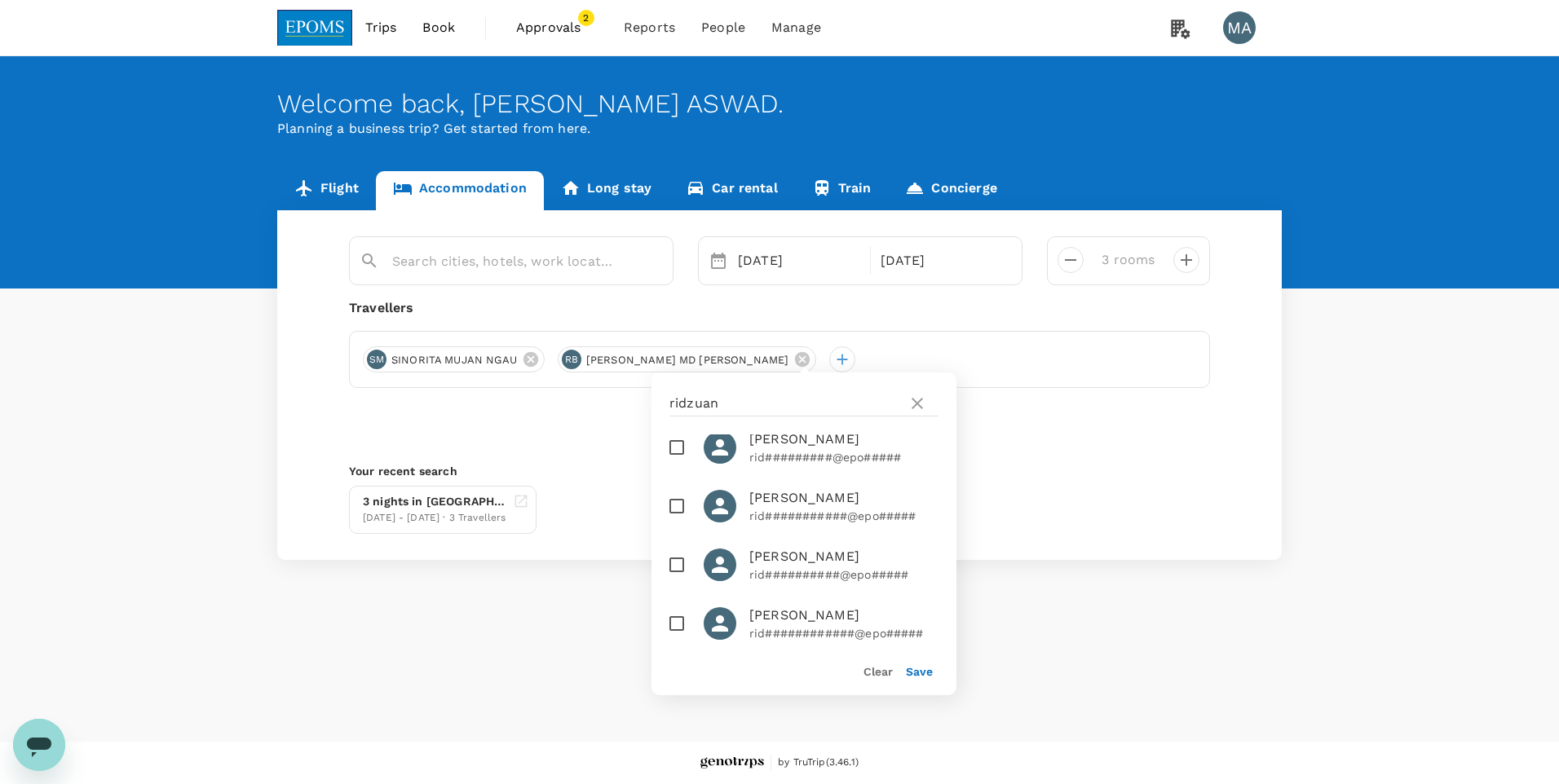 click at bounding box center (677, 506) 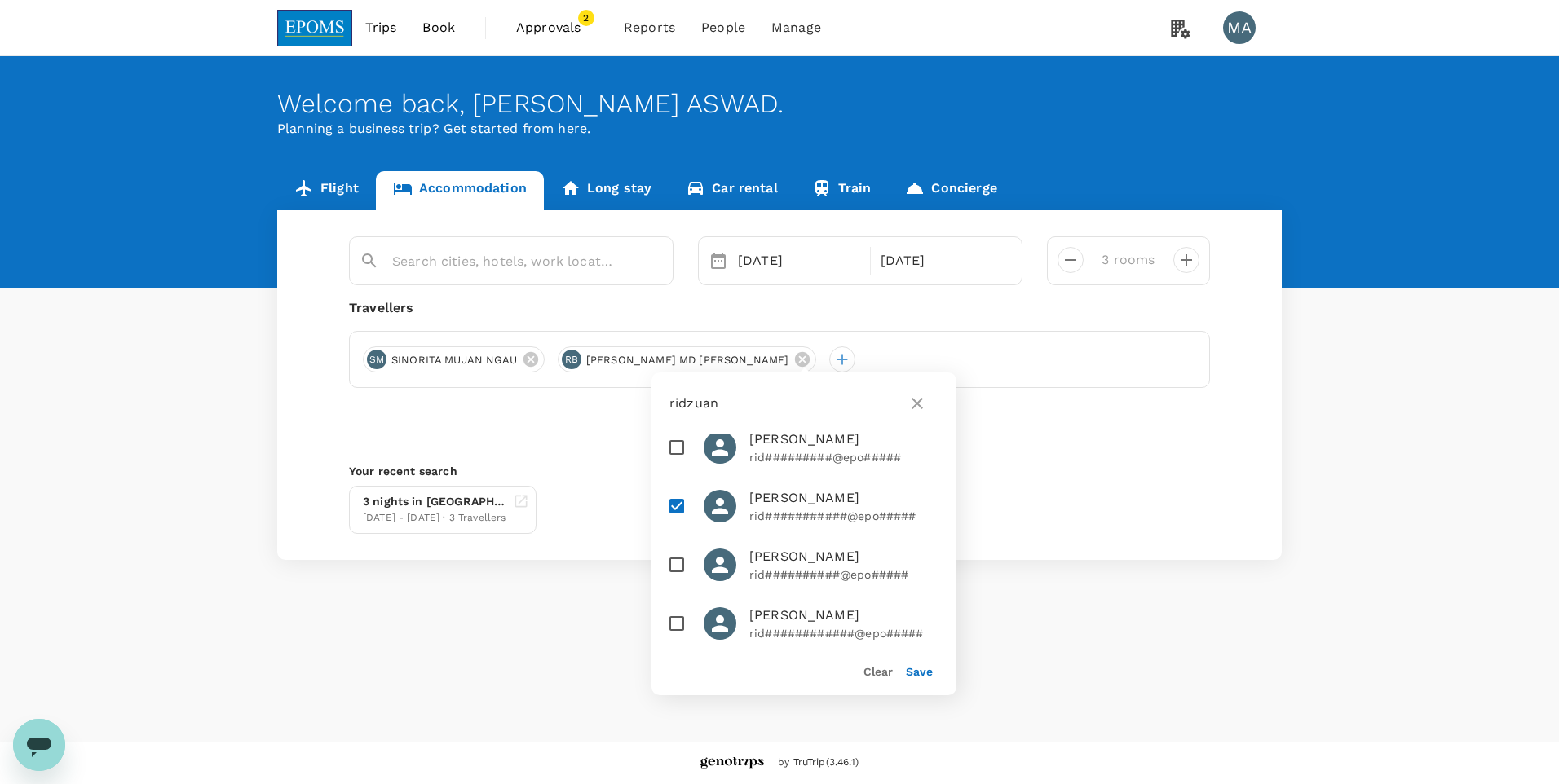click on "Save" at bounding box center (919, 672) 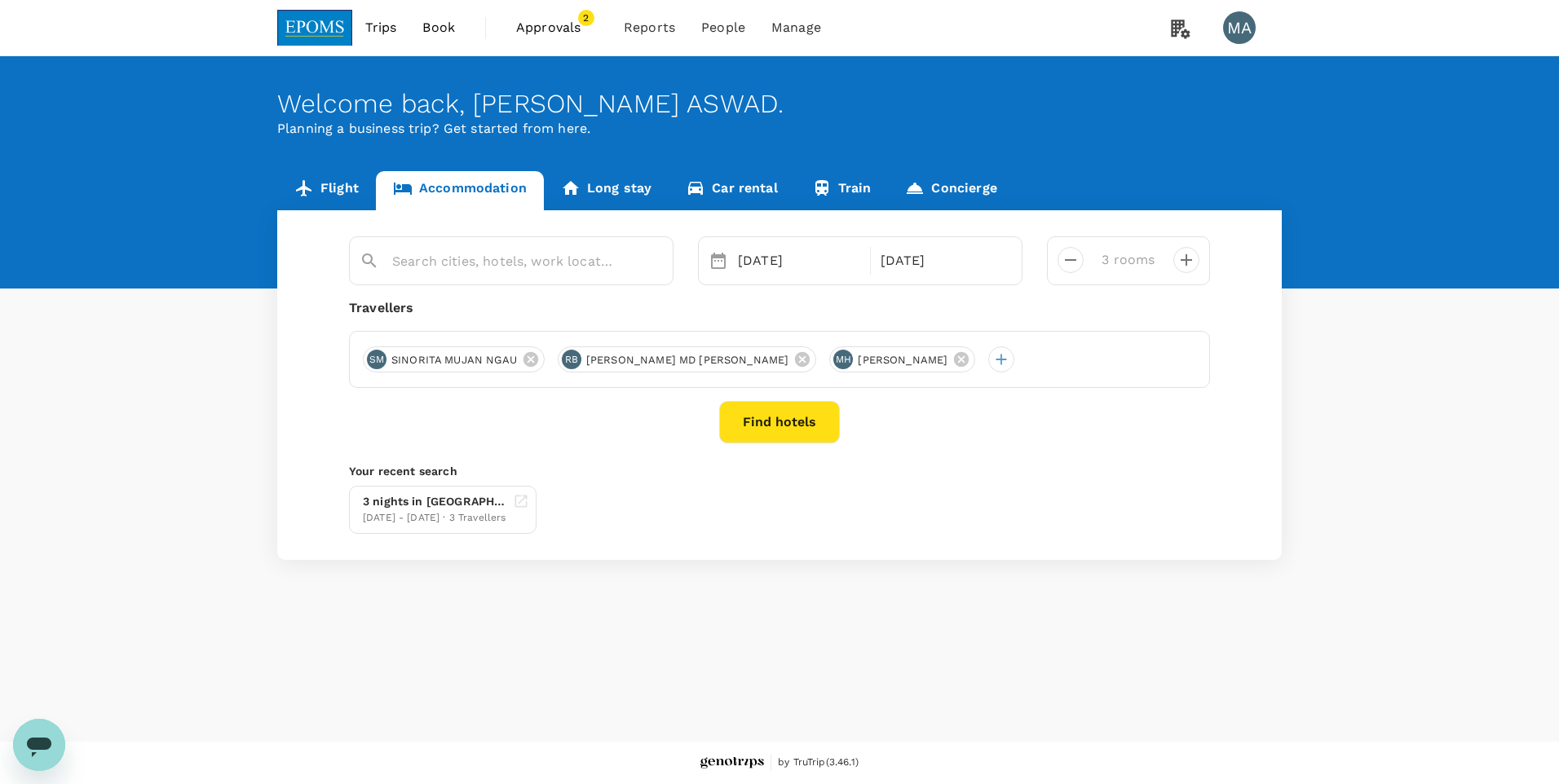 click on "Find hotels" at bounding box center (780, 422) 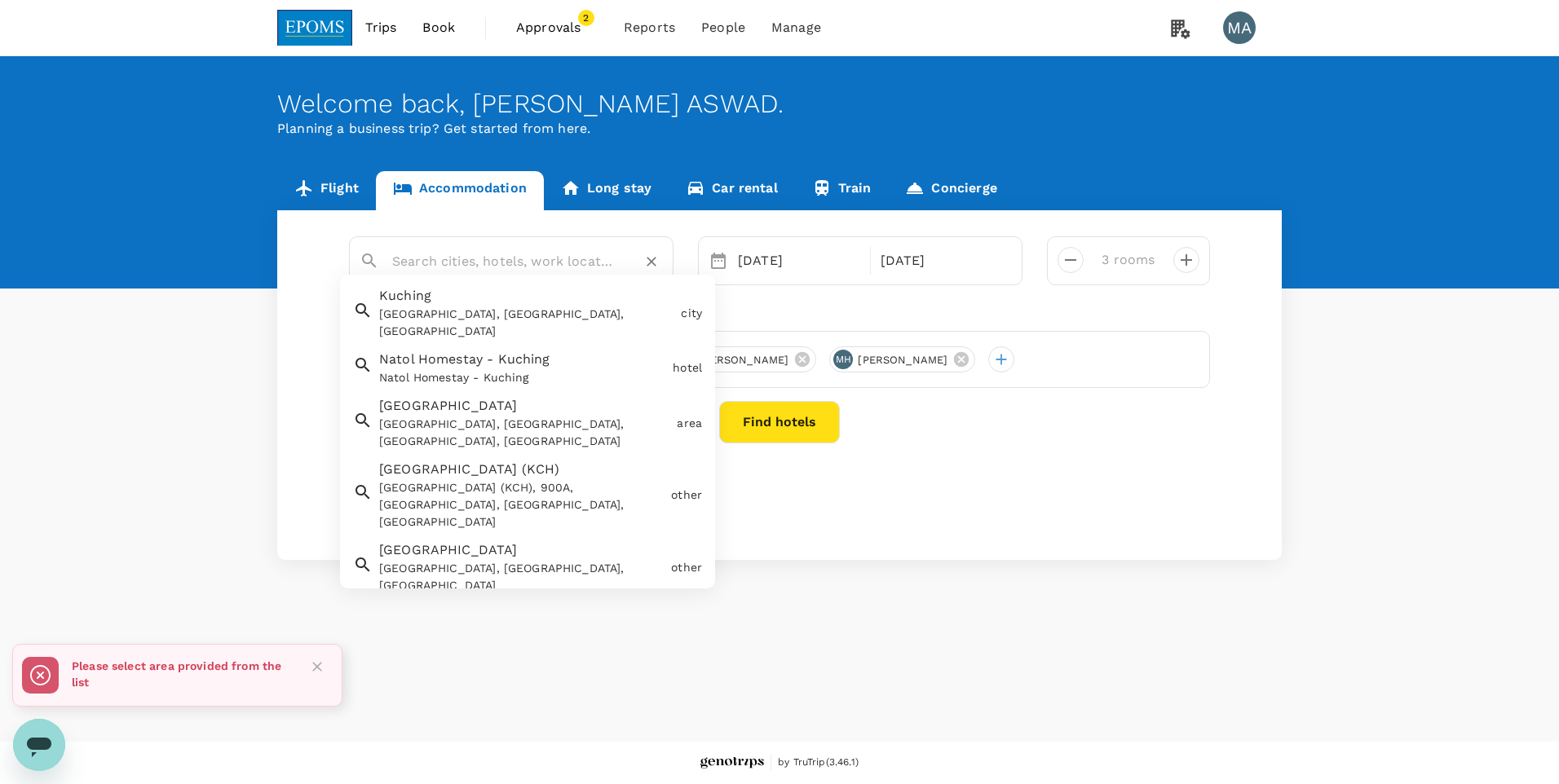 click at bounding box center [505, 261] 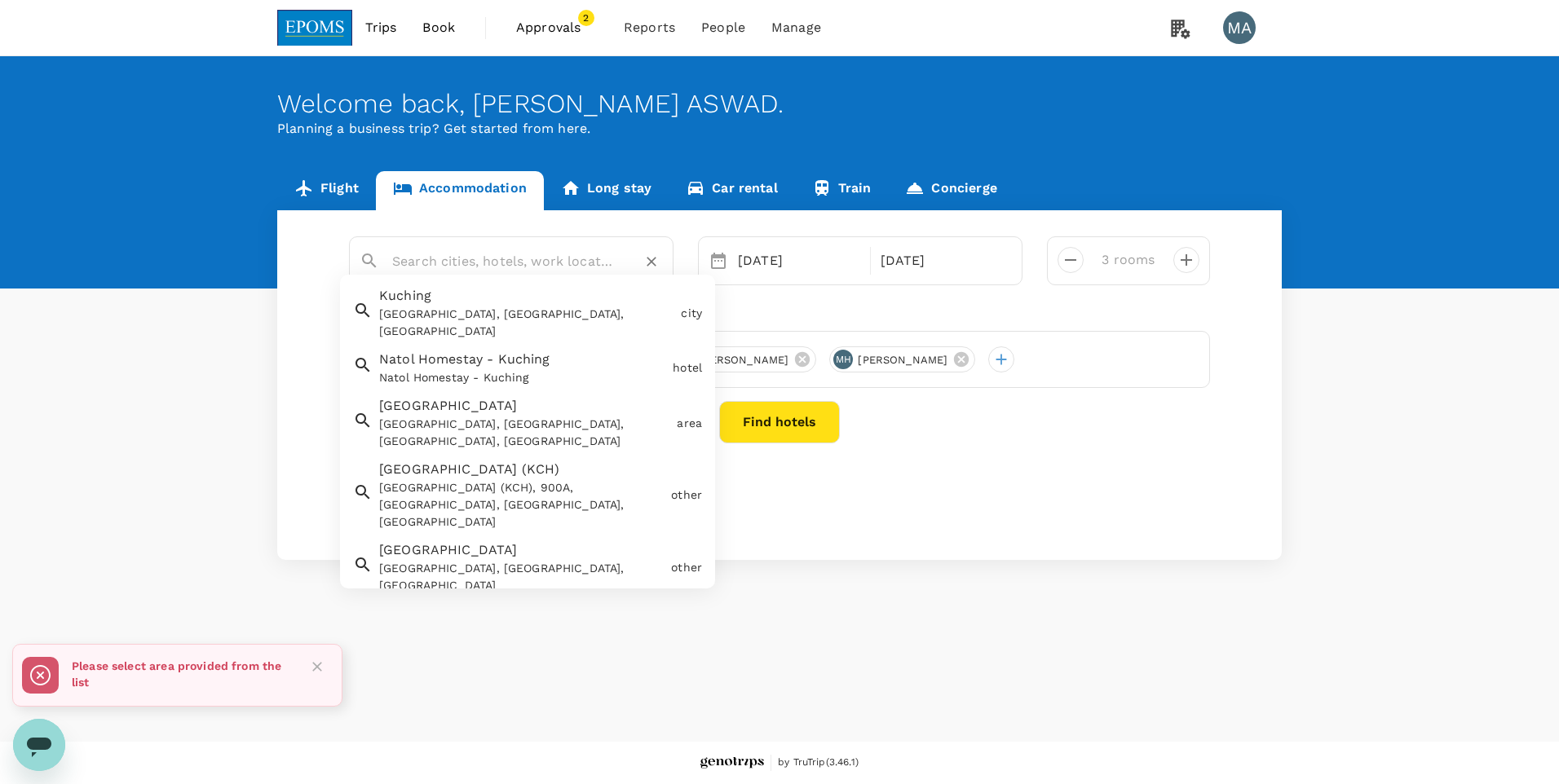 click on "Kuching Kuching, Sarawak, Malaysia" at bounding box center [523, 310] 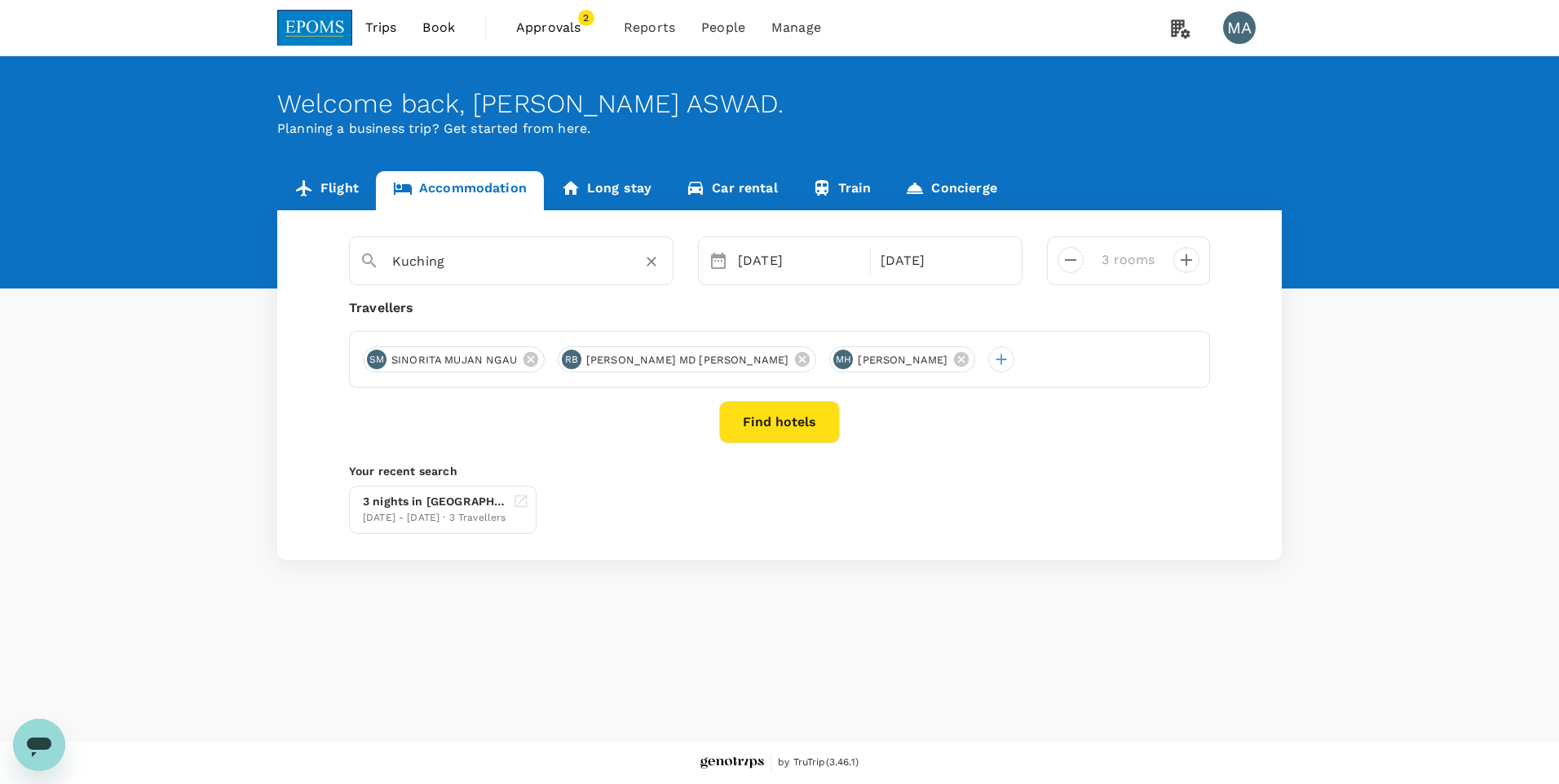 click on "Find hotels" at bounding box center (780, 422) 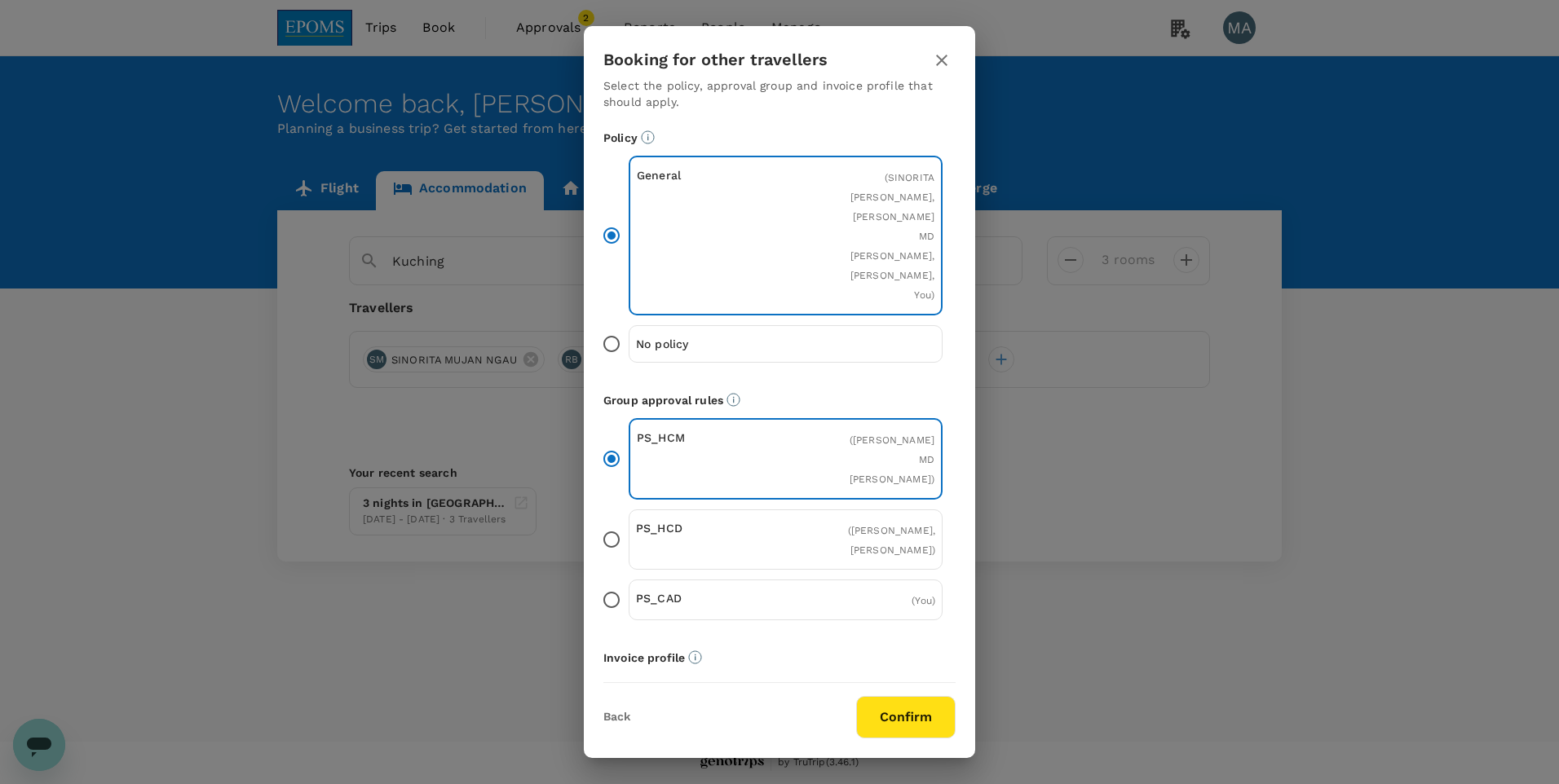 click on "Back Confirm" at bounding box center [780, 711] 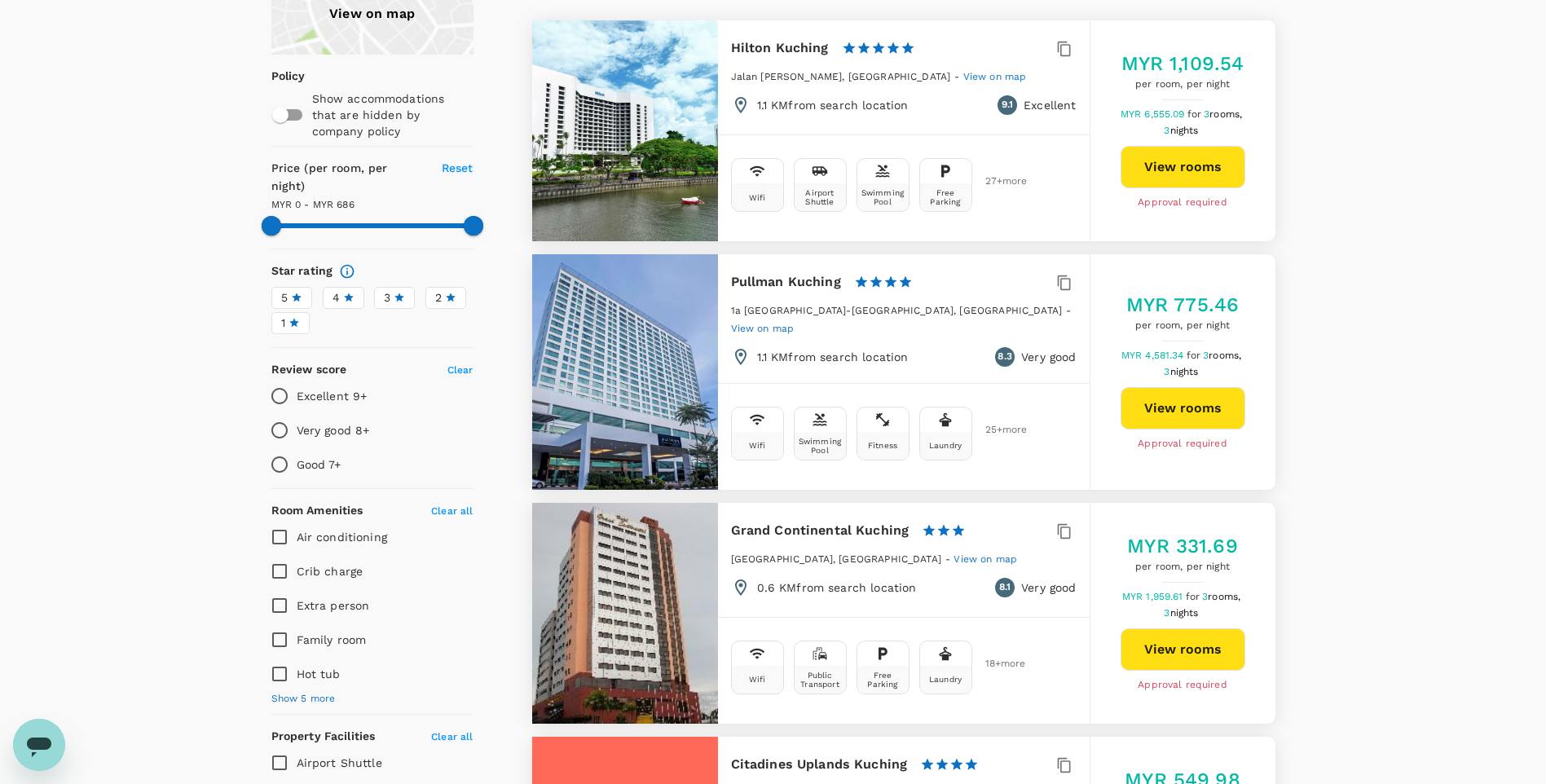 scroll, scrollTop: 326, scrollLeft: 0, axis: vertical 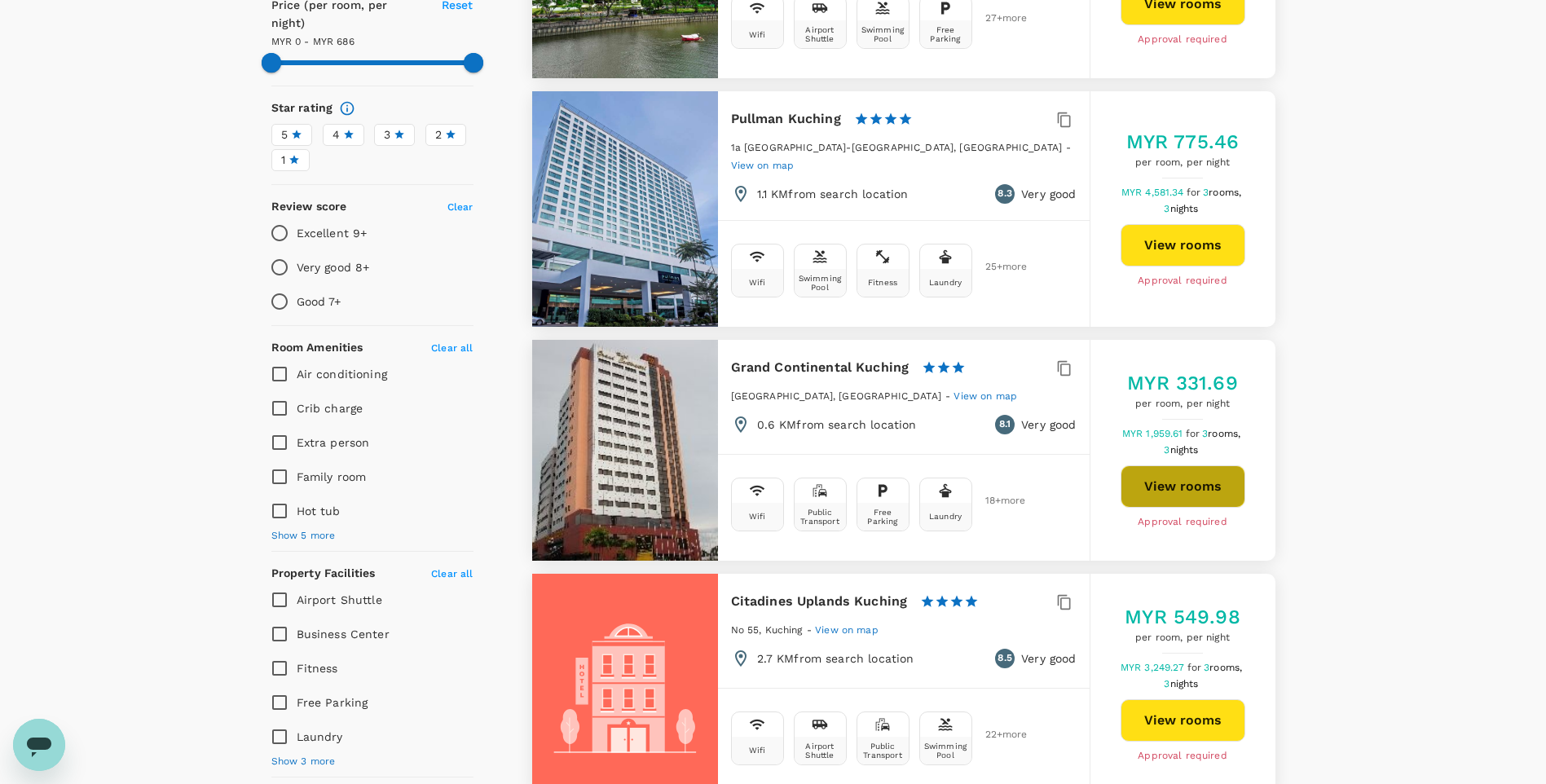 click on "View rooms" at bounding box center (1183, 487) 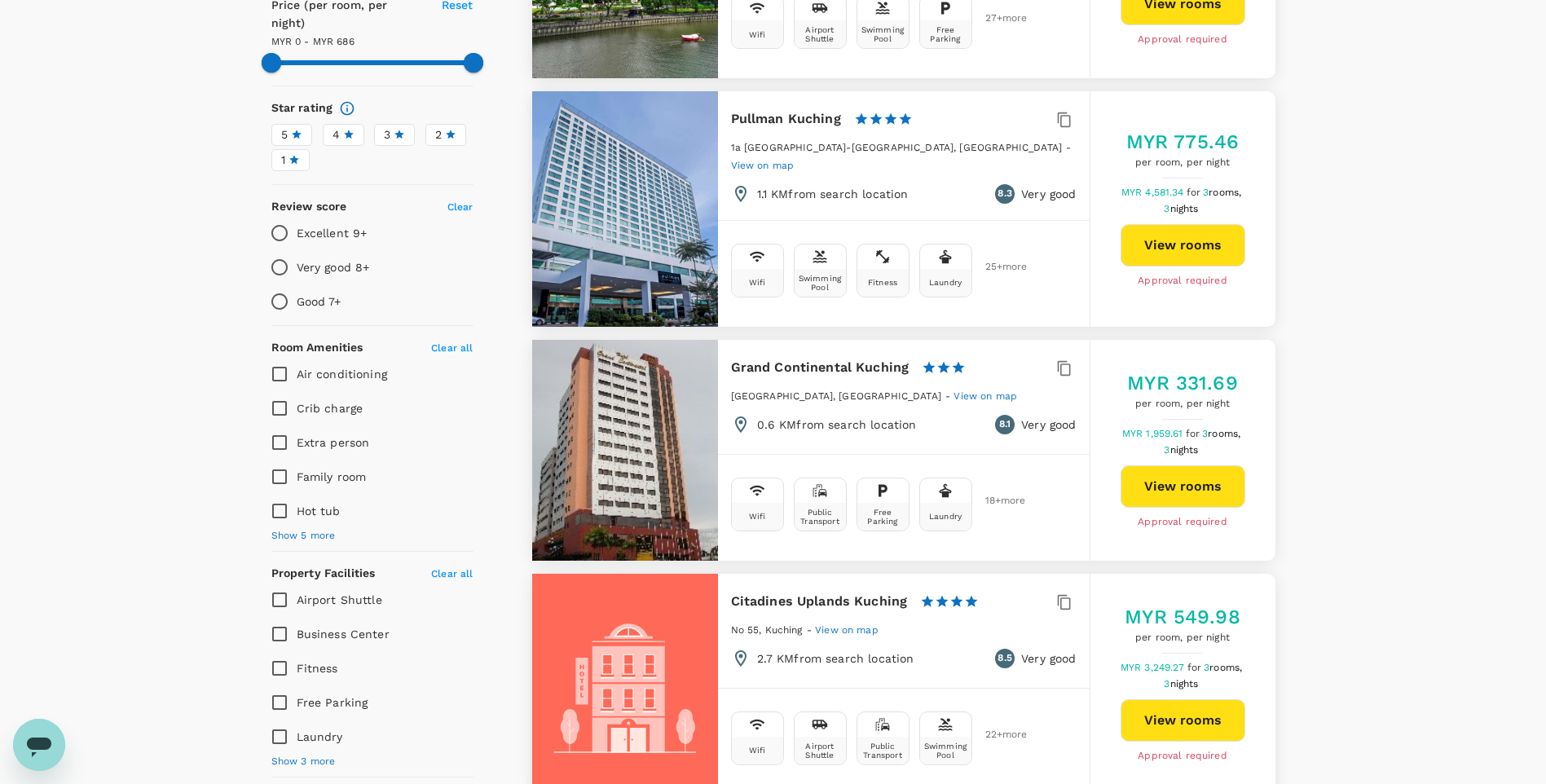 type on "685" 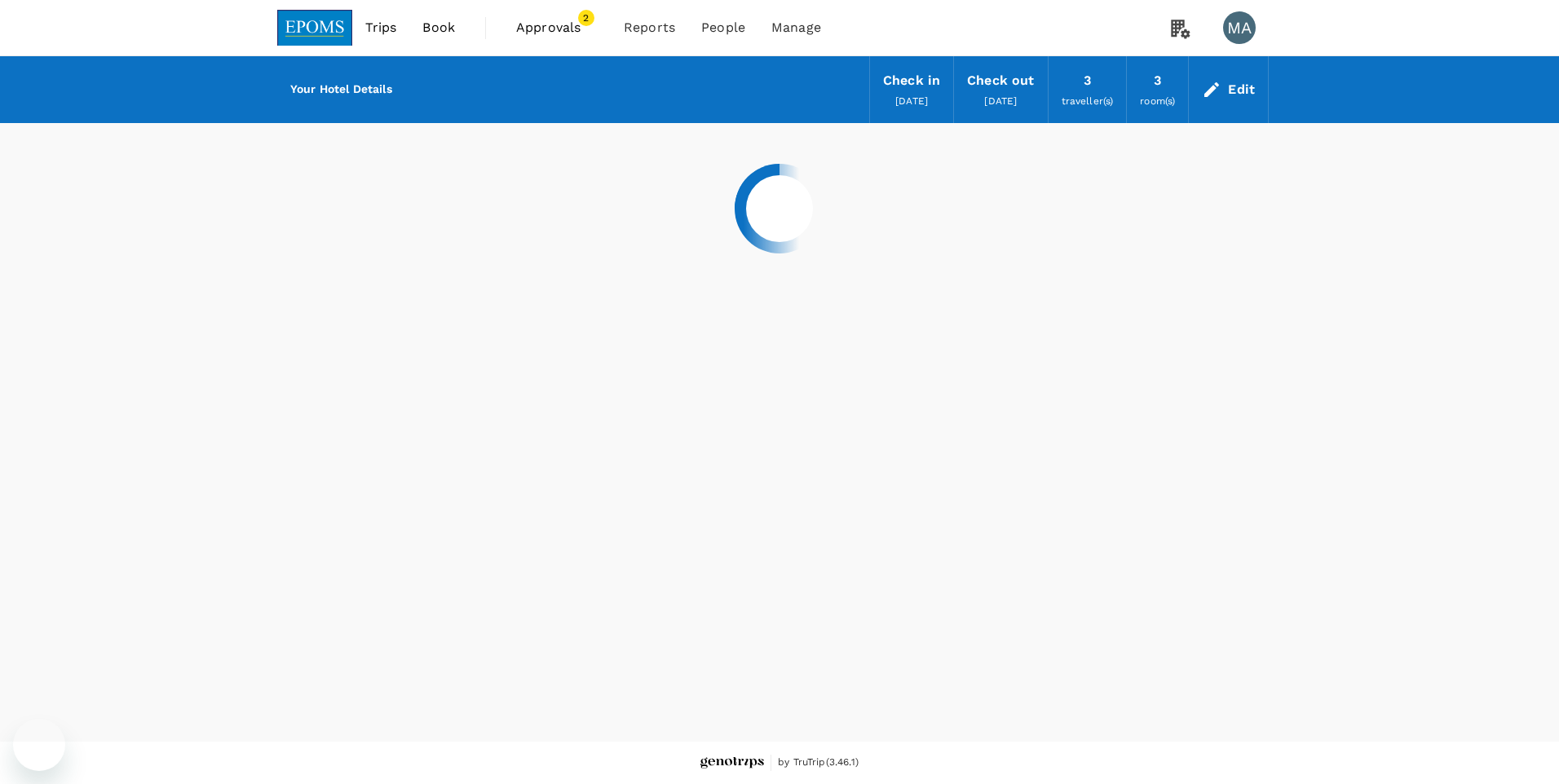 scroll, scrollTop: 0, scrollLeft: 0, axis: both 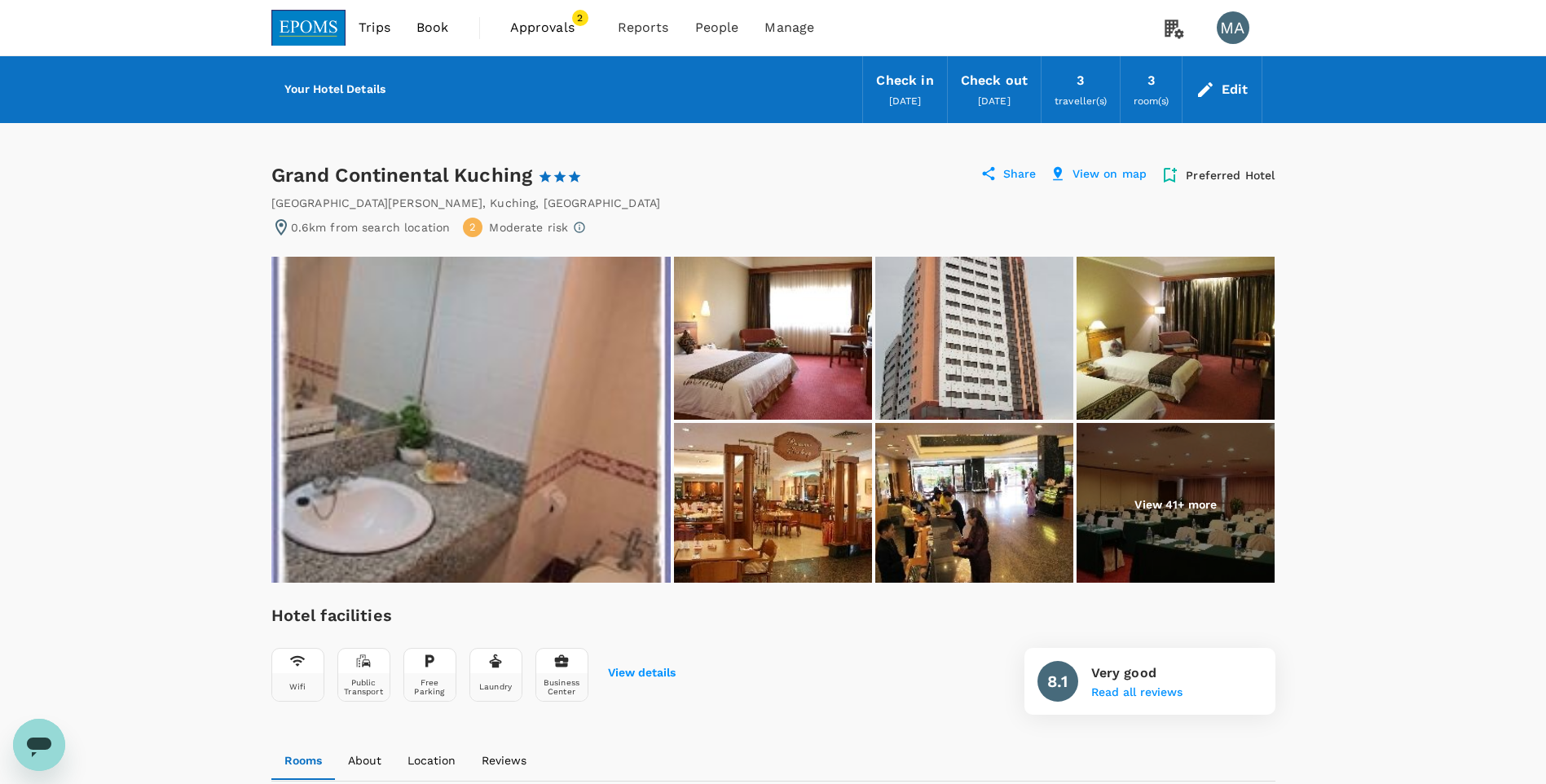 click on "Book" at bounding box center [433, 28] 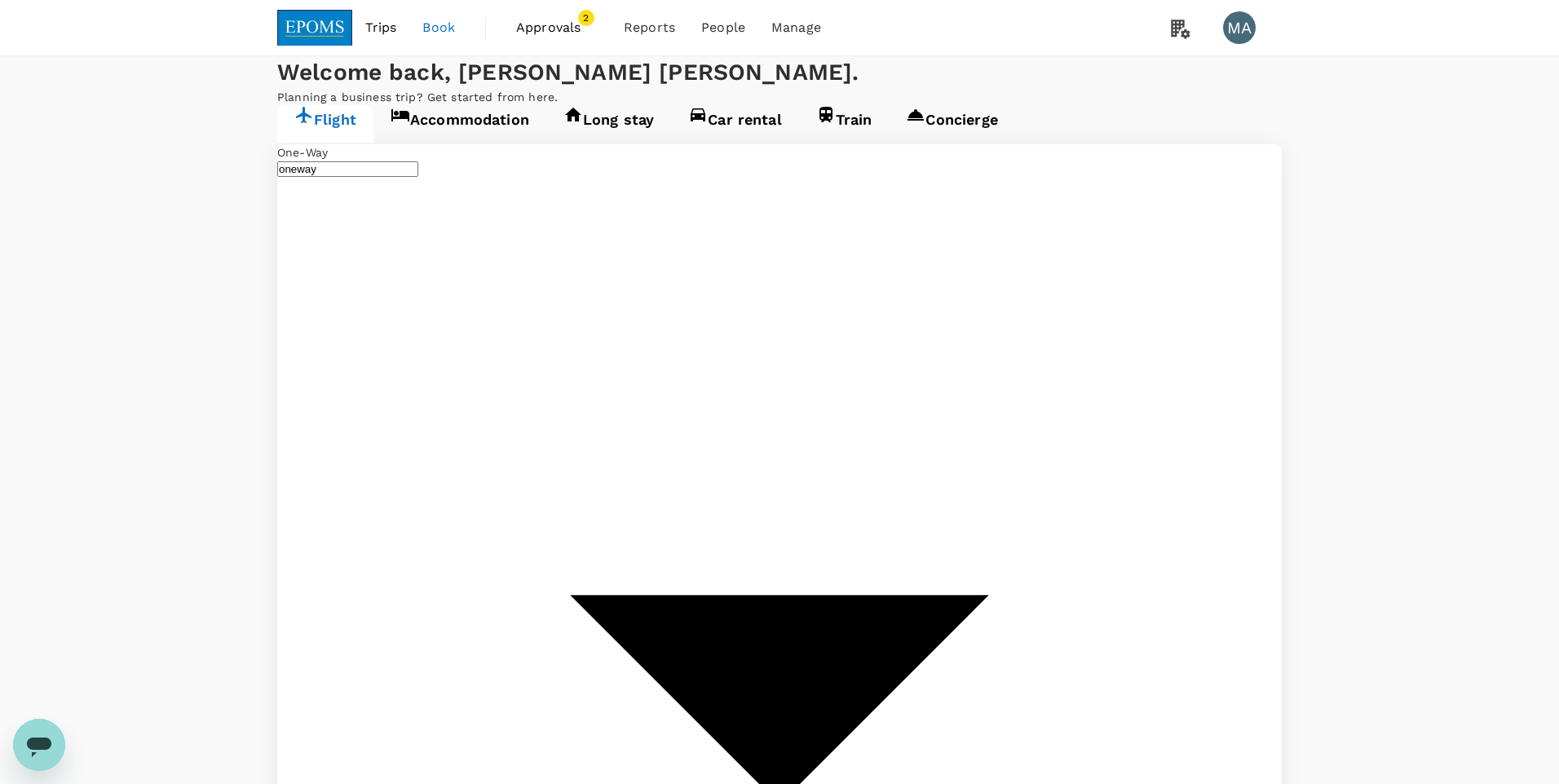 type on "Miri Intl (MYY)" 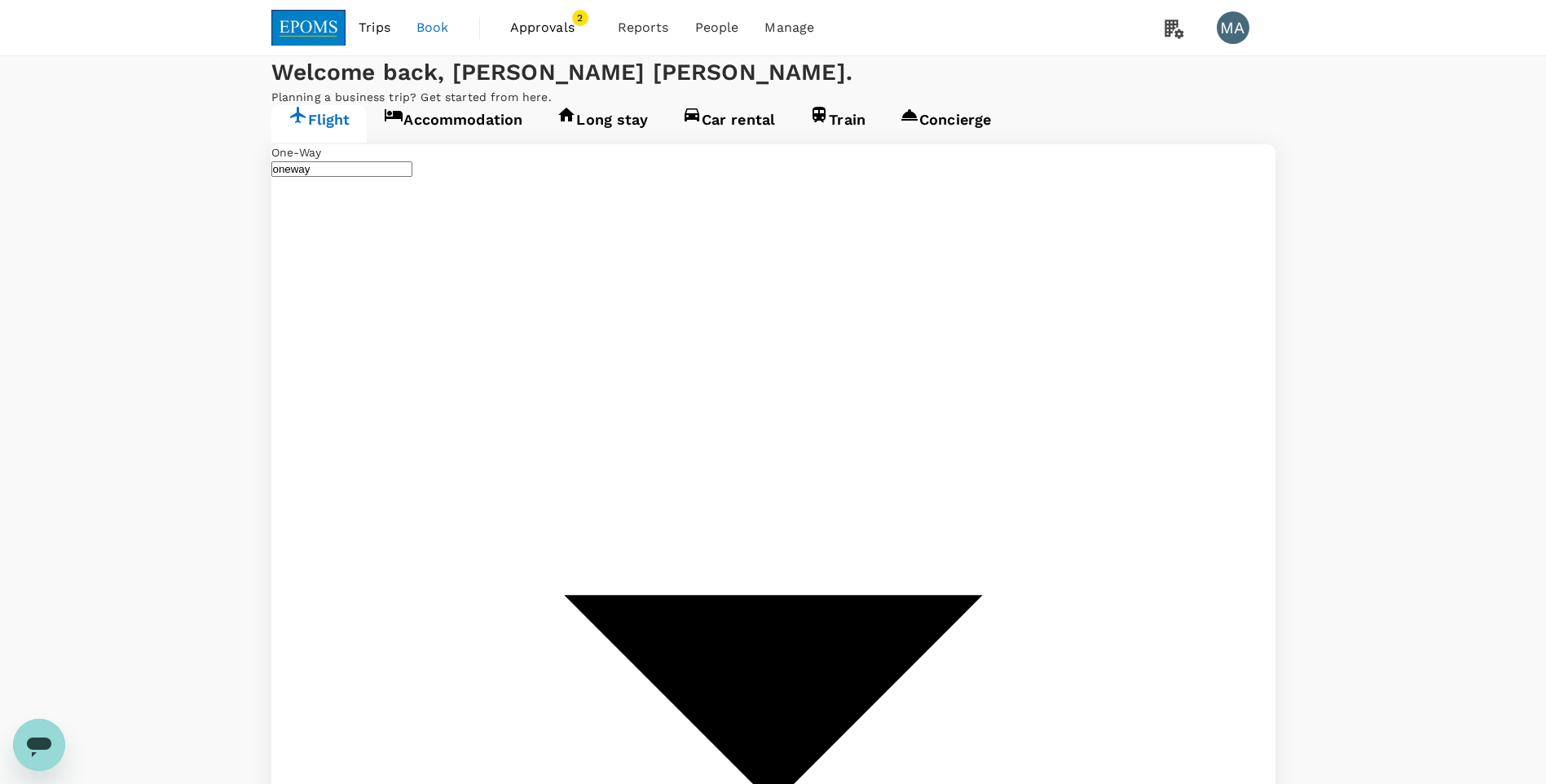 type 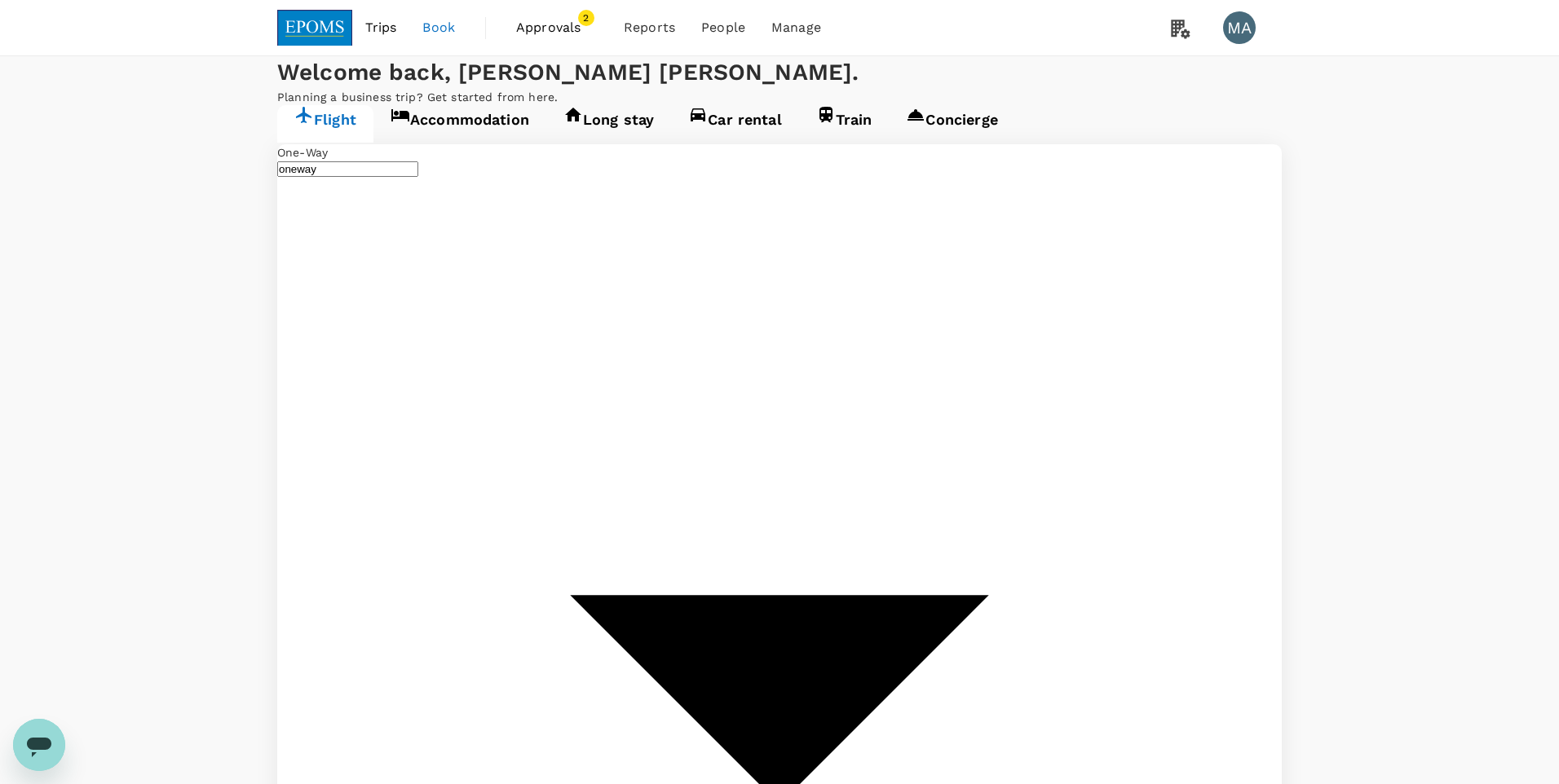 type on "Miri Intl (MYY)" 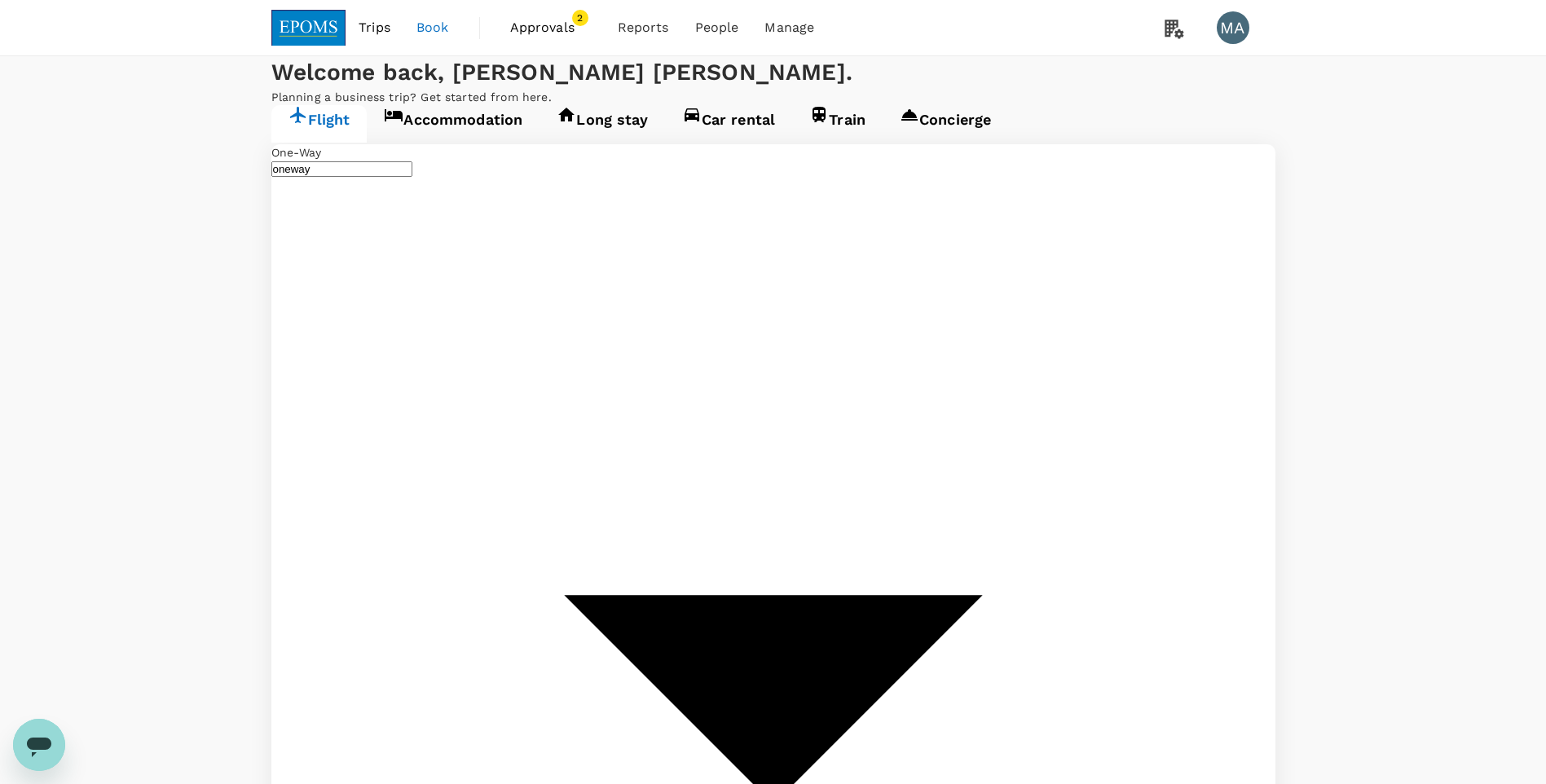 click 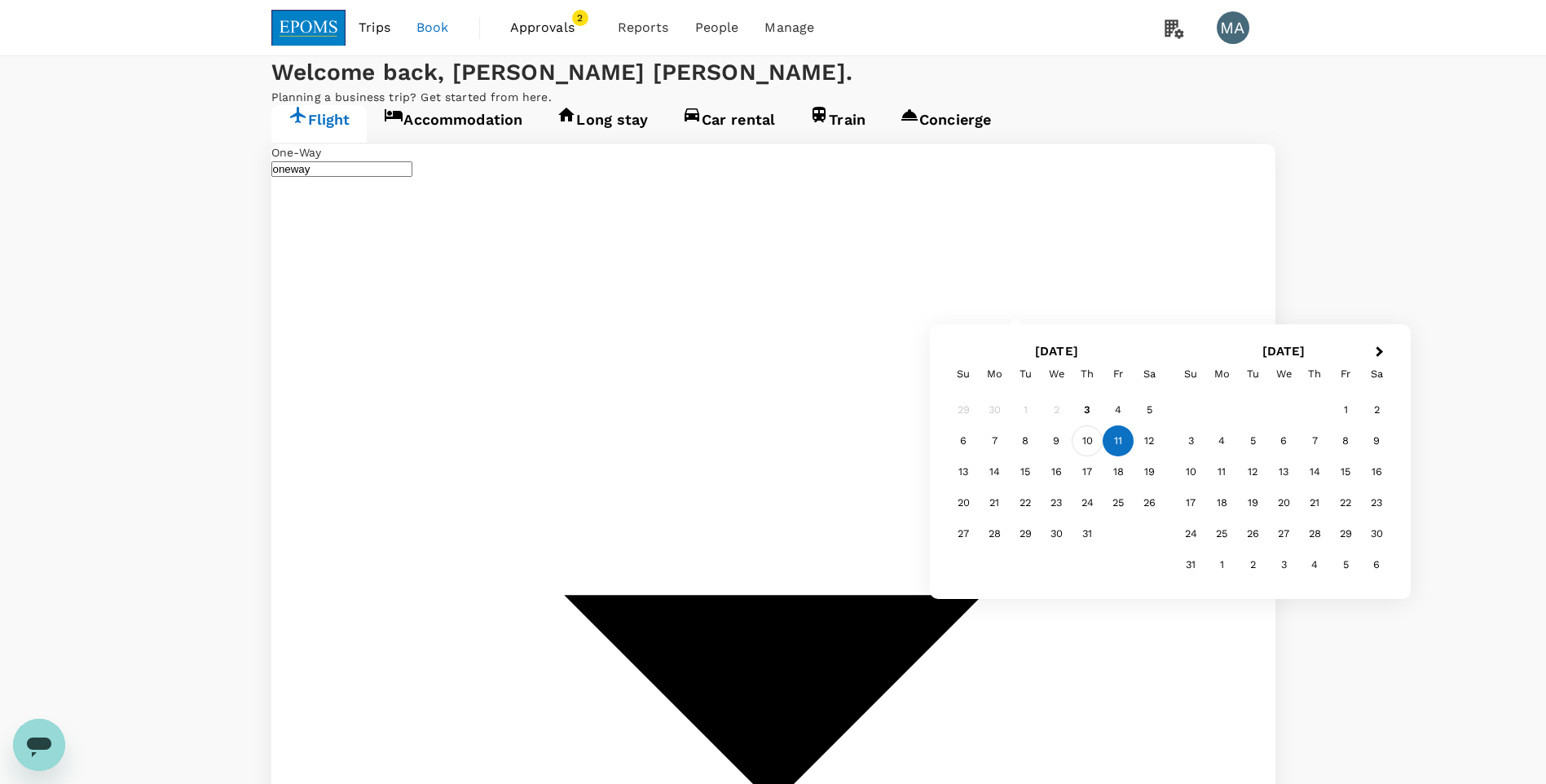click on "10" at bounding box center (1087, 441) 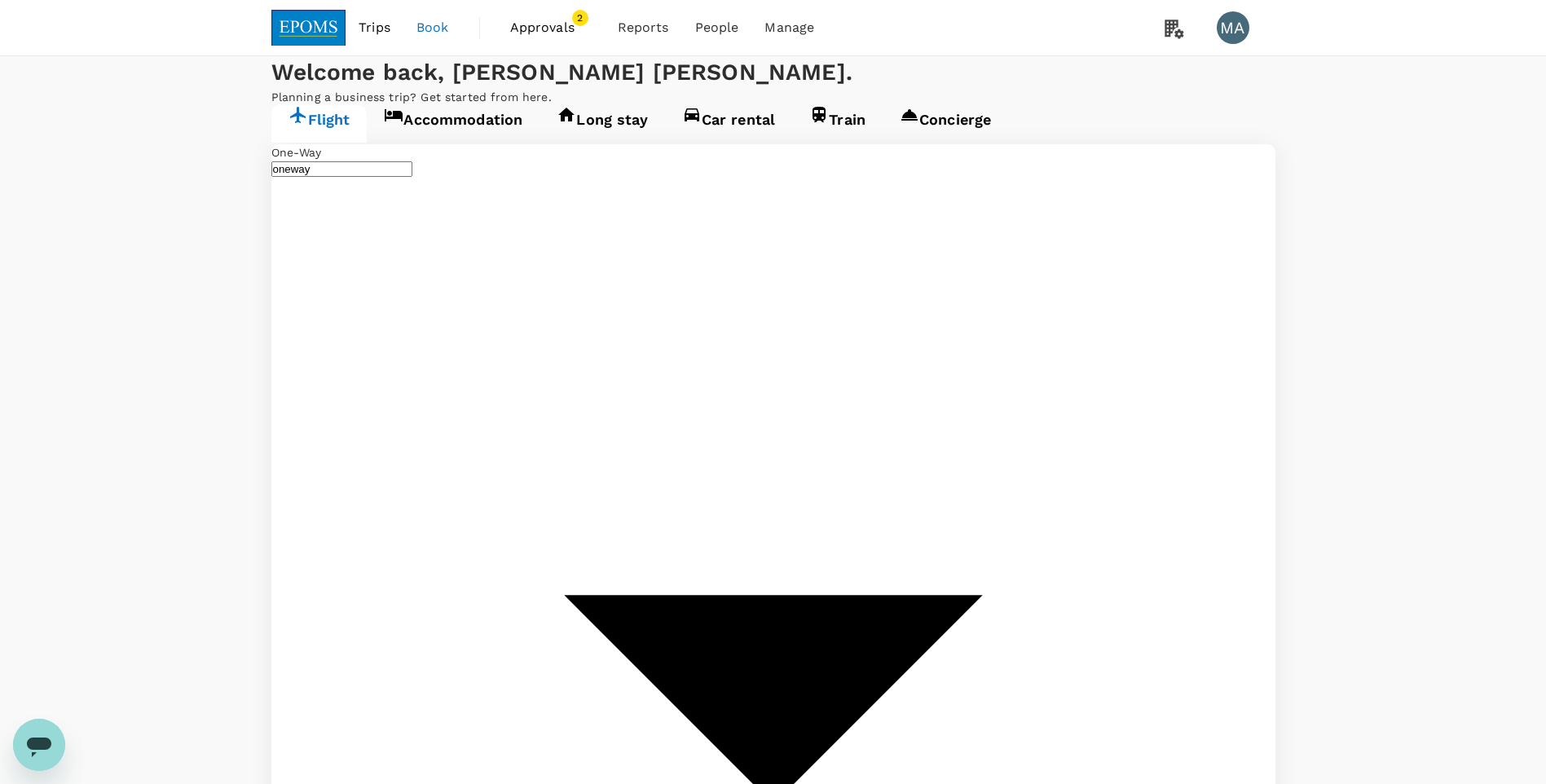 click on "Add return" at bounding box center [311, 2796] 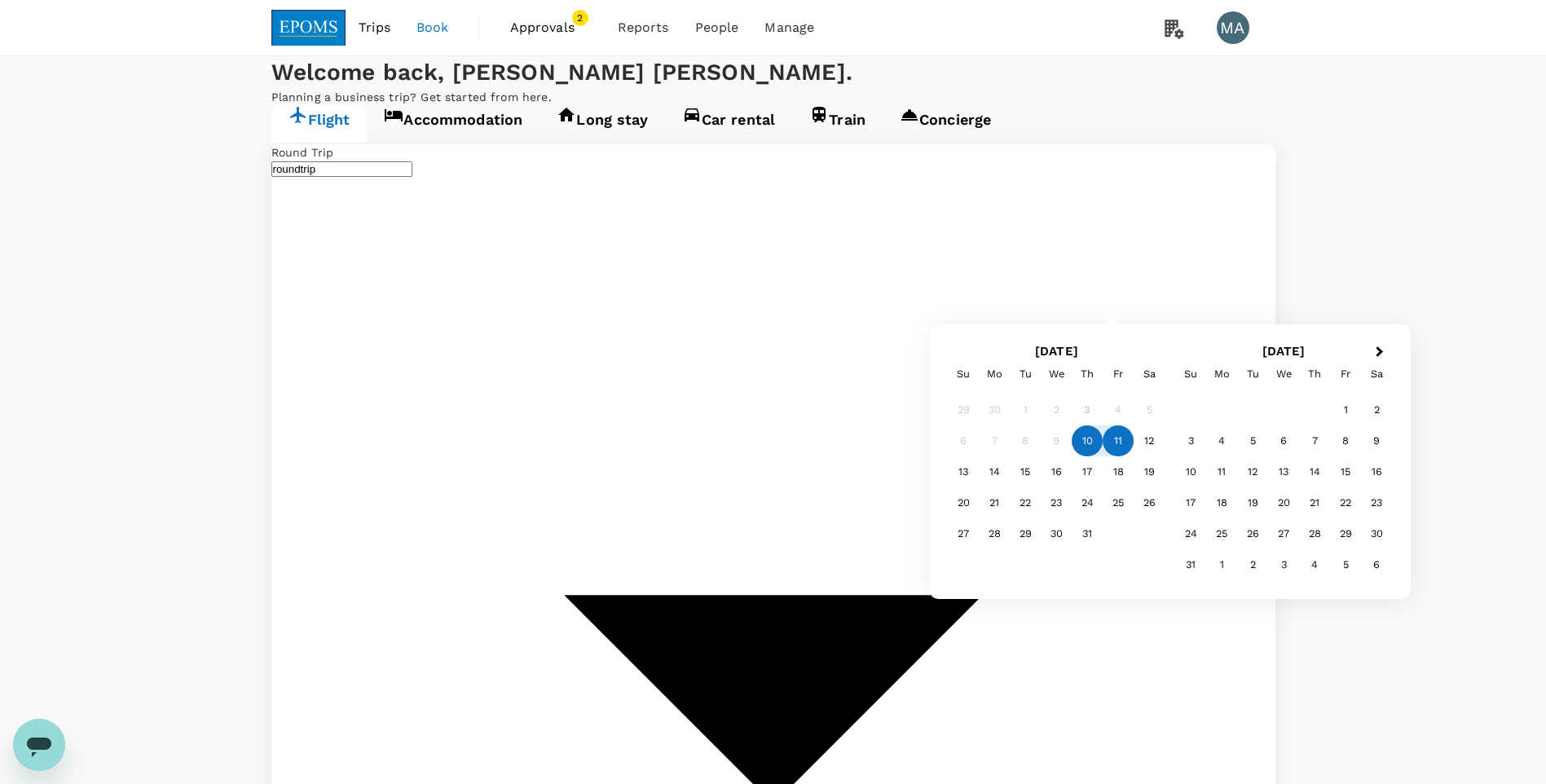 click on "11" at bounding box center (1118, 441) 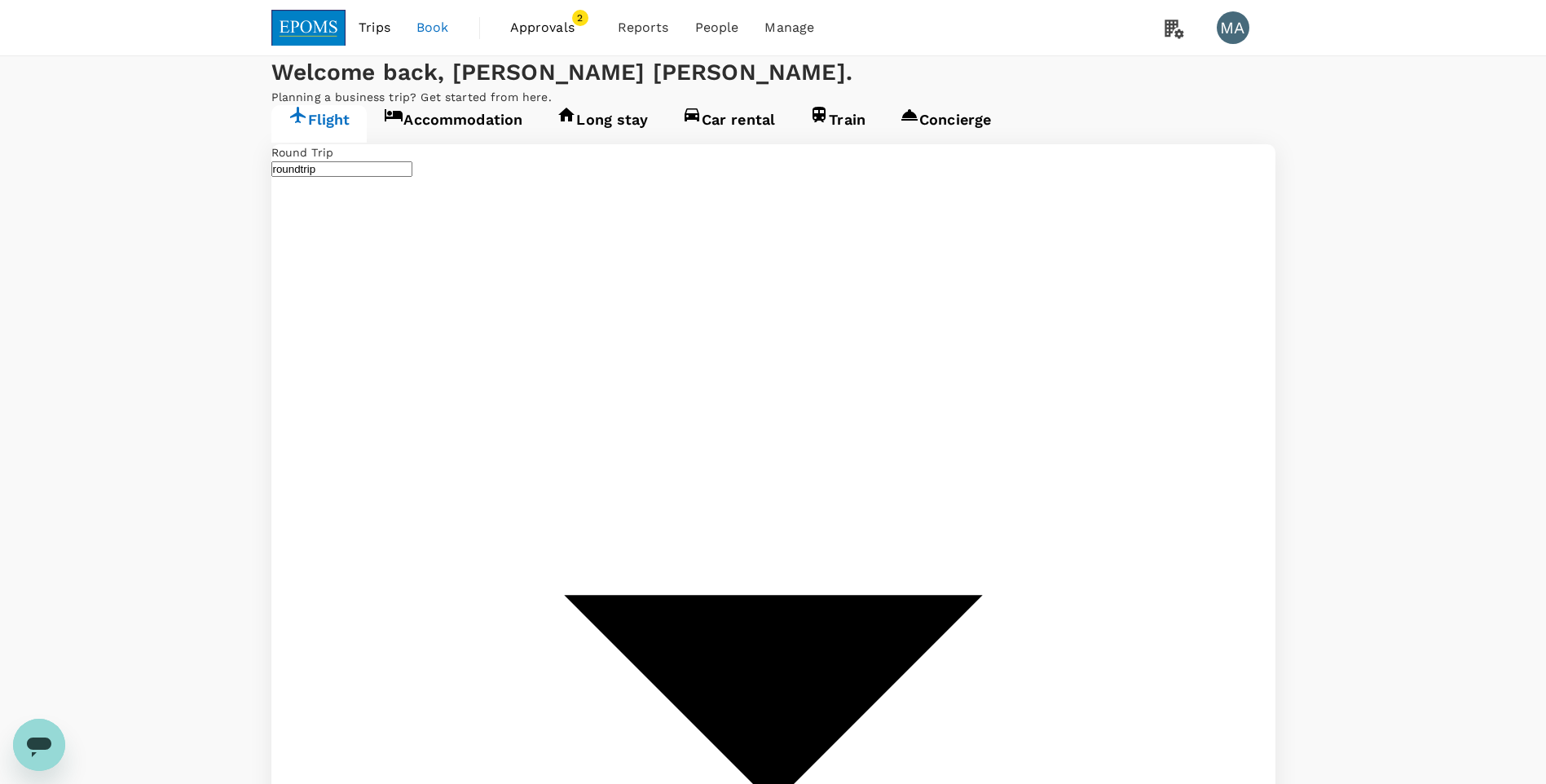 click 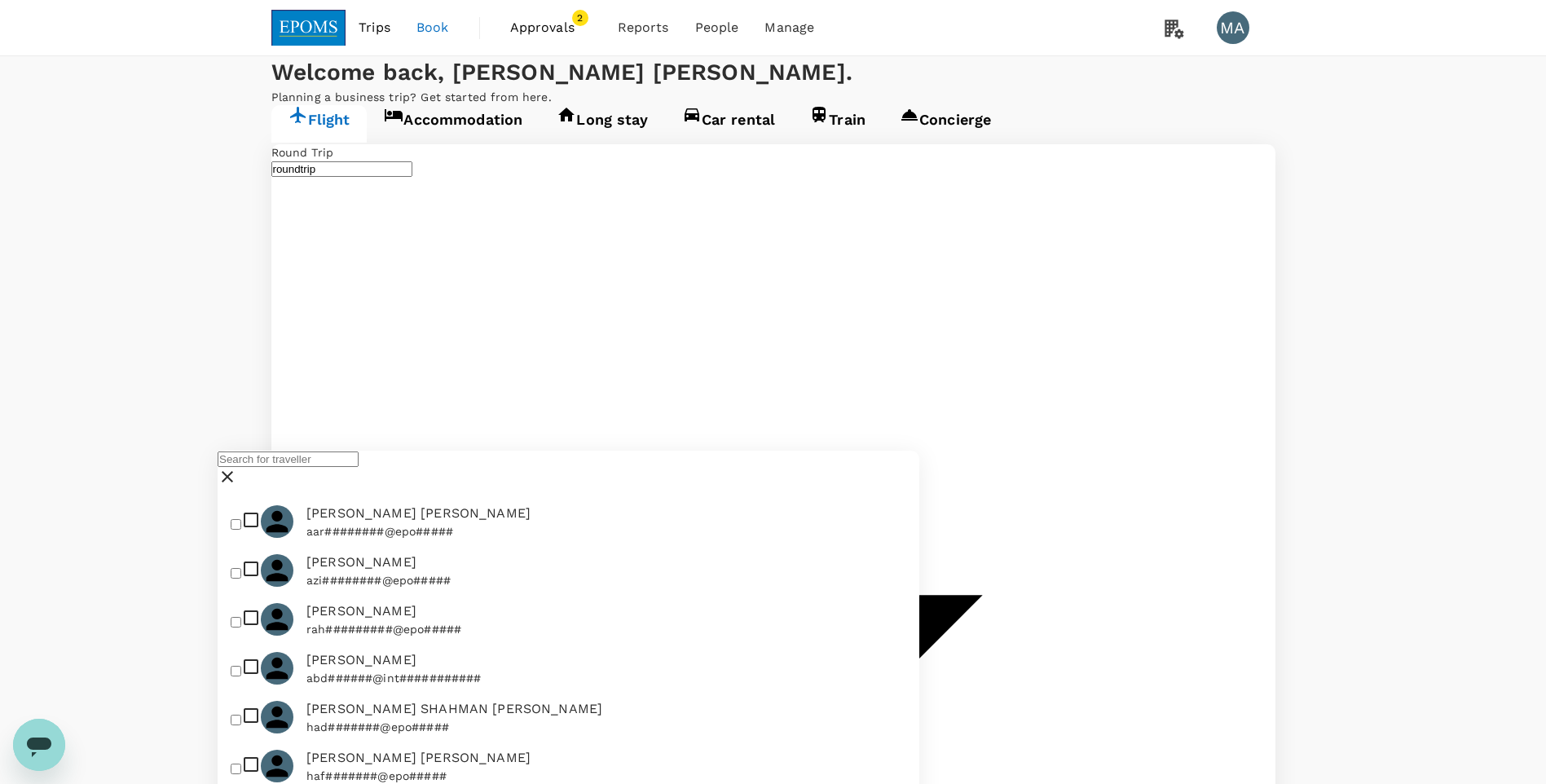 click at bounding box center (288, 459) 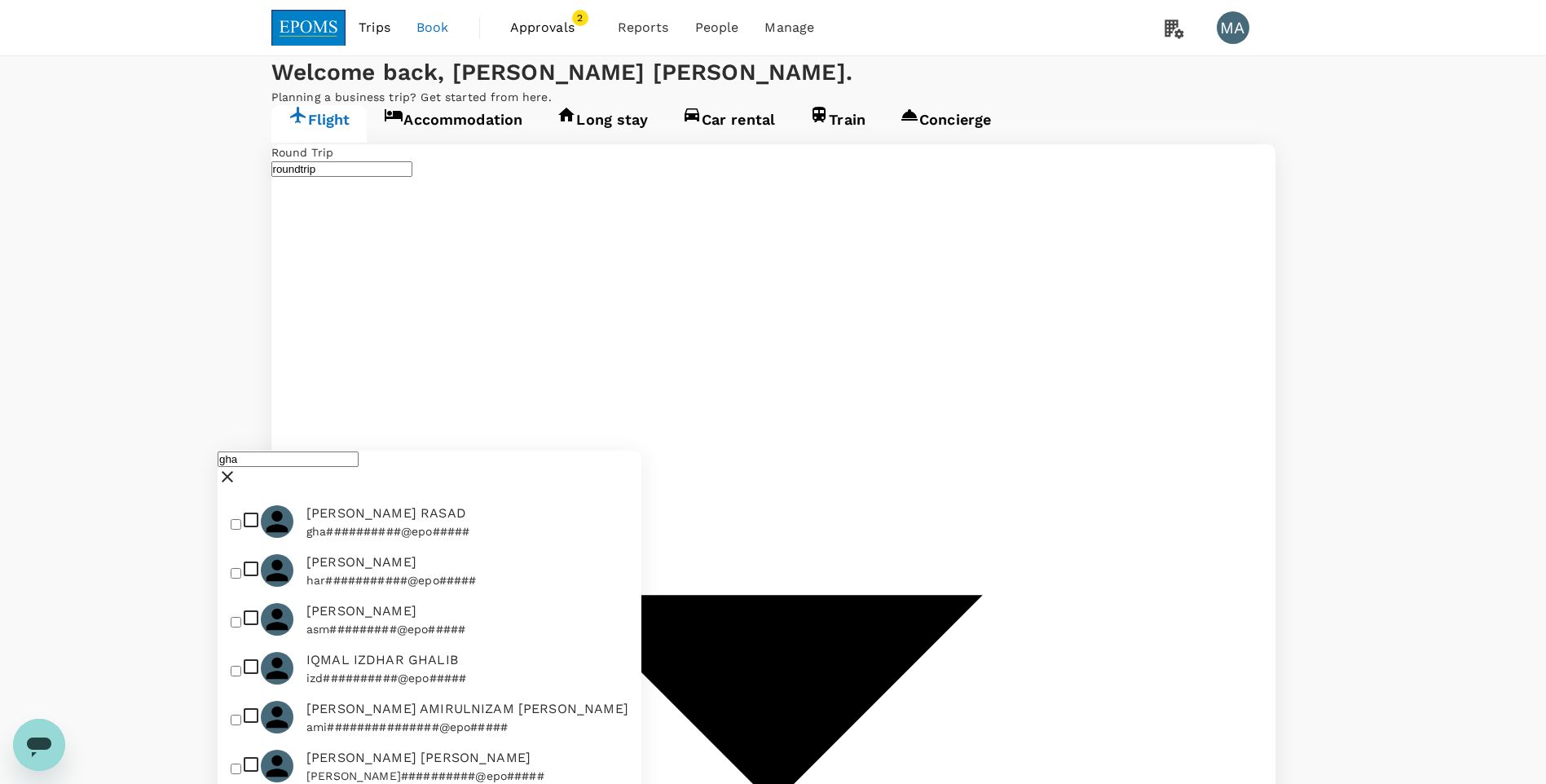 scroll, scrollTop: 4, scrollLeft: 0, axis: vertical 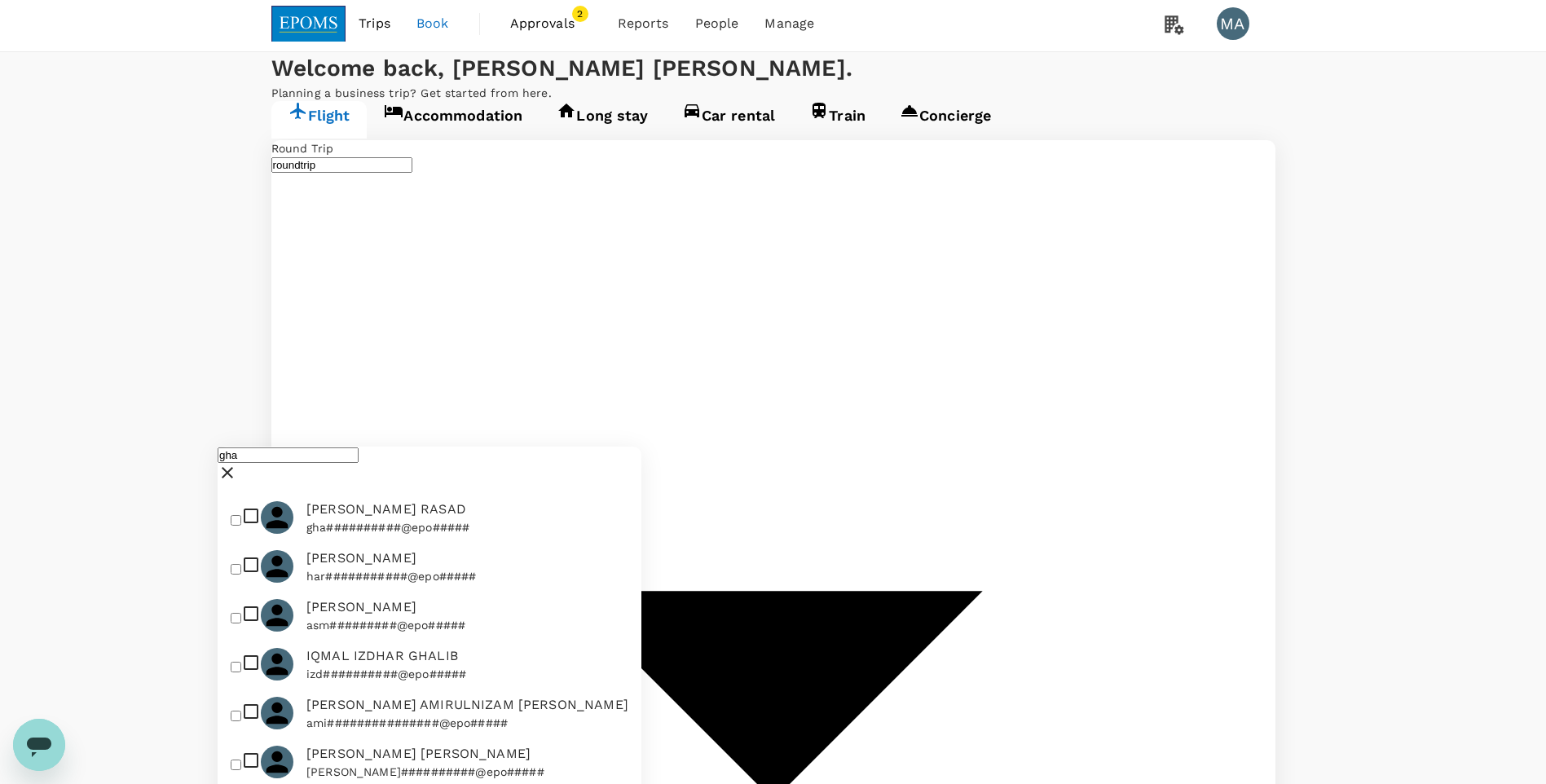type on "gha" 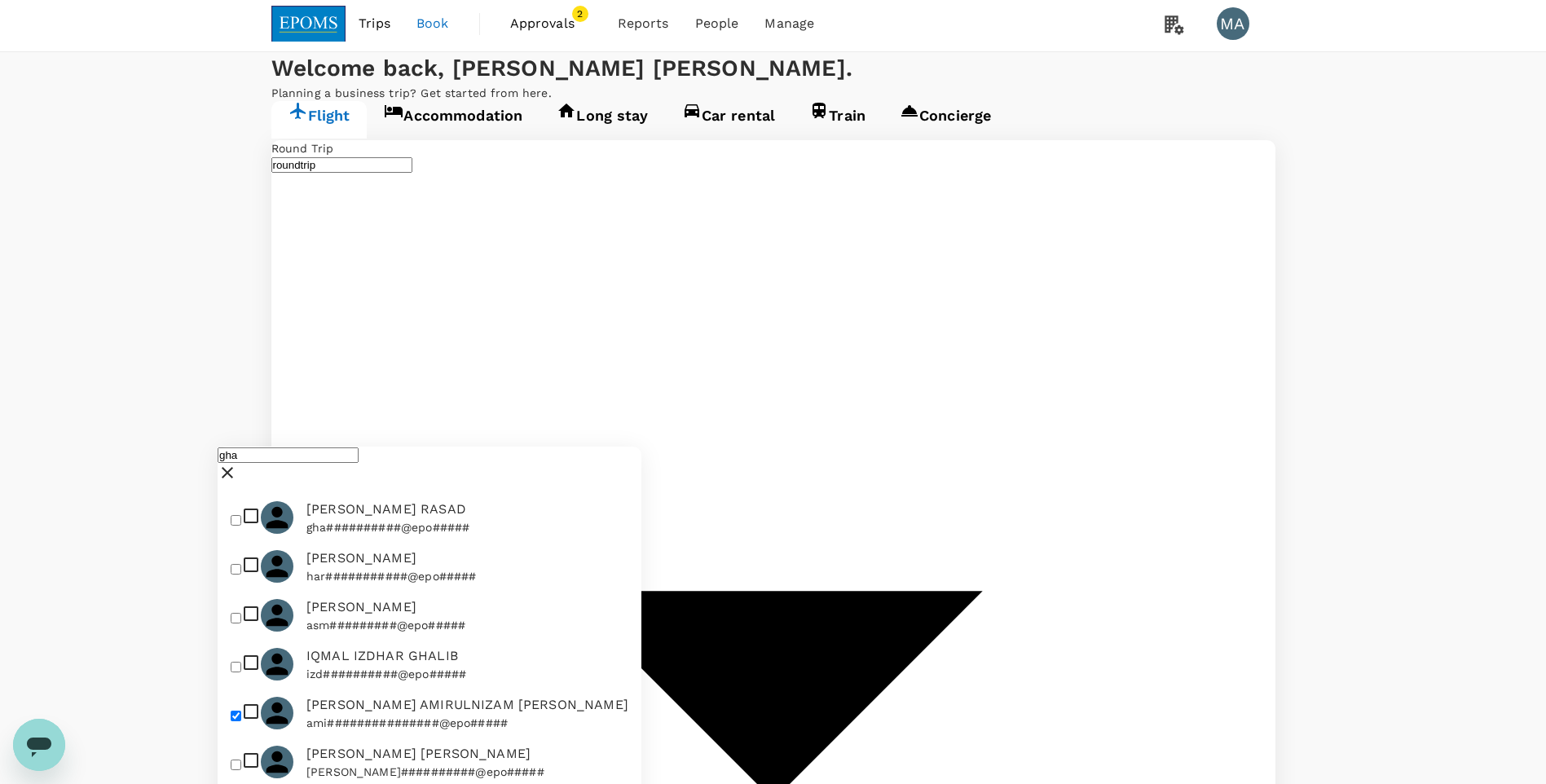 checkbox on "true" 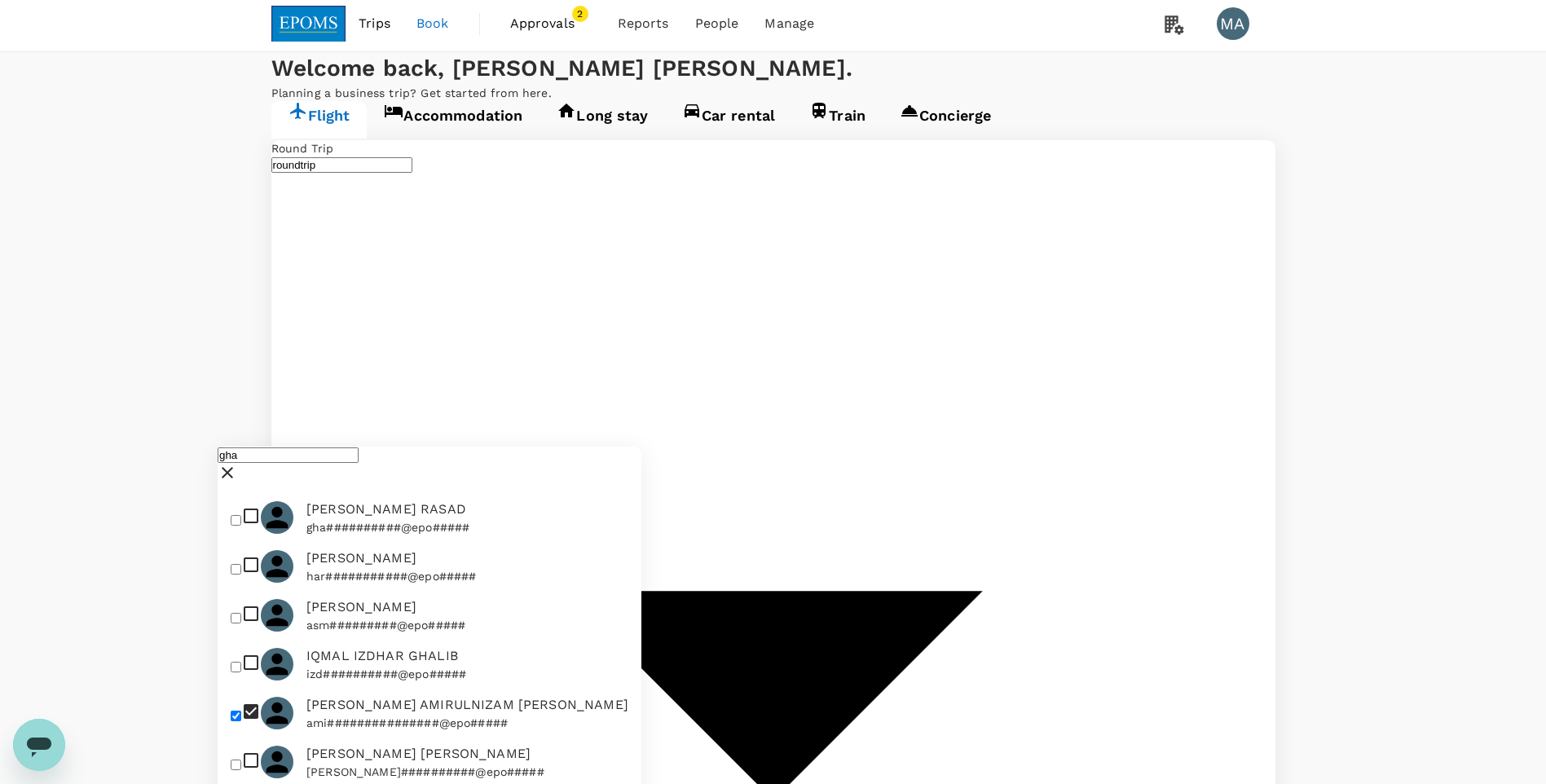 scroll, scrollTop: 163, scrollLeft: 0, axis: vertical 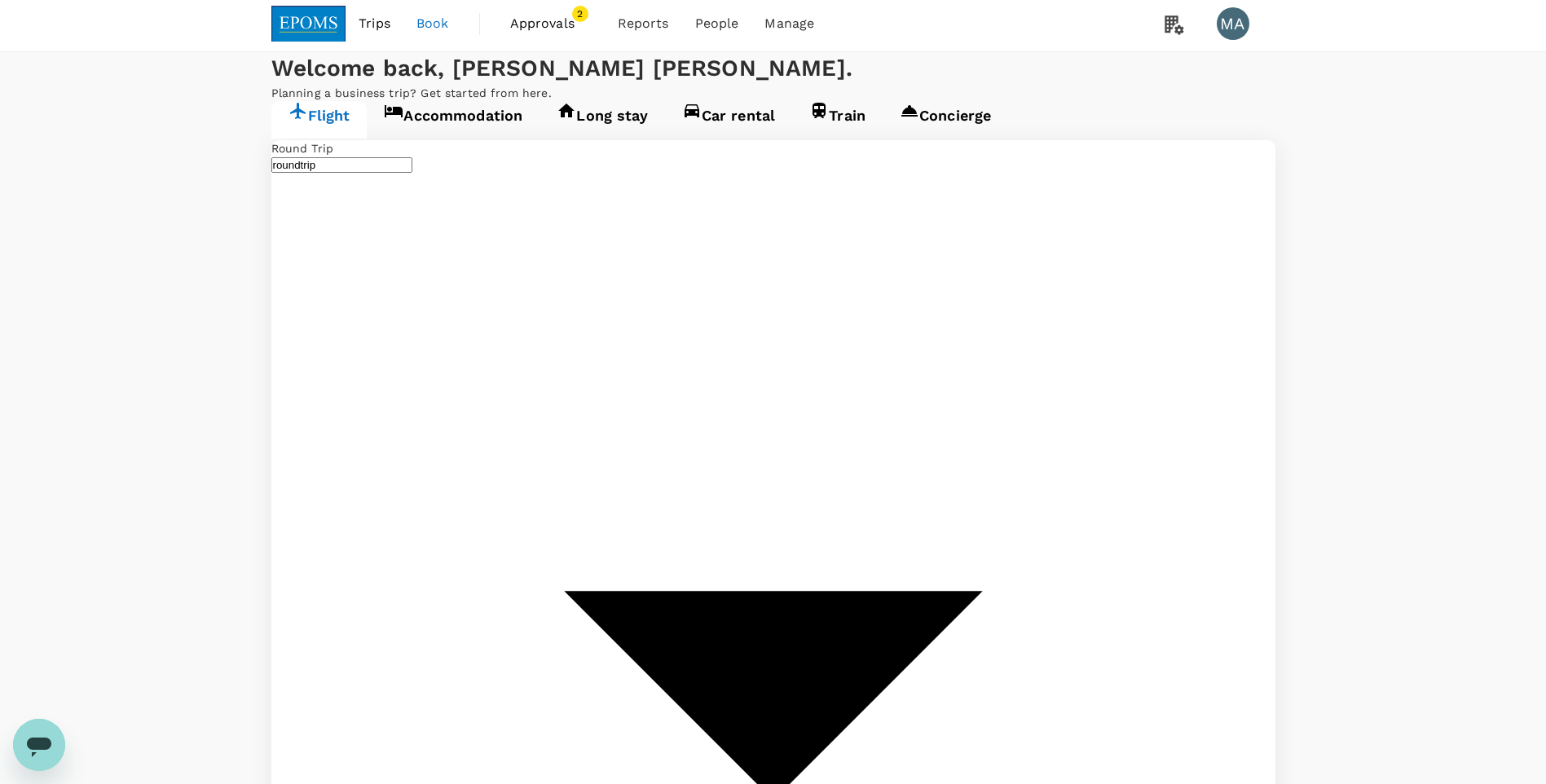 click on "Find flights" at bounding box center (299, 2992) 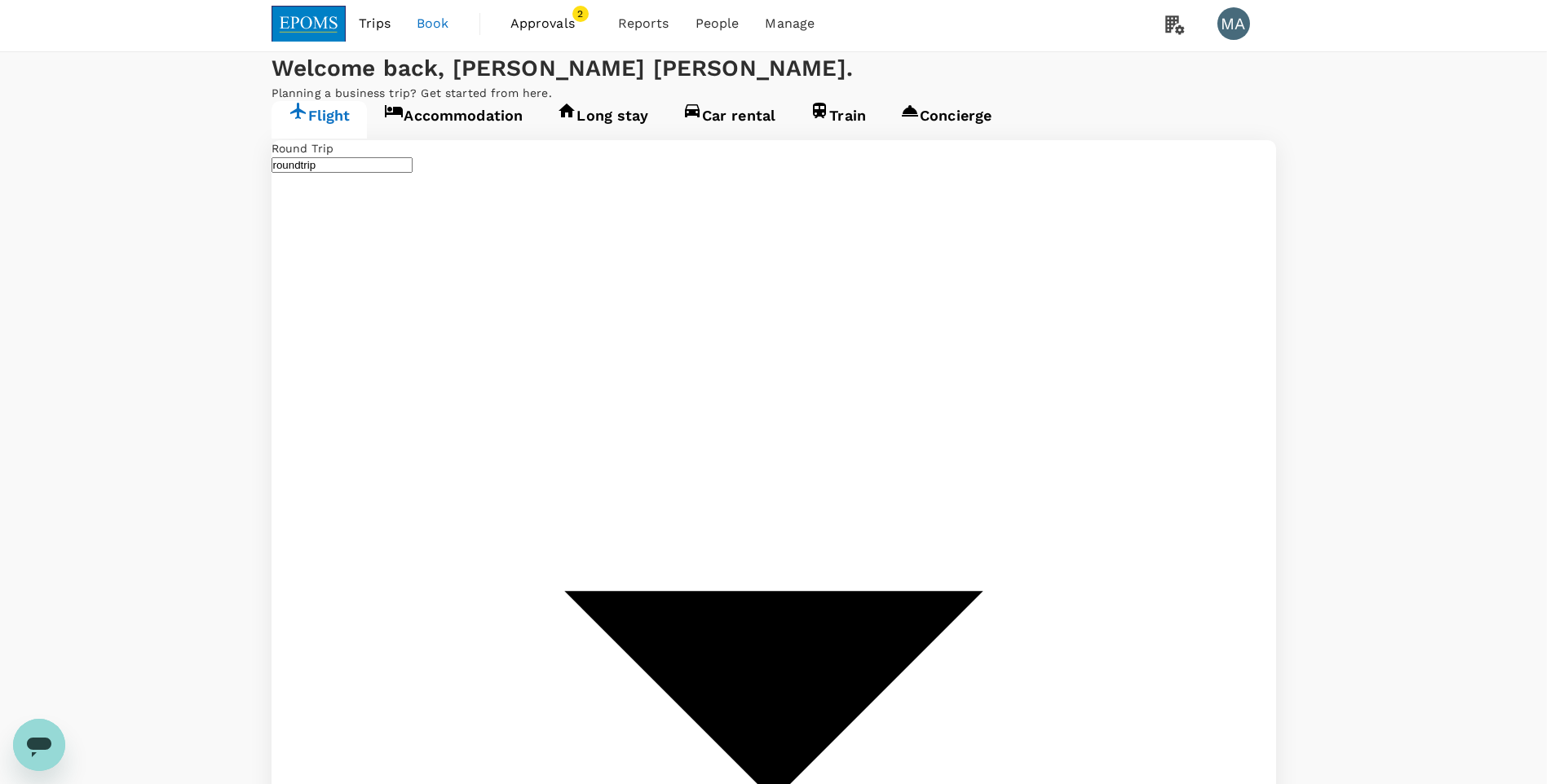 click on "Confirm" at bounding box center (60, 18798) 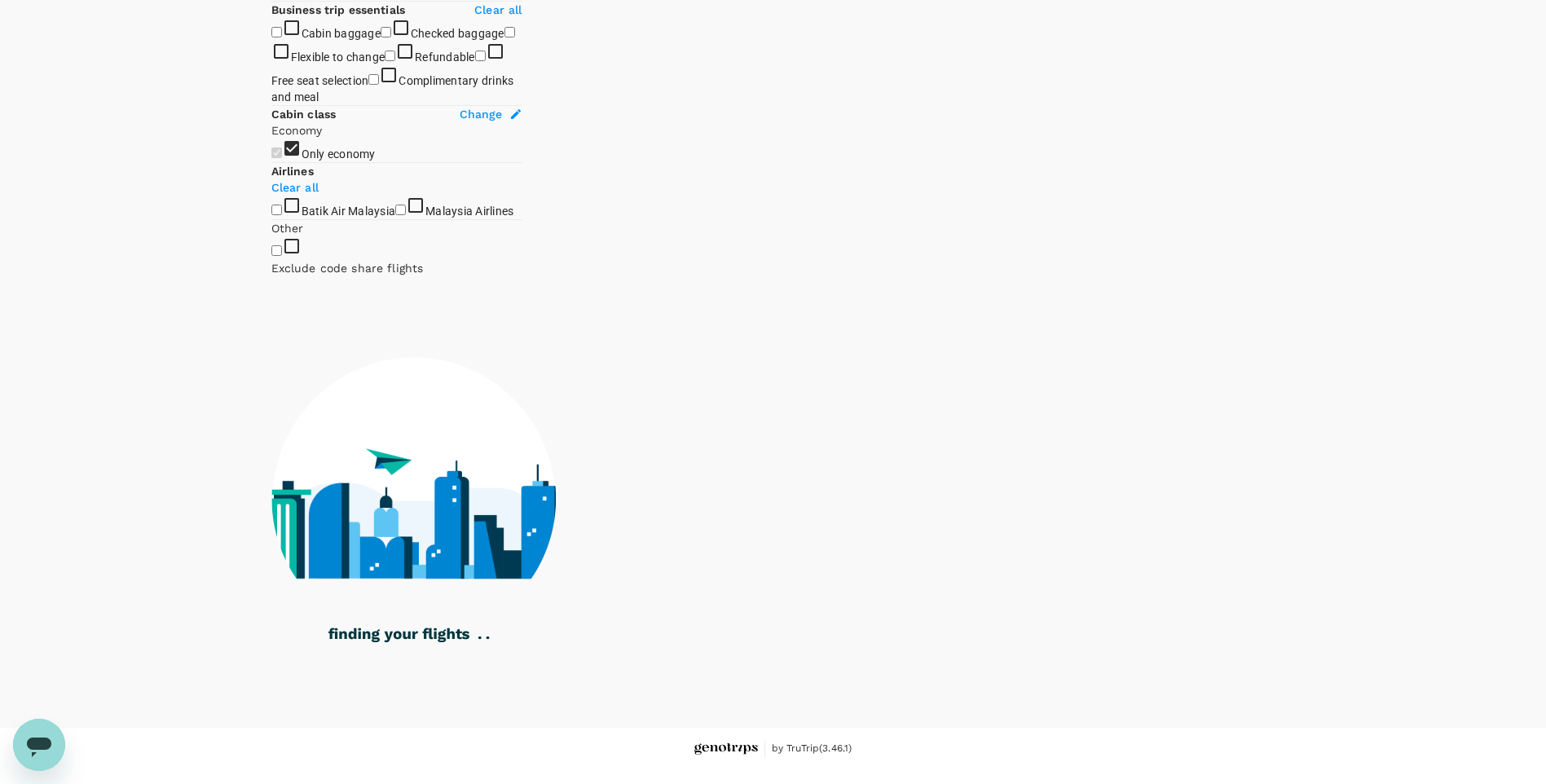 scroll, scrollTop: 457, scrollLeft: 0, axis: vertical 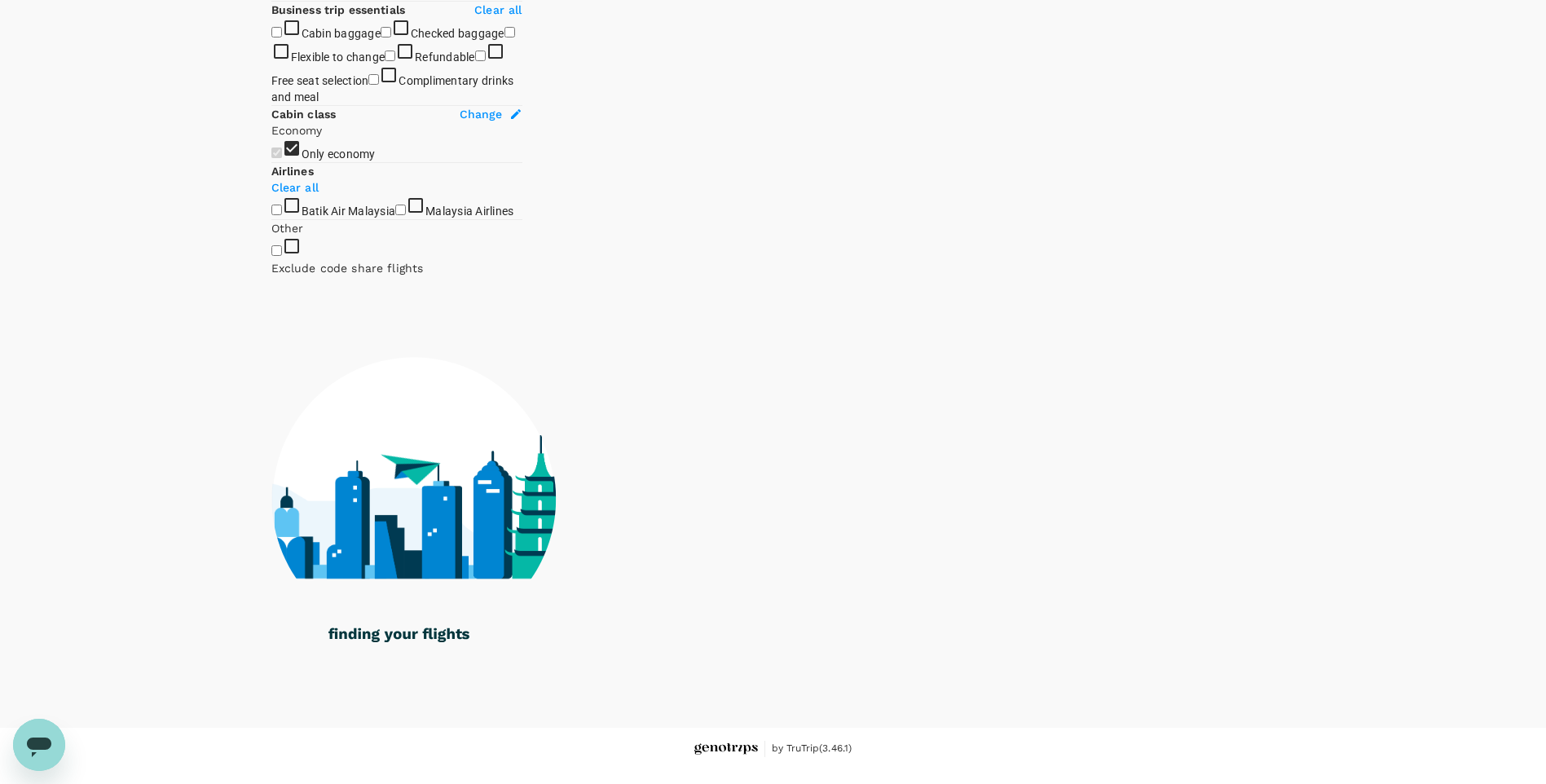 click on "Malaysia Airlines" at bounding box center (400, 209) 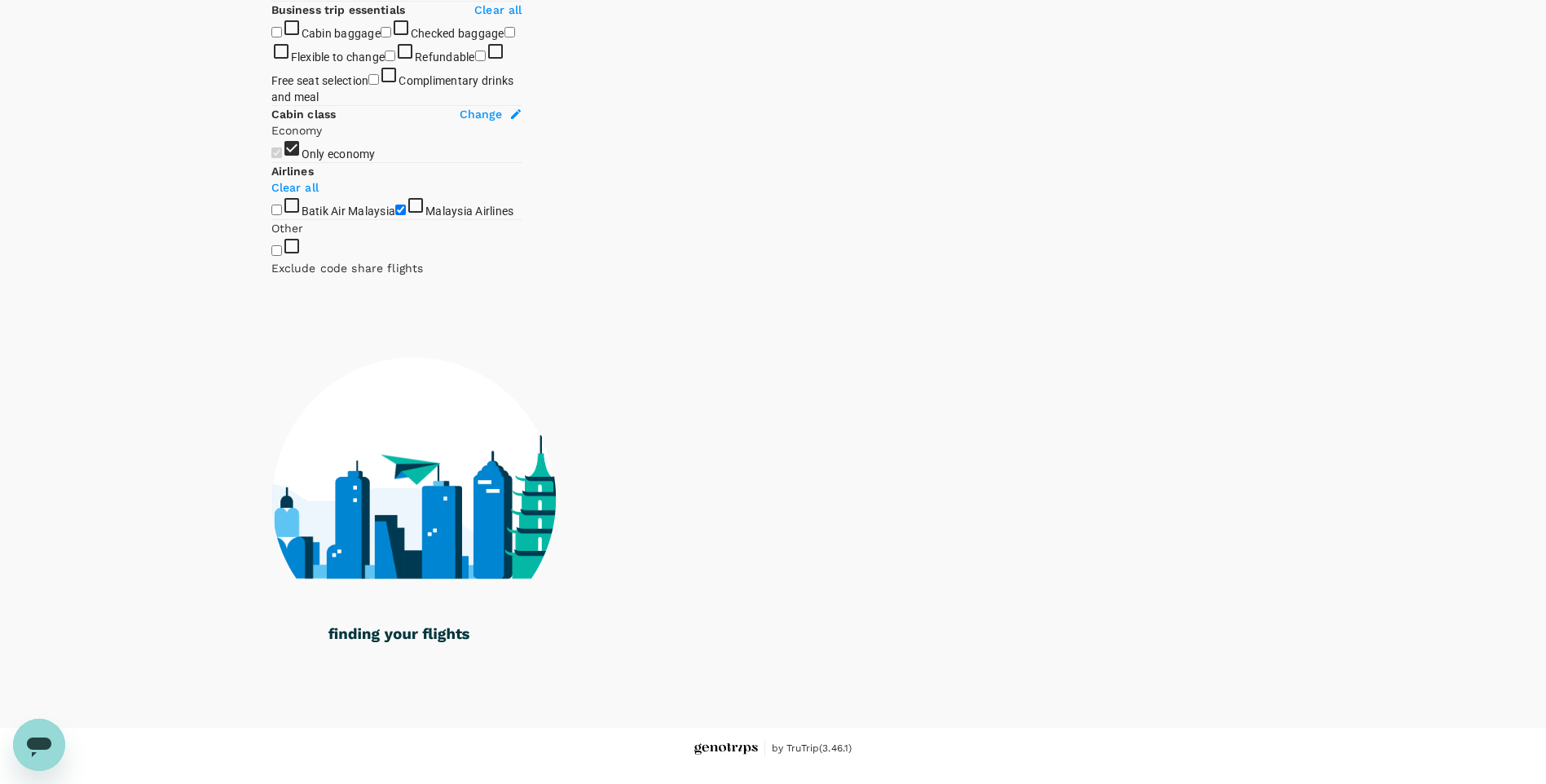 checkbox on "true" 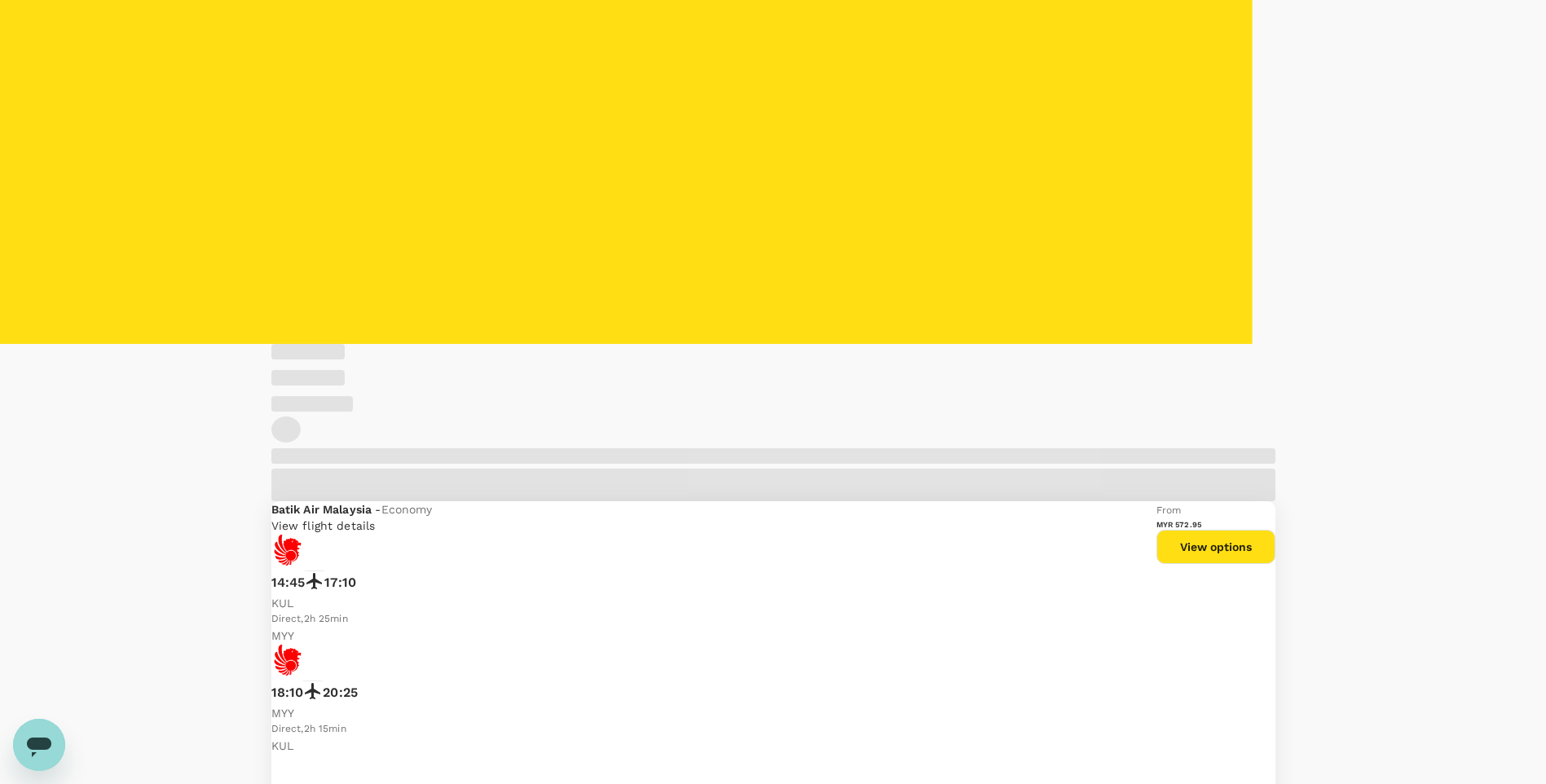 scroll, scrollTop: 131, scrollLeft: 0, axis: vertical 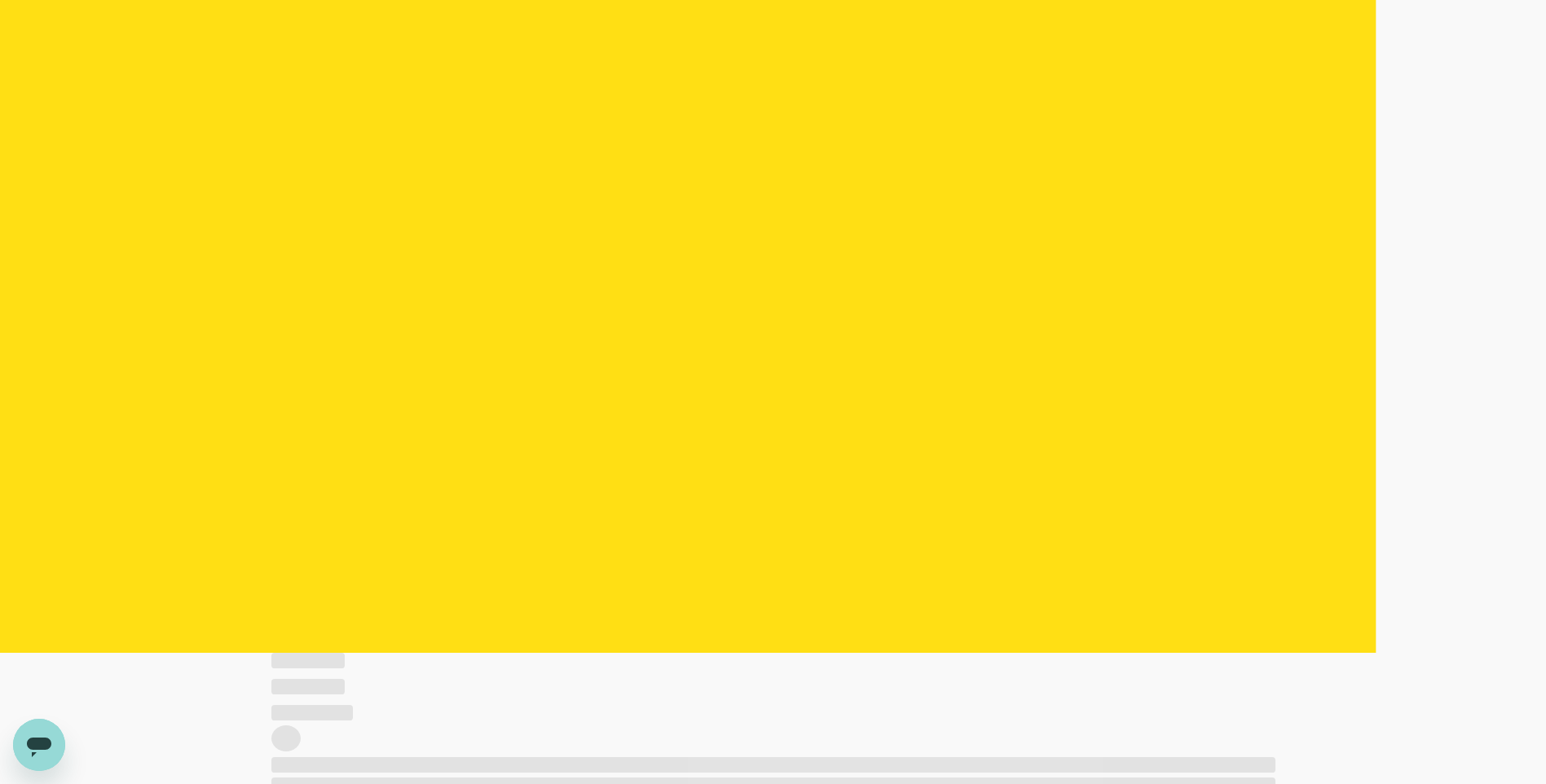 type on "420" 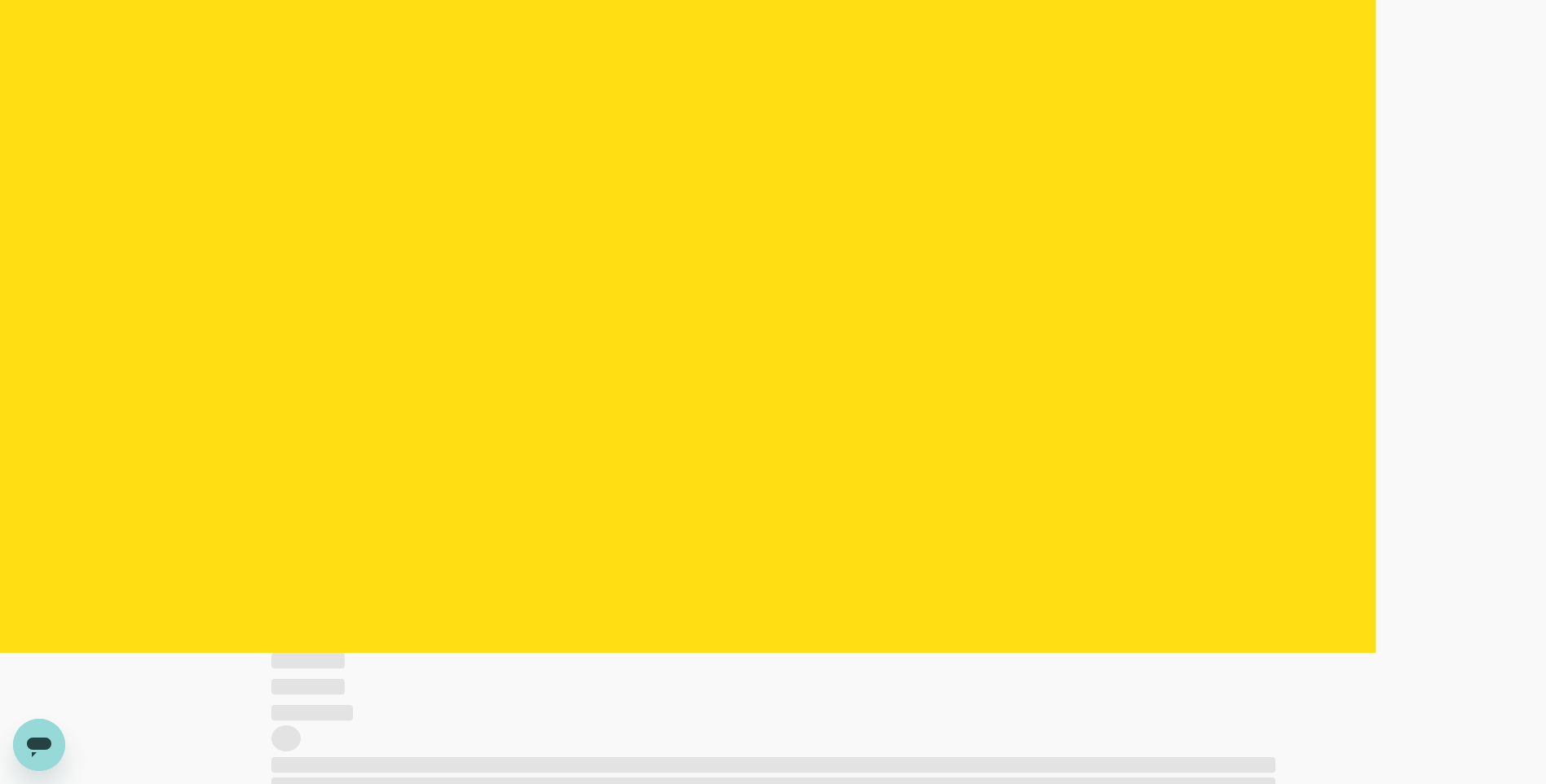 drag, startPoint x: 281, startPoint y: 350, endPoint x: 345, endPoint y: 352, distance: 64.03124 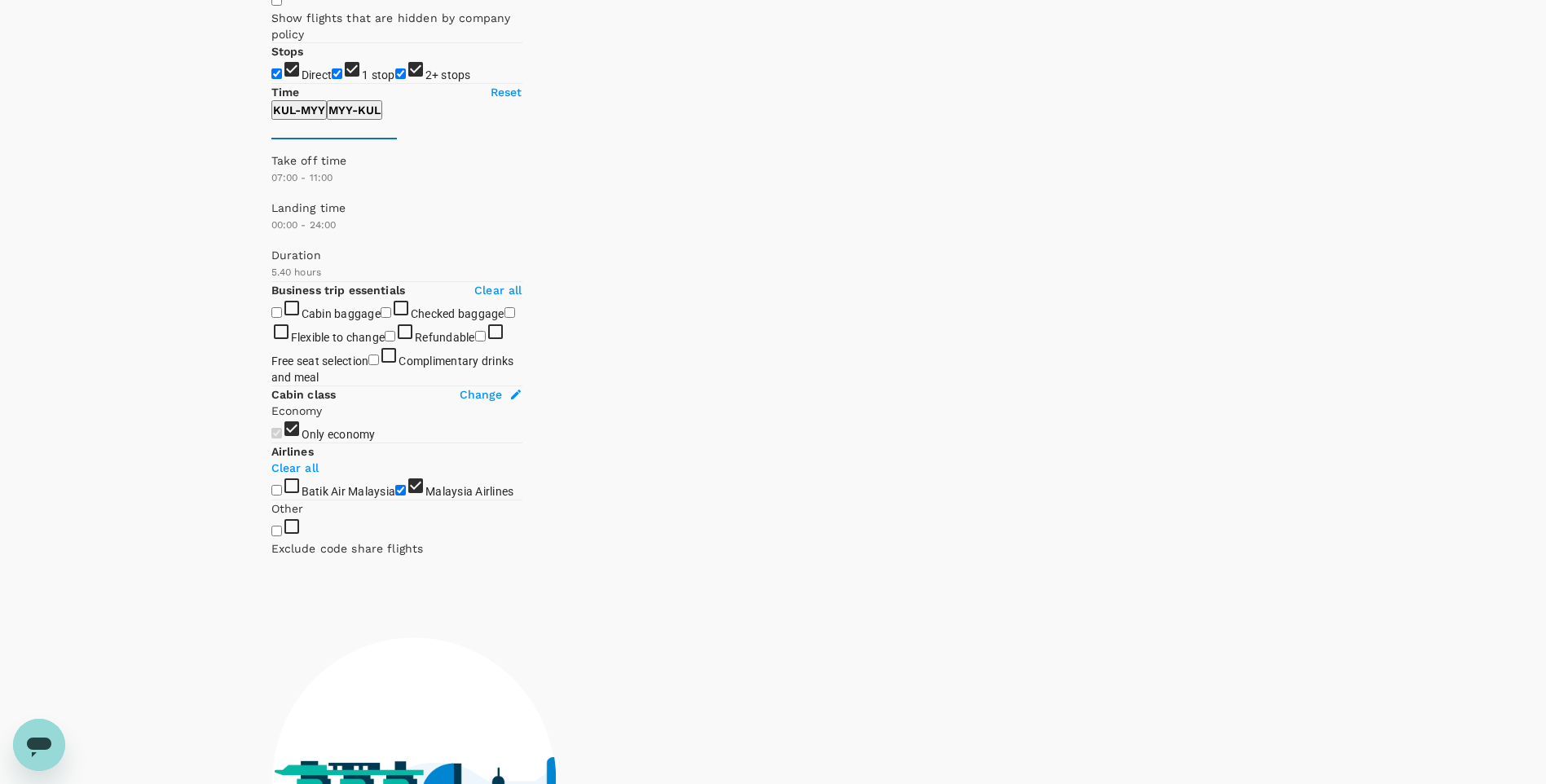 drag, startPoint x: 513, startPoint y: 352, endPoint x: 385, endPoint y: 356, distance: 128.0625 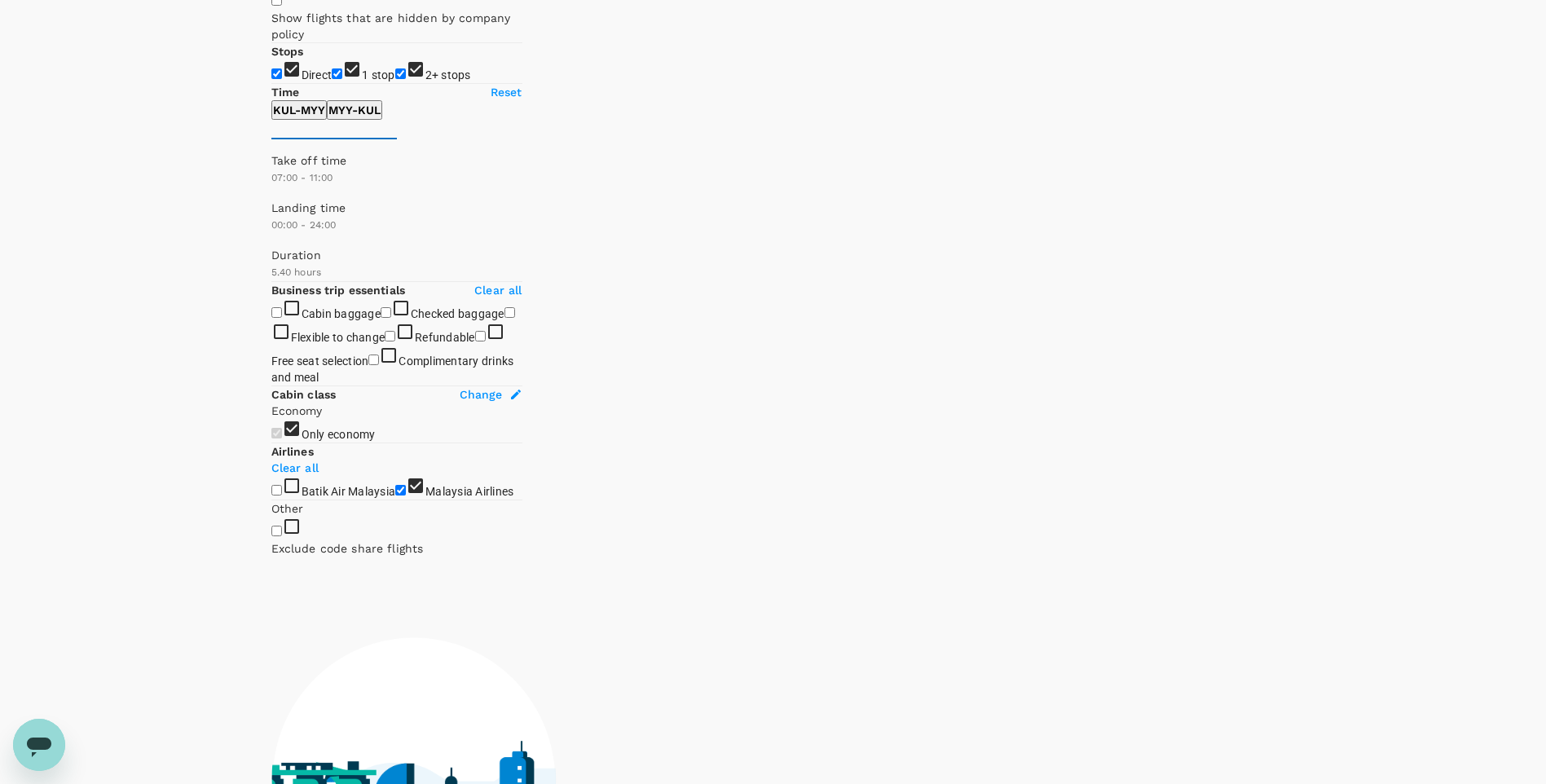 click on "MYY - KUL" at bounding box center [355, 110] 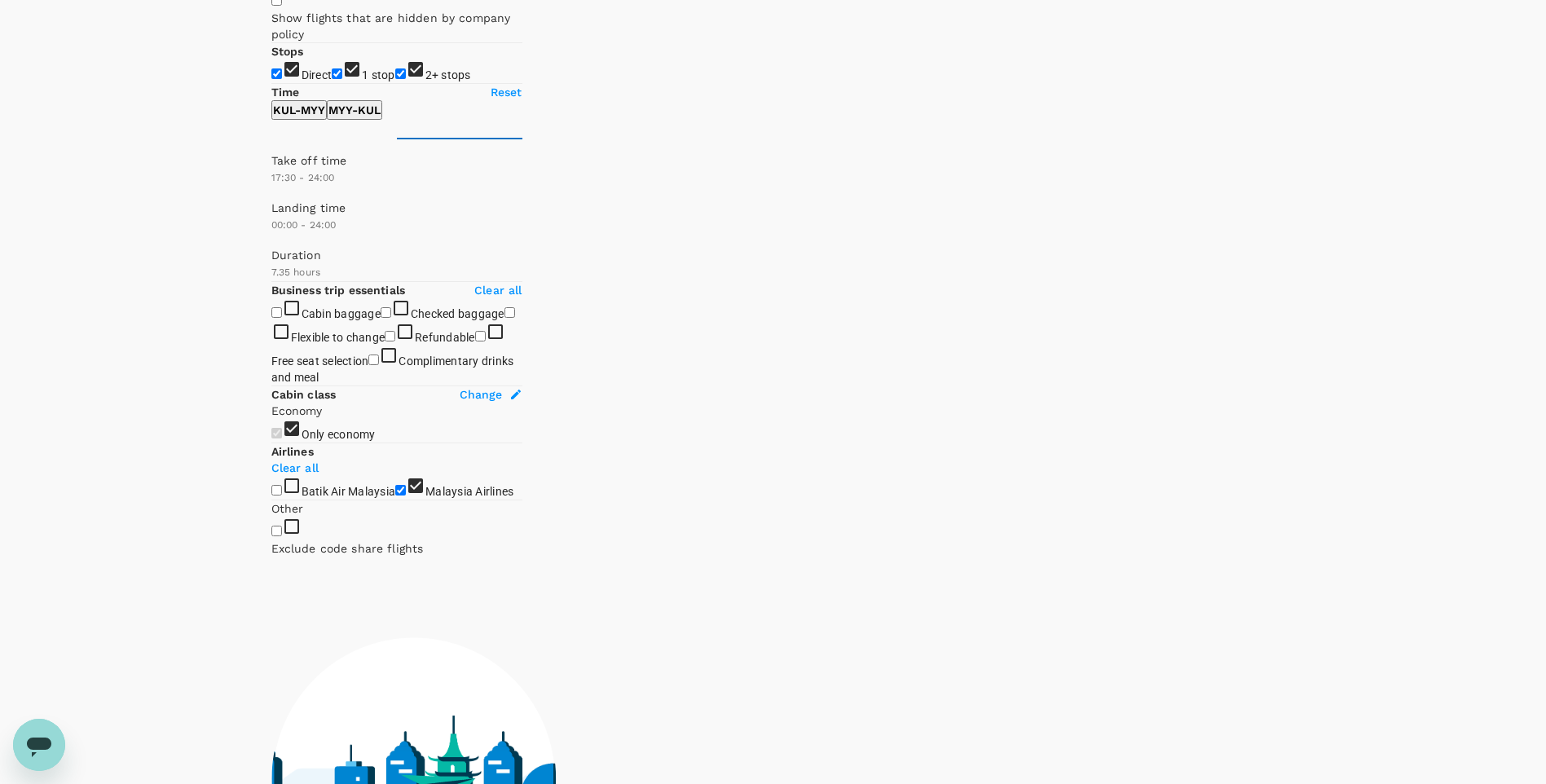 type on "1140" 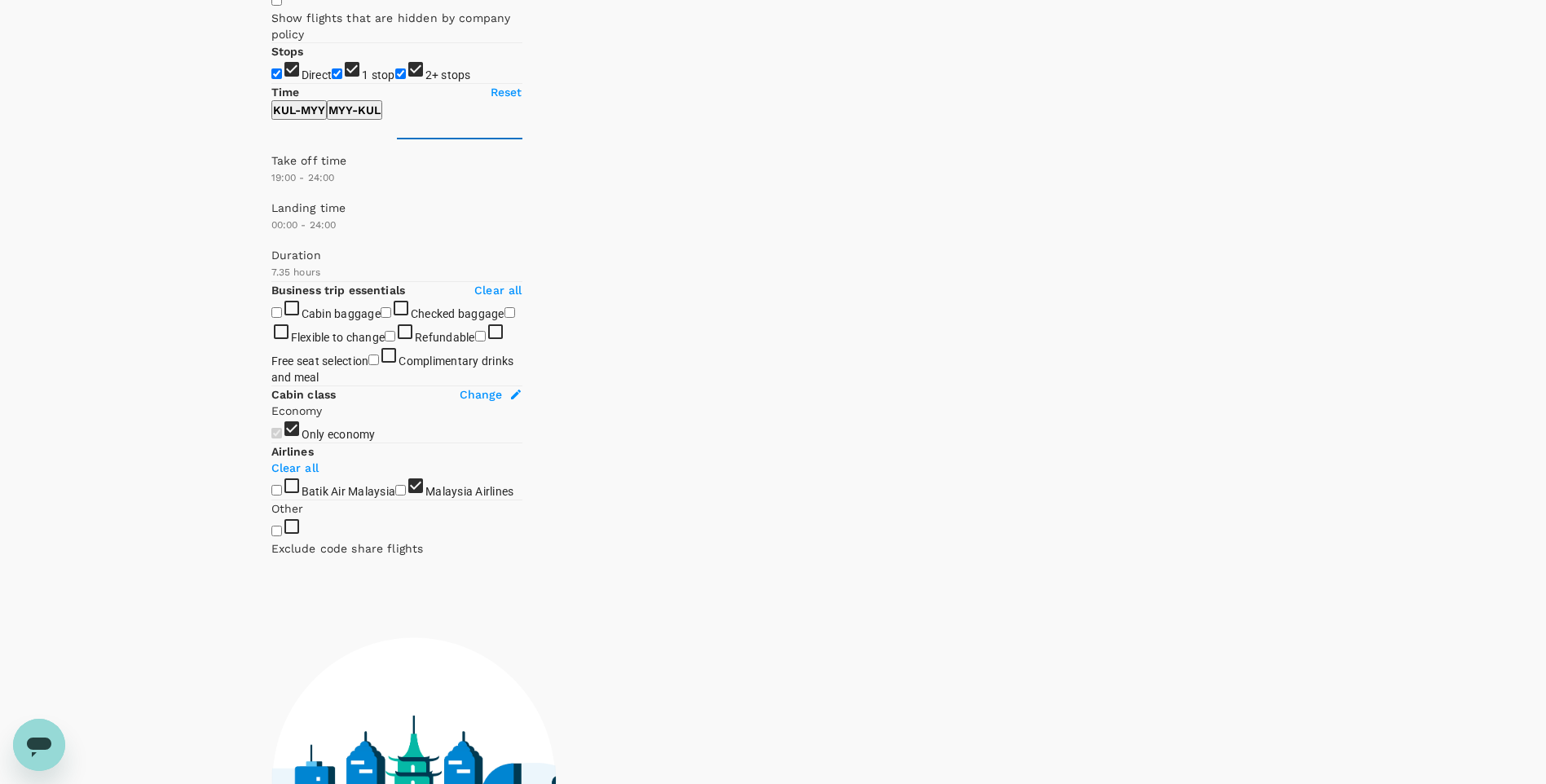 checkbox on "false" 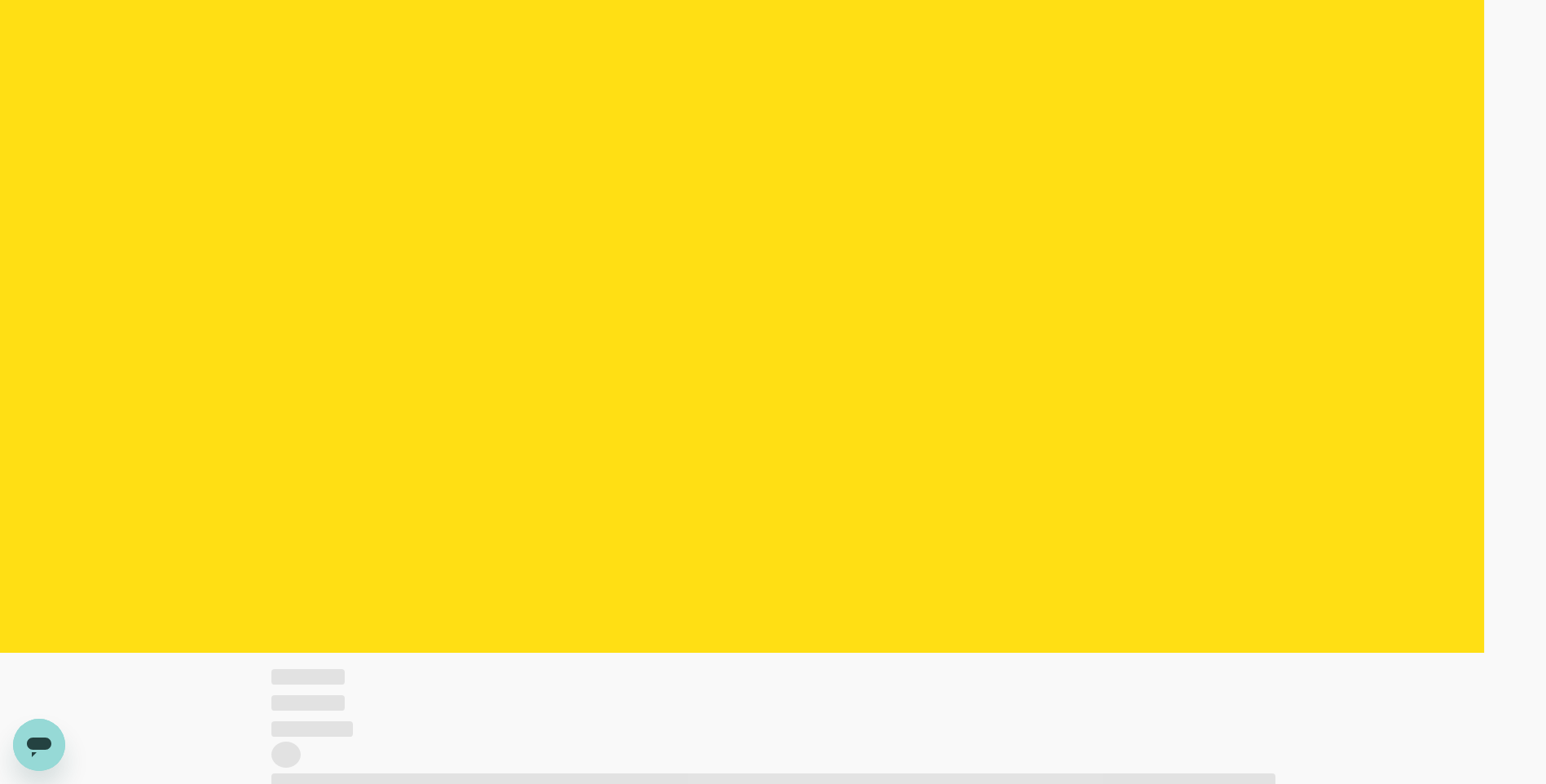 drag, startPoint x: 276, startPoint y: 350, endPoint x: 469, endPoint y: 351, distance: 193.0026 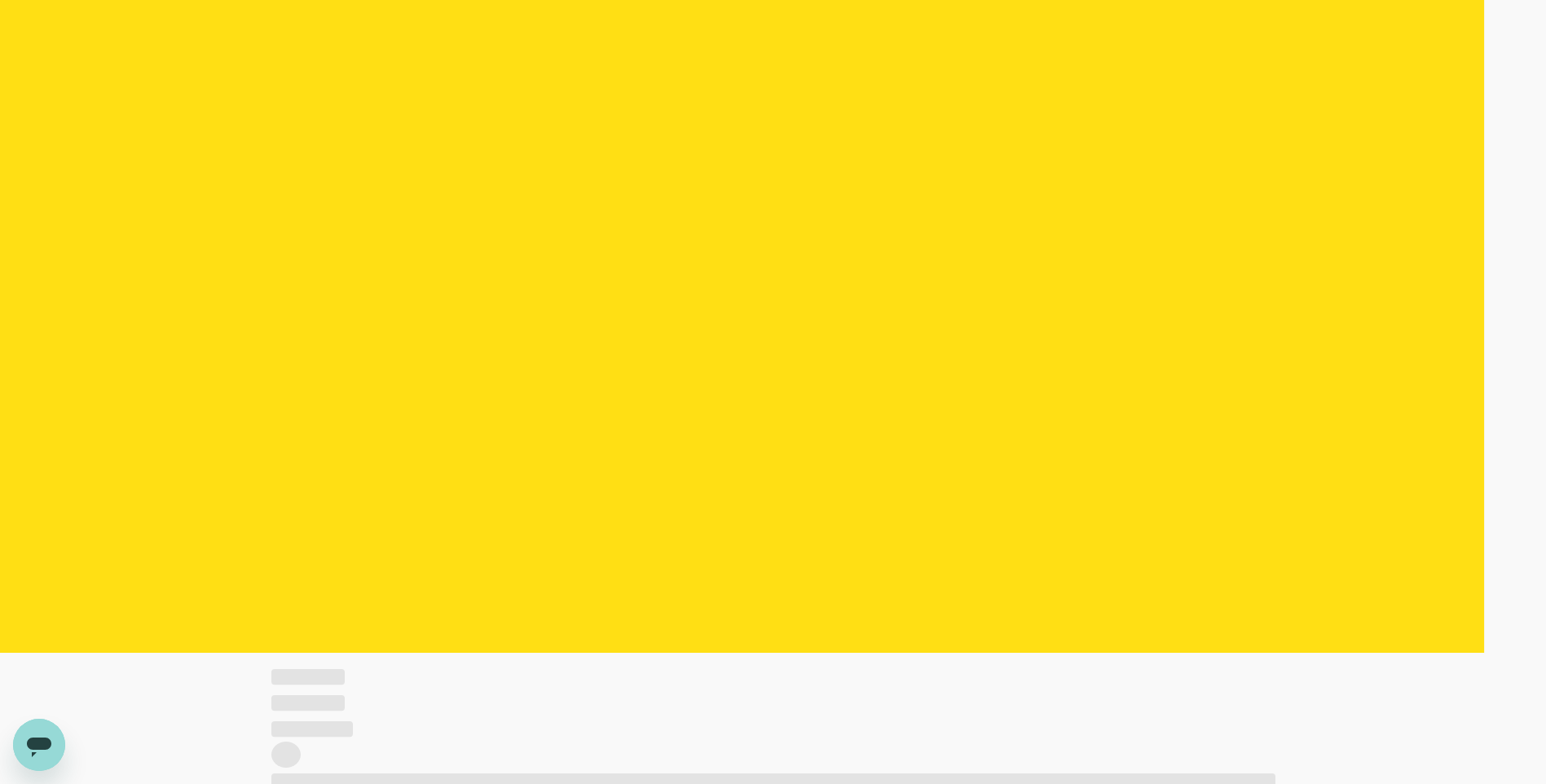 click at bounding box center (271, 200) 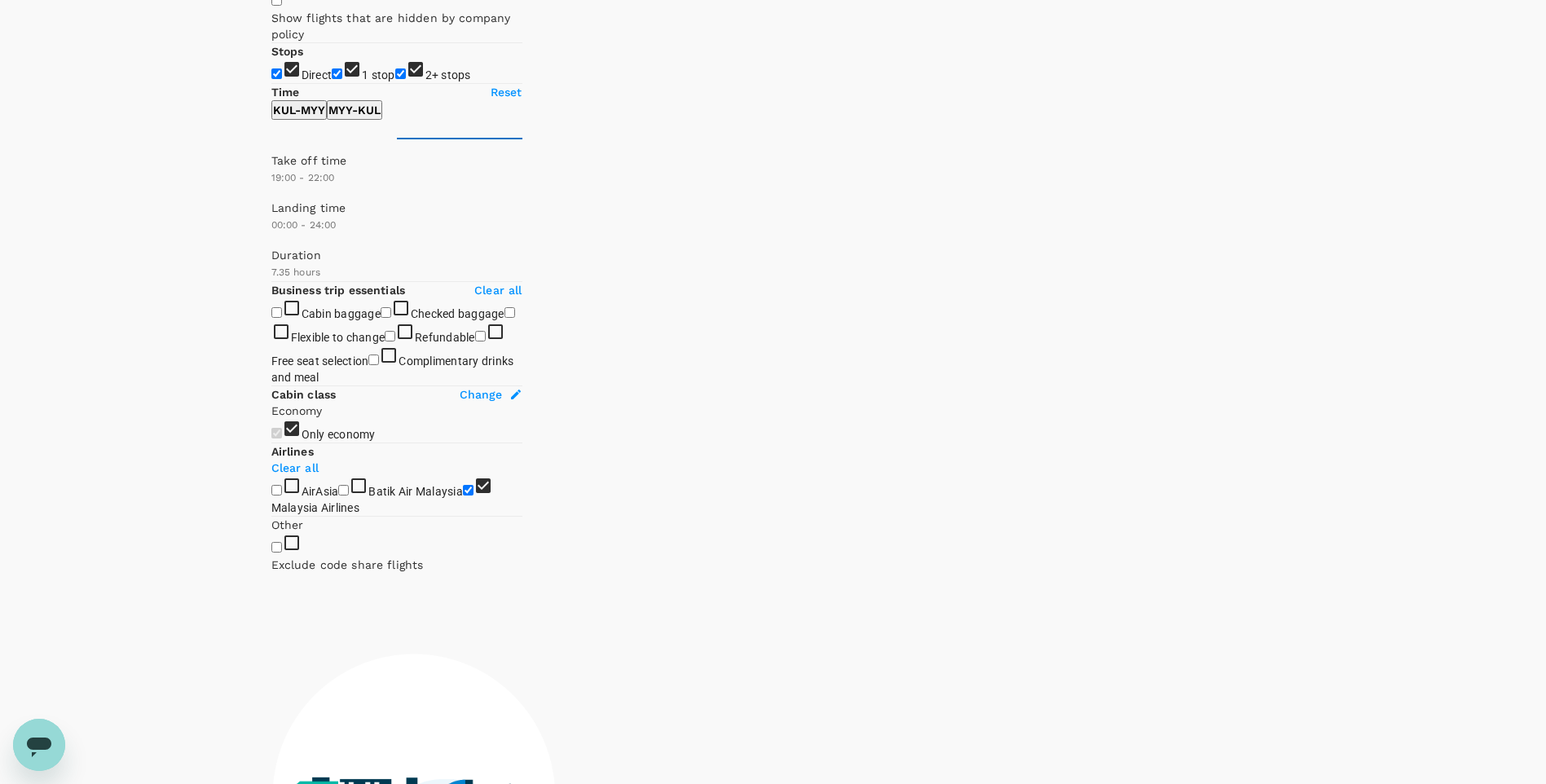 type on "1260" 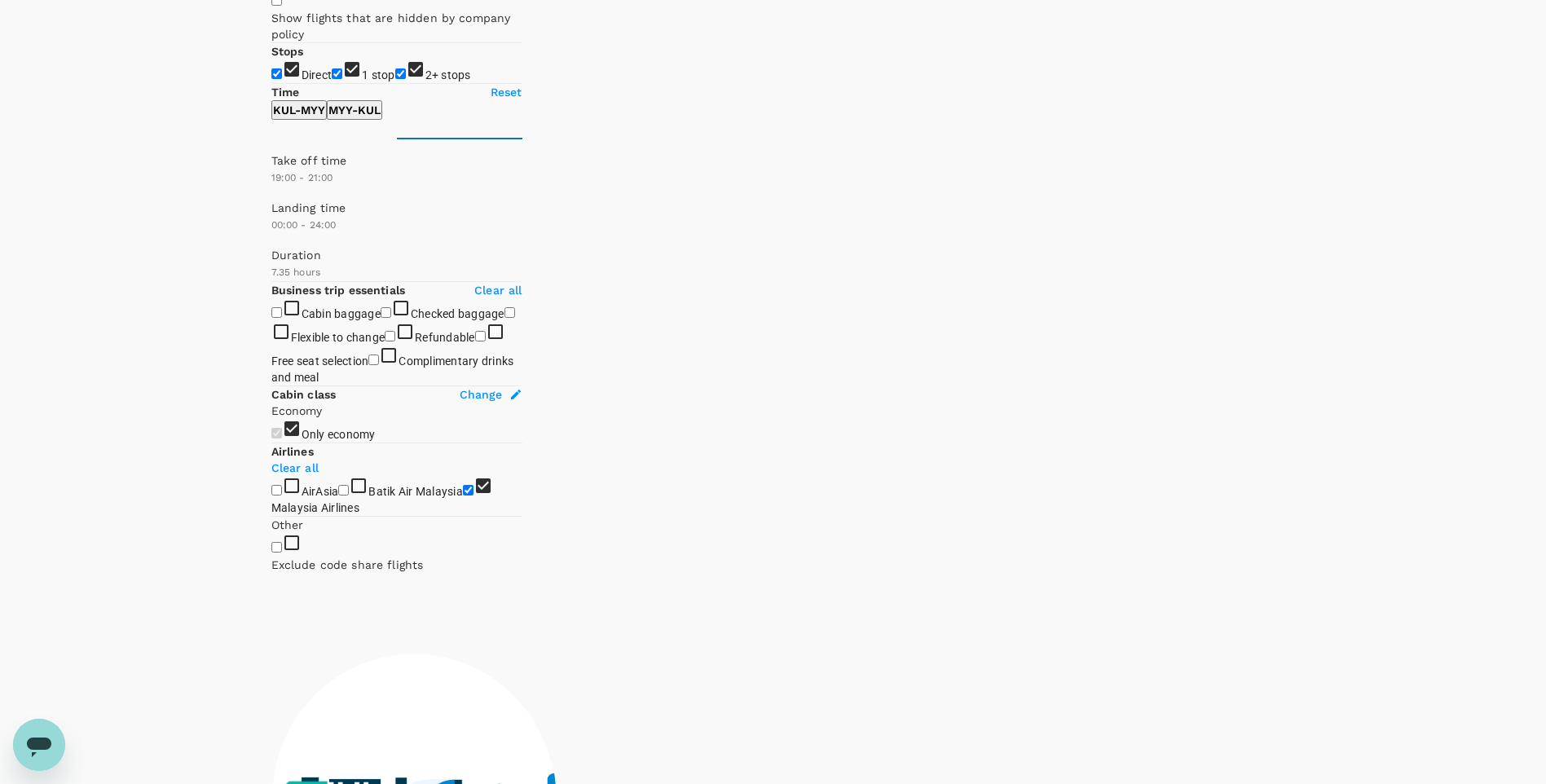 drag, startPoint x: 522, startPoint y: 353, endPoint x: 493, endPoint y: 355, distance: 29.068884 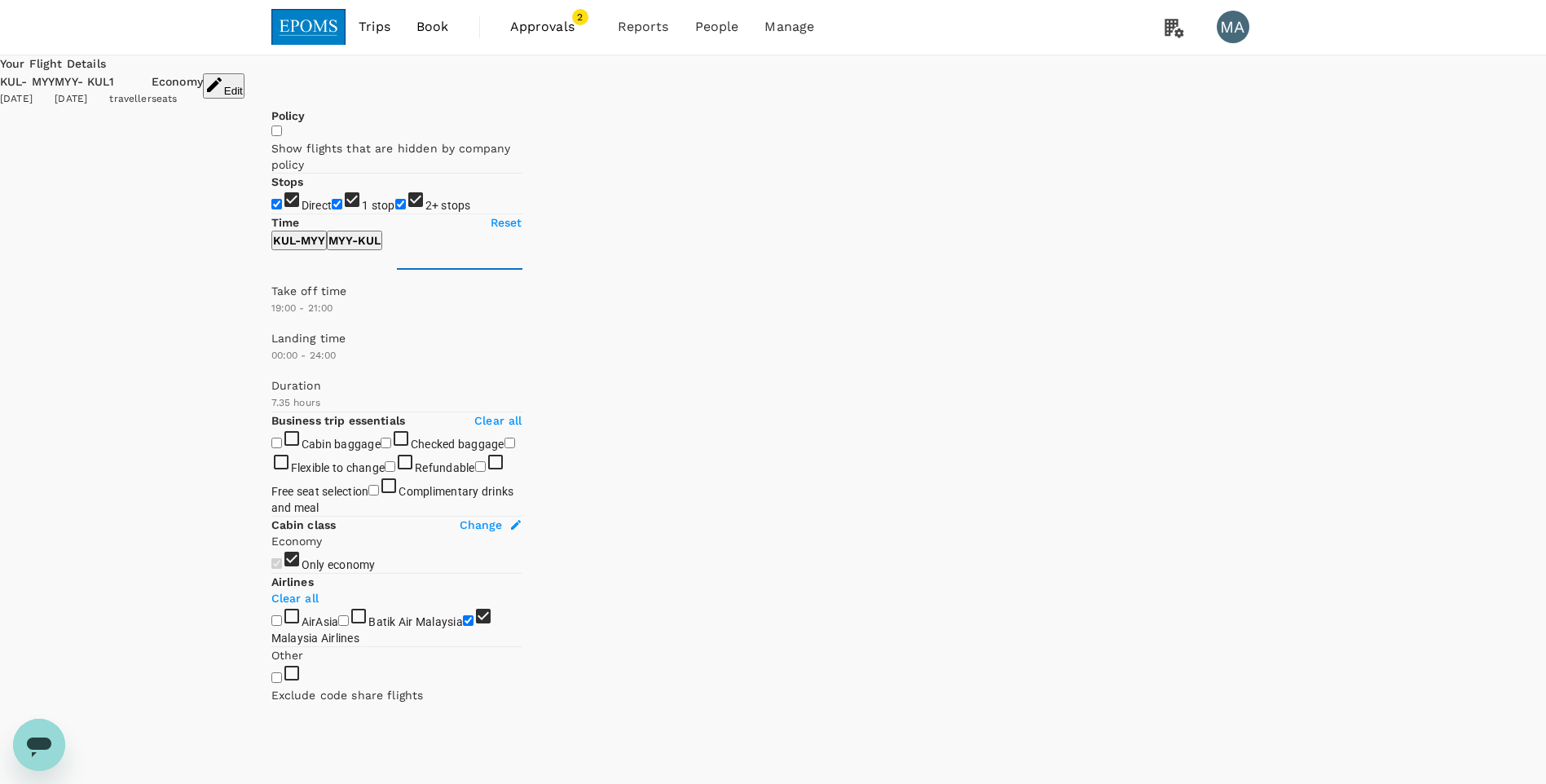 scroll, scrollTop: 0, scrollLeft: 0, axis: both 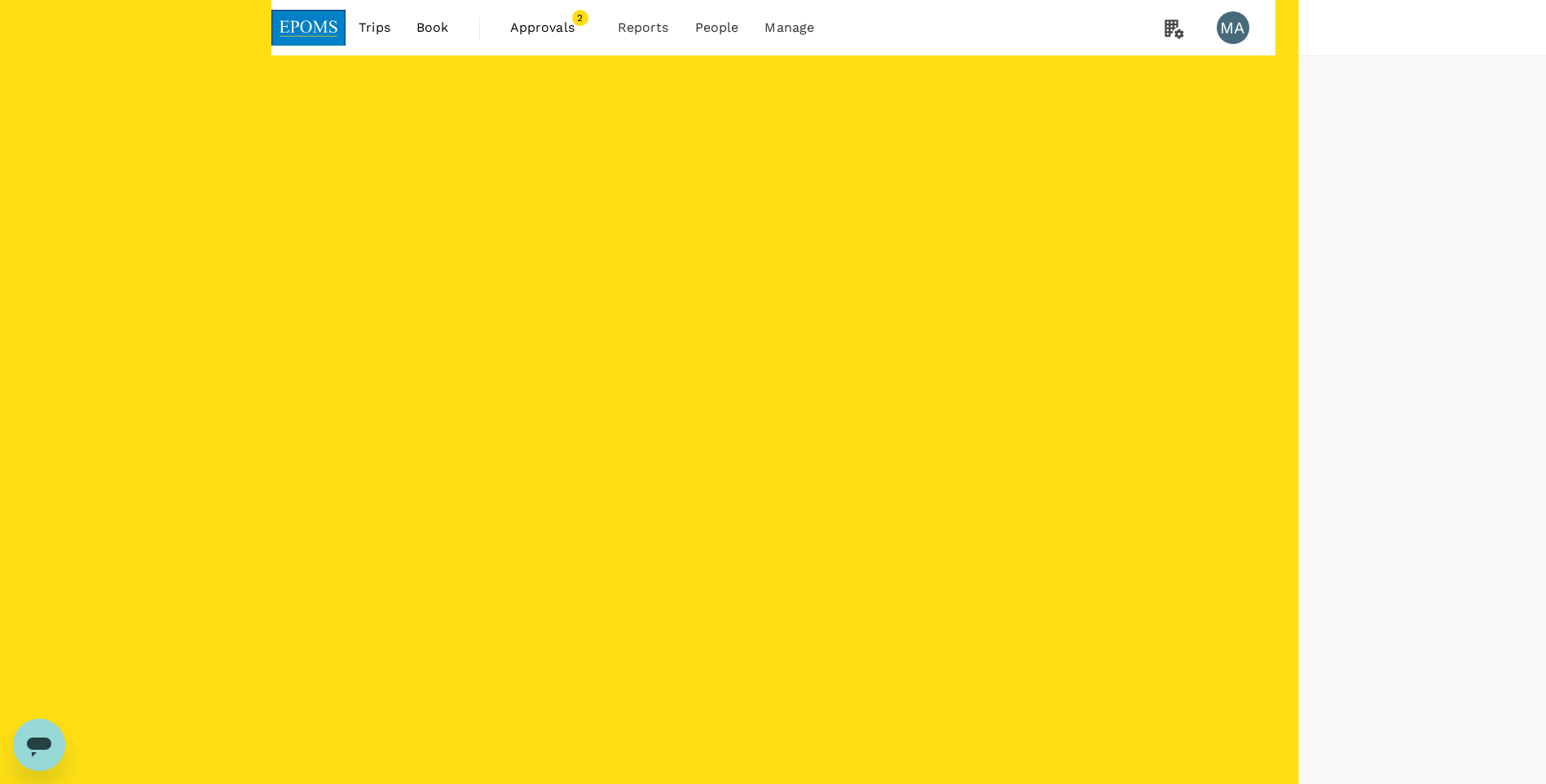click on "View options" at bounding box center (1216, 840) 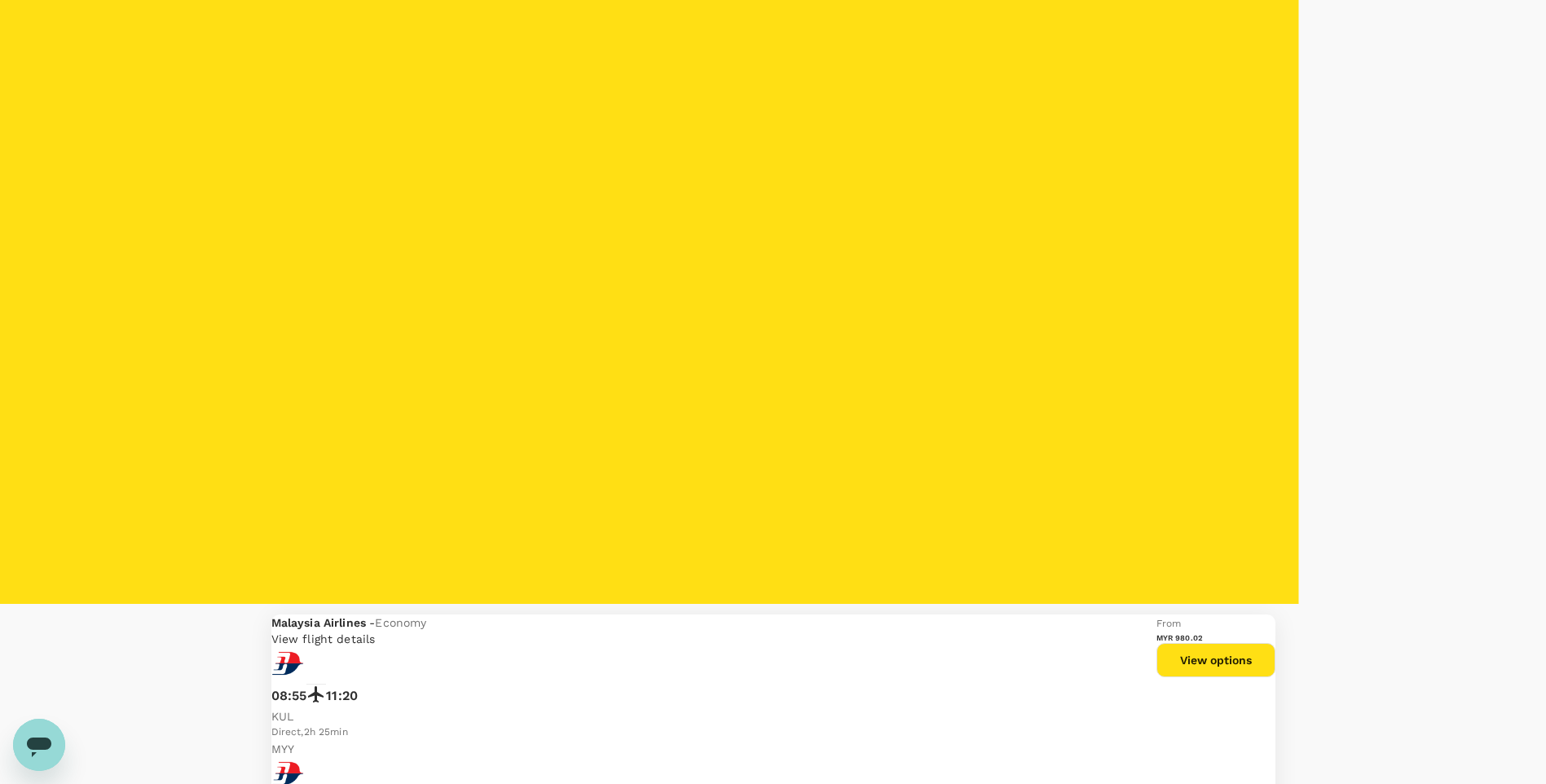 scroll, scrollTop: 188, scrollLeft: 0, axis: vertical 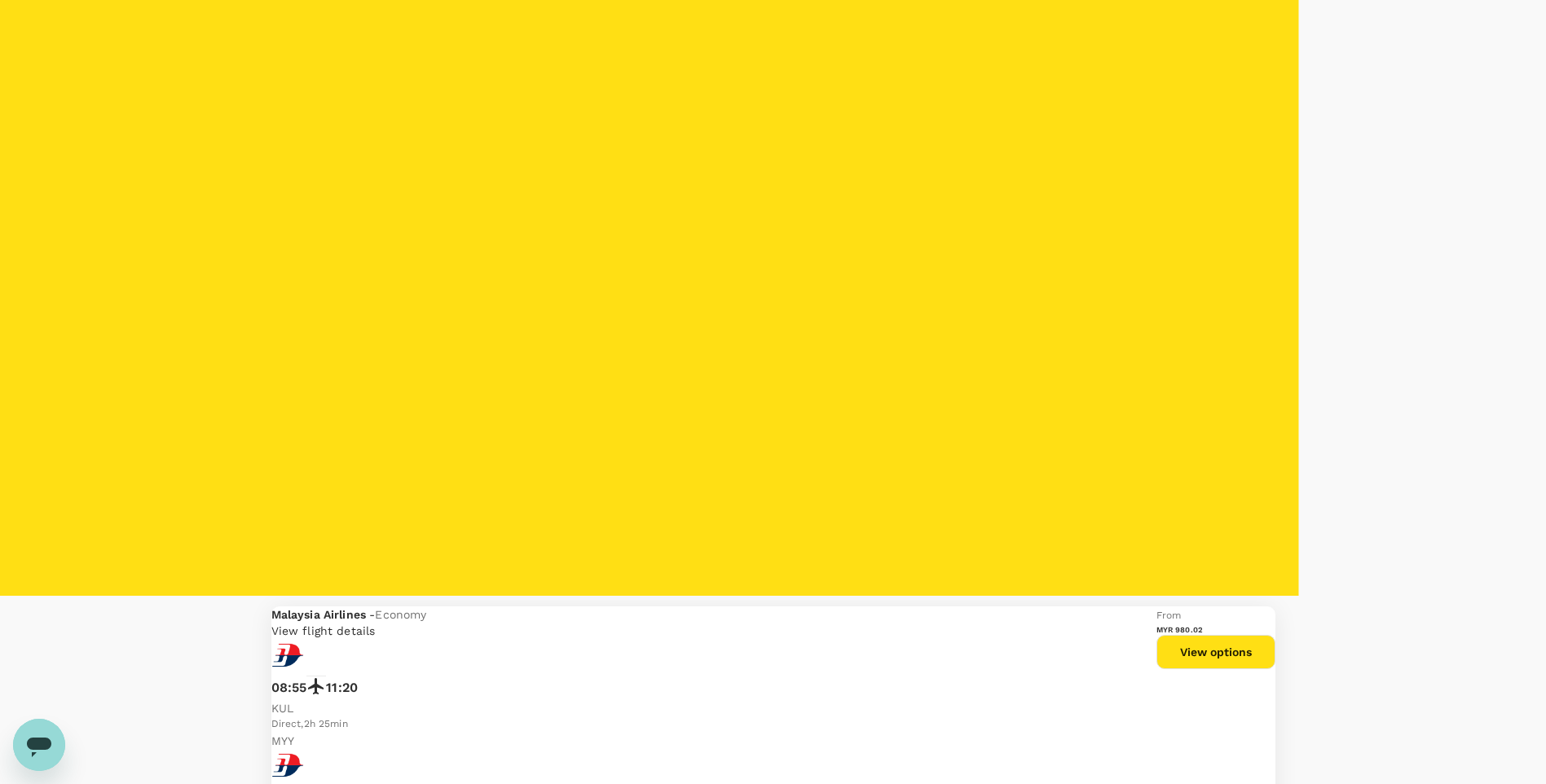 click 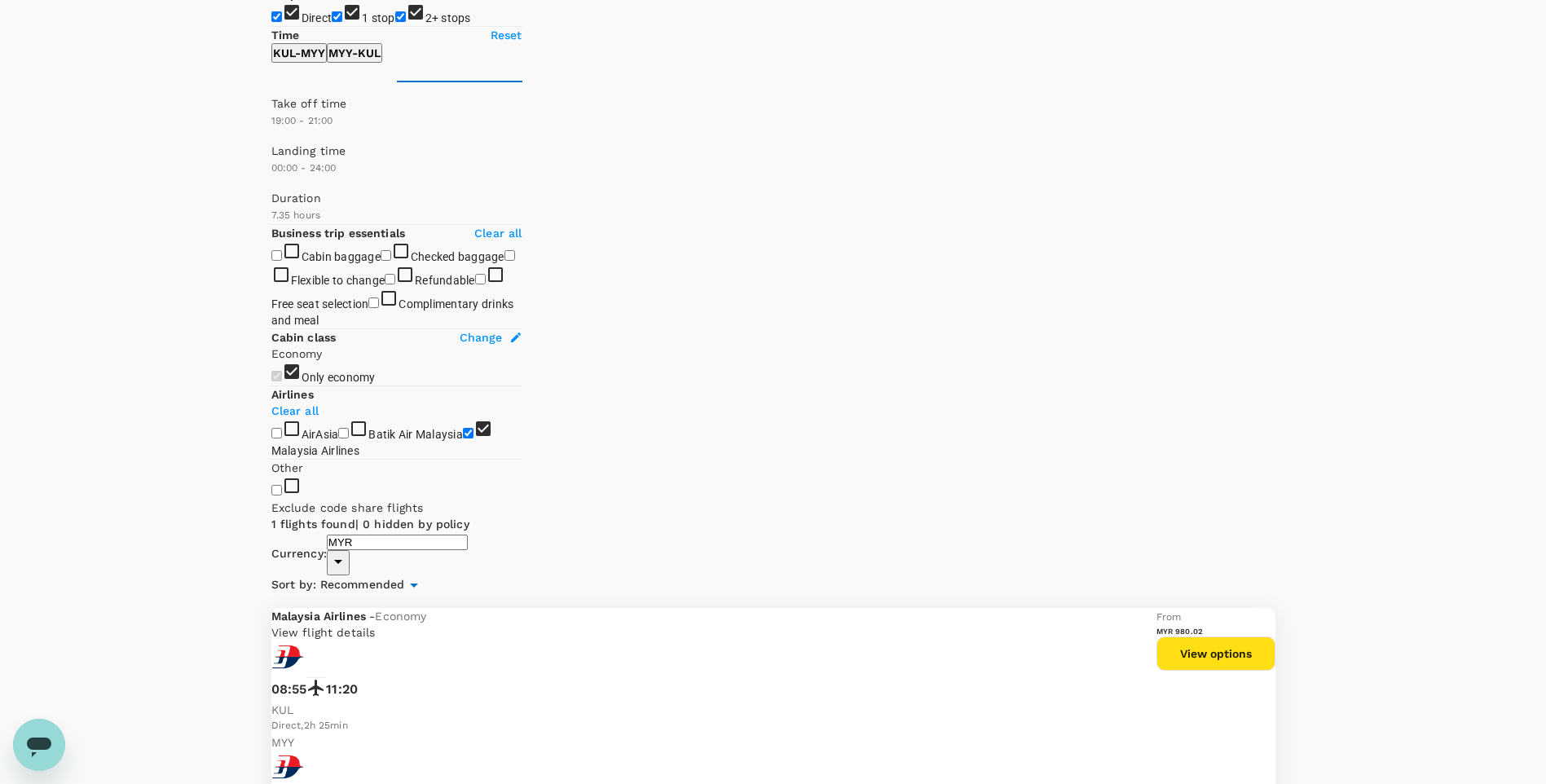 click 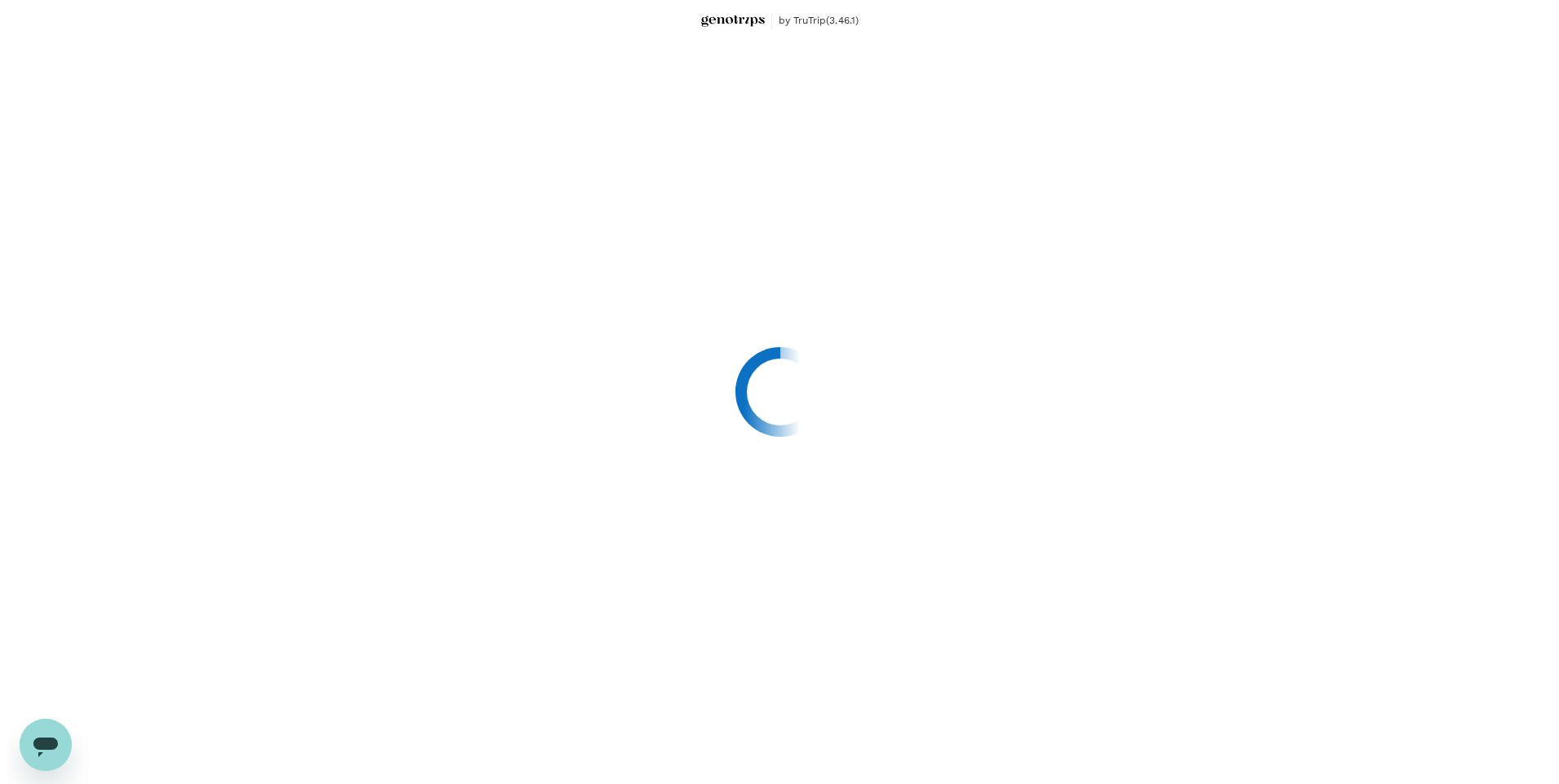 scroll, scrollTop: 0, scrollLeft: 0, axis: both 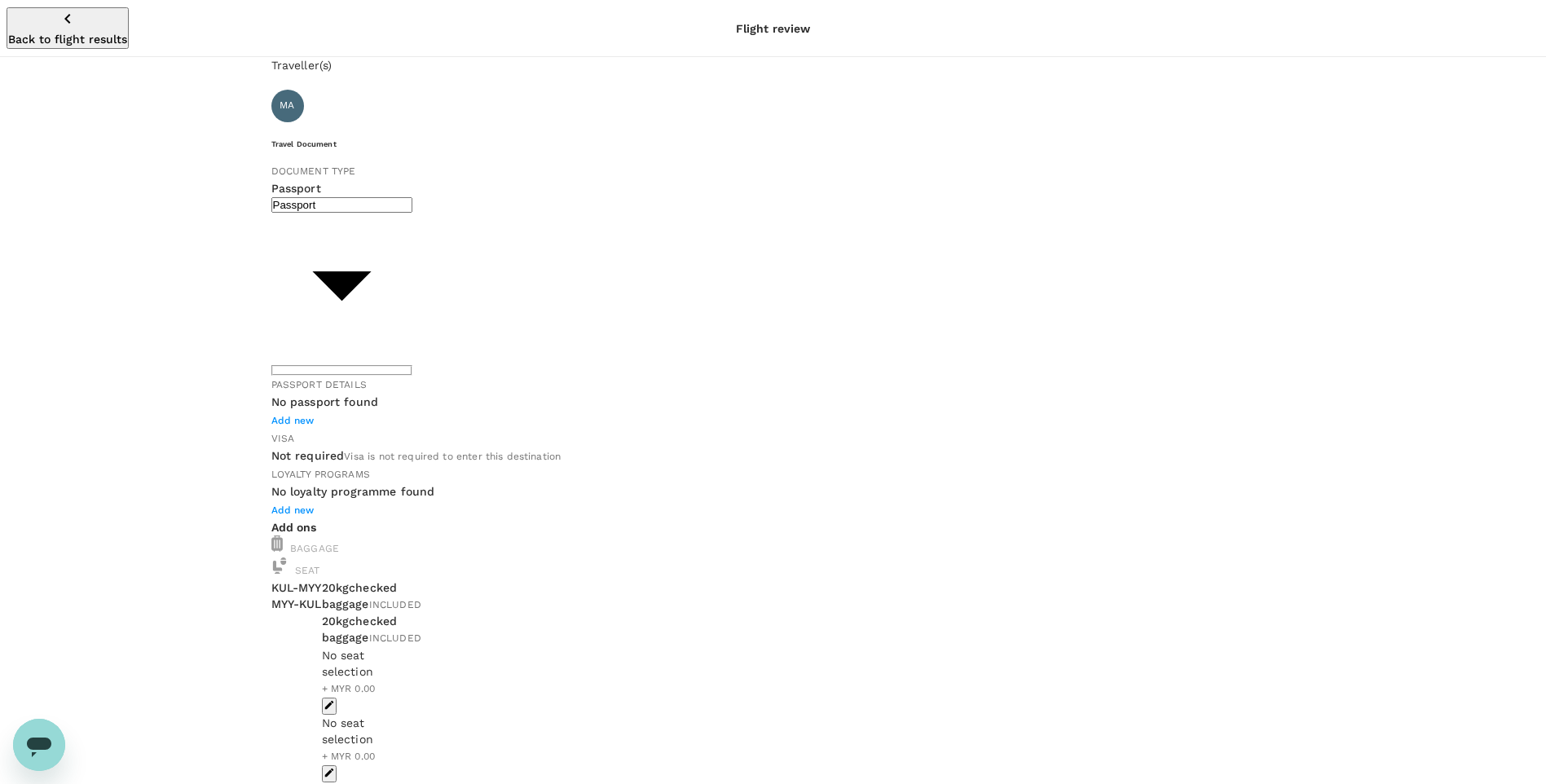 click on "Back to flight results Flight review Traveller(s) Traveller   1 : MA MOHAMAD AMIRULNIZAM   ABDOL GHAFAR Travel Document Document type Passport Passport ​ Passport details No passport found Add new Visa Not required Visa is not required to enter this destination Loyalty programs No loyalty programme found Add new Add ons Baggage Seat KUL  -  MYY MYY  -  KUL 20kg  checked baggage INCLUDED 20kg  checked baggage INCLUDED No seat selection + MYR 0.00 No seat selection + MYR 0.00 Special request Add any special requests here. Our support team will attend to it and reach out to you as soon as possible. Add request You've selected Thursday, 10 Jul 2025 08:55 11:20 KUL Direct ,  2h 25min MYY Friday, 11 Jul 2025 20:40 23:00 MYY Direct ,  2h 20min KUL View flight details Price summary Total fare (1 traveller(s)) MYR 915.90 Air fare MYR 915.90 Baggage fee MYR 0.00 Seat fee MYR 0.00 Service fee MYR 64.12 Total MYR 980.02 Continue to payment details by TruTrip  ( 3.46.1   ) View details Edit Add new" at bounding box center [773, 834] 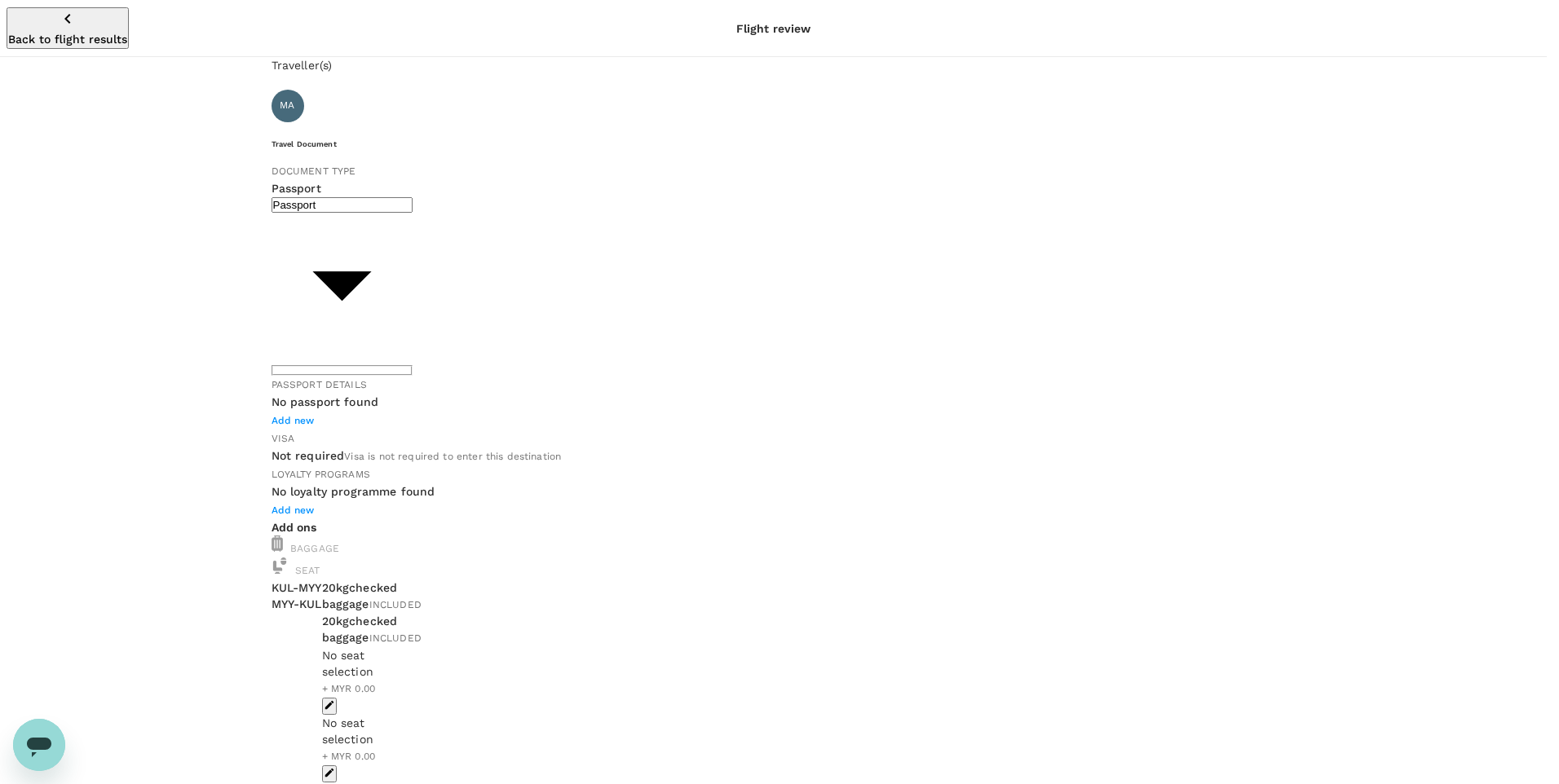 click on "ID card" at bounding box center (773, 1692) 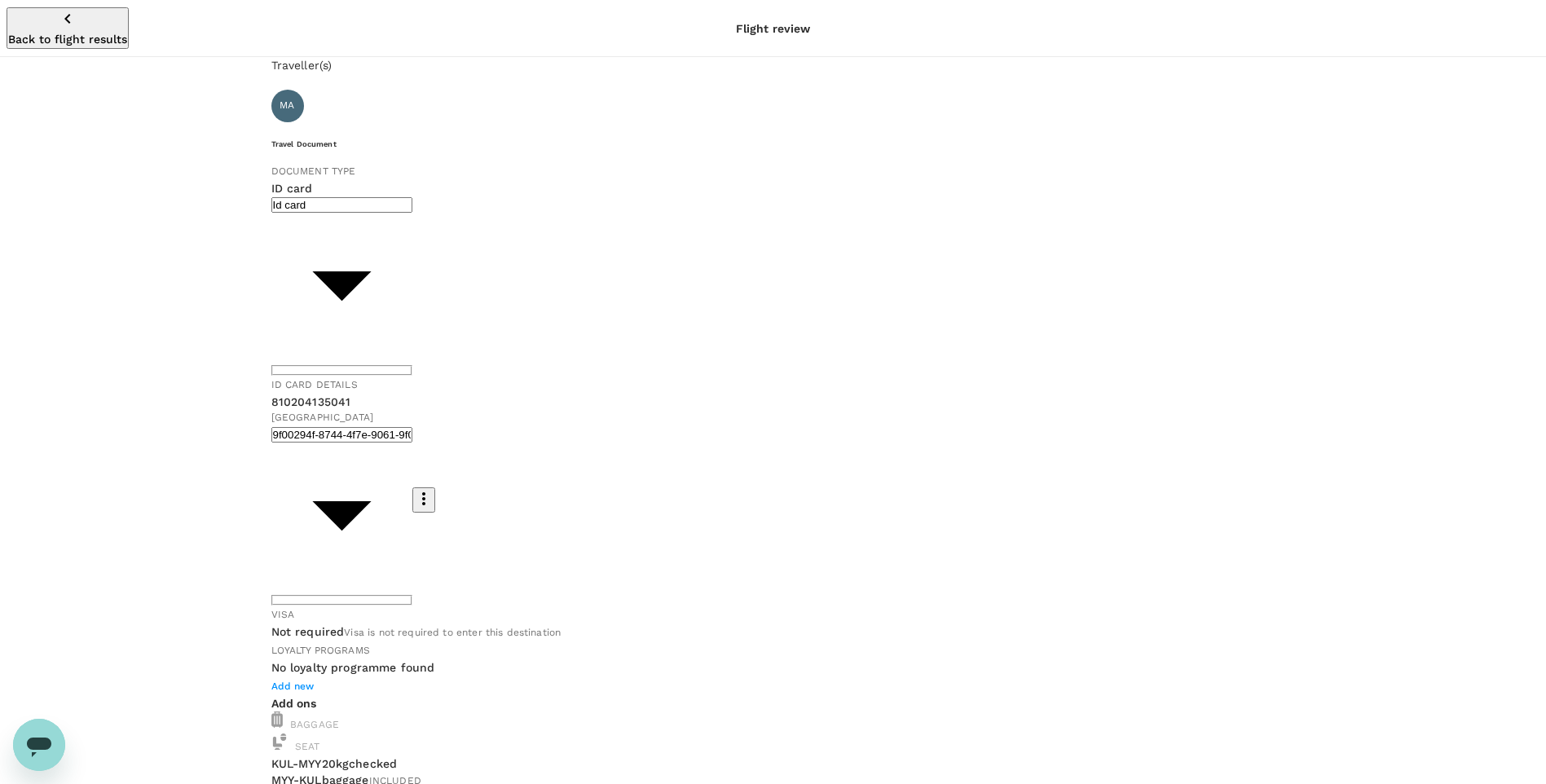 click on "Traveller(s) Traveller   1 : MA MOHAMAD AMIRULNIZAM   ABDOL GHAFAR Travel Document Document type ID card Id card ​ Id card details 810204135041 Malaysia 9f00294f-8744-4f7e-9061-9f00731faaeb ​ Visa Not required Visa is not required to enter this destination Loyalty programs No loyalty programme found Add new Add ons Baggage Seat KUL  -  MYY MYY  -  KUL 20kg  checked baggage INCLUDED 20kg  checked baggage INCLUDED No seat selection + MYR 0.00 No seat selection + MYR 0.00 Special request Add any special requests here. Our support team will attend to it and reach out to you as soon as possible. Add request You've selected Thursday, 10 Jul 2025 08:55 11:20 KUL Direct ,  2h 25min MYY Friday, 11 Jul 2025 20:40 23:00 MYY Direct ,  2h 20min KUL View flight details Price summary Total fare (1 traveller(s)) MYR 915.90 Air fare MYR 915.90 Baggage fee MYR 0.00 Seat fee MYR 0.00 Service fee MYR 64.12 Total MYR 980.02 Continue to payment details" at bounding box center [773, 883] 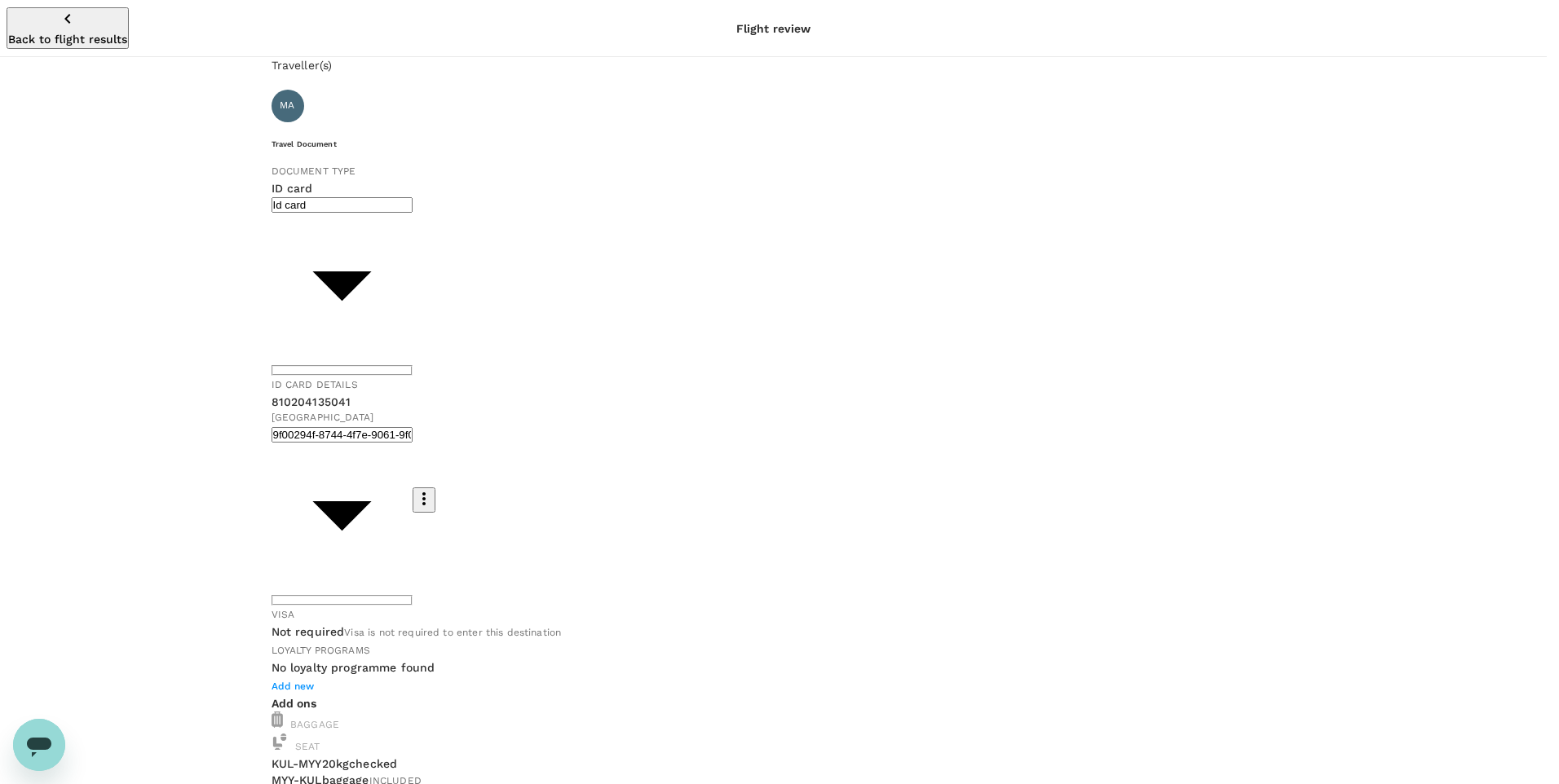 click on "Yes, I'm sure" at bounding box center (89, 1939) 